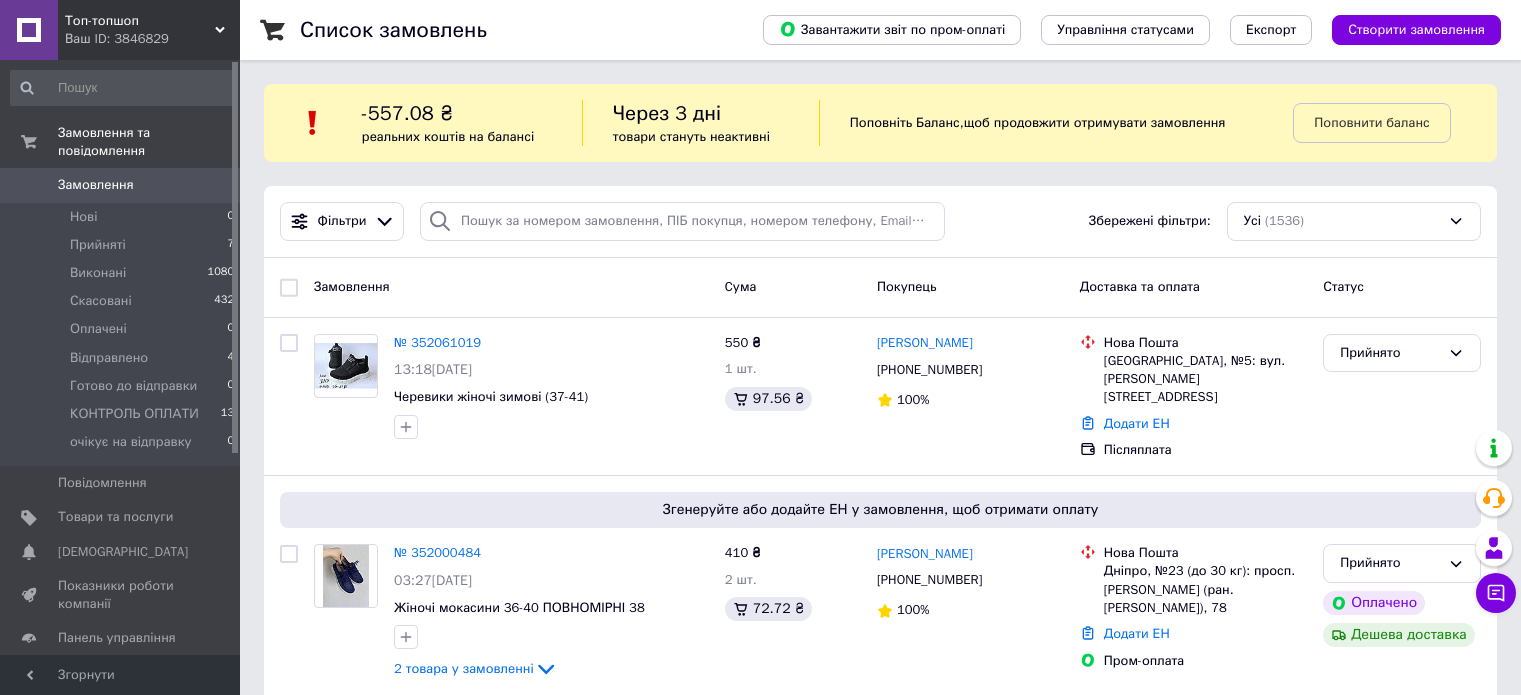 scroll, scrollTop: 0, scrollLeft: 0, axis: both 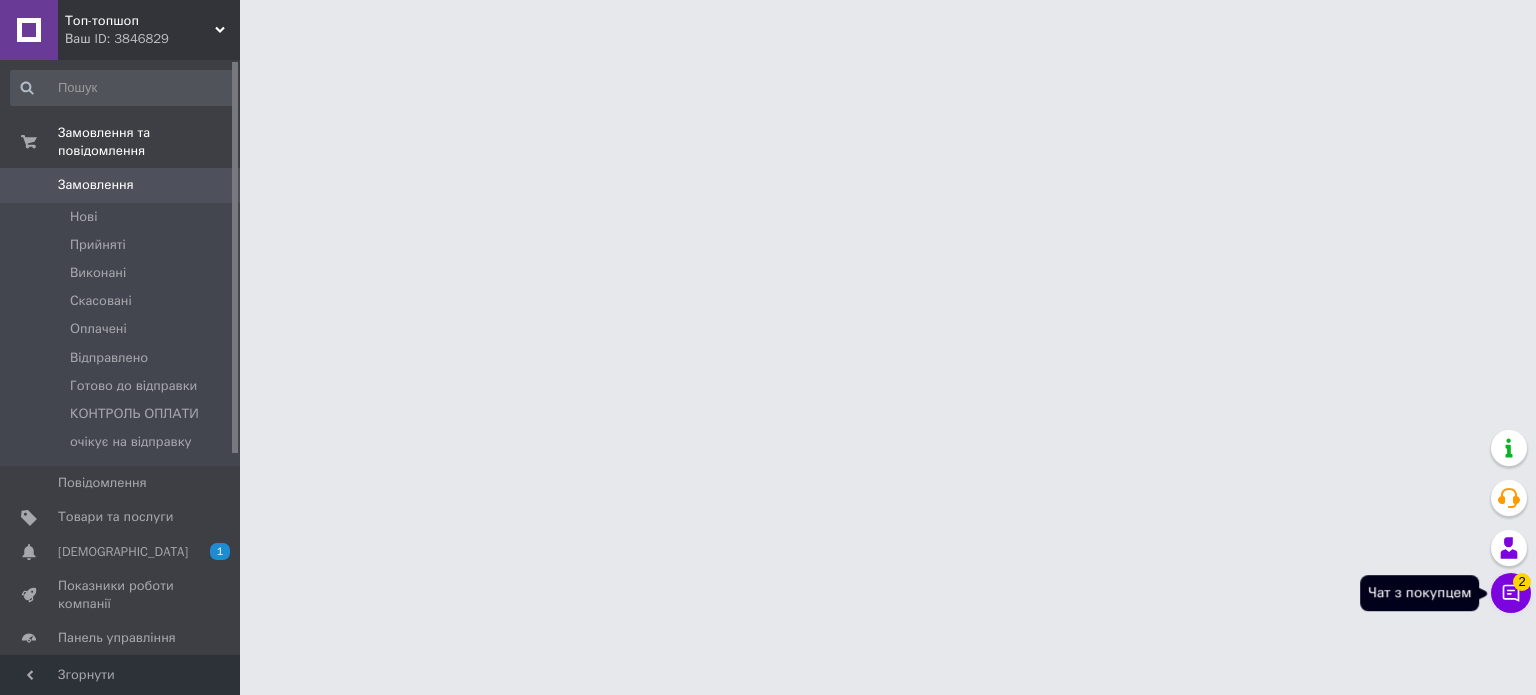 click 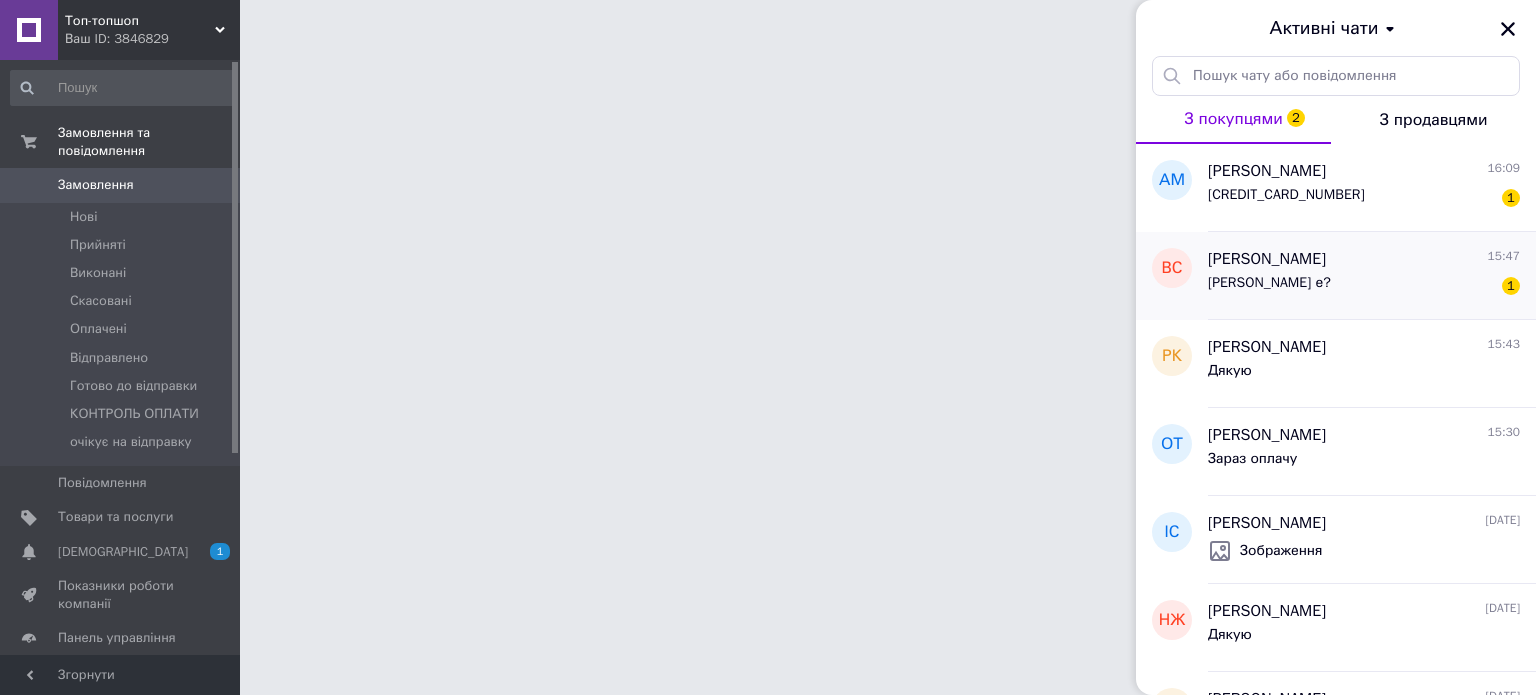 click on "Оливка е?" at bounding box center (1269, 283) 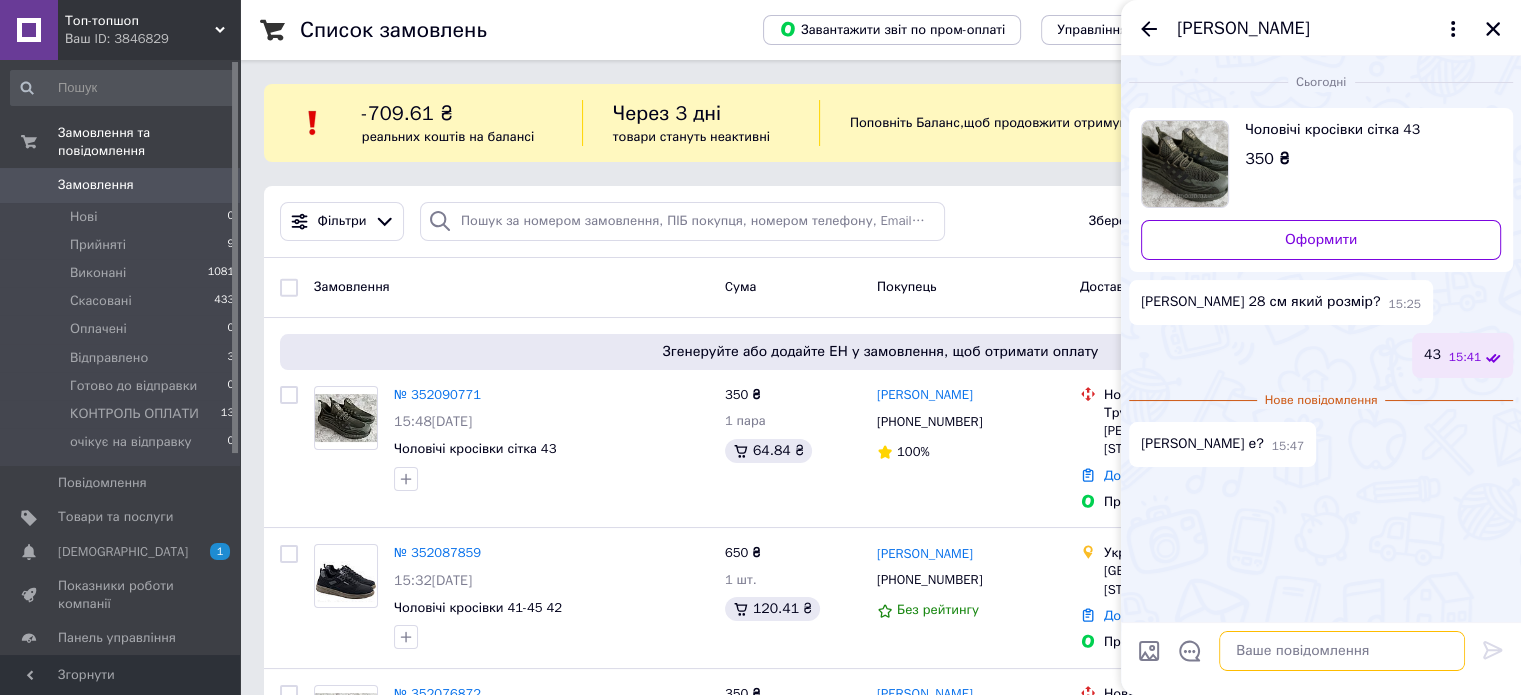 click at bounding box center (1342, 651) 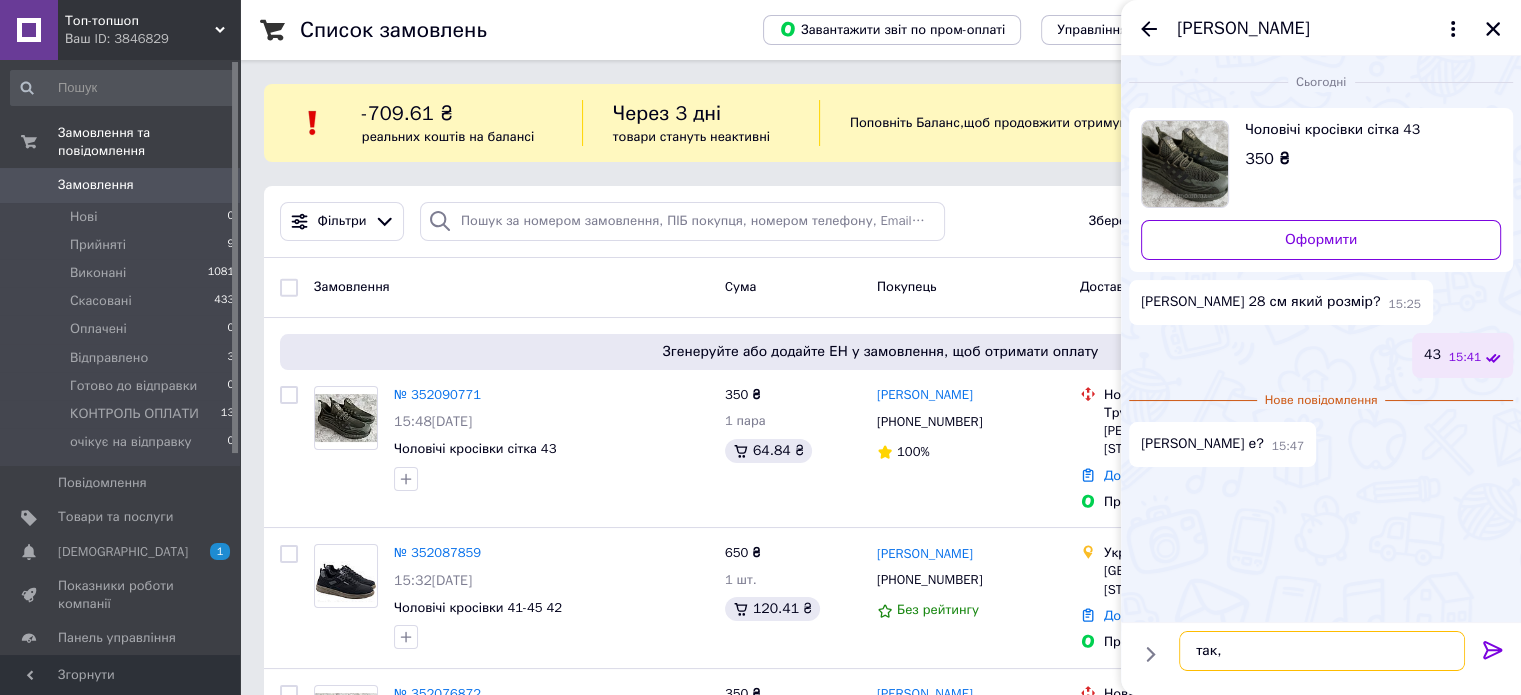 type on "так" 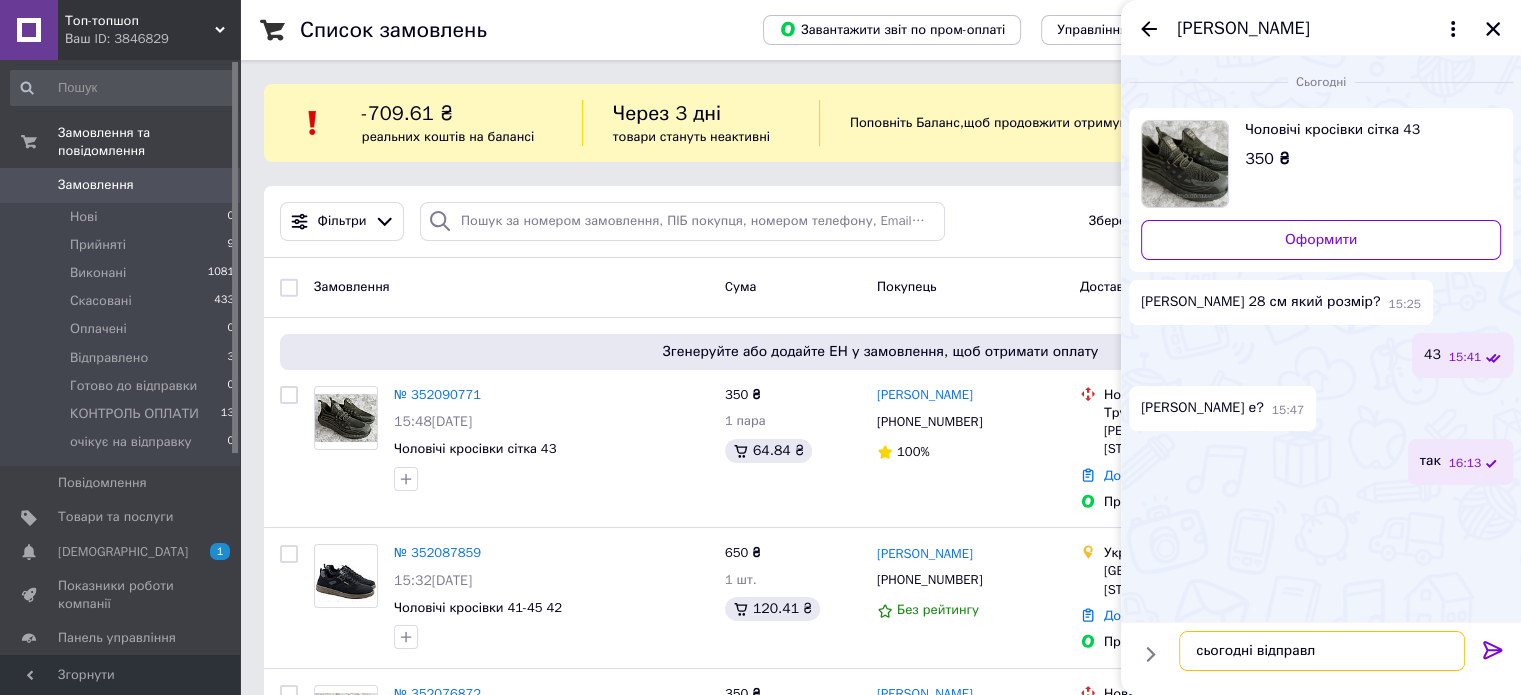 type on "сьогодні відправлю" 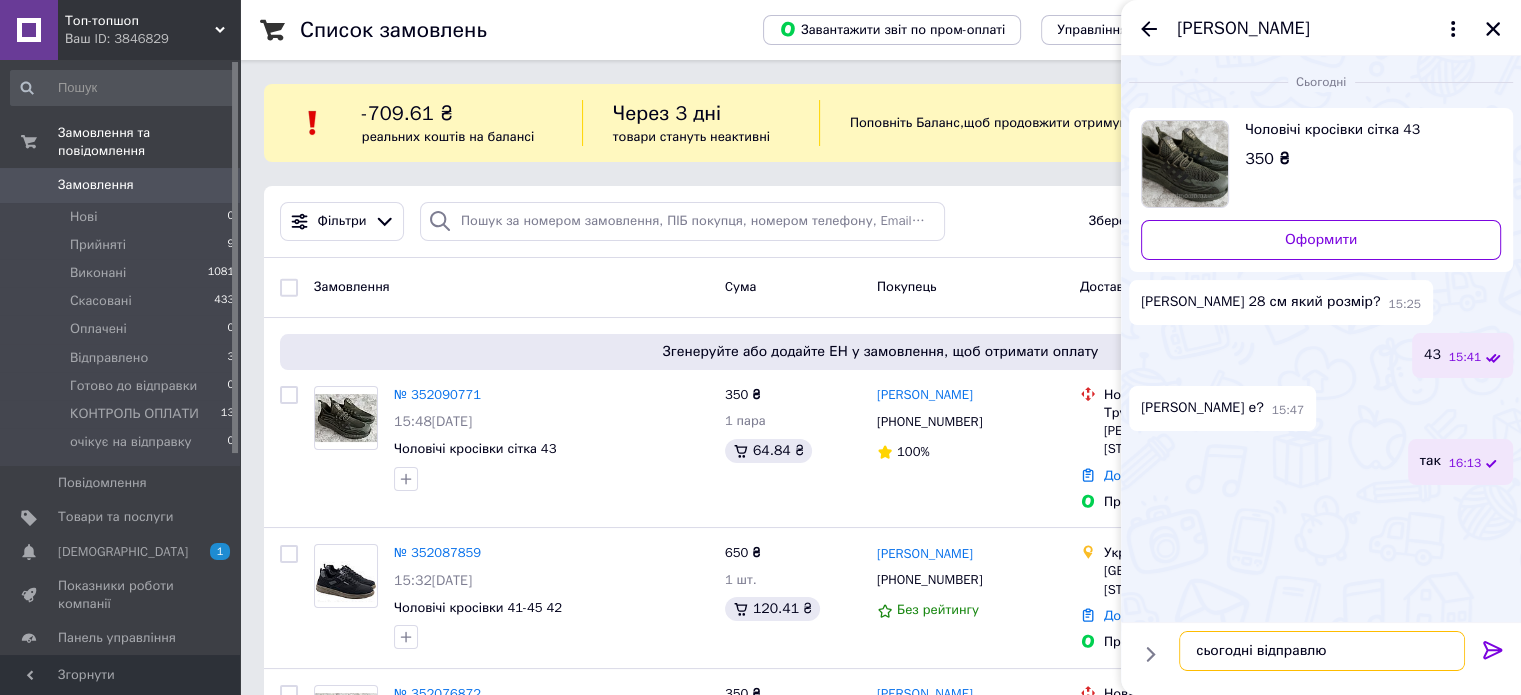 type 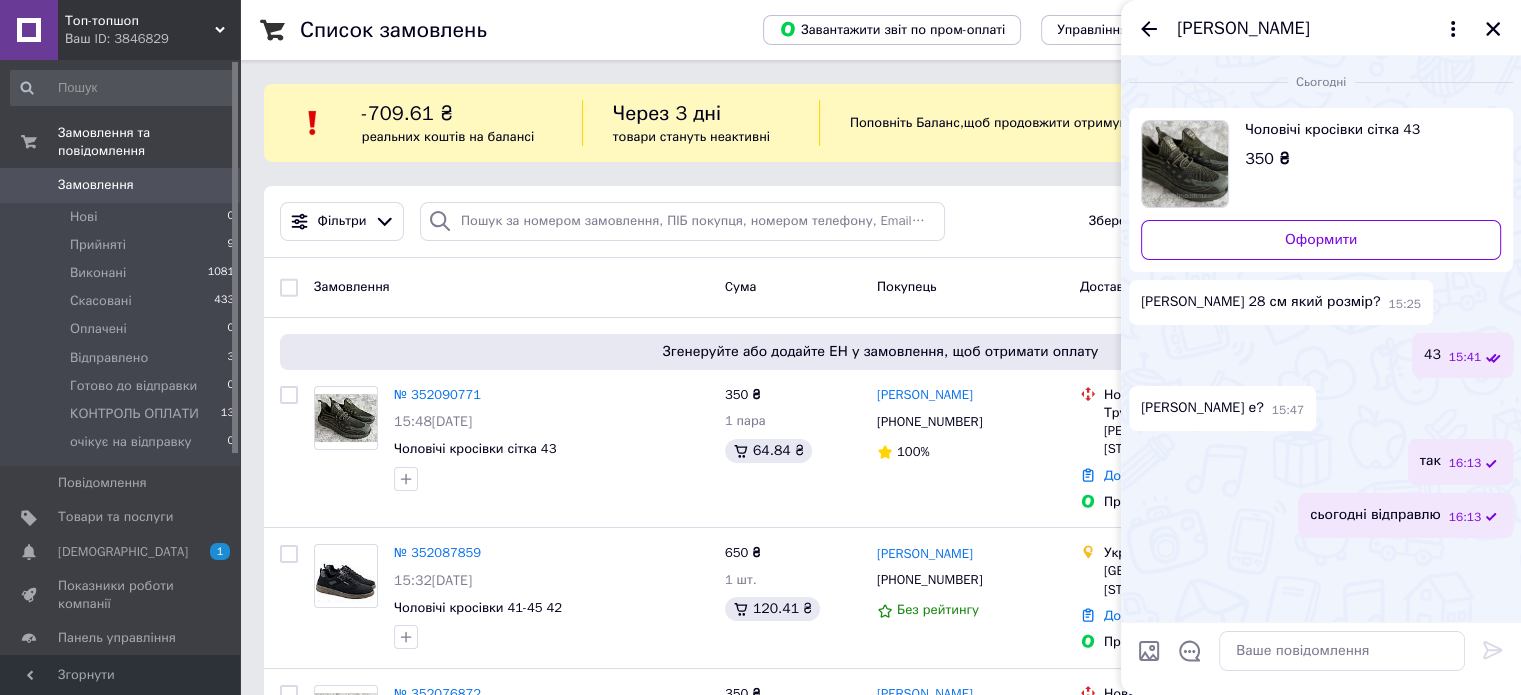 click on "Володимир Семанюк" at bounding box center [1321, 28] 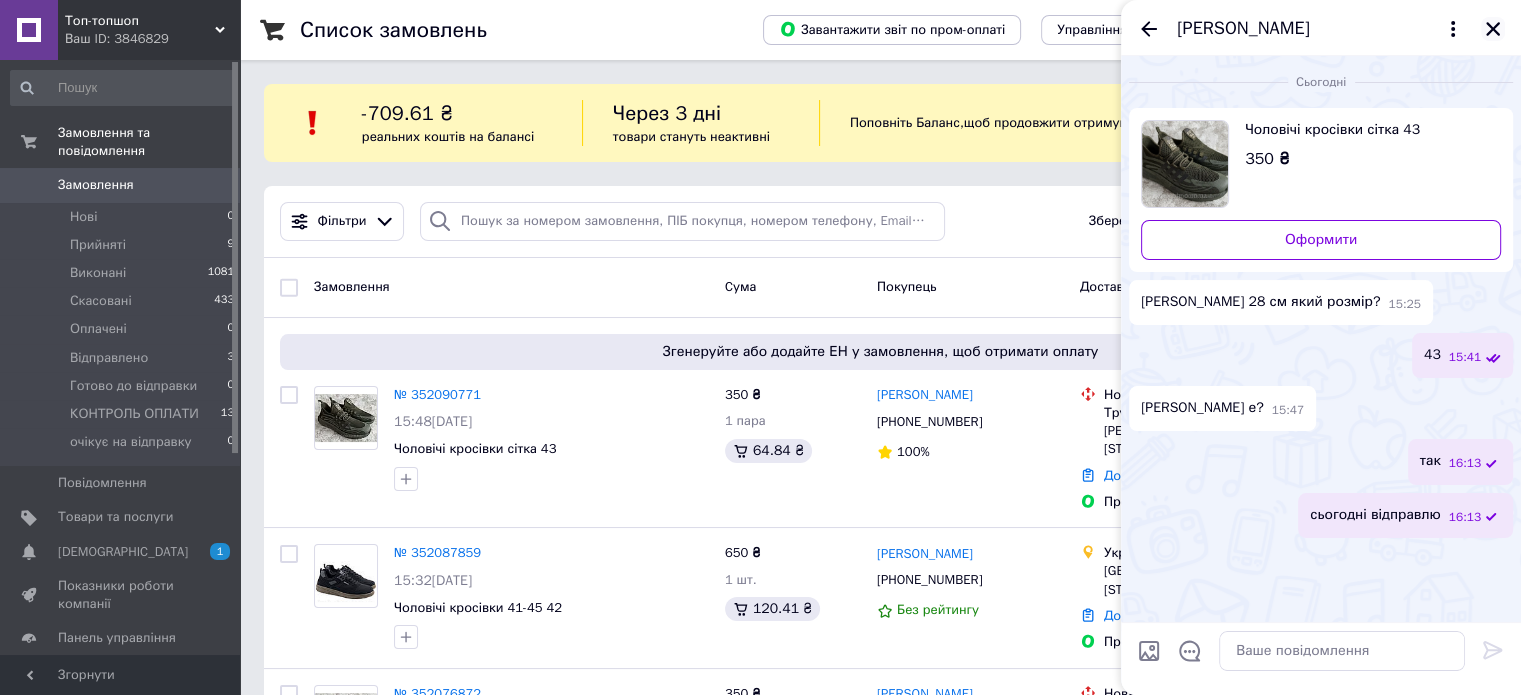 click 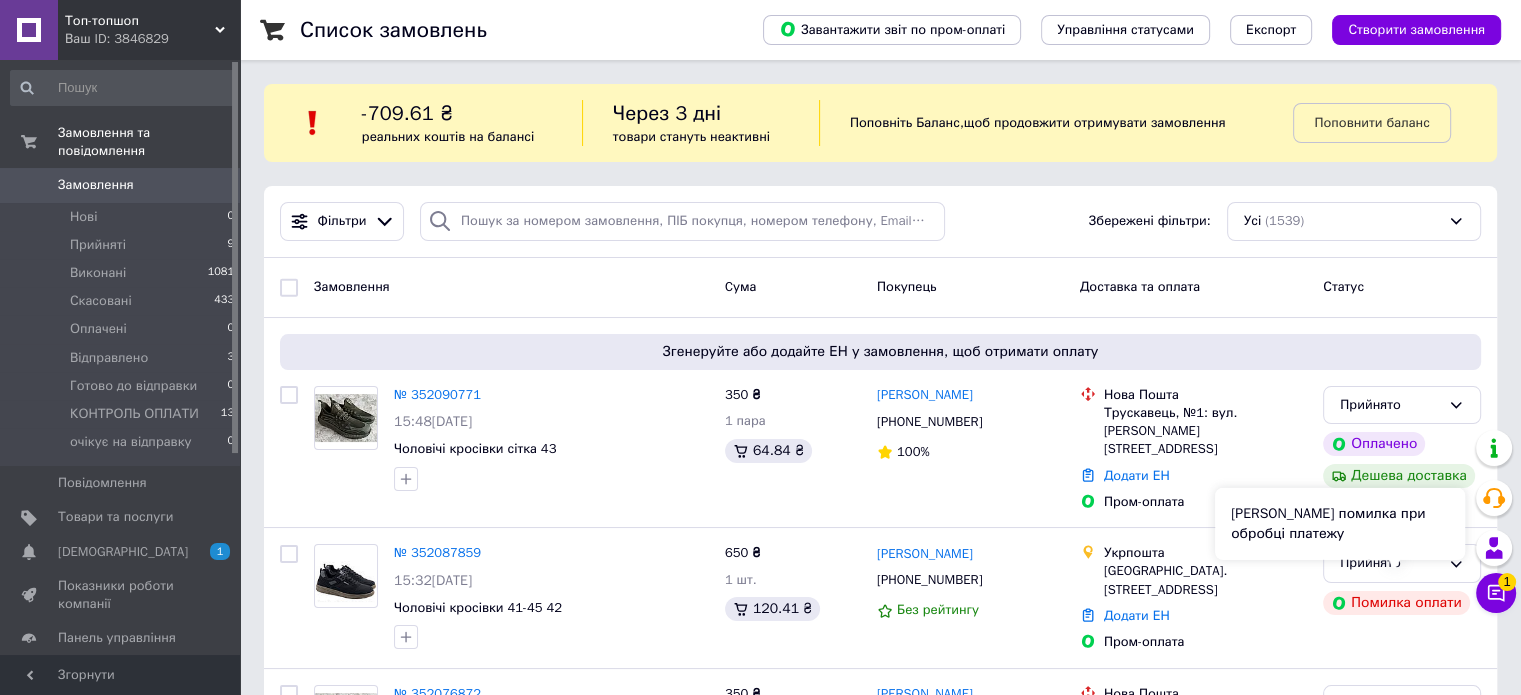 scroll, scrollTop: 133, scrollLeft: 0, axis: vertical 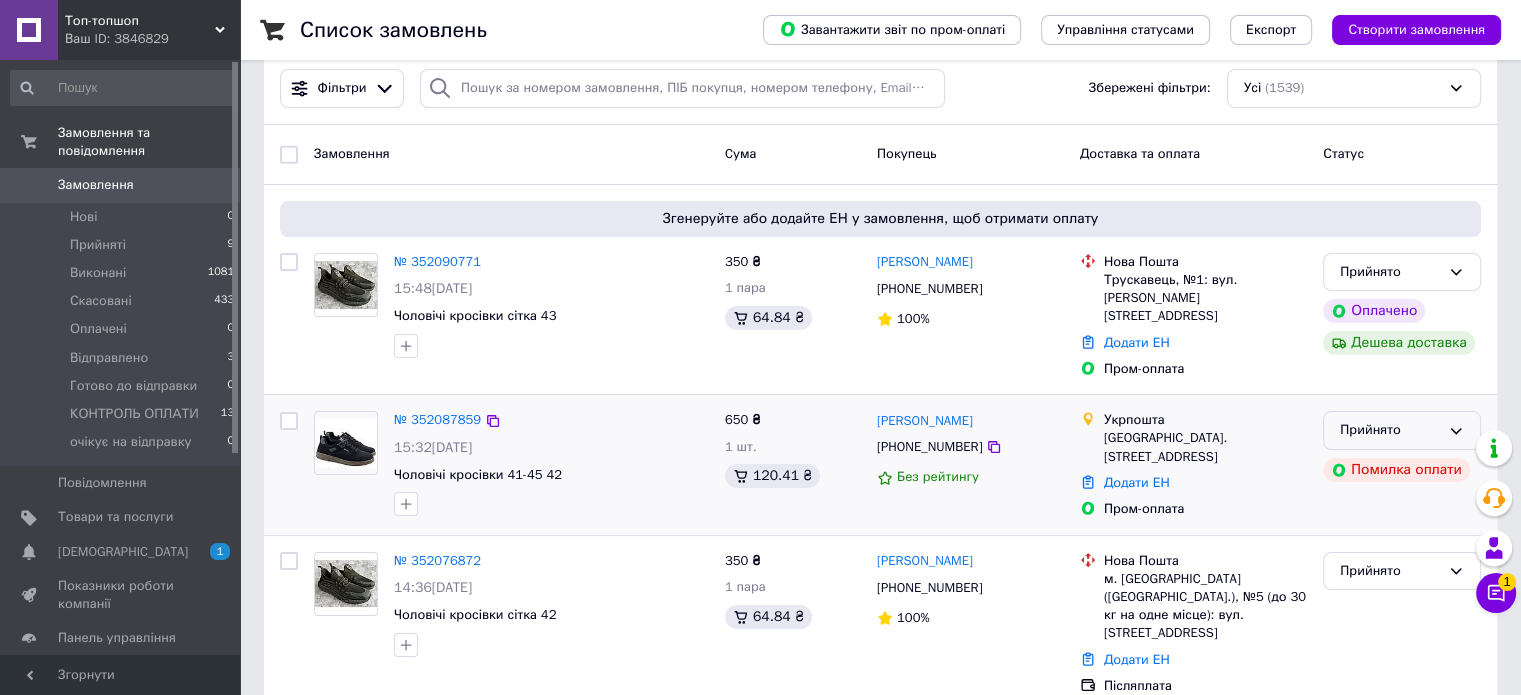 click on "Прийнято" at bounding box center [1390, 430] 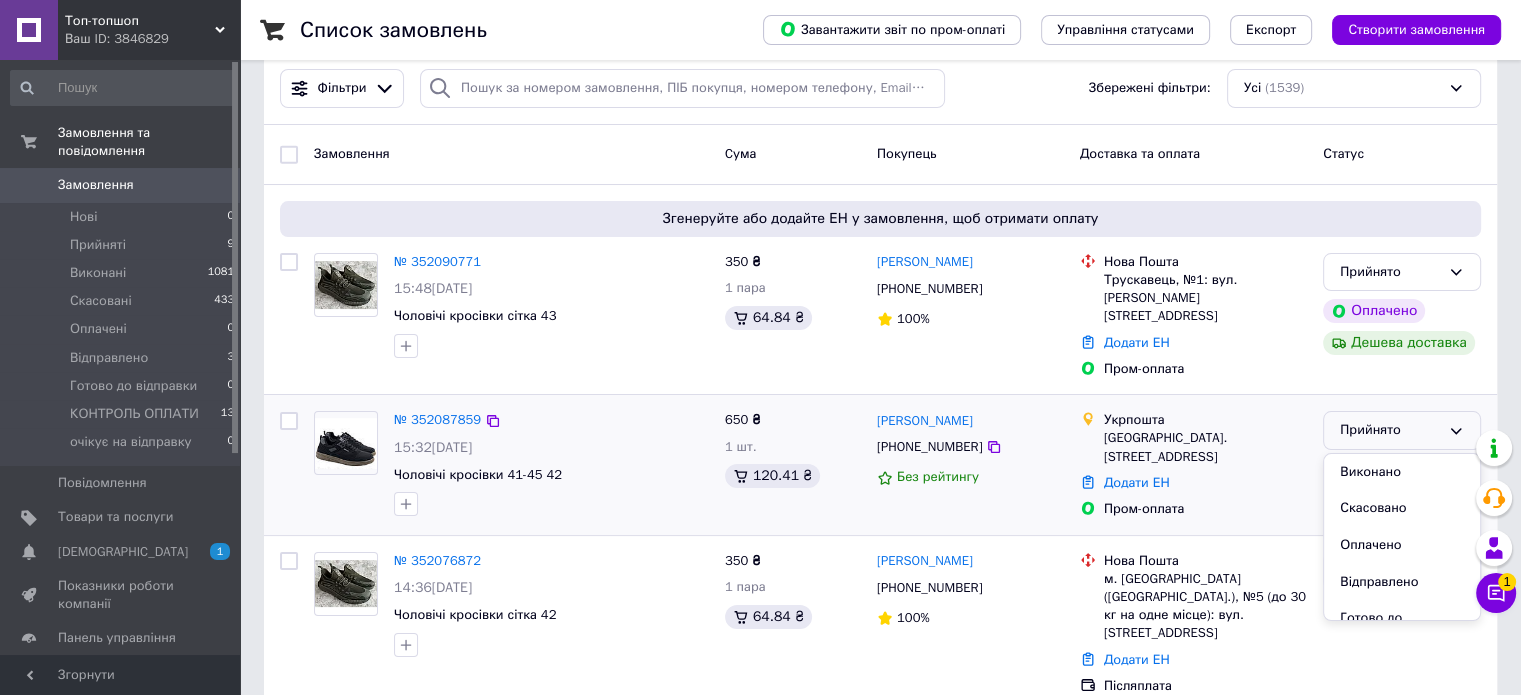 click on "[GEOGRAPHIC_DATA]. [STREET_ADDRESS]" at bounding box center [1205, 447] 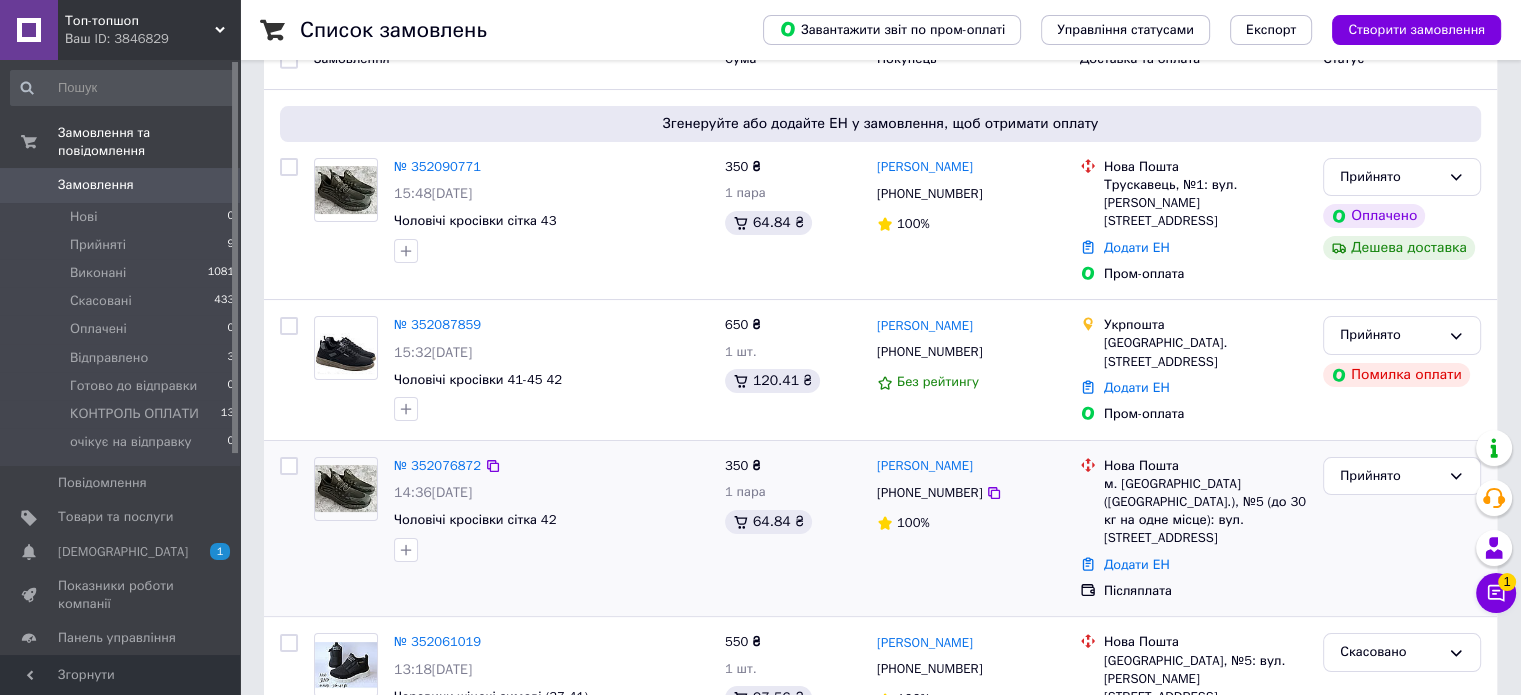 scroll, scrollTop: 266, scrollLeft: 0, axis: vertical 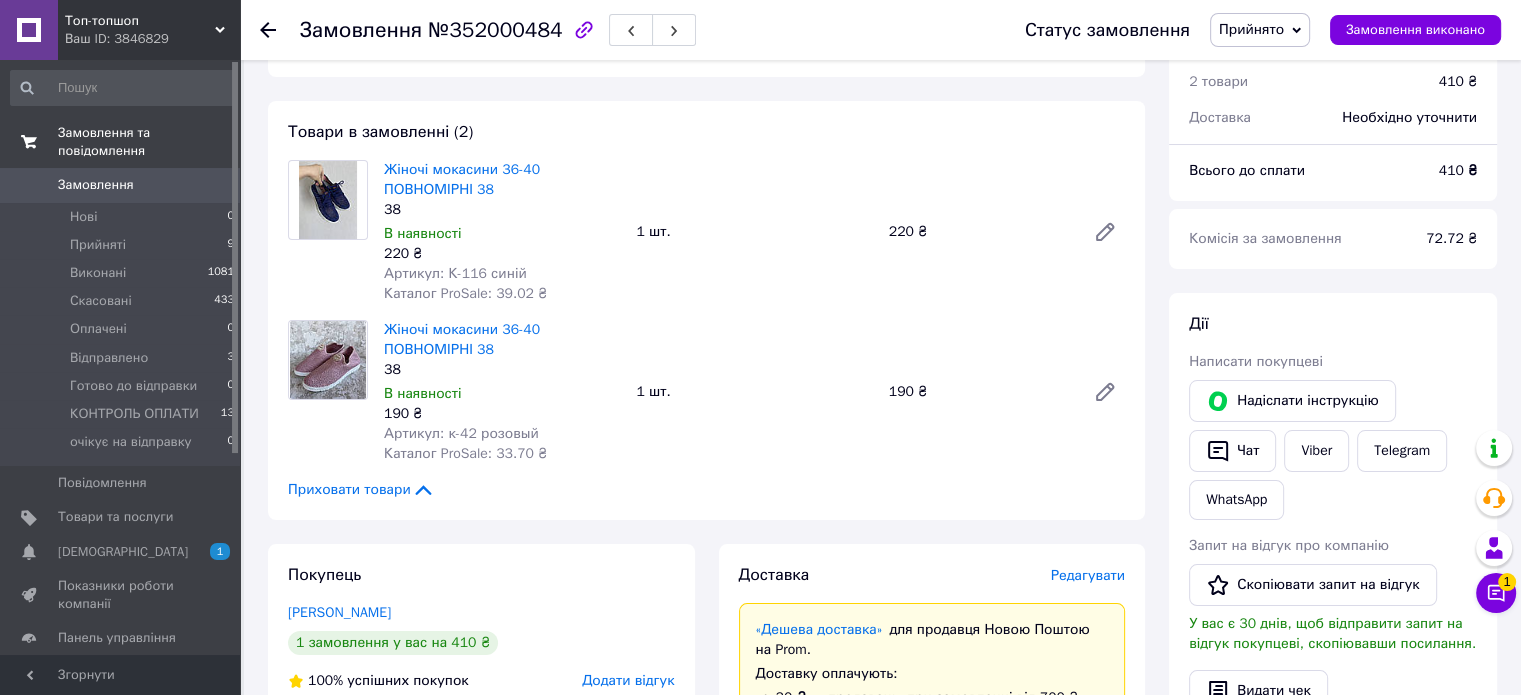 click on "Замовлення та повідомлення" at bounding box center (123, 142) 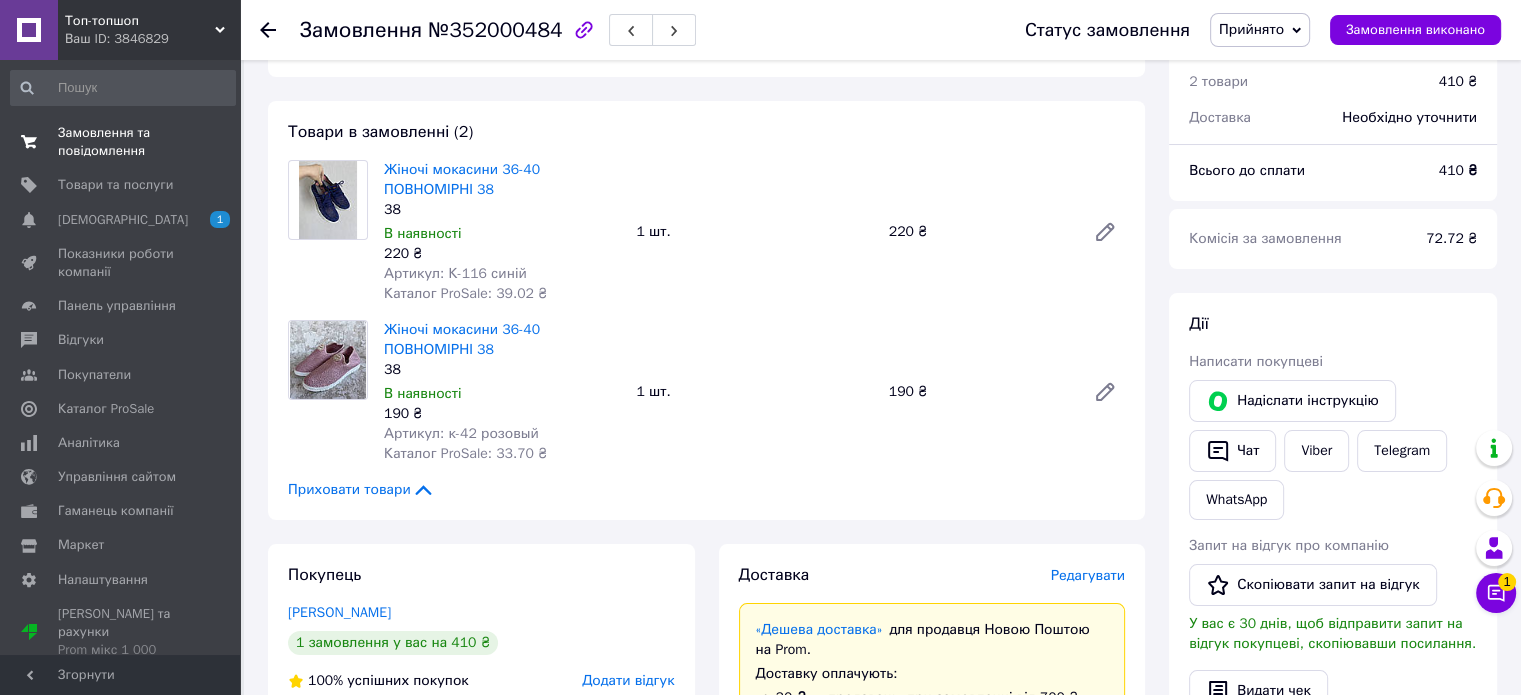 click on "Замовлення та повідомлення 0 0" at bounding box center [123, 142] 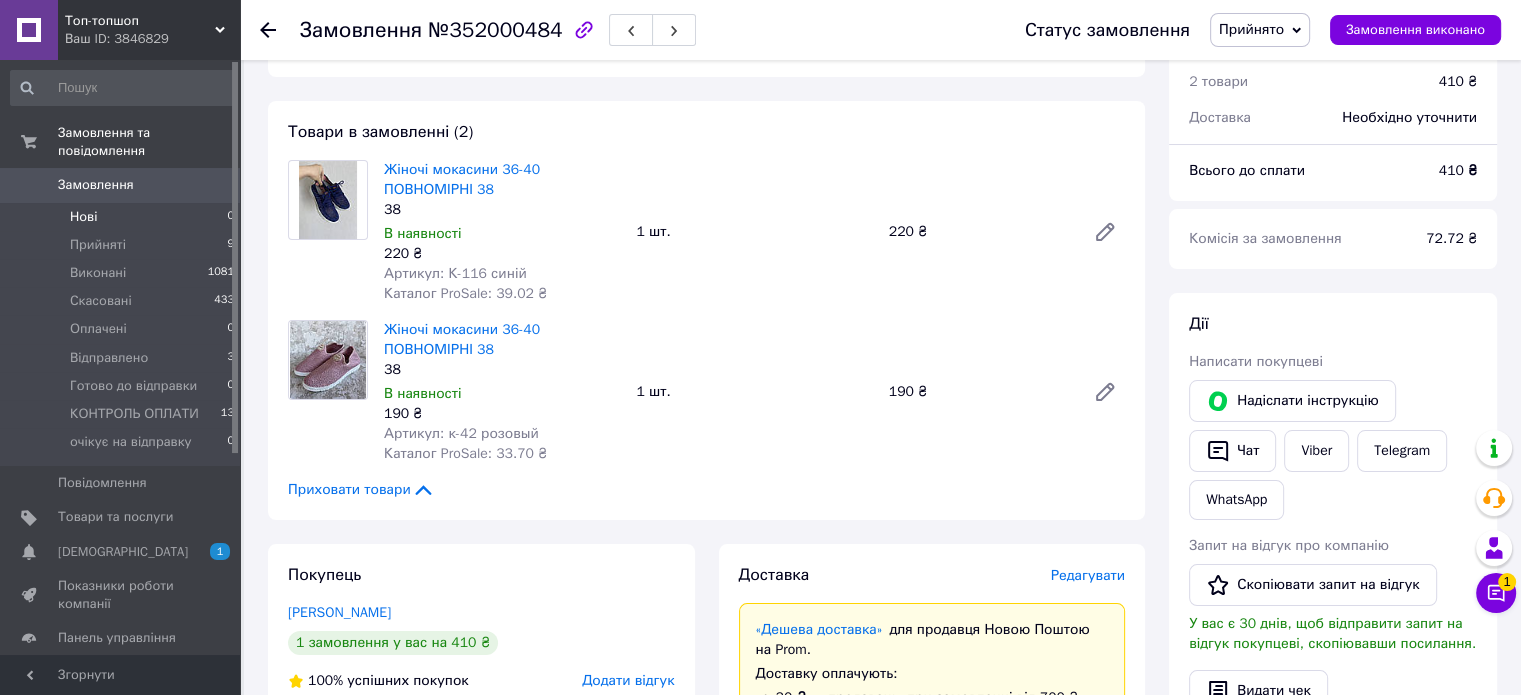 click on "Нові 0" at bounding box center (123, 217) 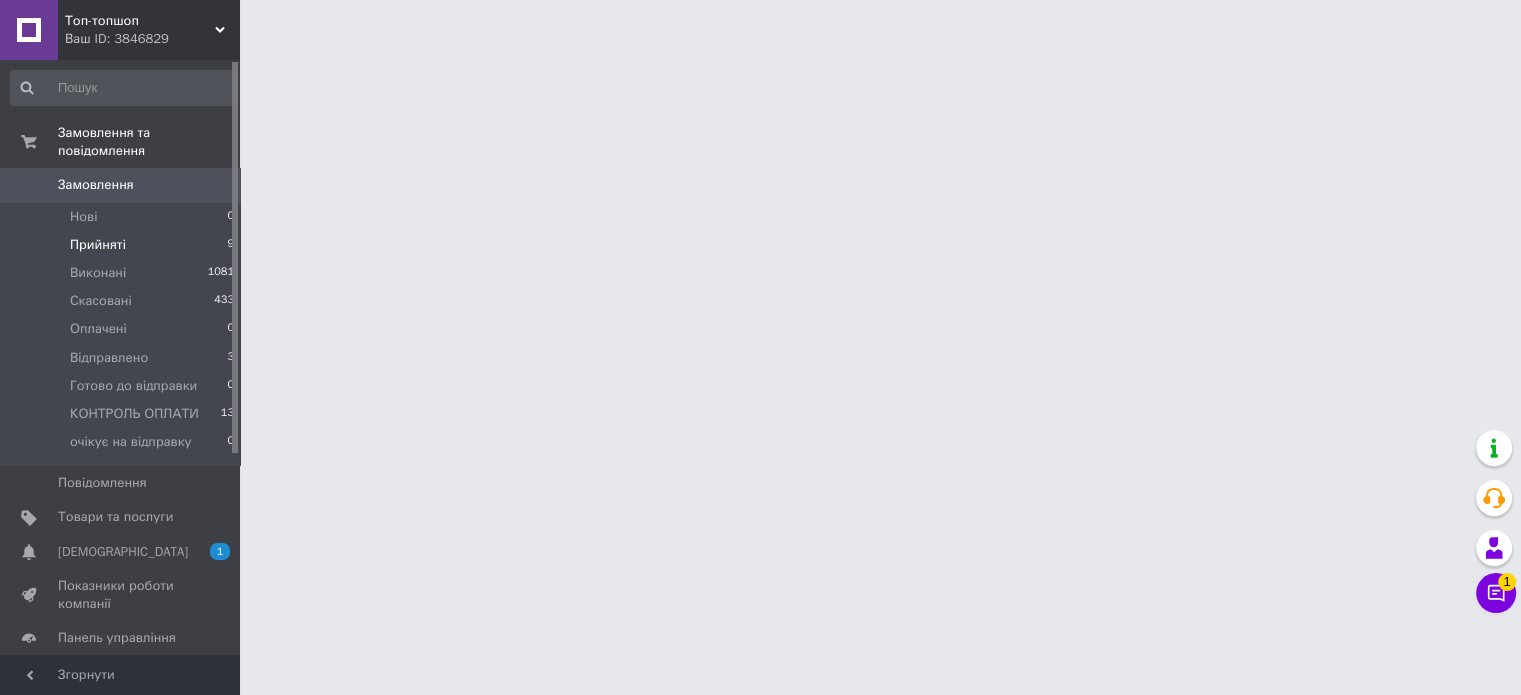 scroll, scrollTop: 0, scrollLeft: 0, axis: both 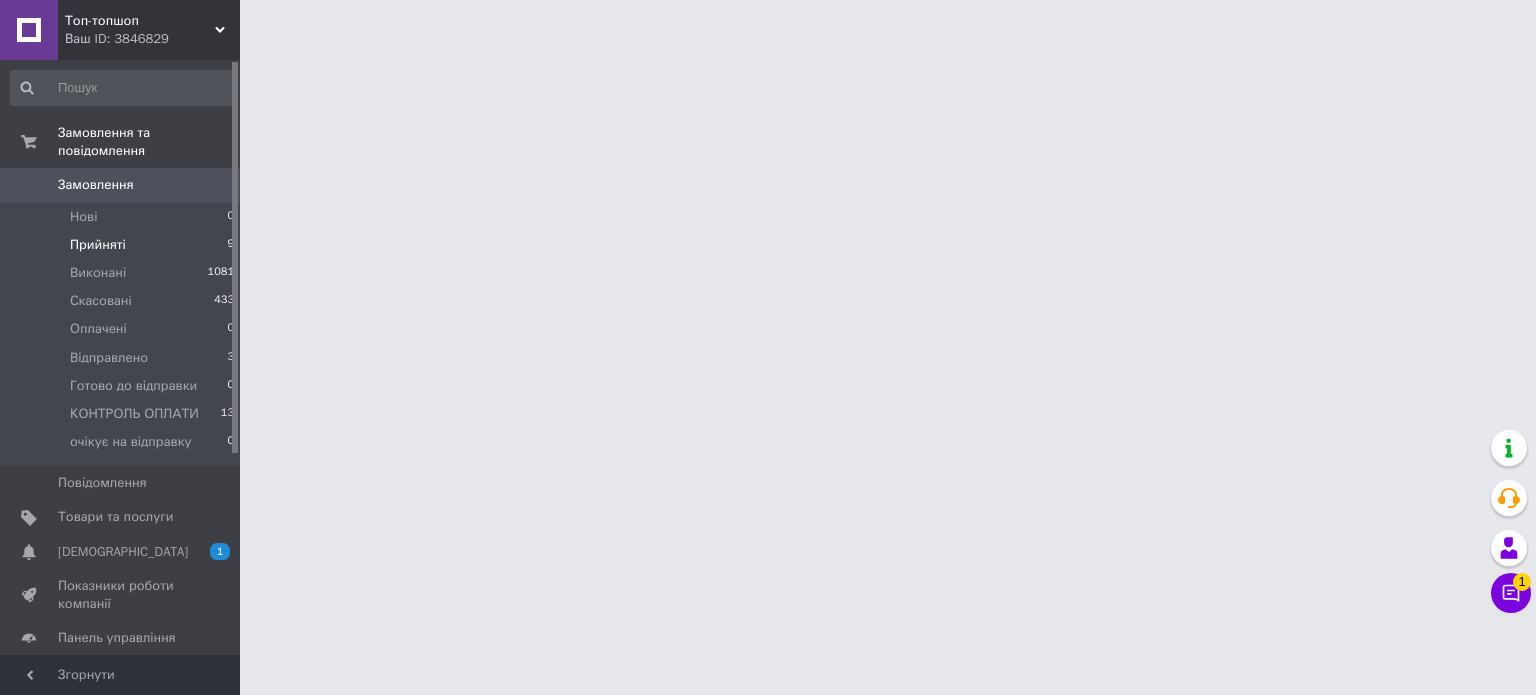 click on "Прийняті 9" at bounding box center (123, 245) 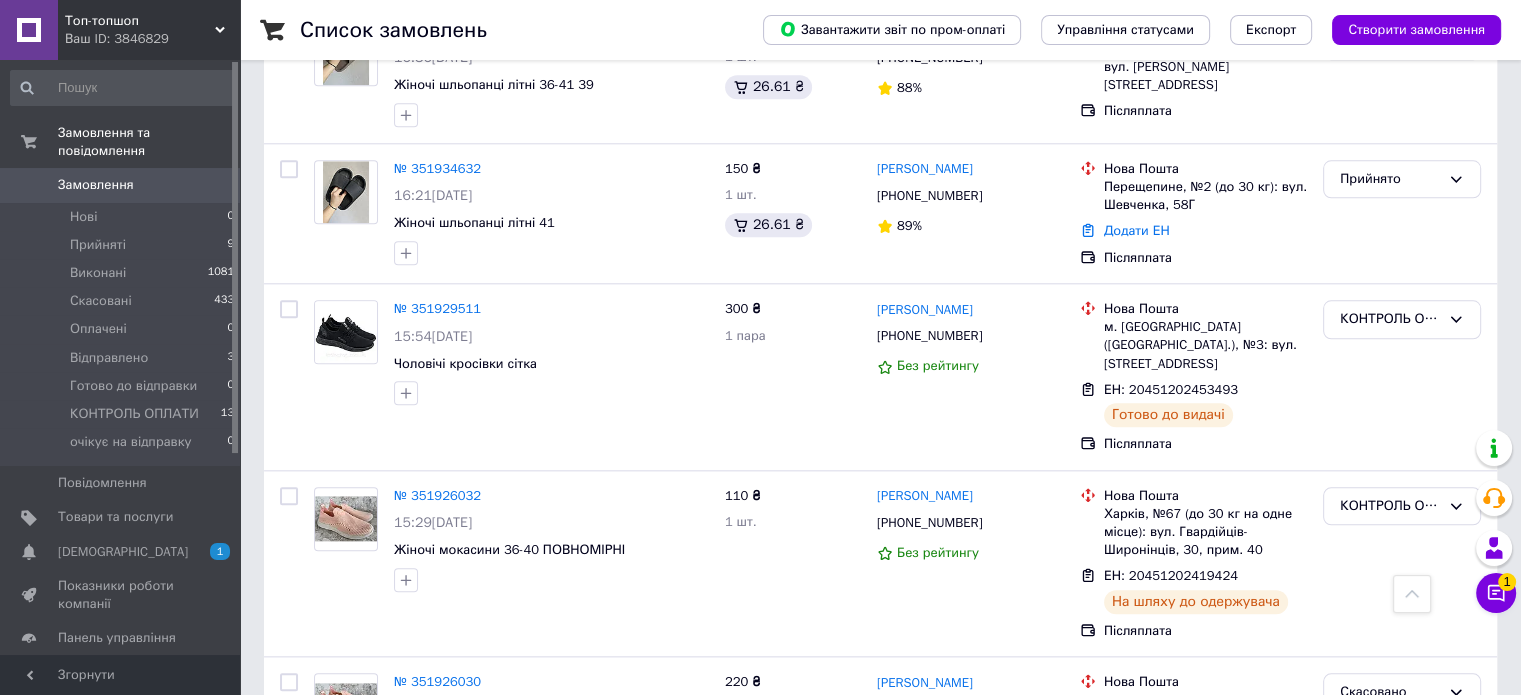 scroll, scrollTop: 2933, scrollLeft: 0, axis: vertical 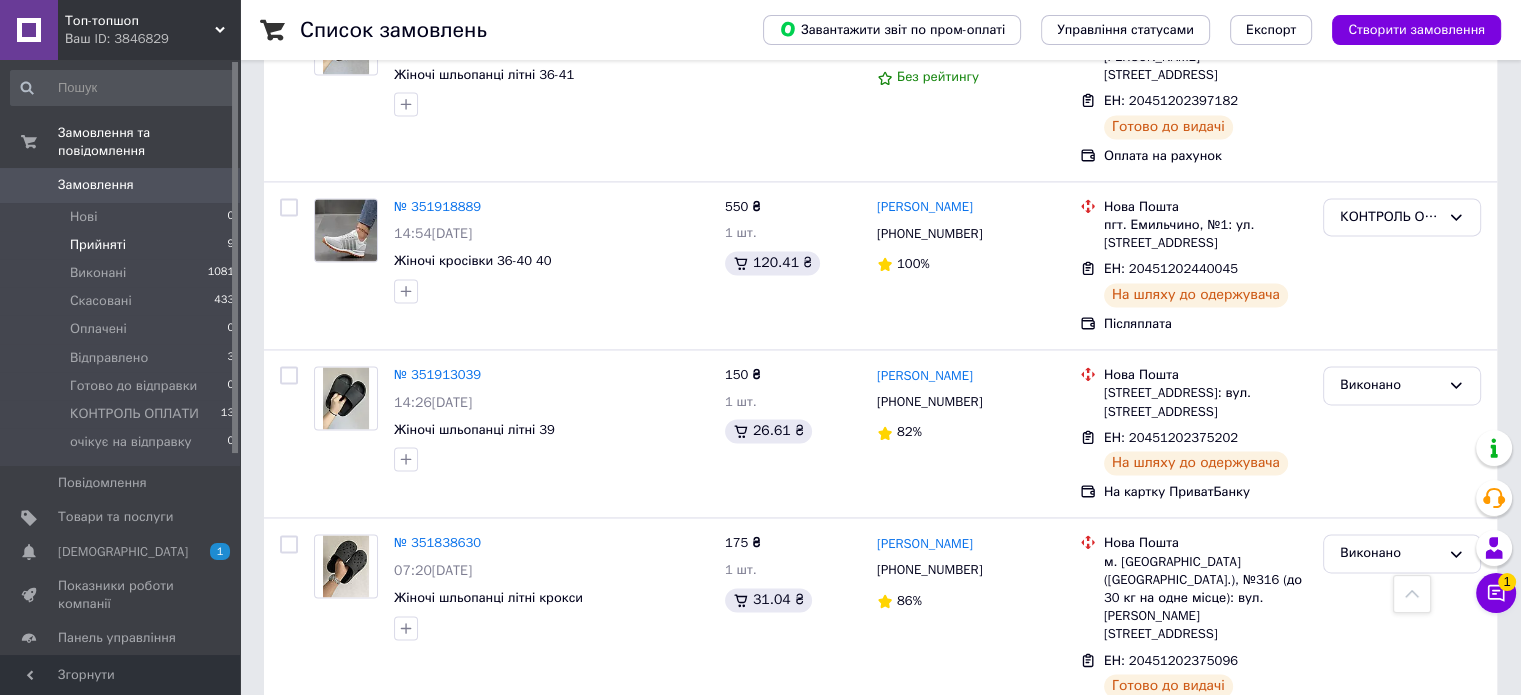click on "Прийняті 9" at bounding box center [123, 245] 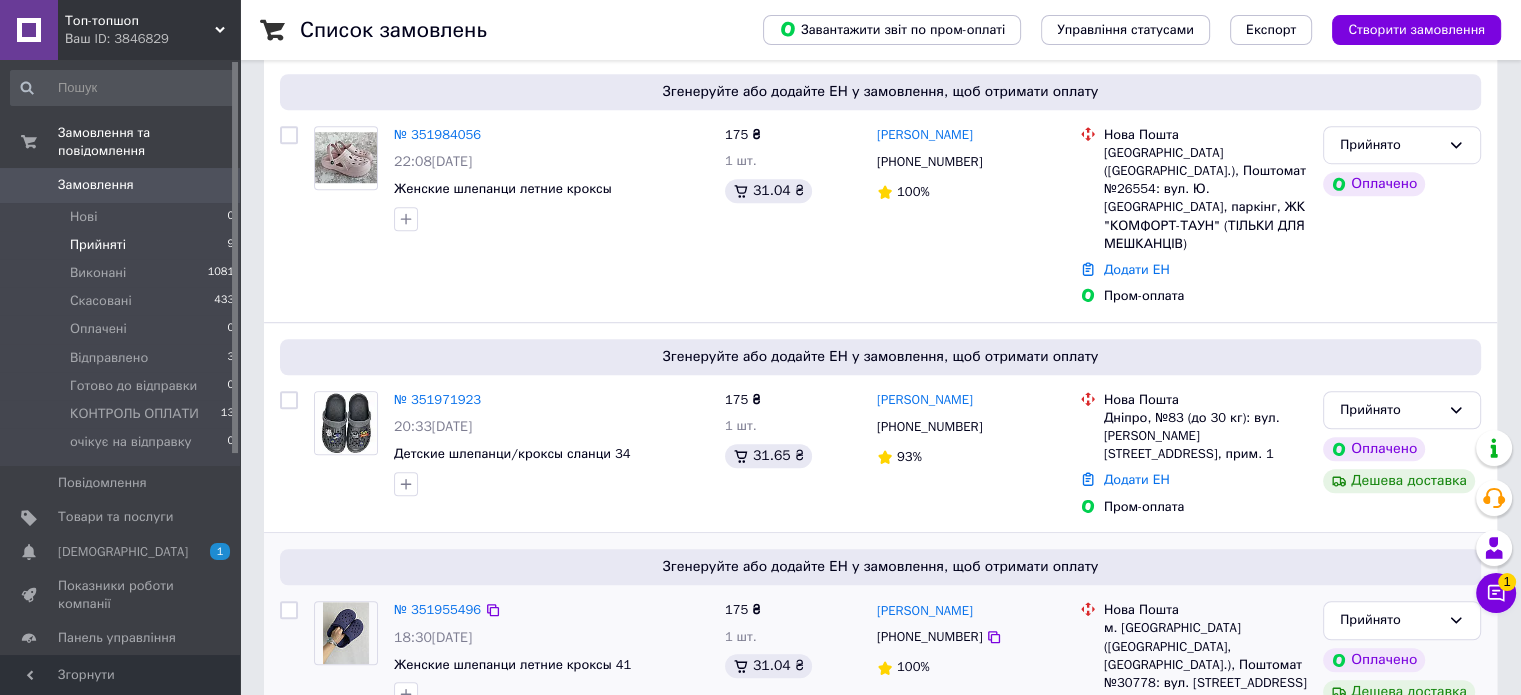 scroll, scrollTop: 1428, scrollLeft: 0, axis: vertical 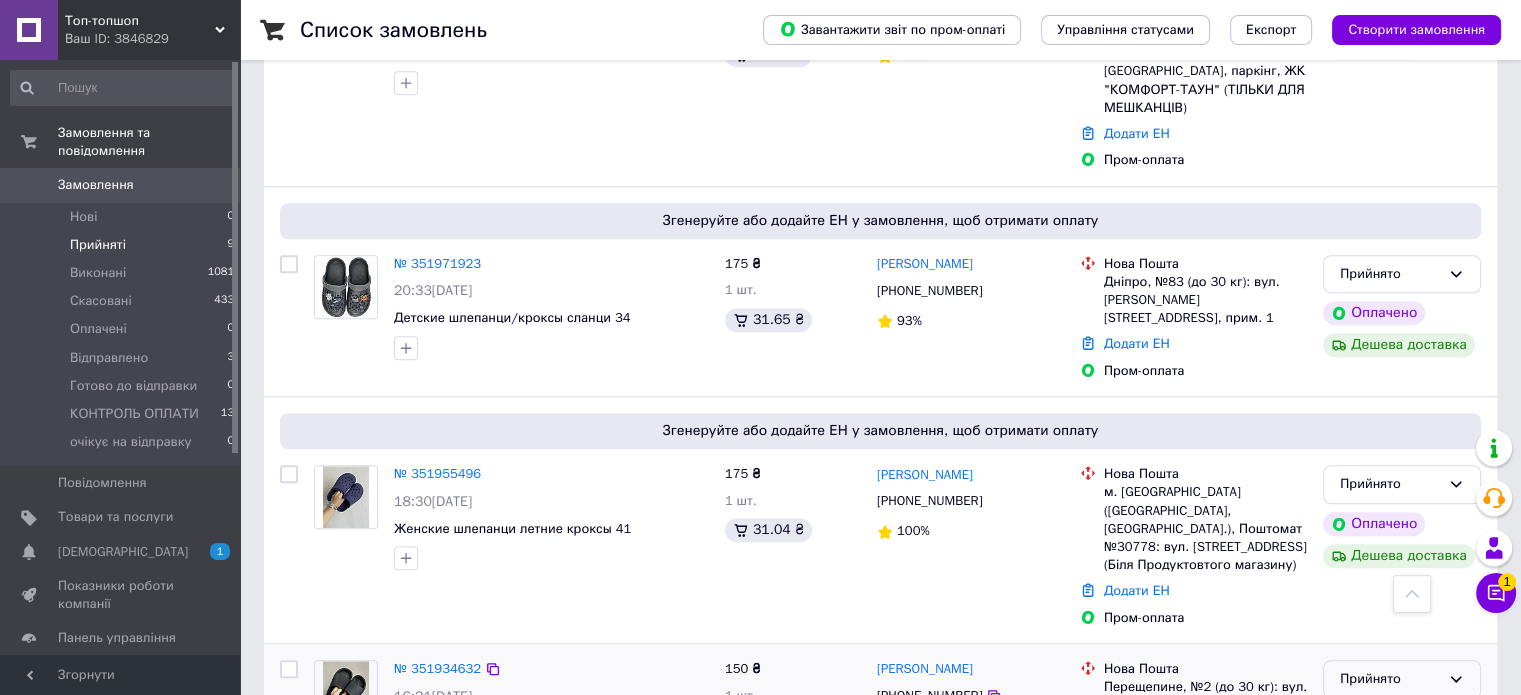 click on "Прийнято" at bounding box center [1390, 679] 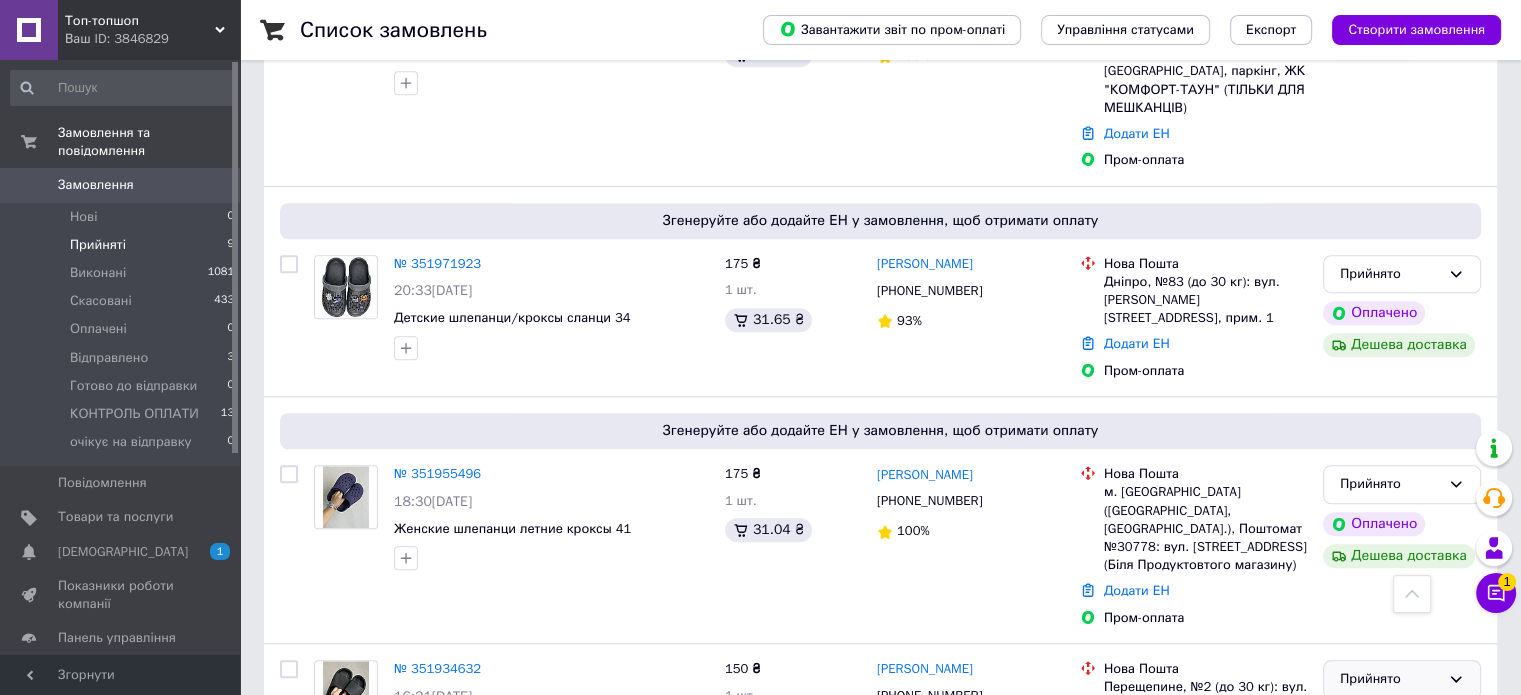 scroll, scrollTop: 131, scrollLeft: 0, axis: vertical 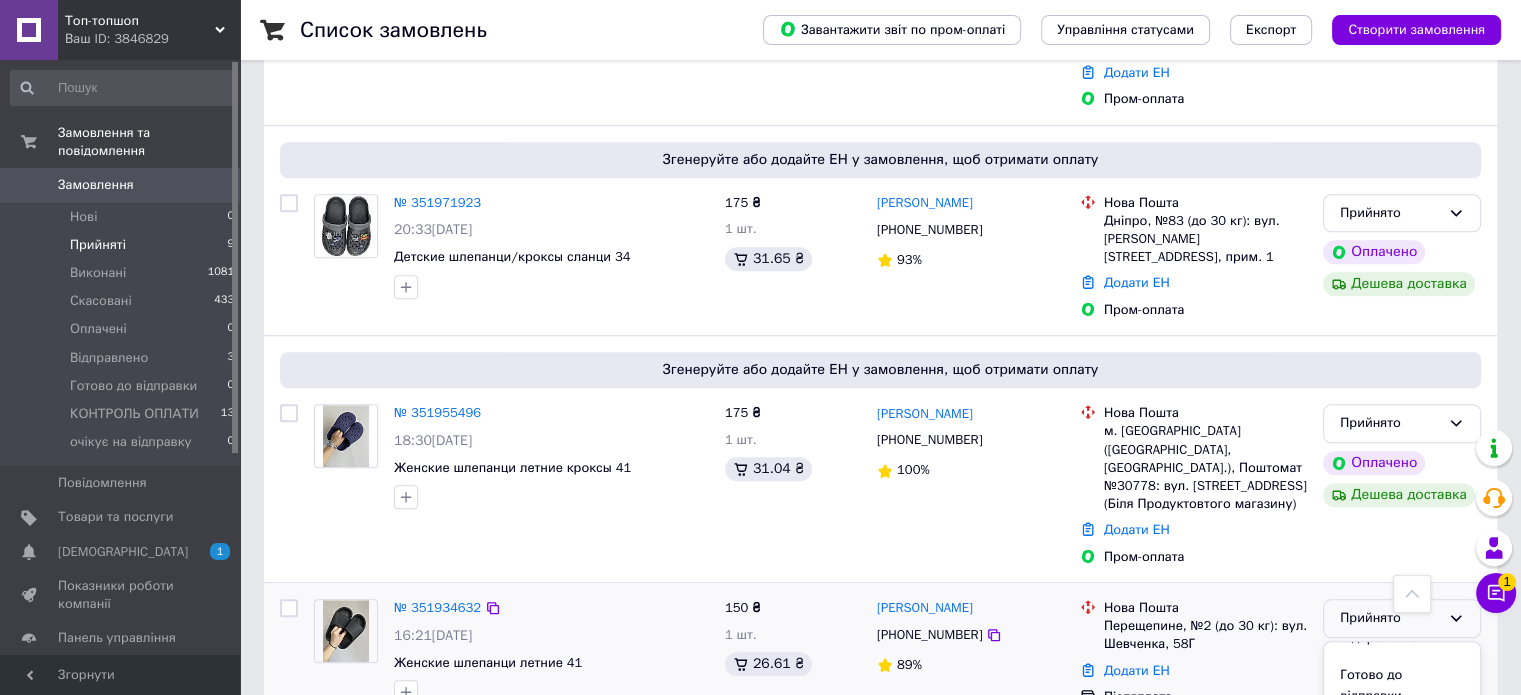 click on "очікує на відправку" at bounding box center [1402, 789] 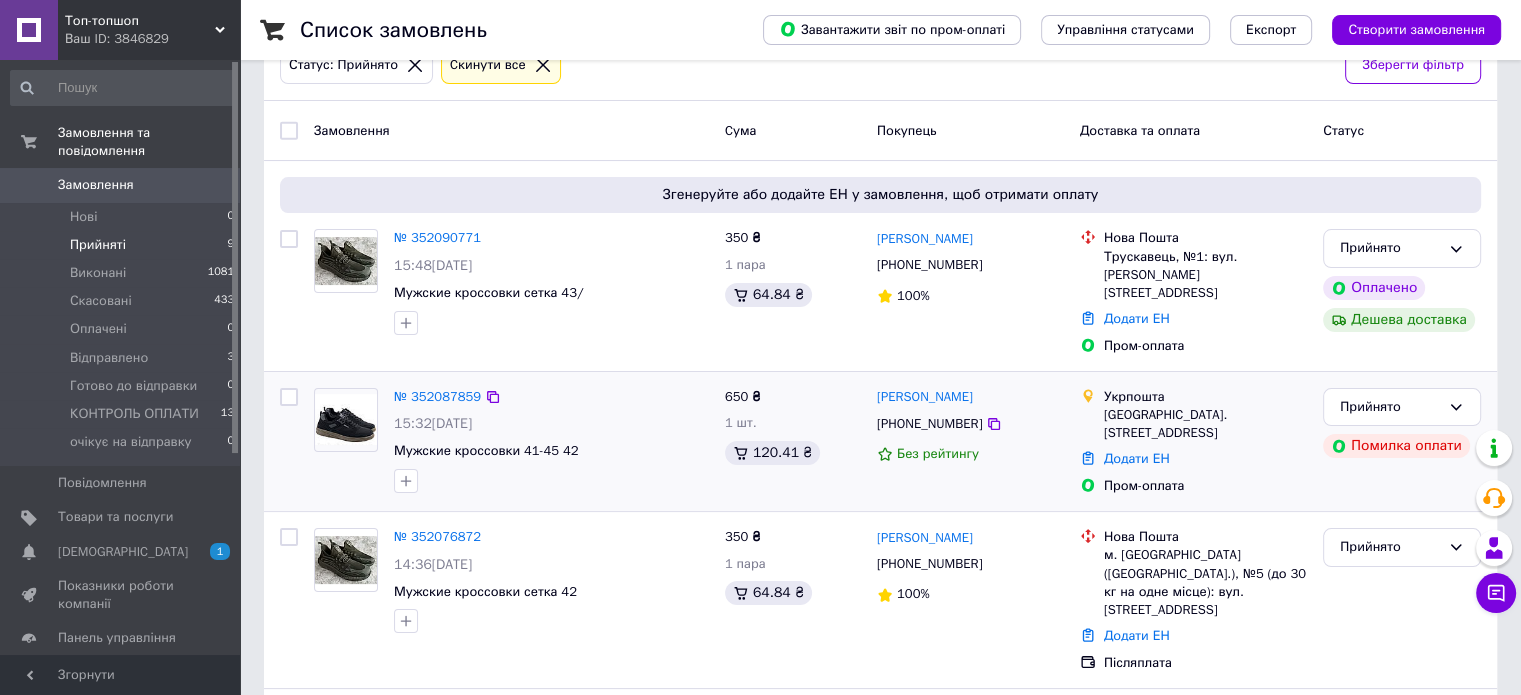 scroll, scrollTop: 0, scrollLeft: 0, axis: both 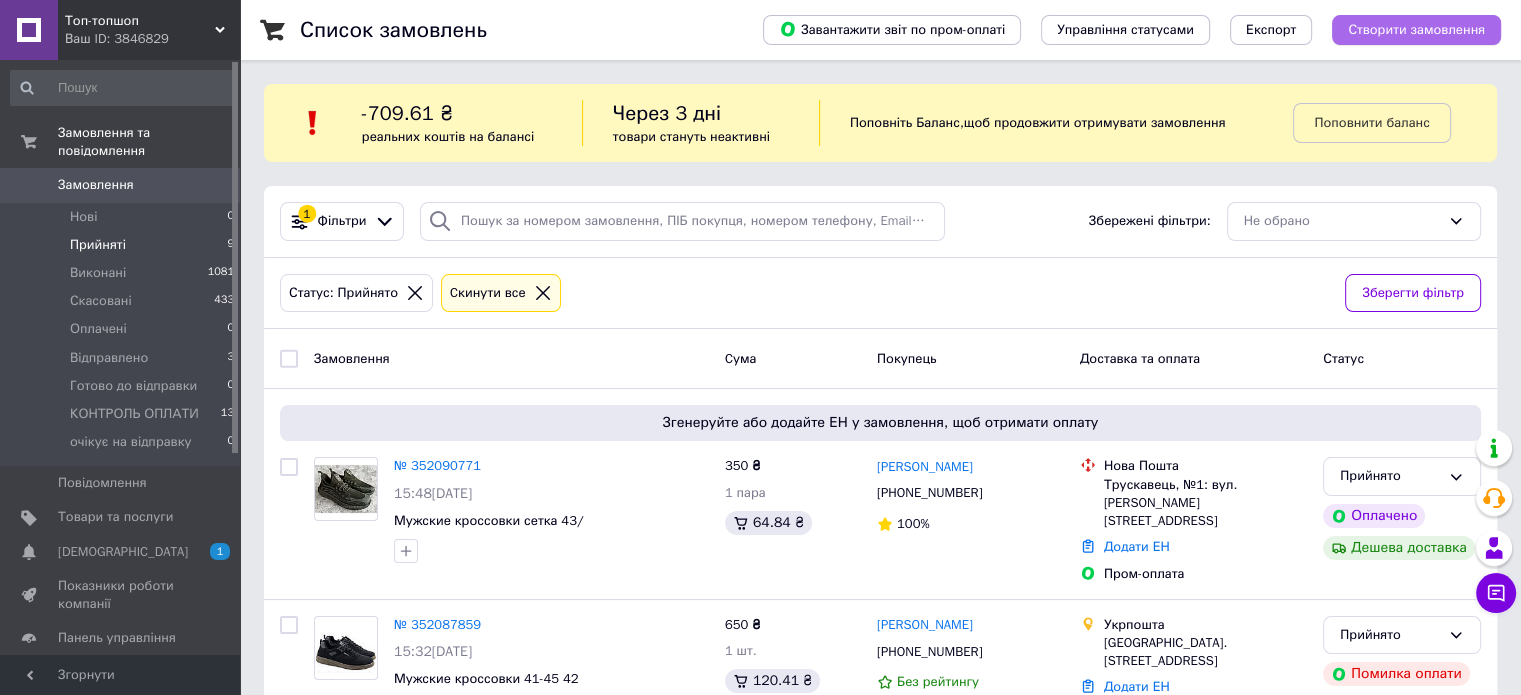 click on "Створити замовлення" at bounding box center [1416, 30] 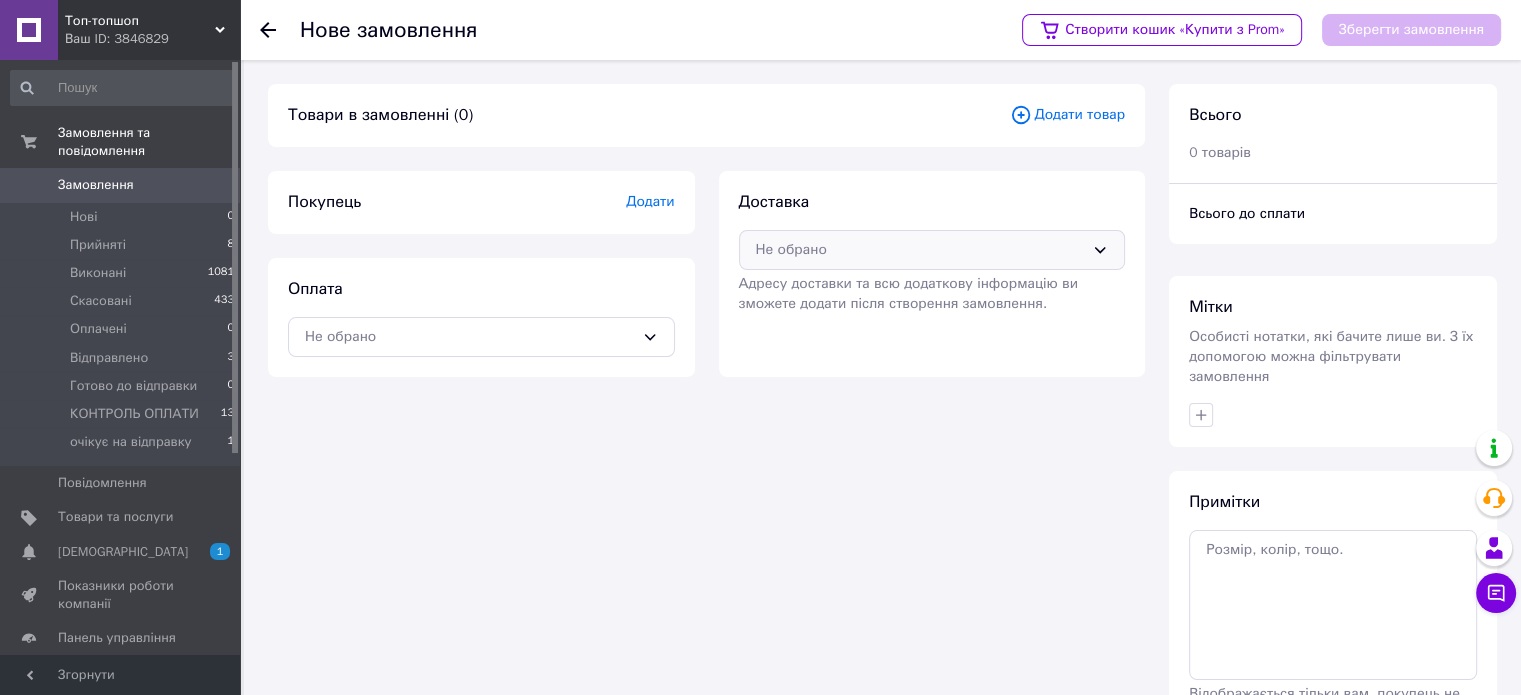 click on "Не обрано" at bounding box center (932, 250) 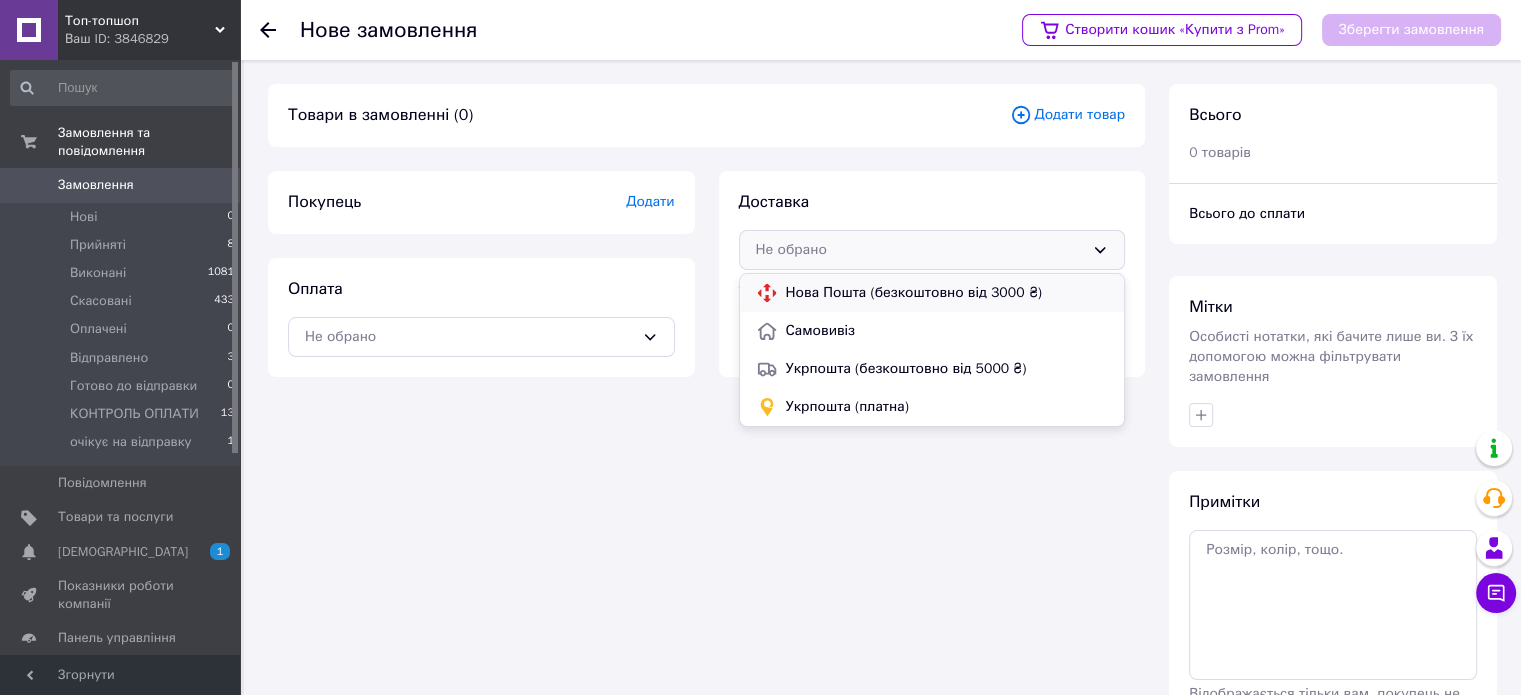click on "Нова Пошта (безкоштовно від 3000 ₴)" at bounding box center (947, 293) 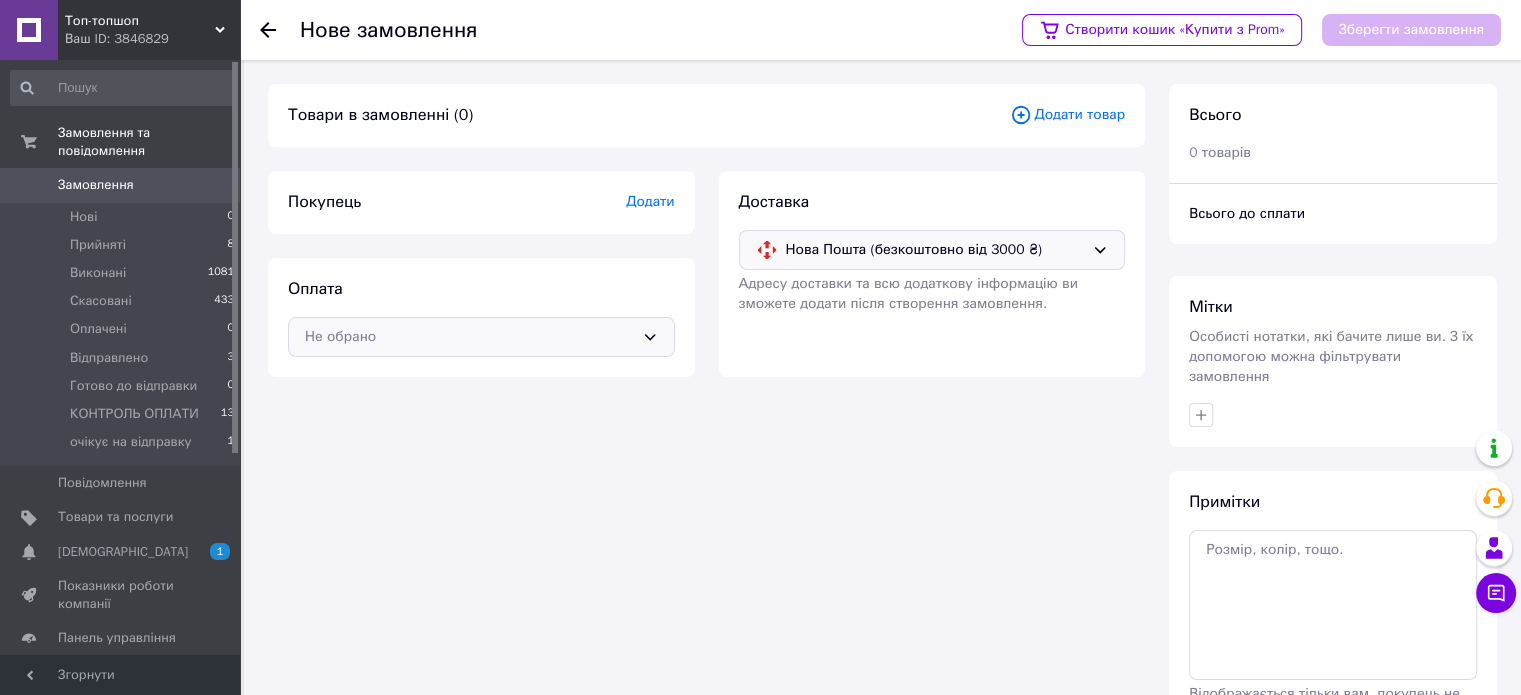 click on "Не обрано" at bounding box center (481, 337) 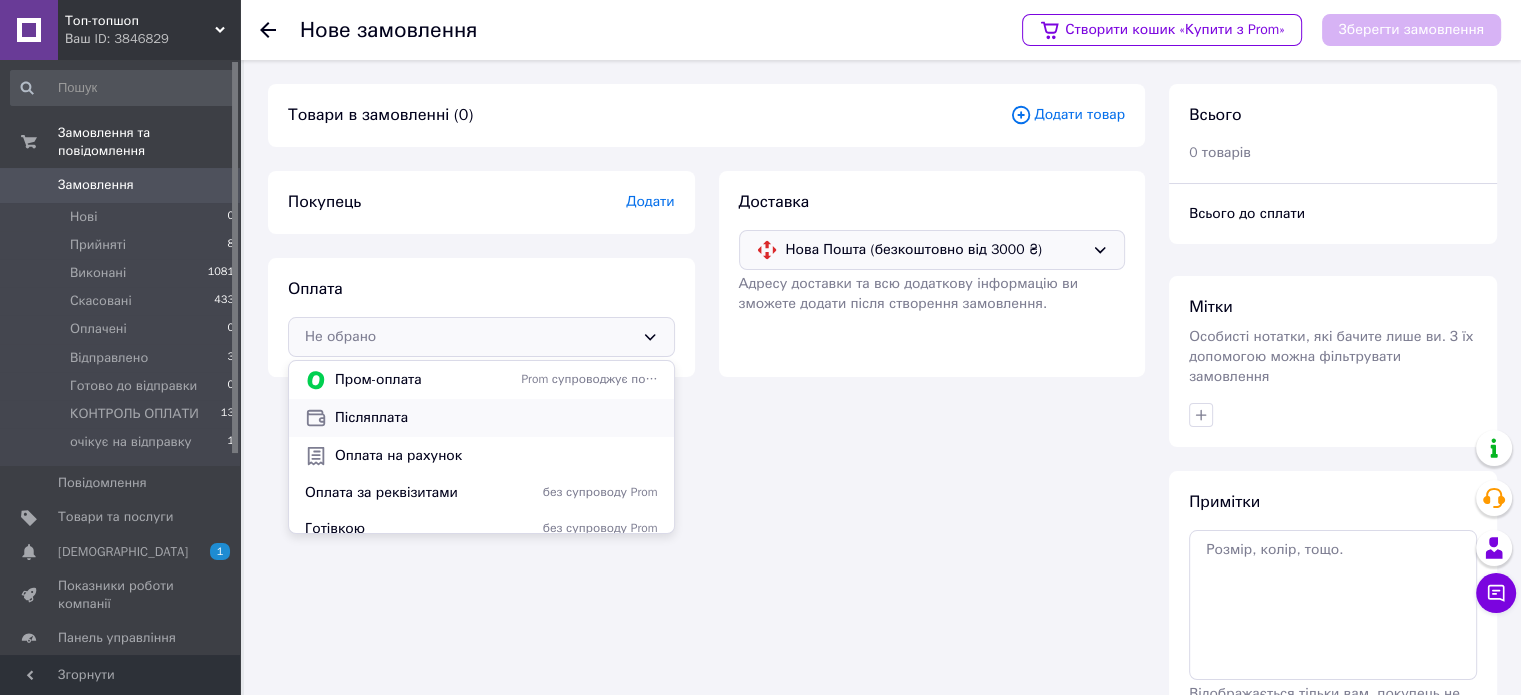 click on "Післяплата" at bounding box center [496, 418] 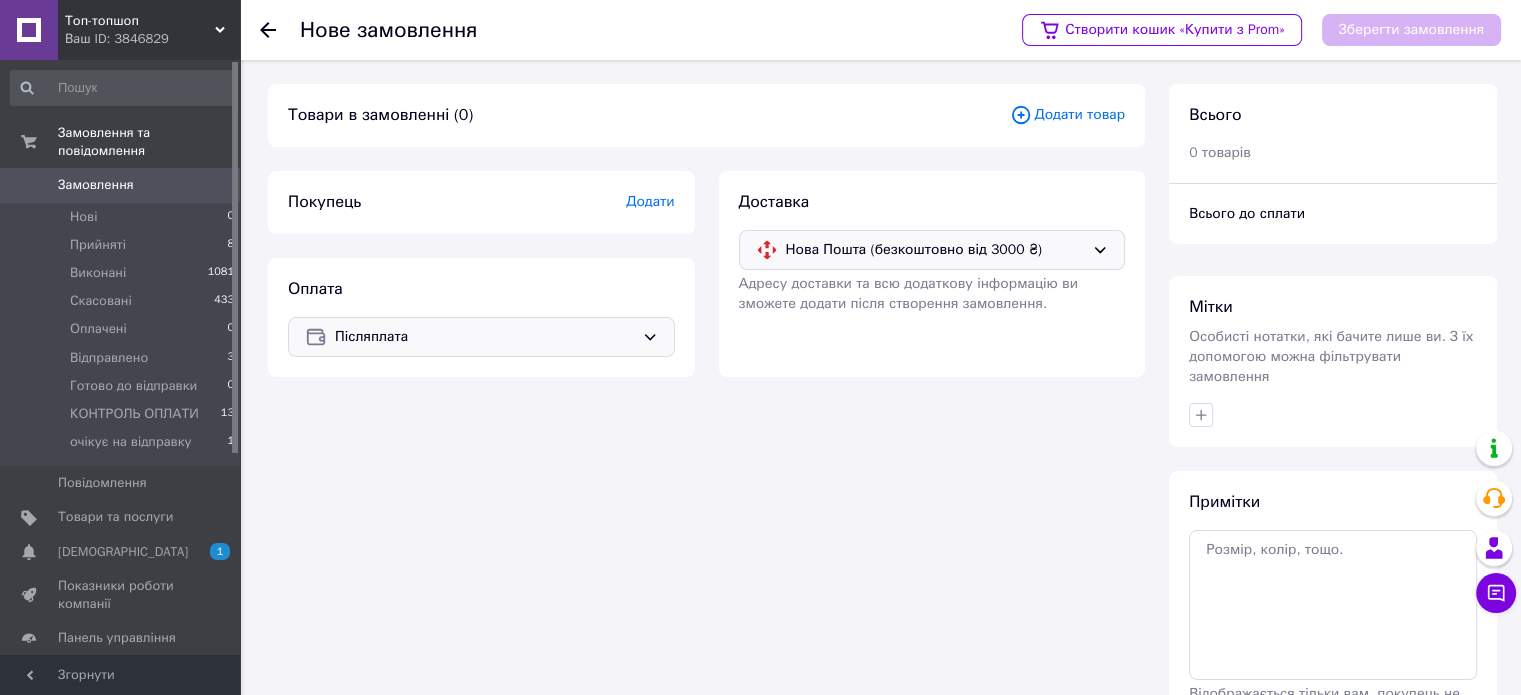 click on "Додати товар" at bounding box center [1067, 115] 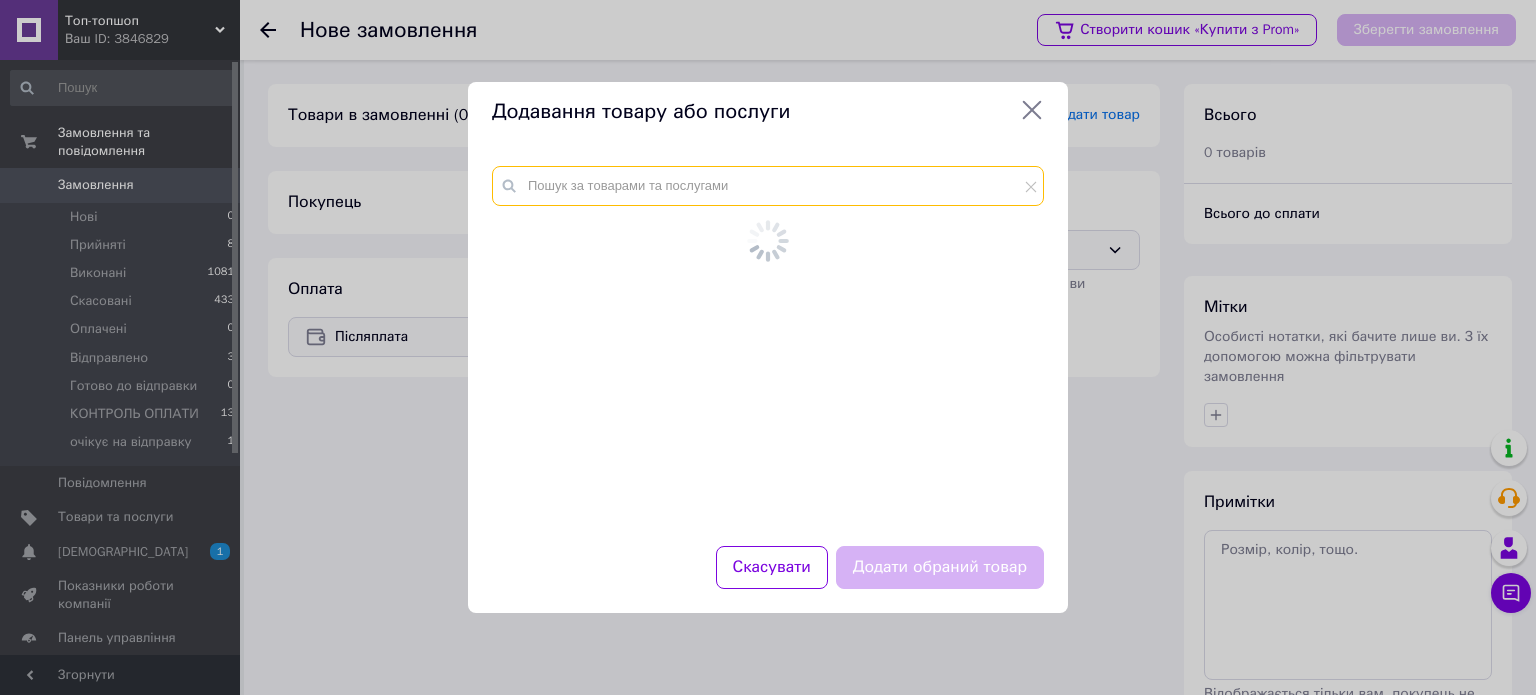 click at bounding box center [768, 186] 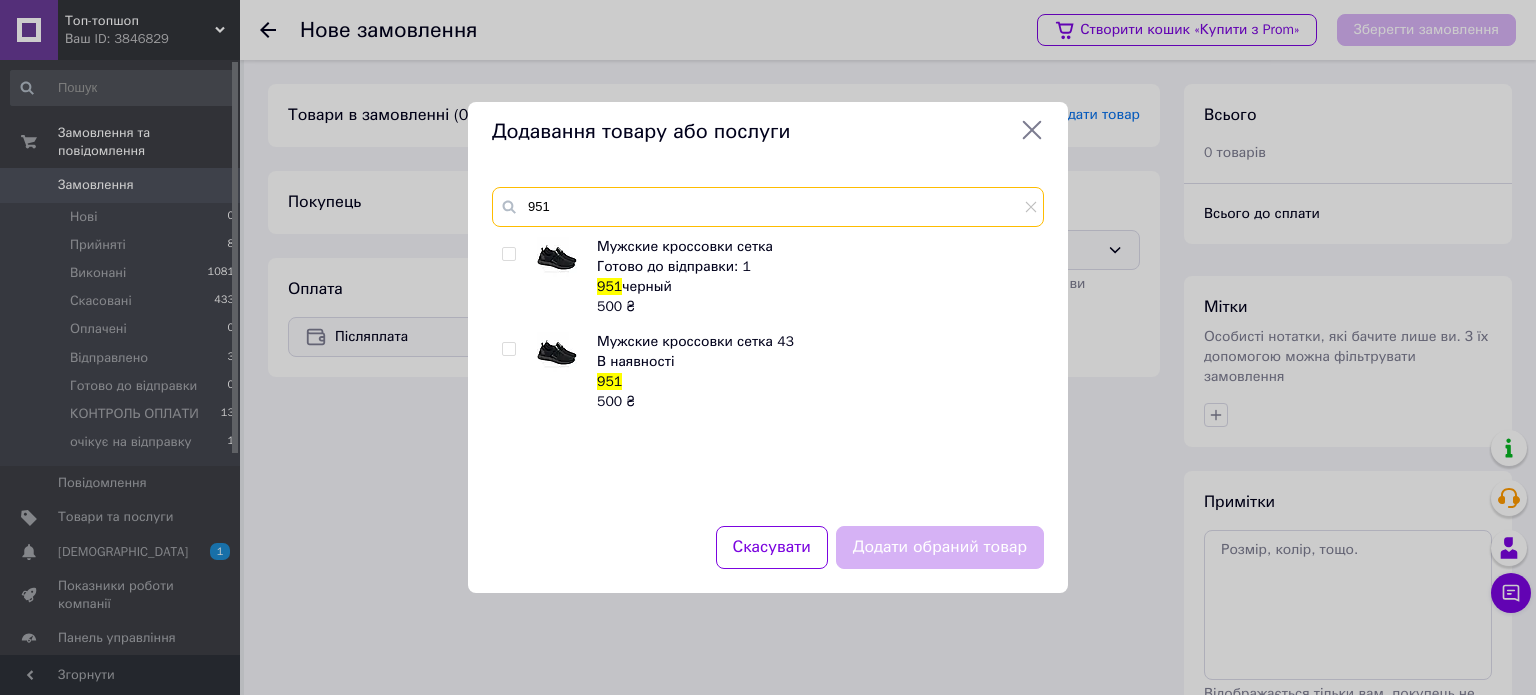 type on "951" 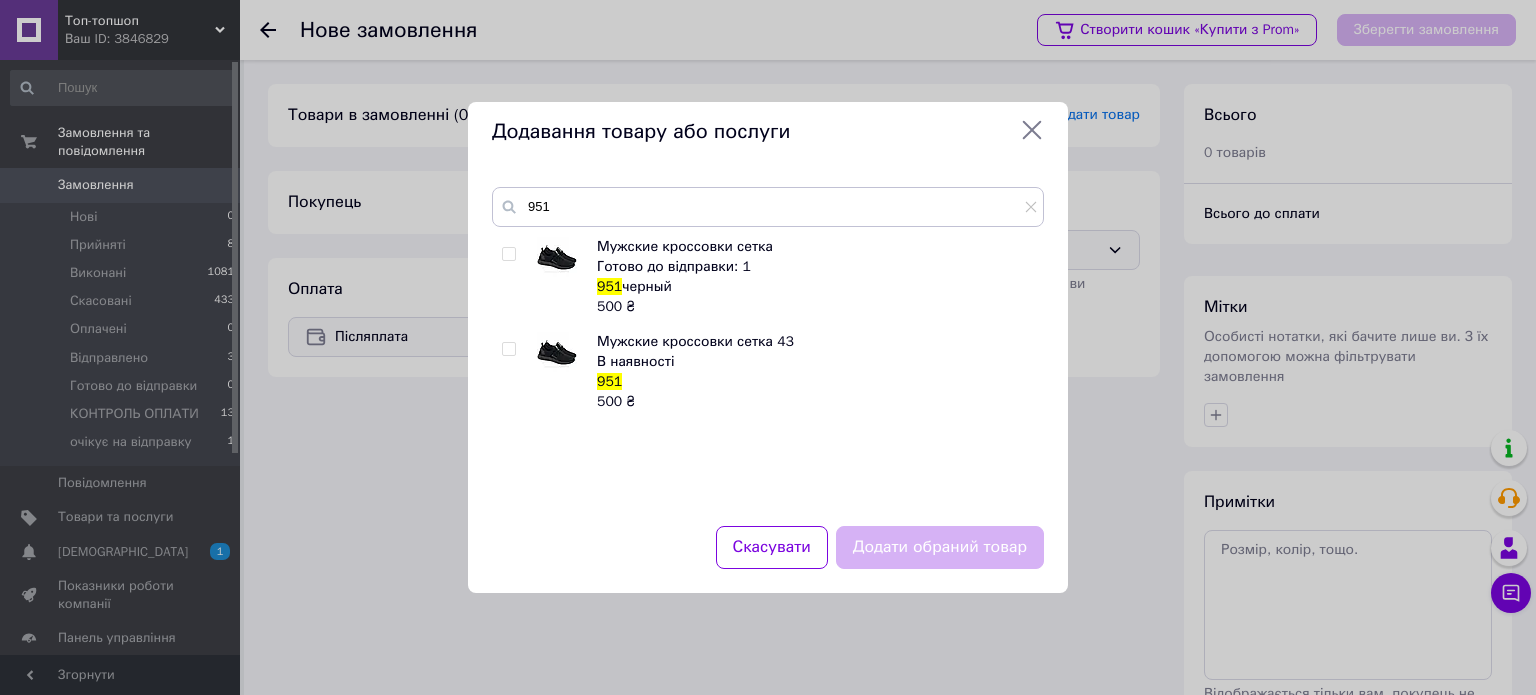 click at bounding box center (512, 277) 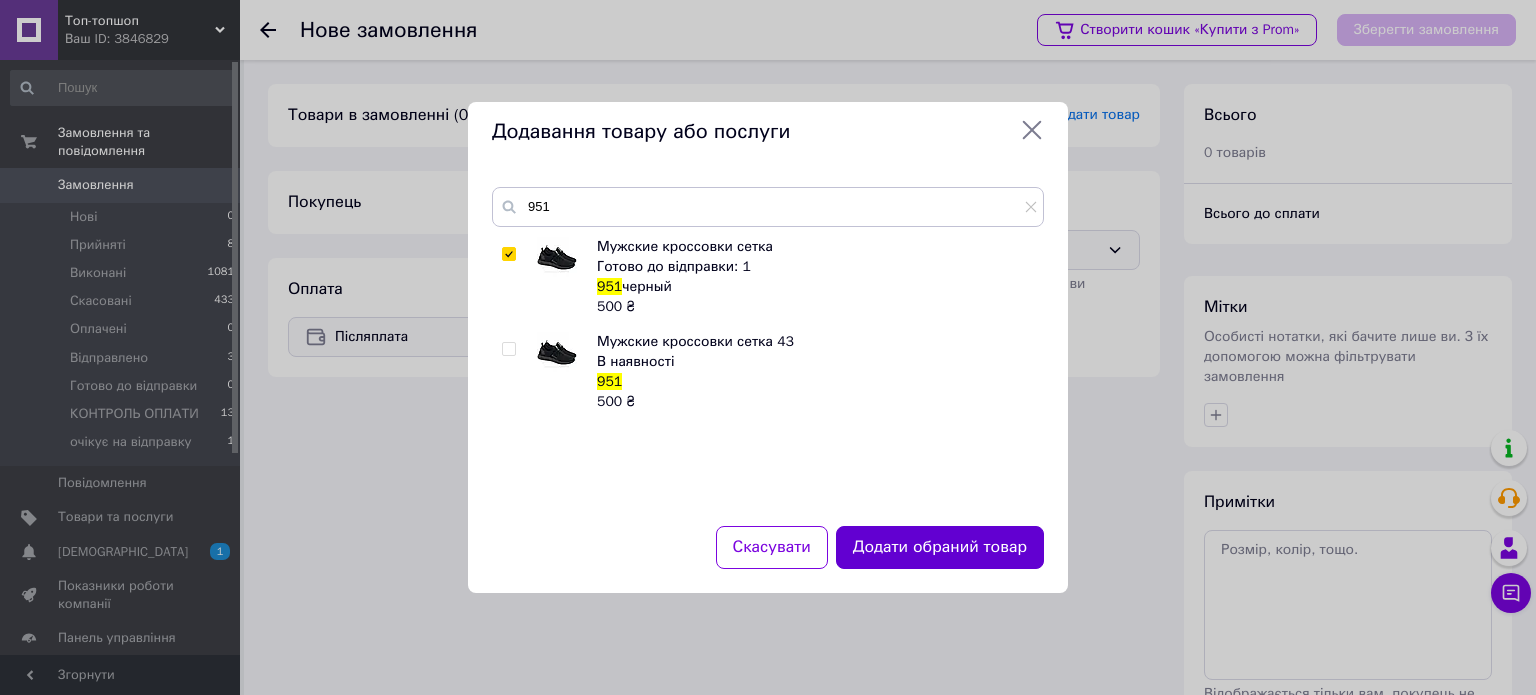 click on "Додати обраний товар" at bounding box center (940, 547) 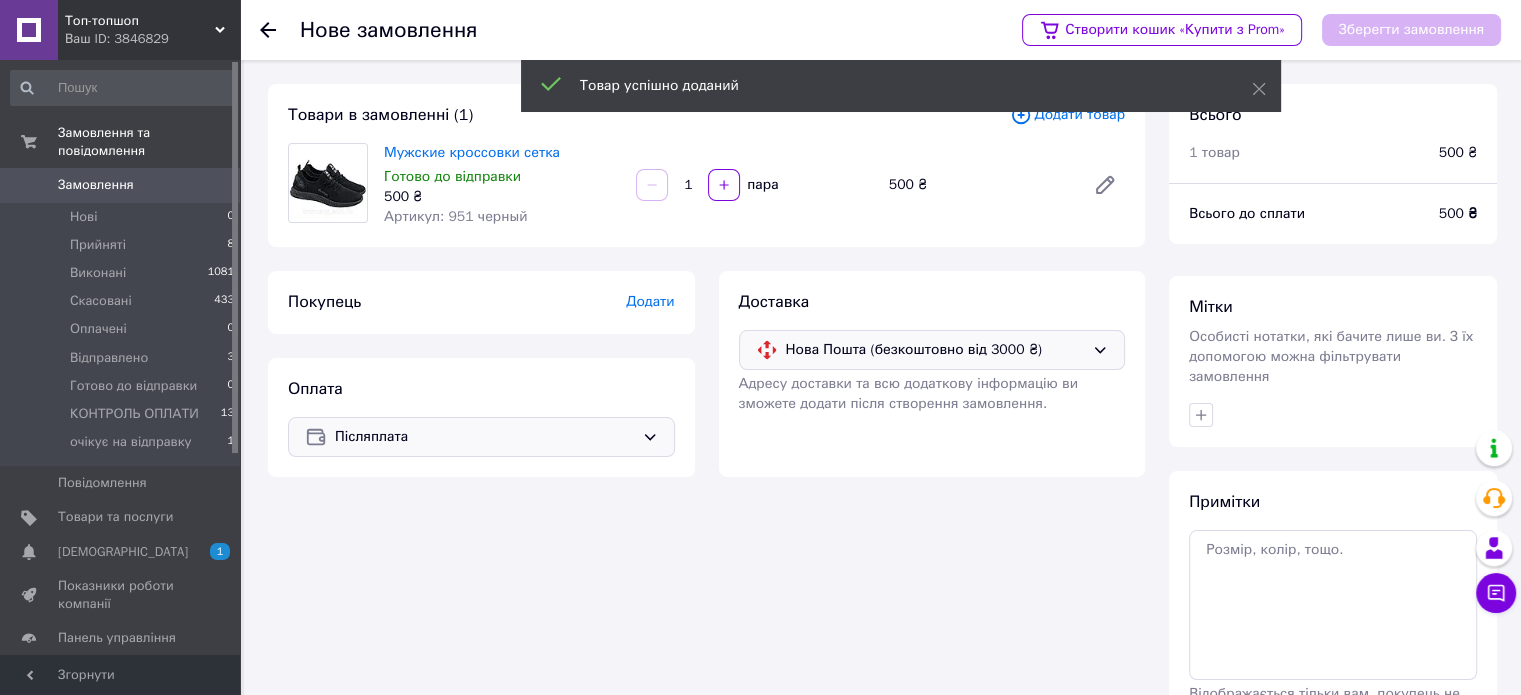 click on "Додати" at bounding box center [650, 301] 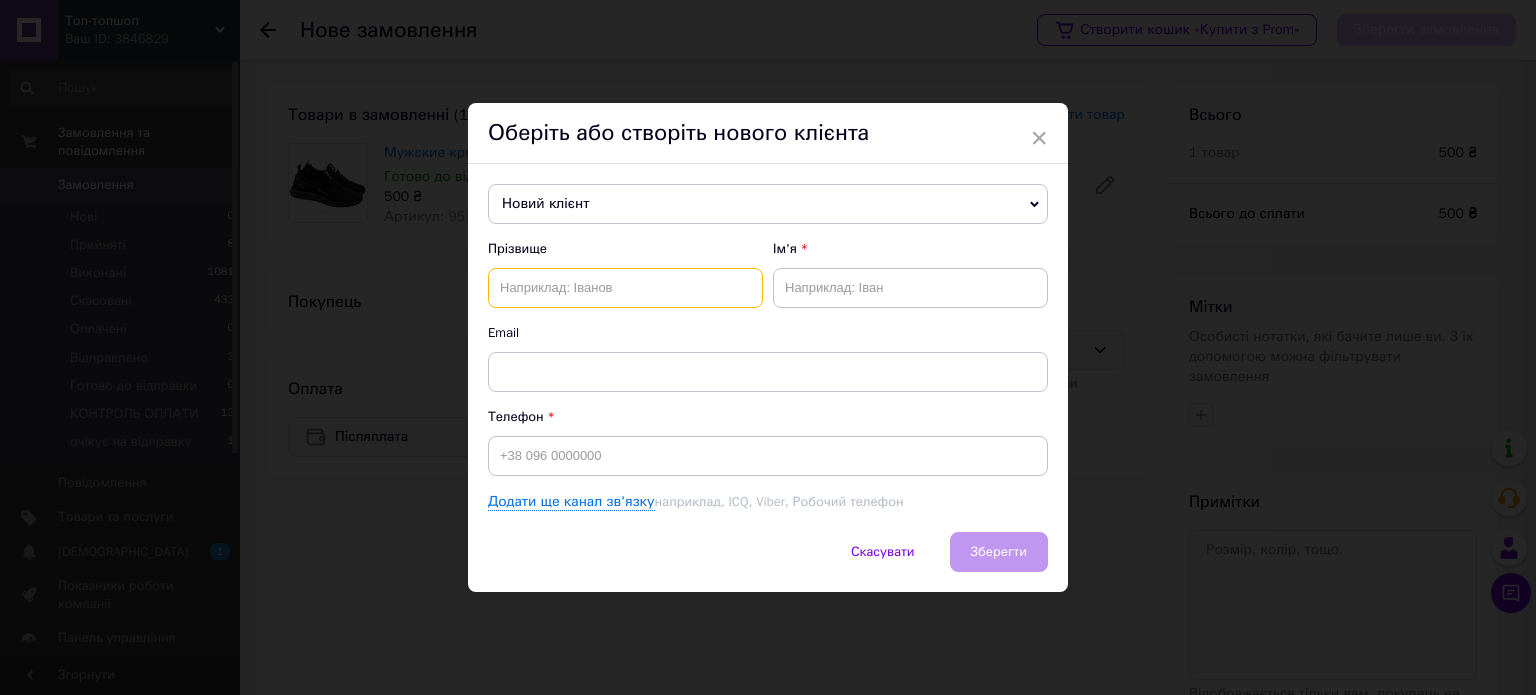 click at bounding box center [625, 288] 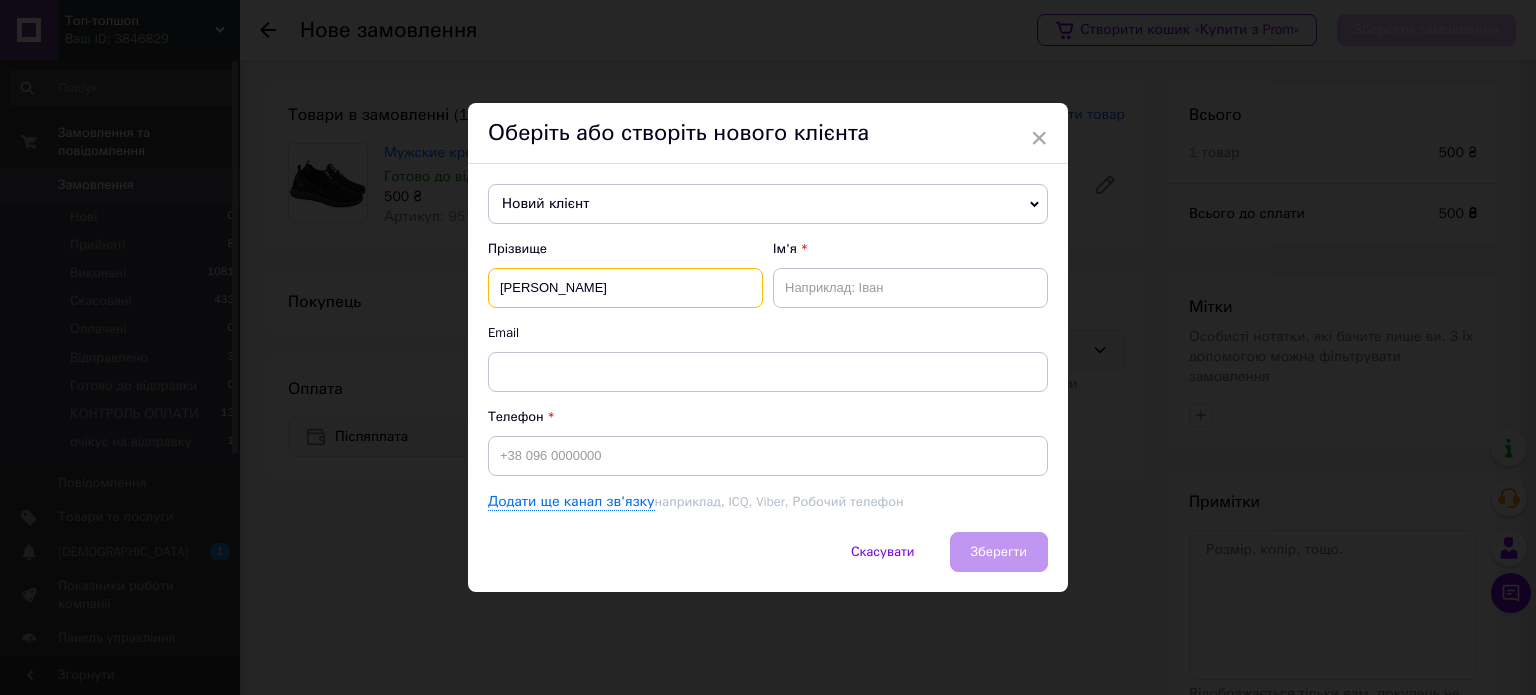 type on "Замрій" 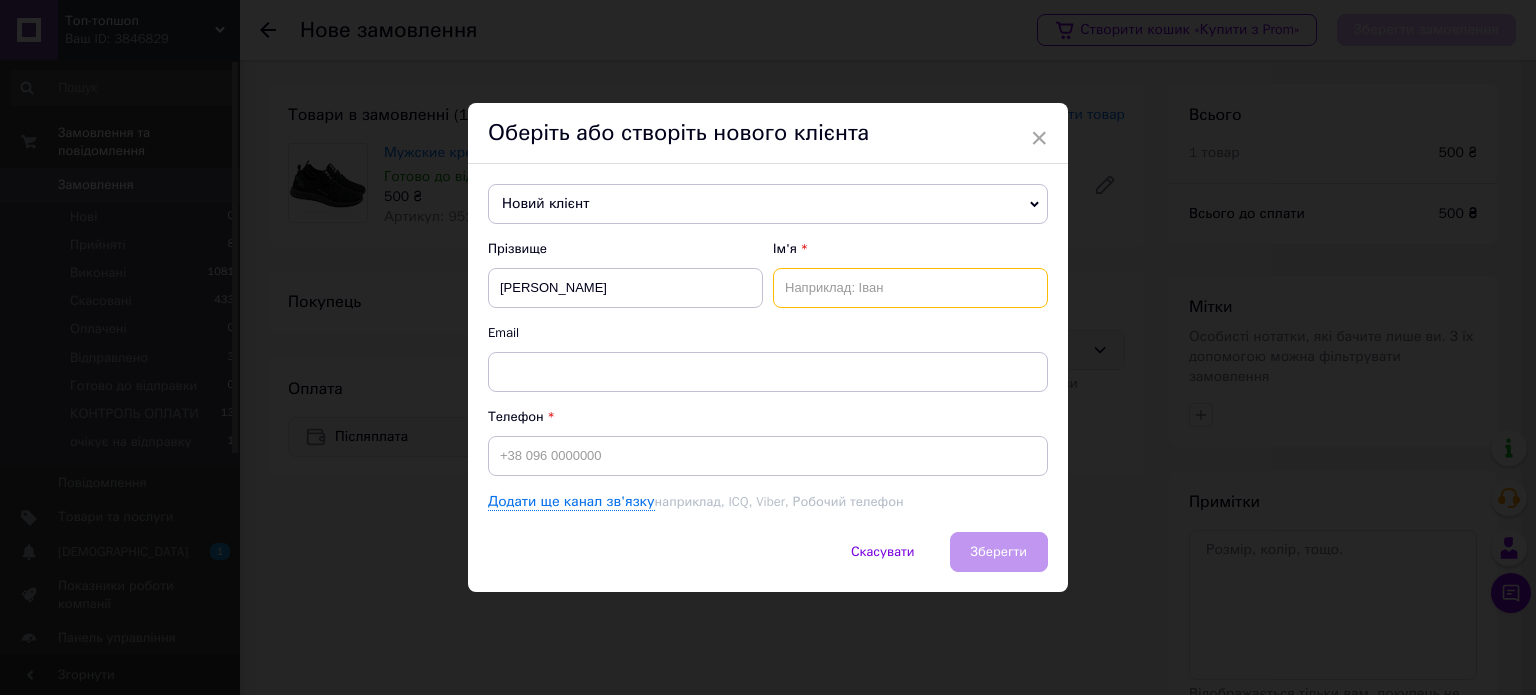 click at bounding box center (910, 288) 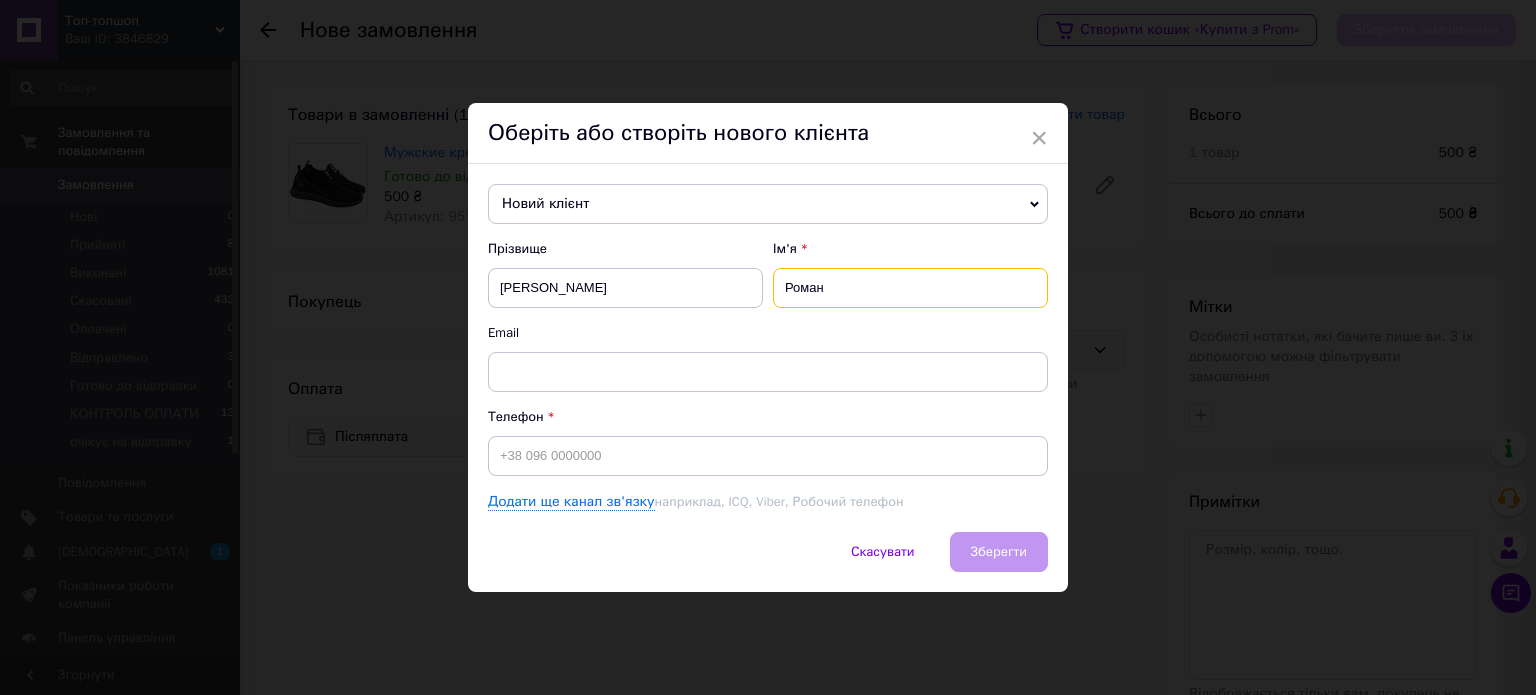 type on "Роман" 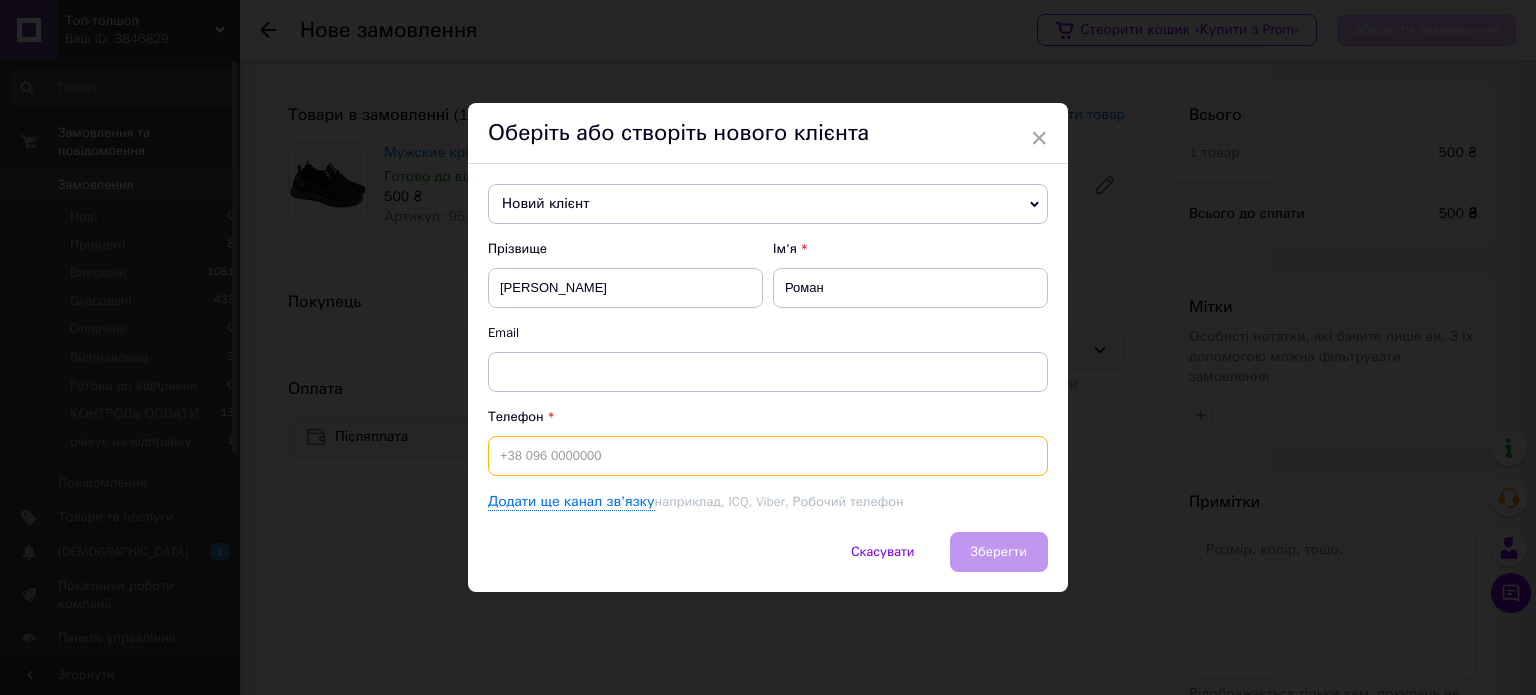 click at bounding box center (768, 456) 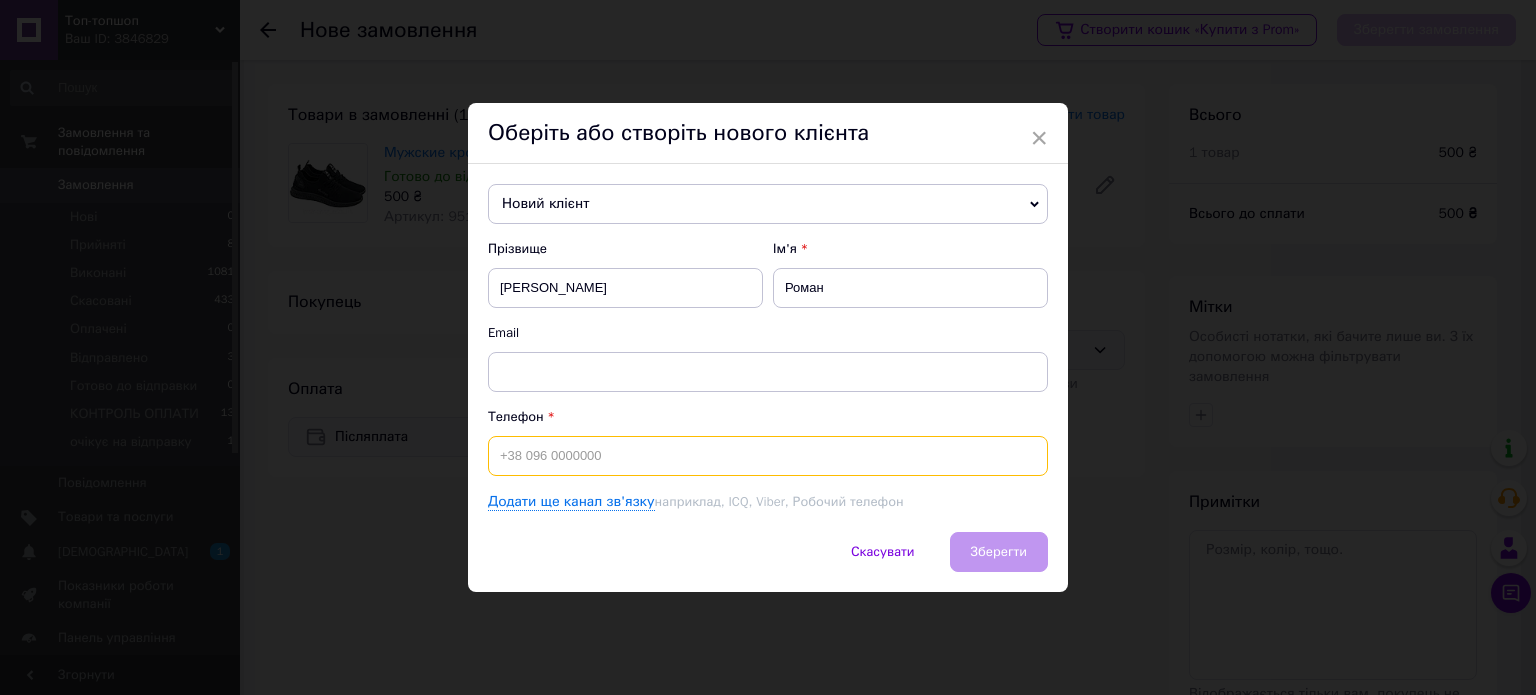 type on "+" 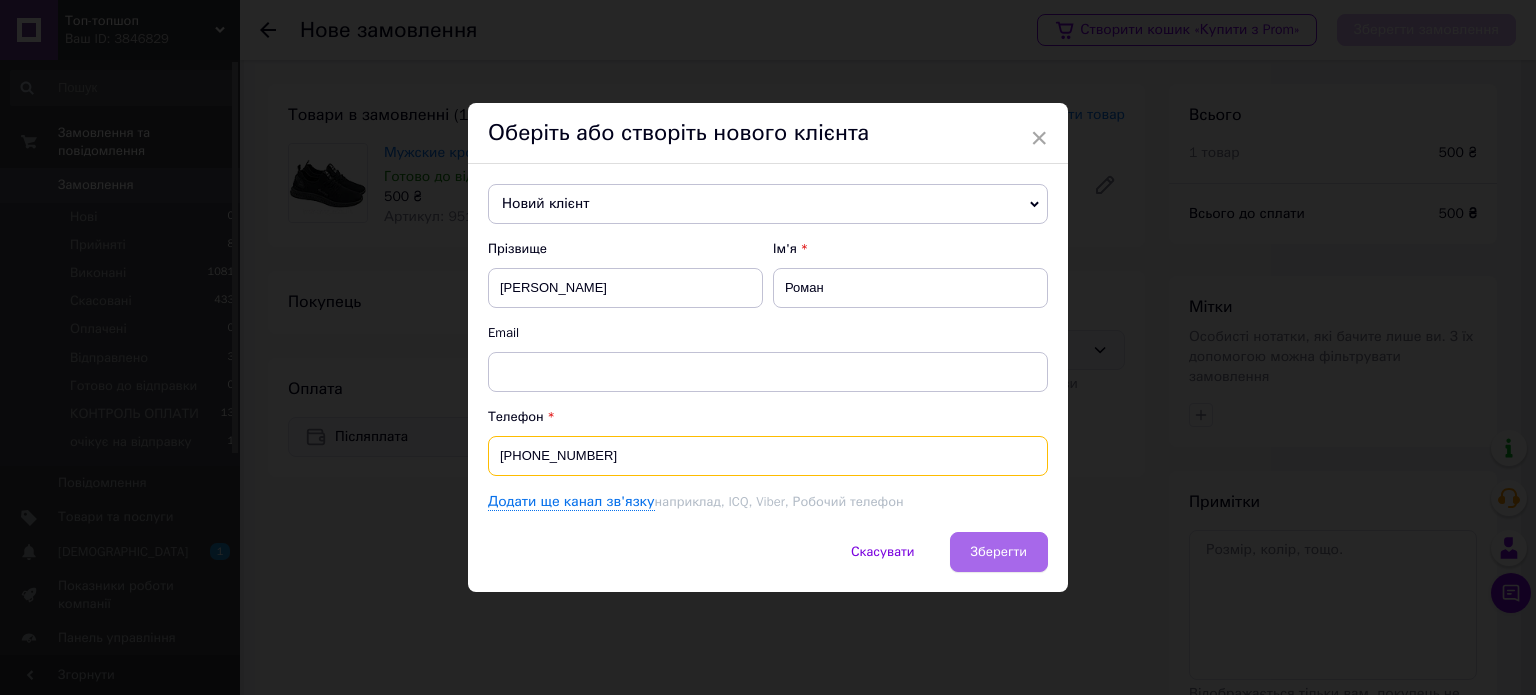 type on "+380681988806" 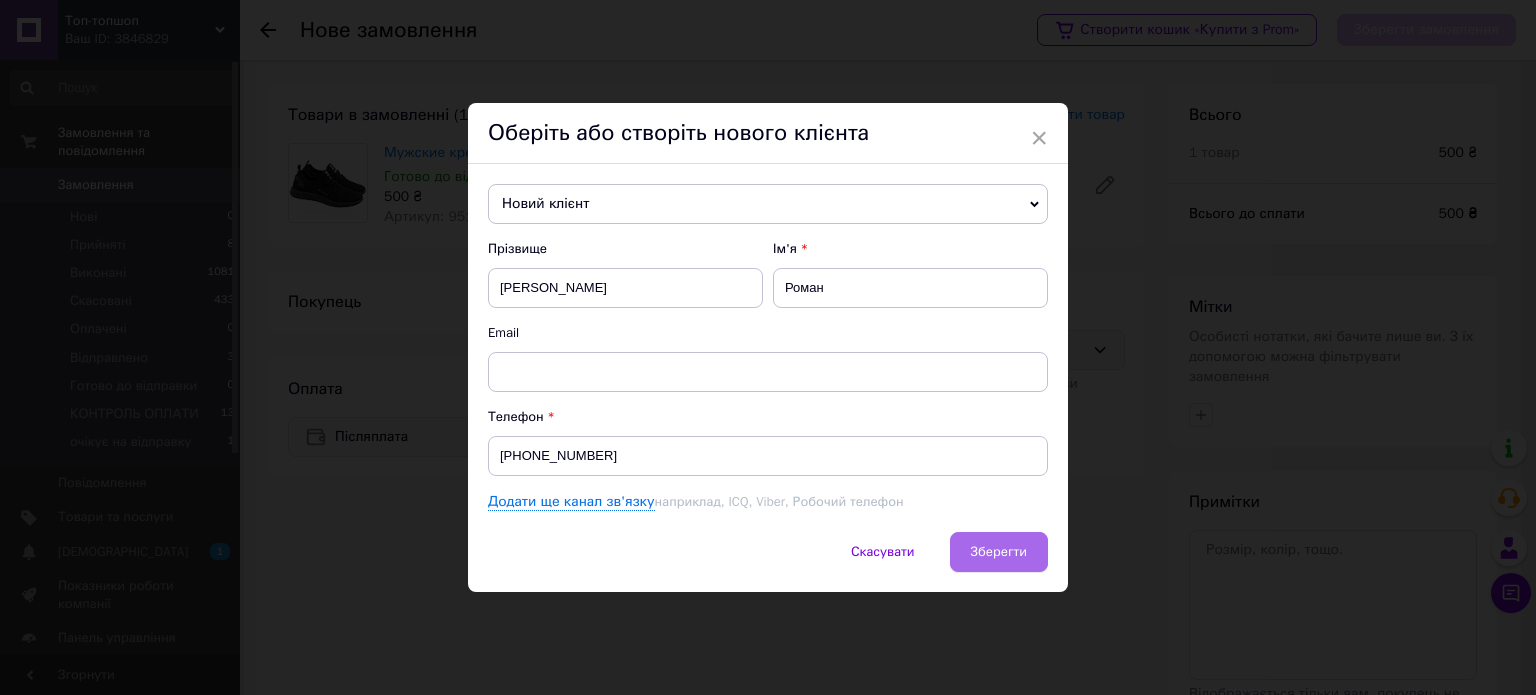 click on "Зберегти" at bounding box center [999, 551] 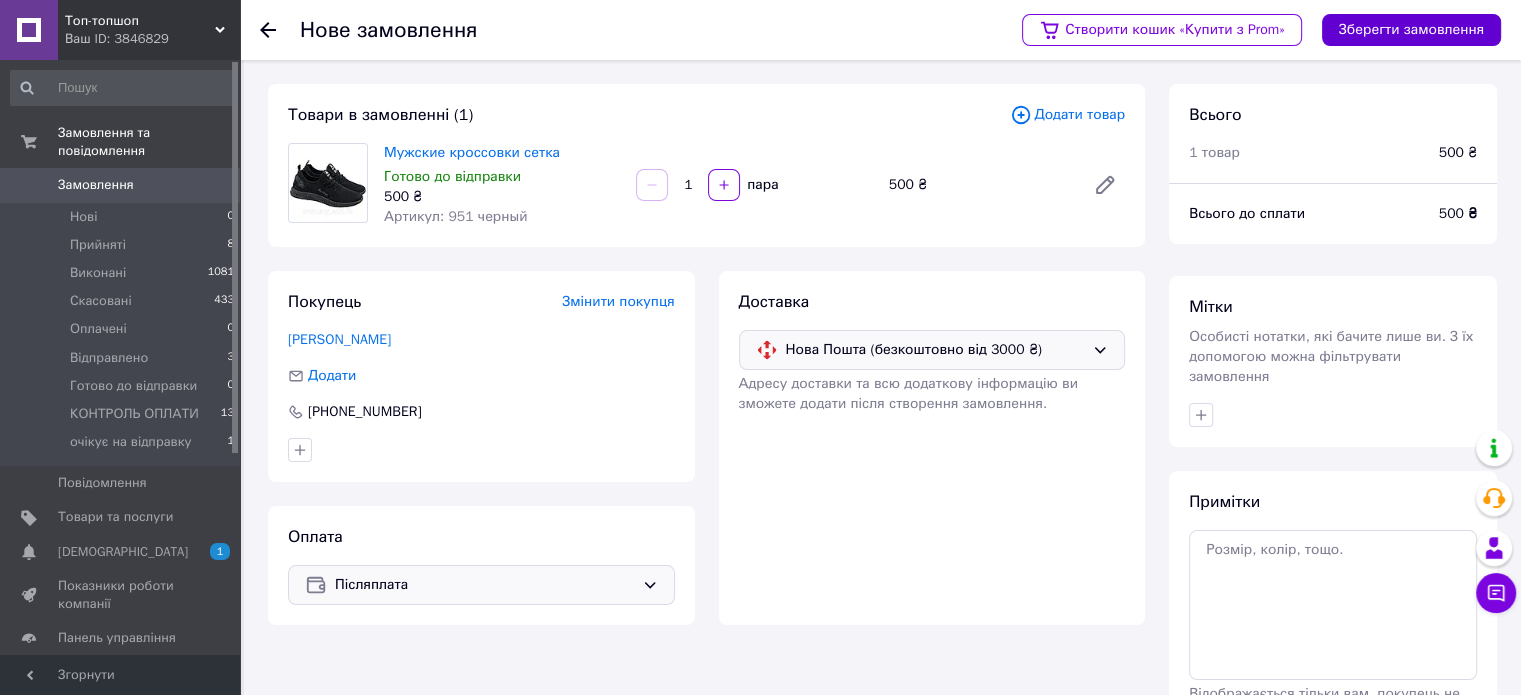 click on "Зберегти замовлення" at bounding box center [1411, 30] 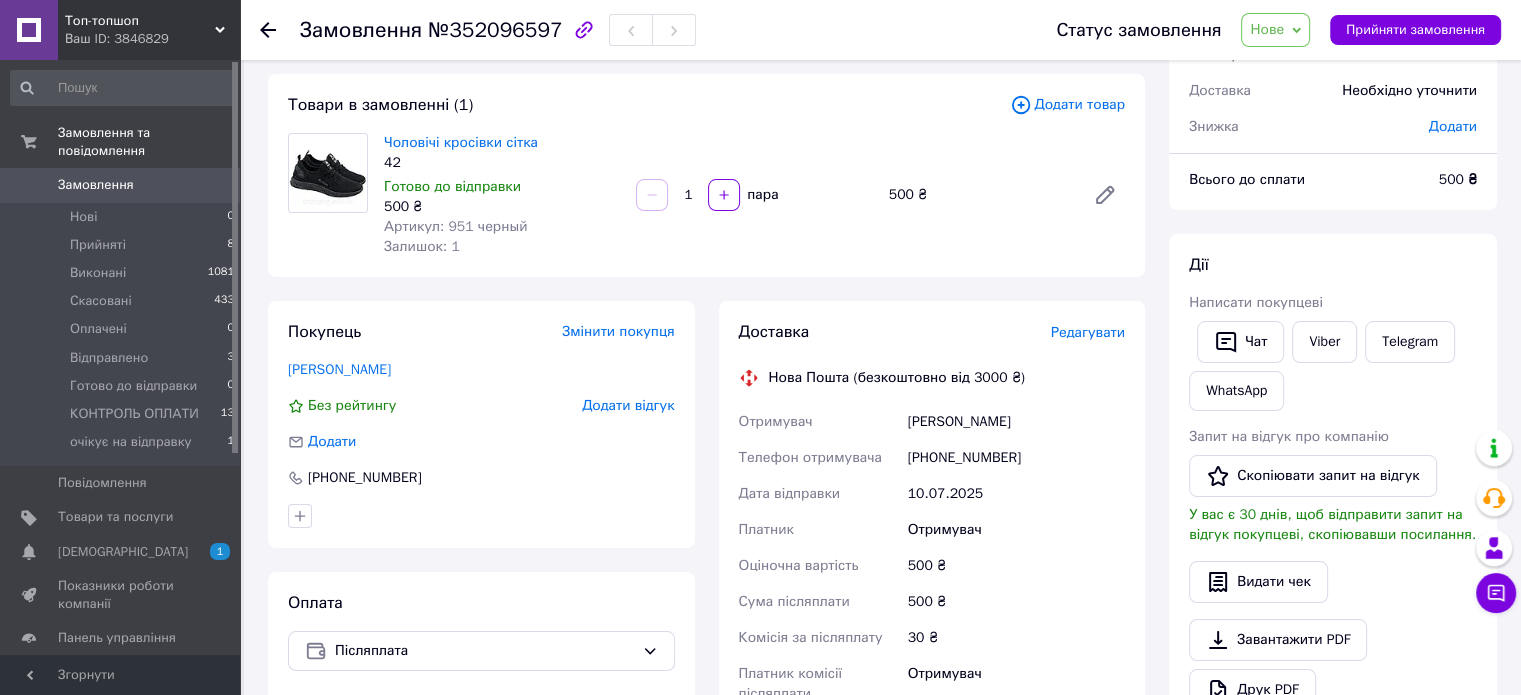 scroll, scrollTop: 133, scrollLeft: 0, axis: vertical 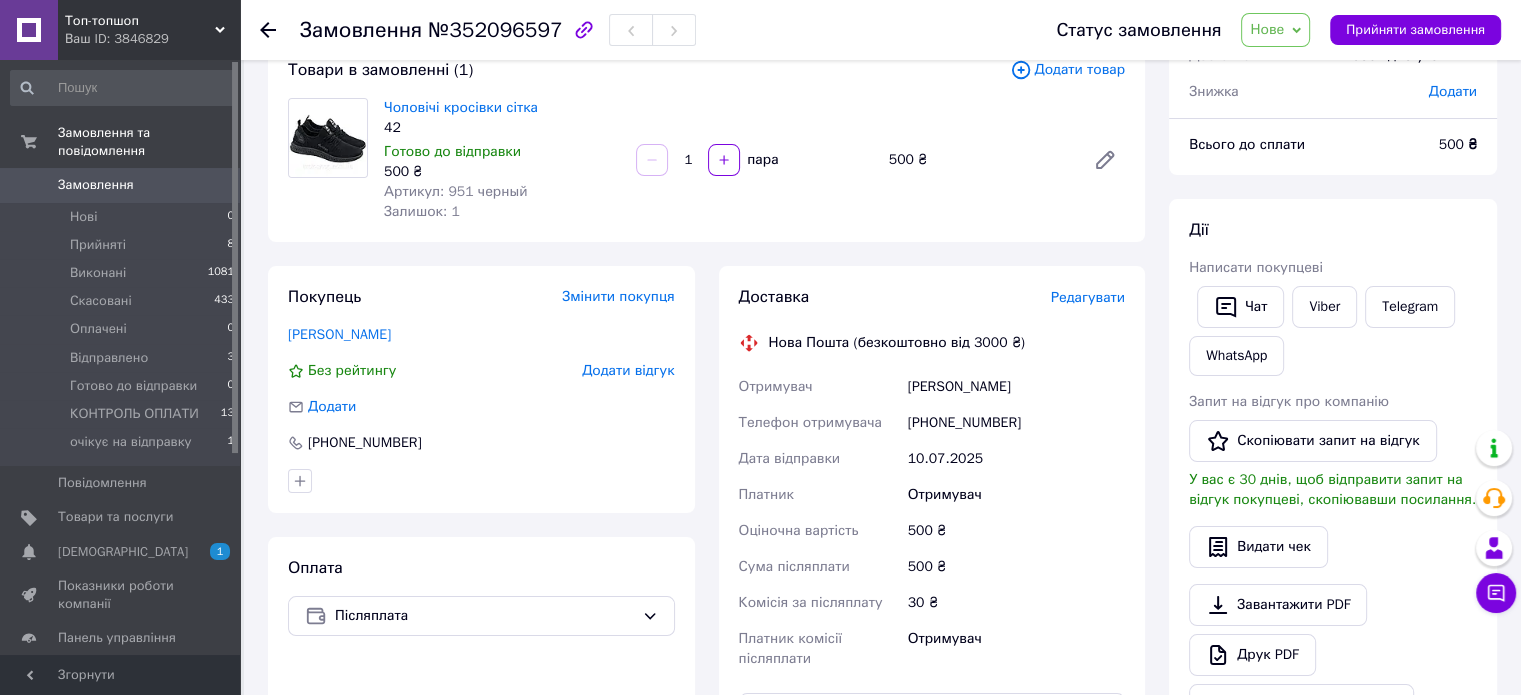 click on "Статус замовлення Нове Прийнято Виконано Скасовано Оплачено Відправлено Готово до відправки  КОНТРОЛЬ ОПЛАТИ очікує на відправку Прийняти замовлення" at bounding box center (1258, 30) 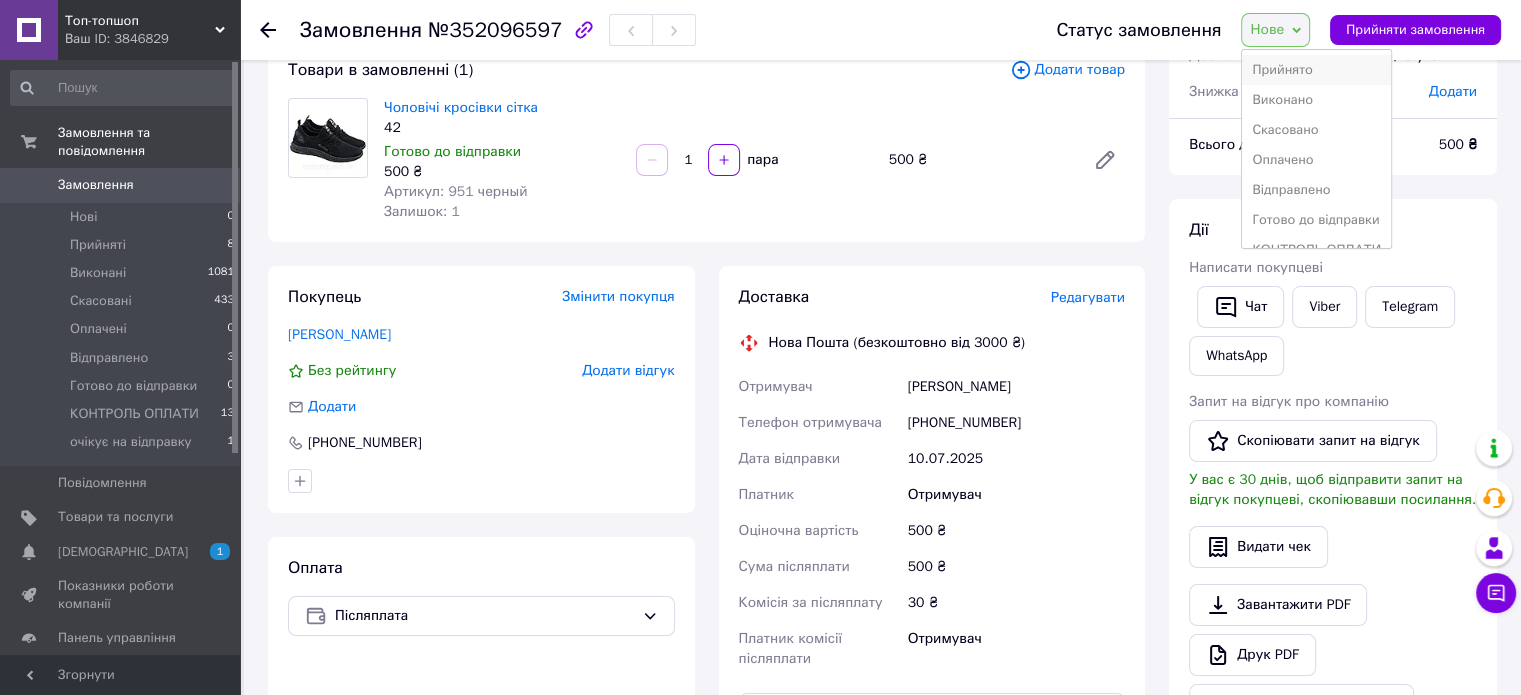 click on "Прийнято" at bounding box center [1316, 70] 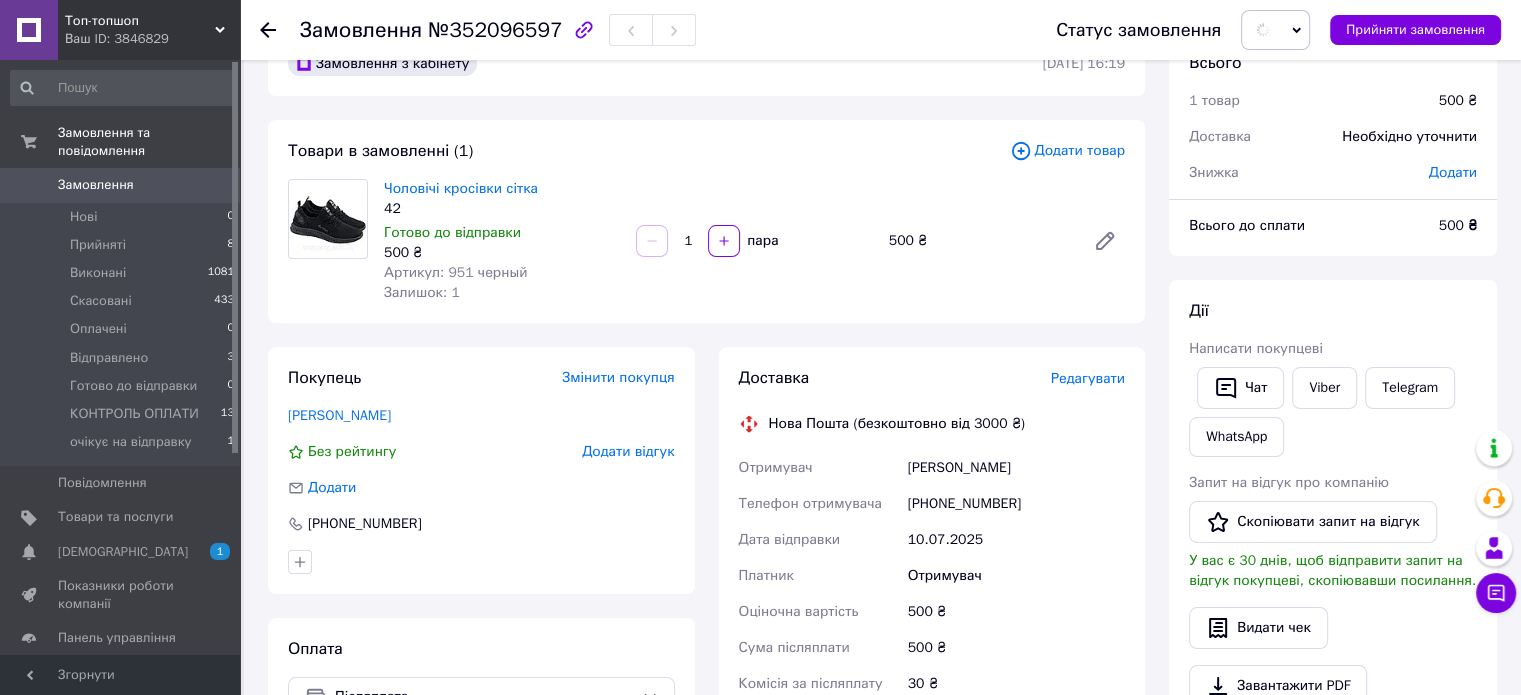 scroll, scrollTop: 0, scrollLeft: 0, axis: both 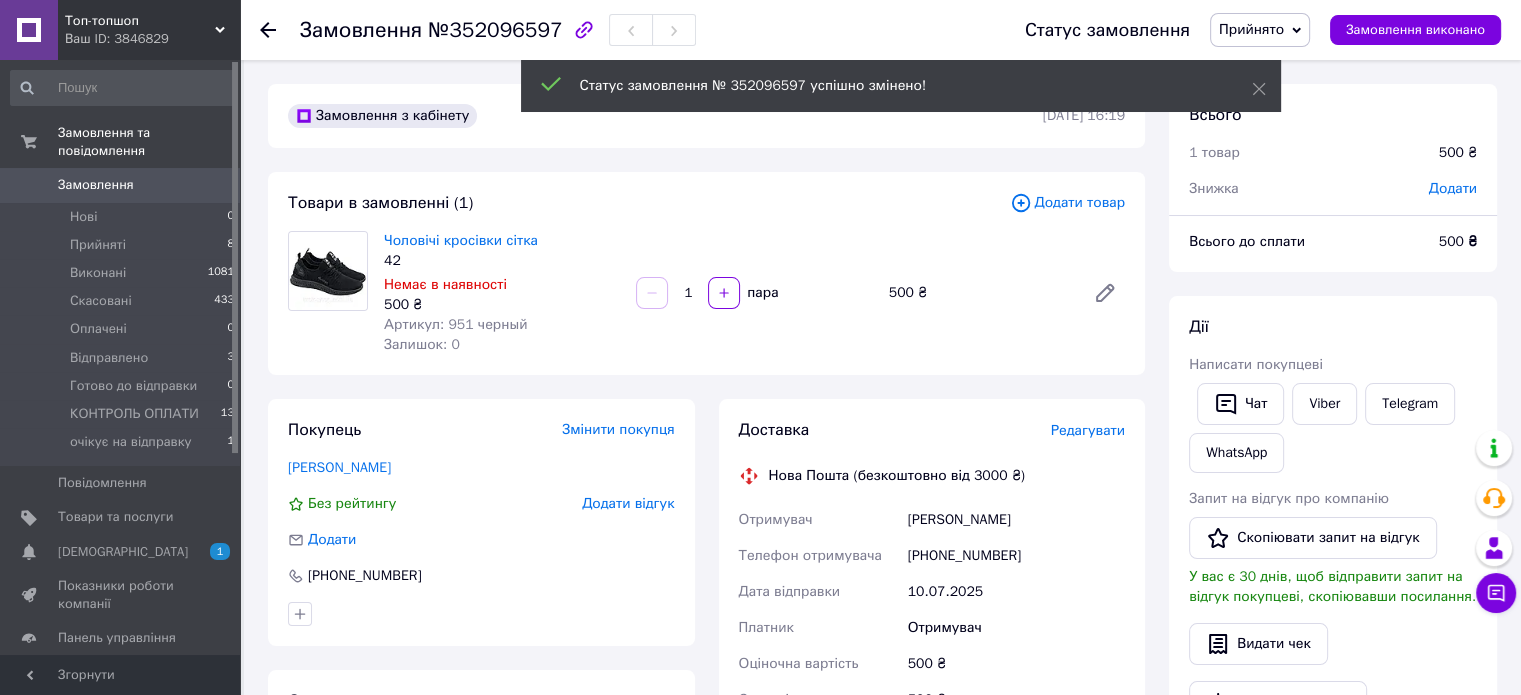 click on "Додати" at bounding box center [1453, 188] 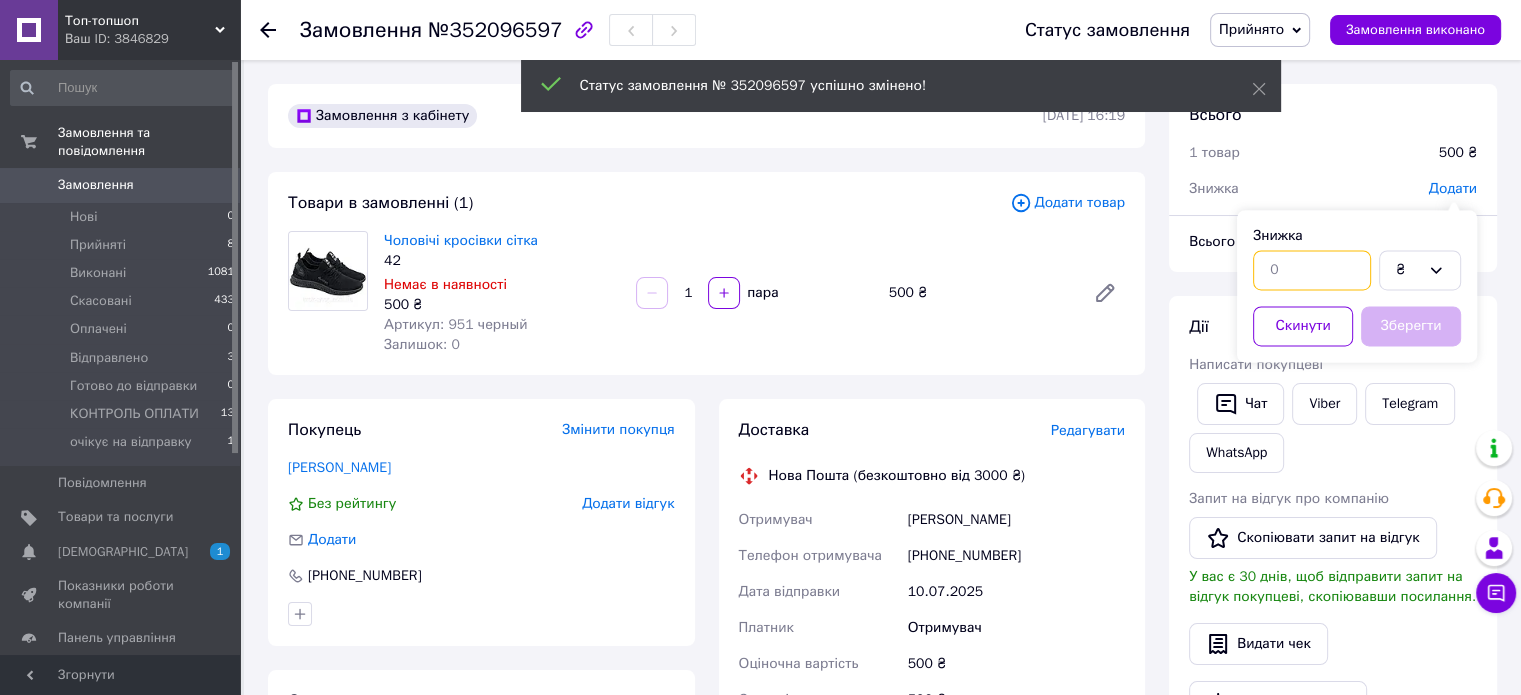 click at bounding box center [1312, 270] 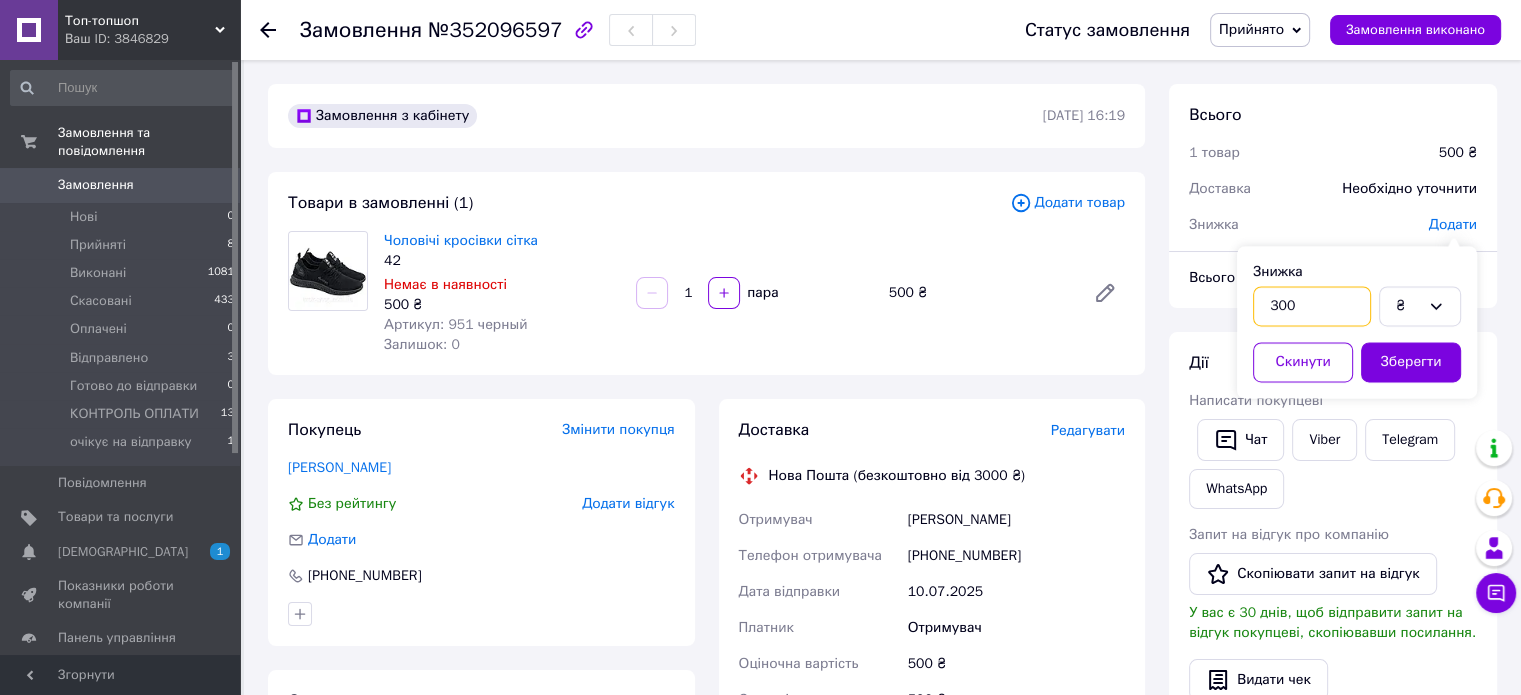 type on "300" 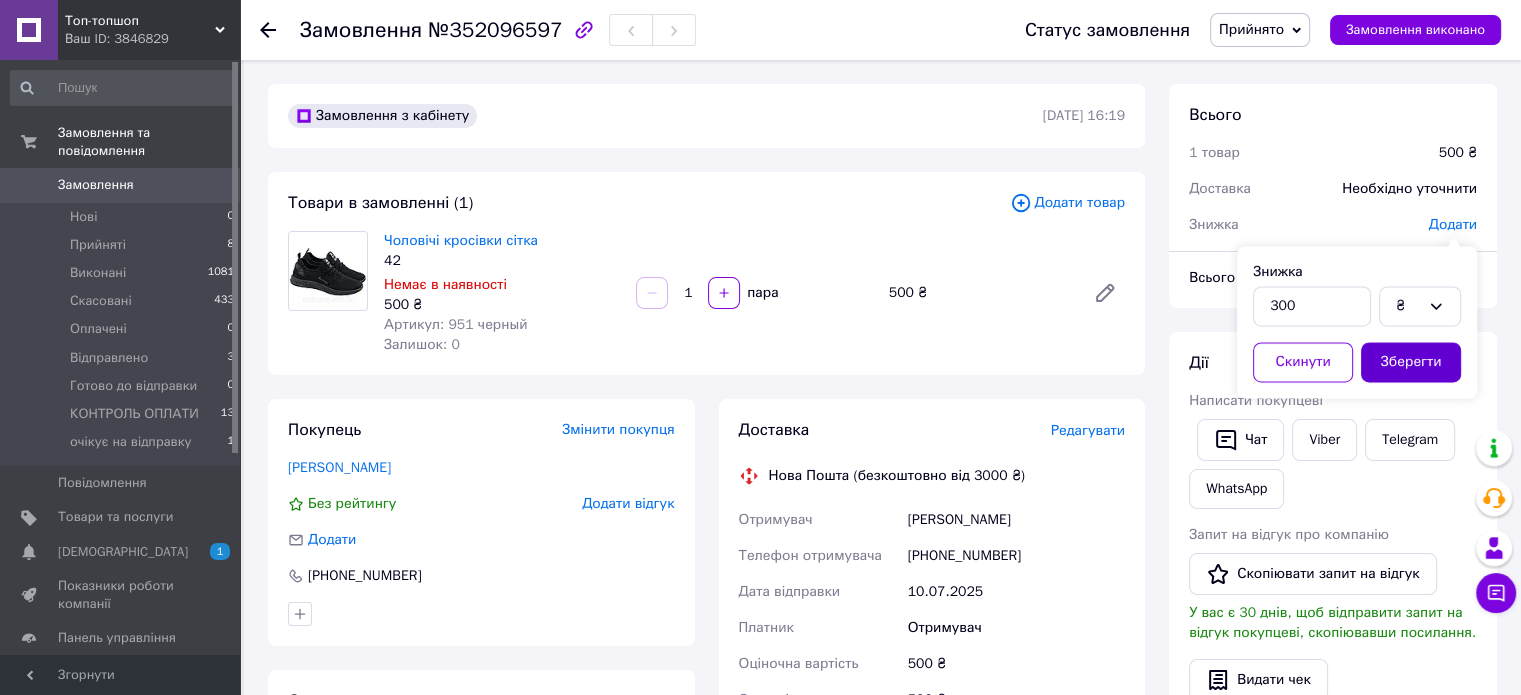 click on "Зберегти" at bounding box center [1411, 362] 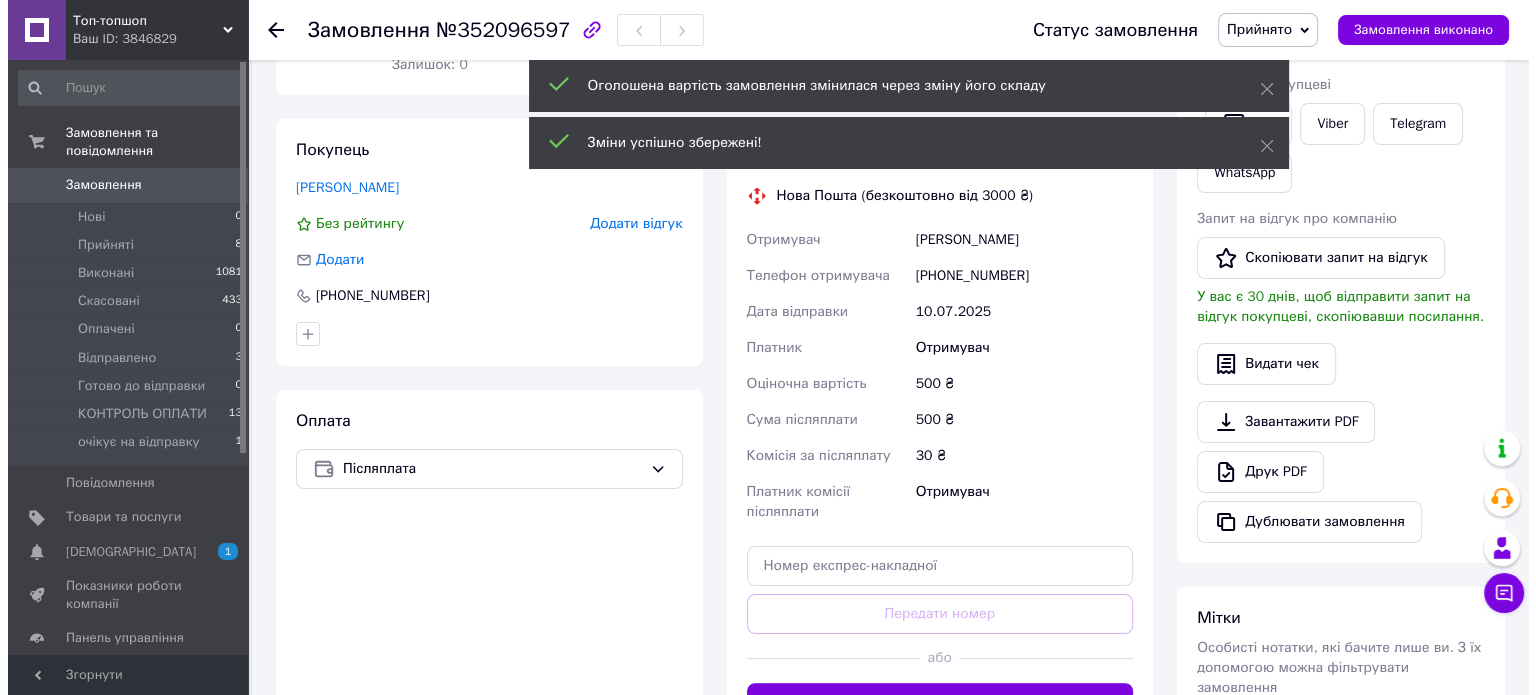 scroll, scrollTop: 133, scrollLeft: 0, axis: vertical 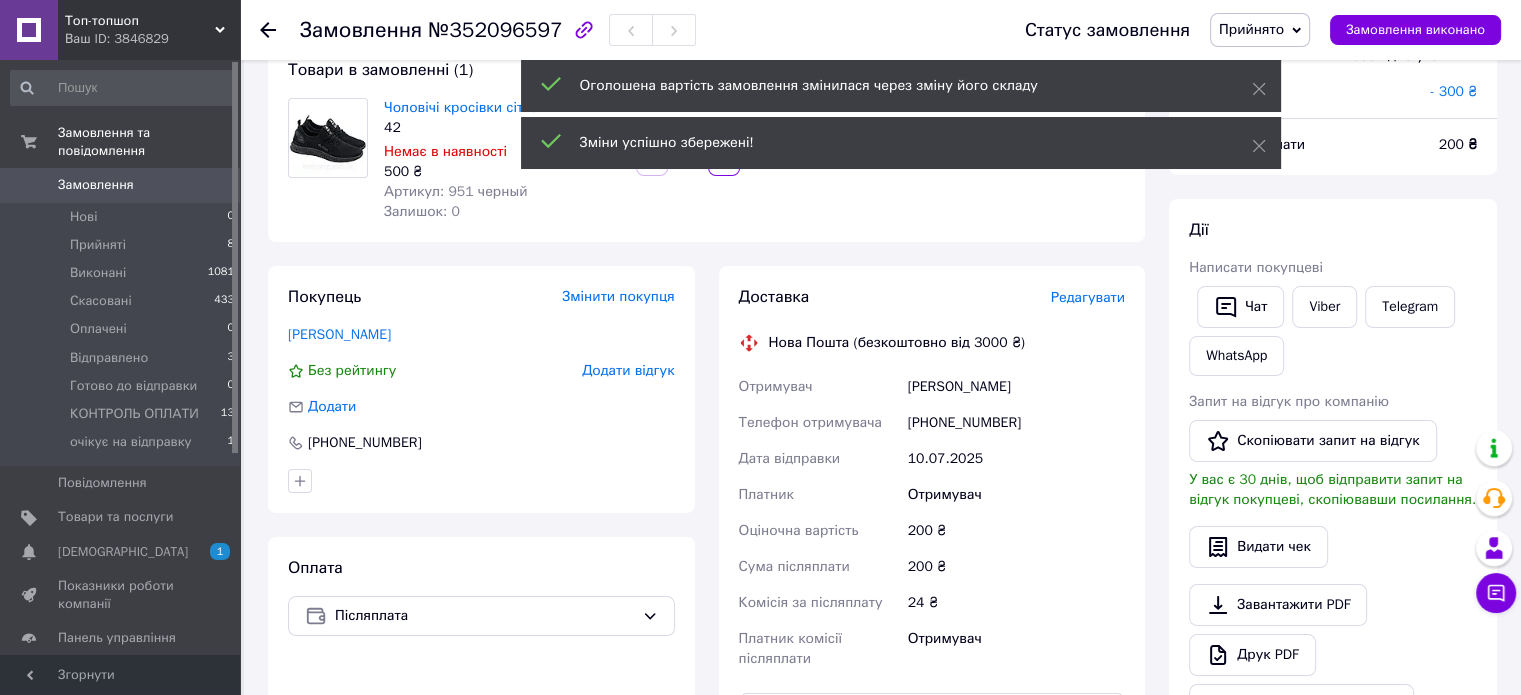 click on "Доставка Редагувати" at bounding box center (932, 297) 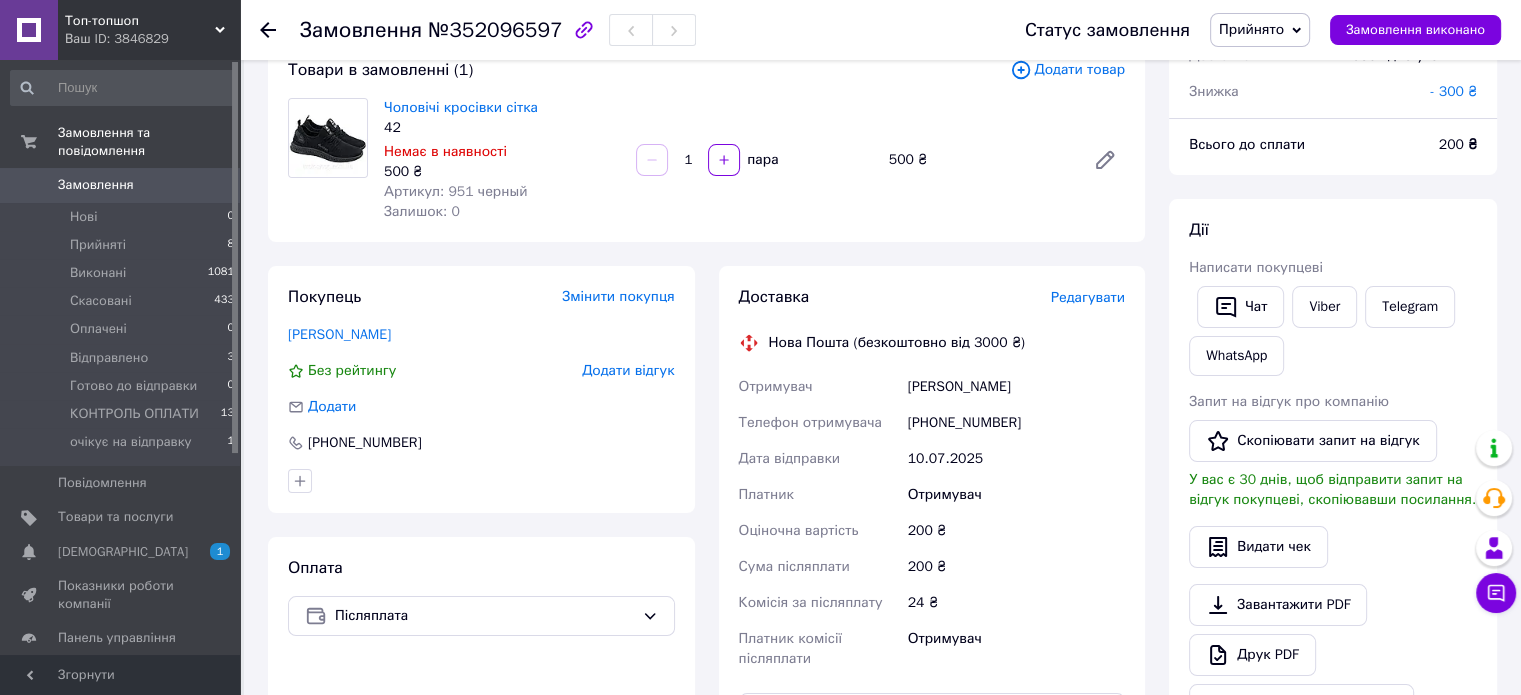 click on "Редагувати" at bounding box center [1088, 297] 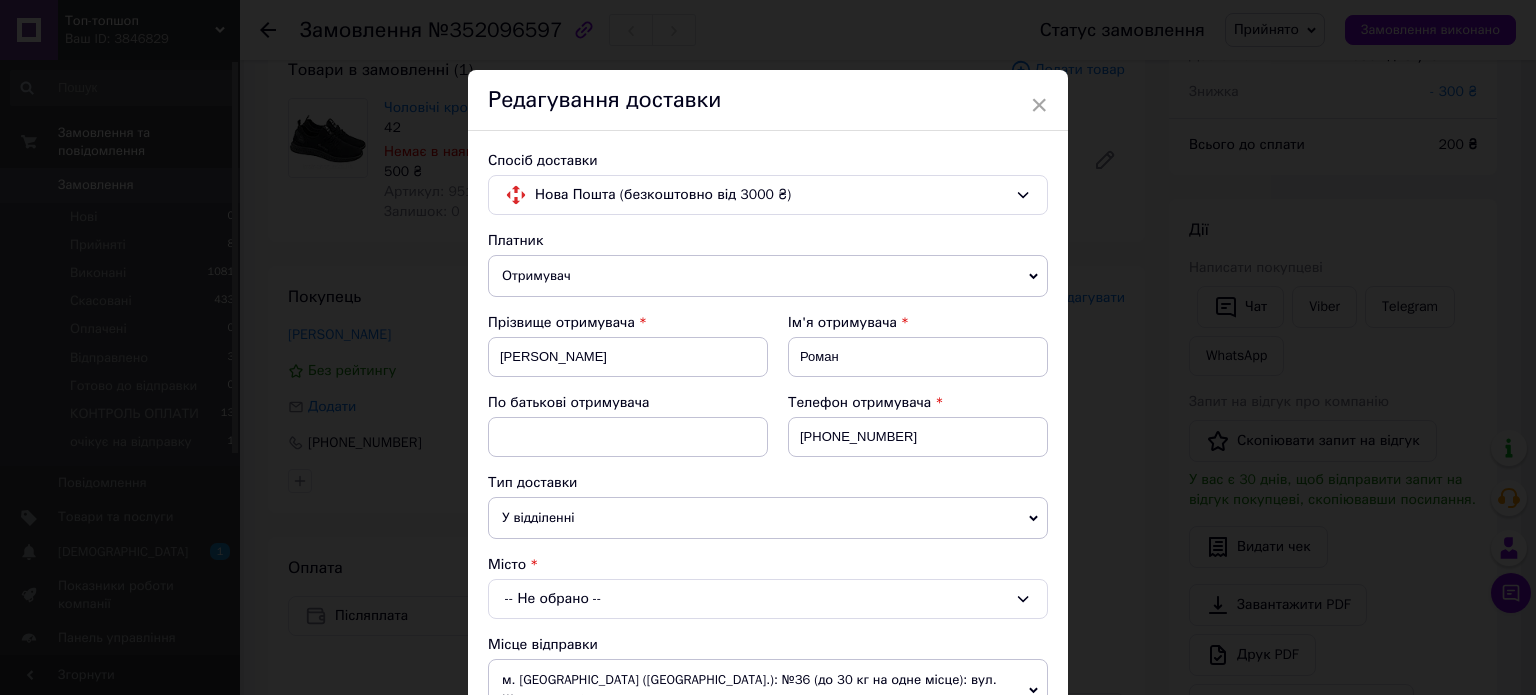 scroll, scrollTop: 266, scrollLeft: 0, axis: vertical 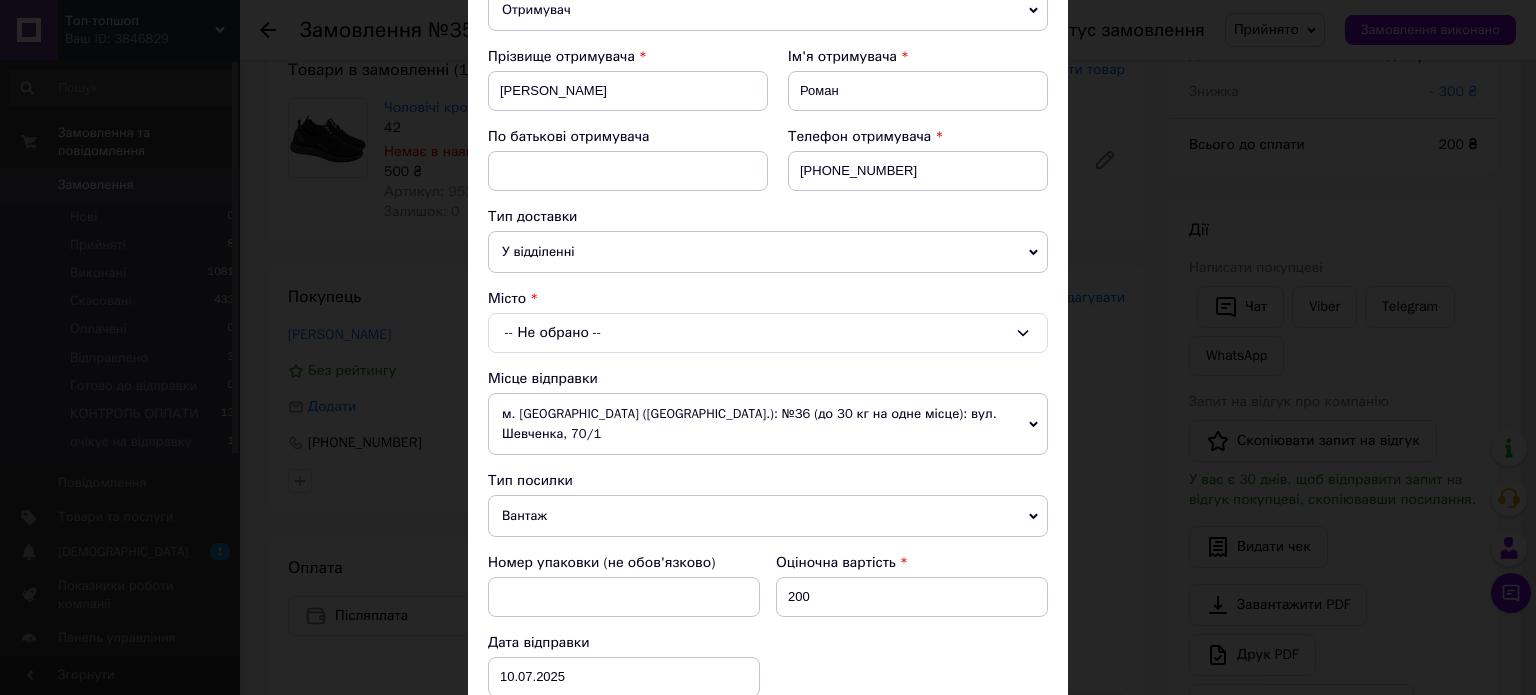 click on "-- Не обрано --" at bounding box center (768, 333) 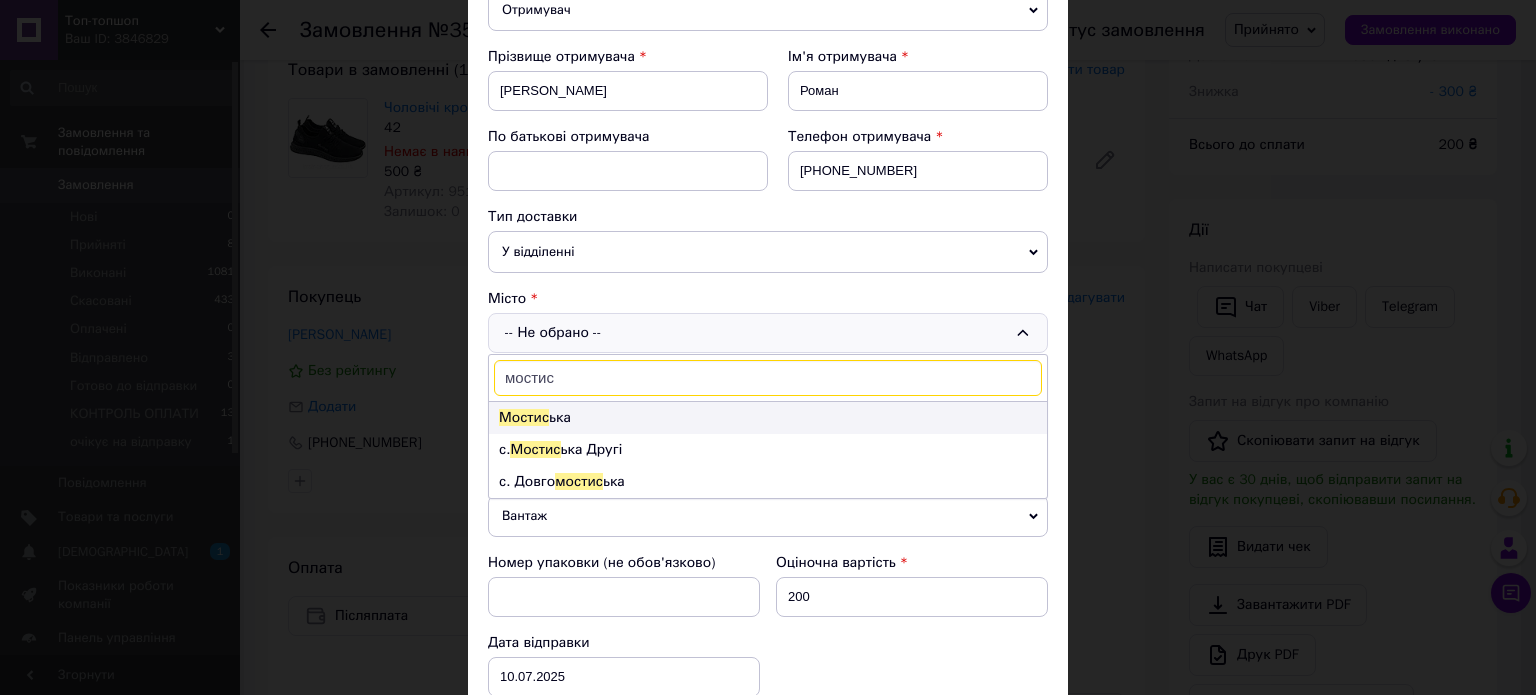 type on "мостис" 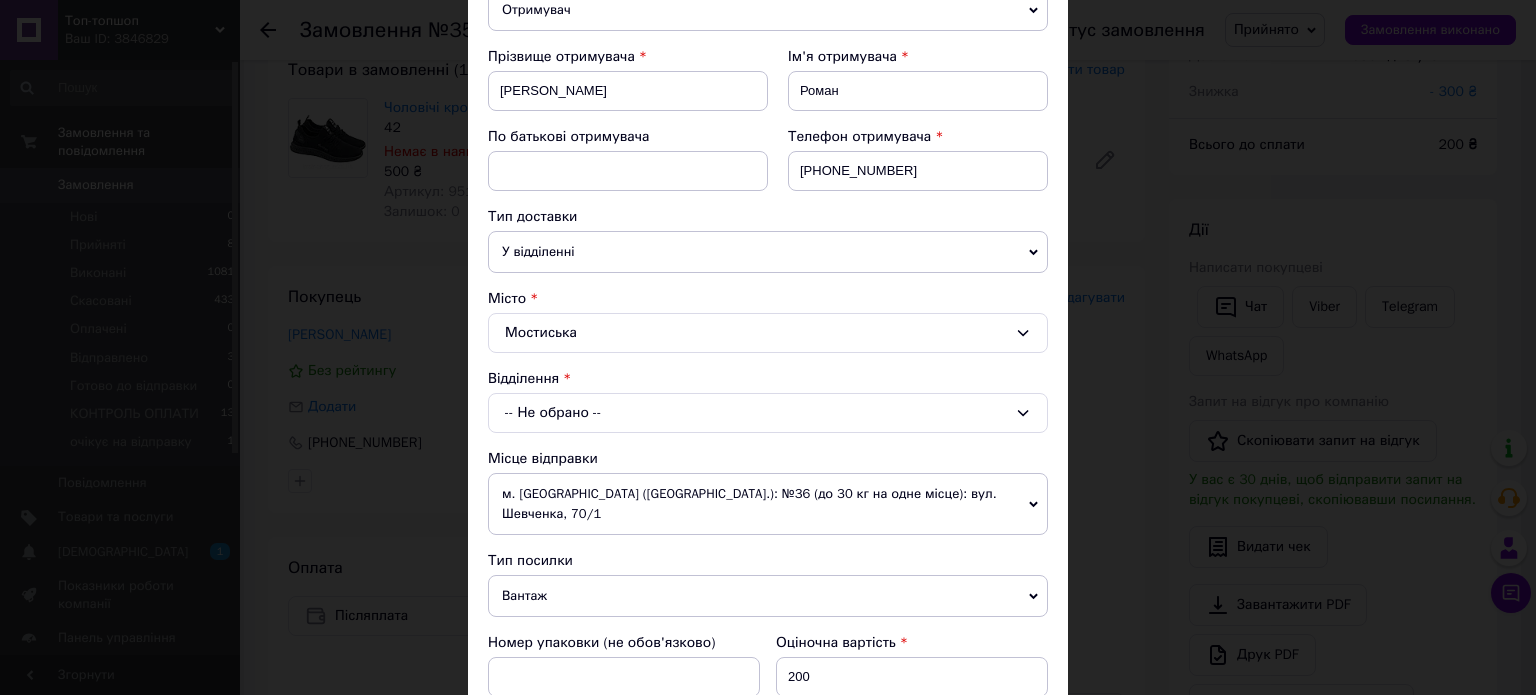 click on "-- Не обрано --" at bounding box center (768, 413) 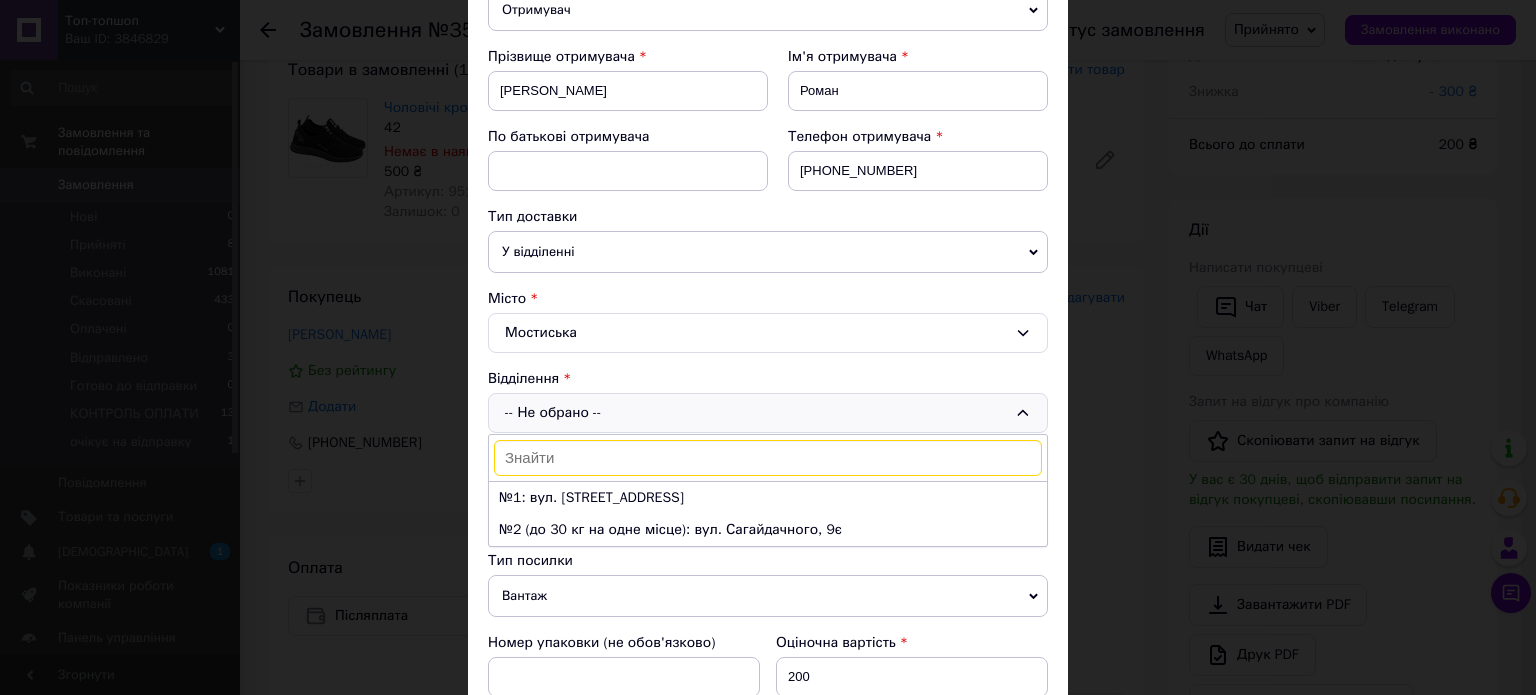 click on "-- Не обрано -- №1: вул. Галицька, 56 №2 (до 30 кг на одне місце): вул. Сагайдачного, 9є" at bounding box center [768, 413] 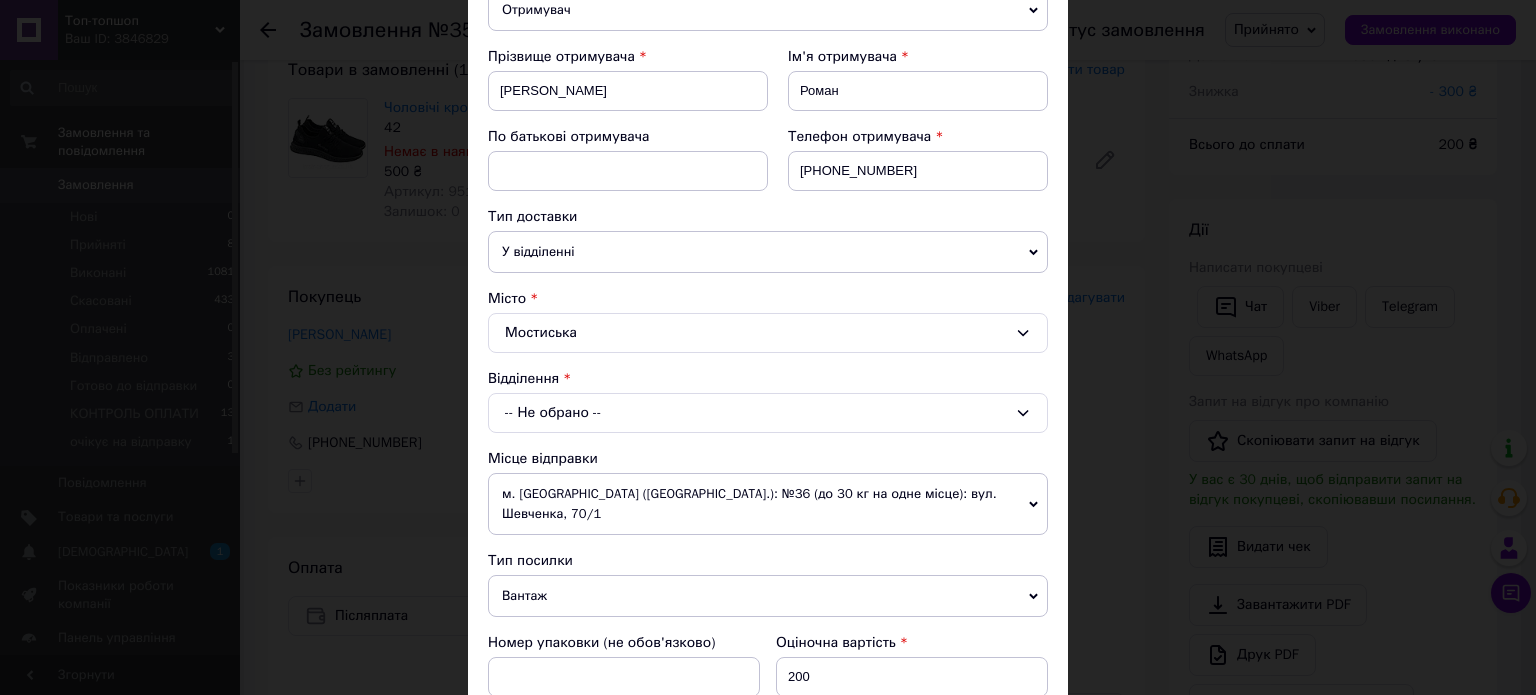 click on "-- Не обрано --" at bounding box center (768, 413) 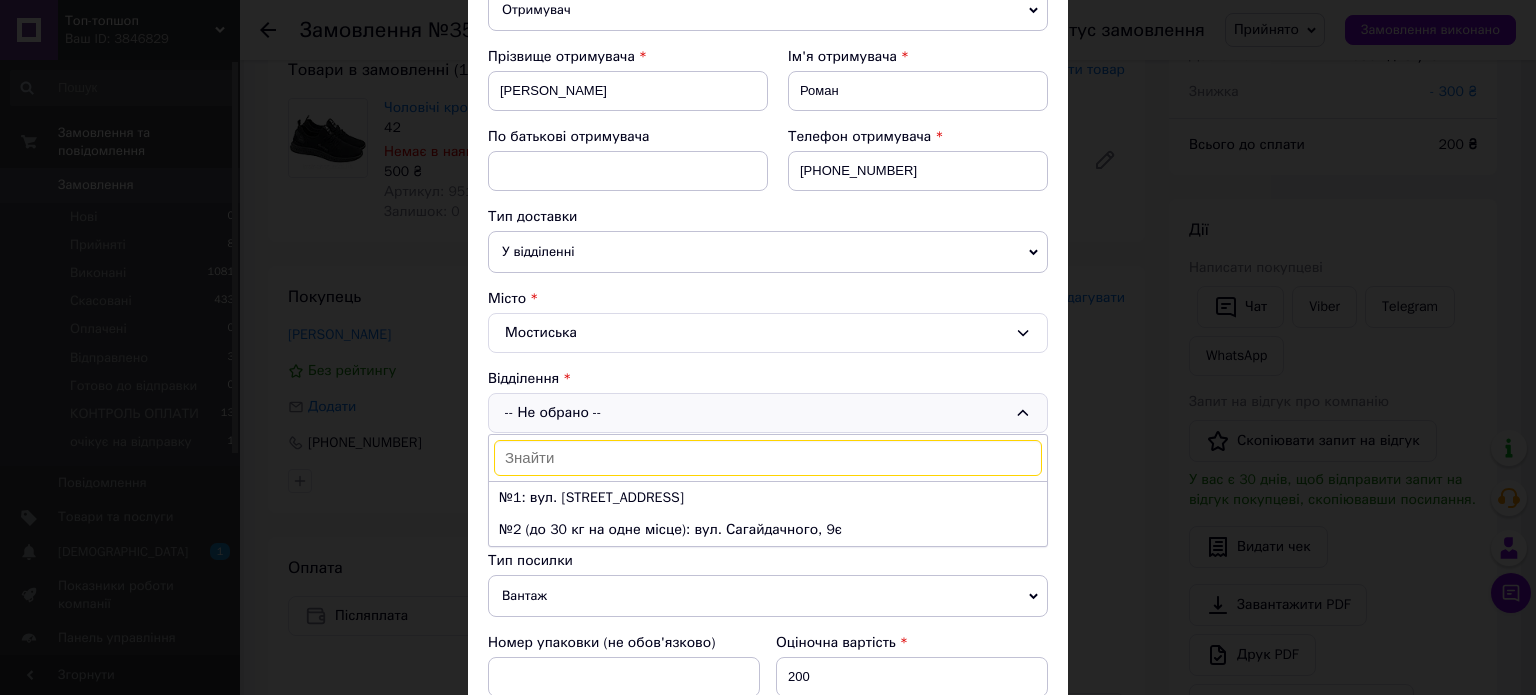 click on "Мостиська" at bounding box center (768, 333) 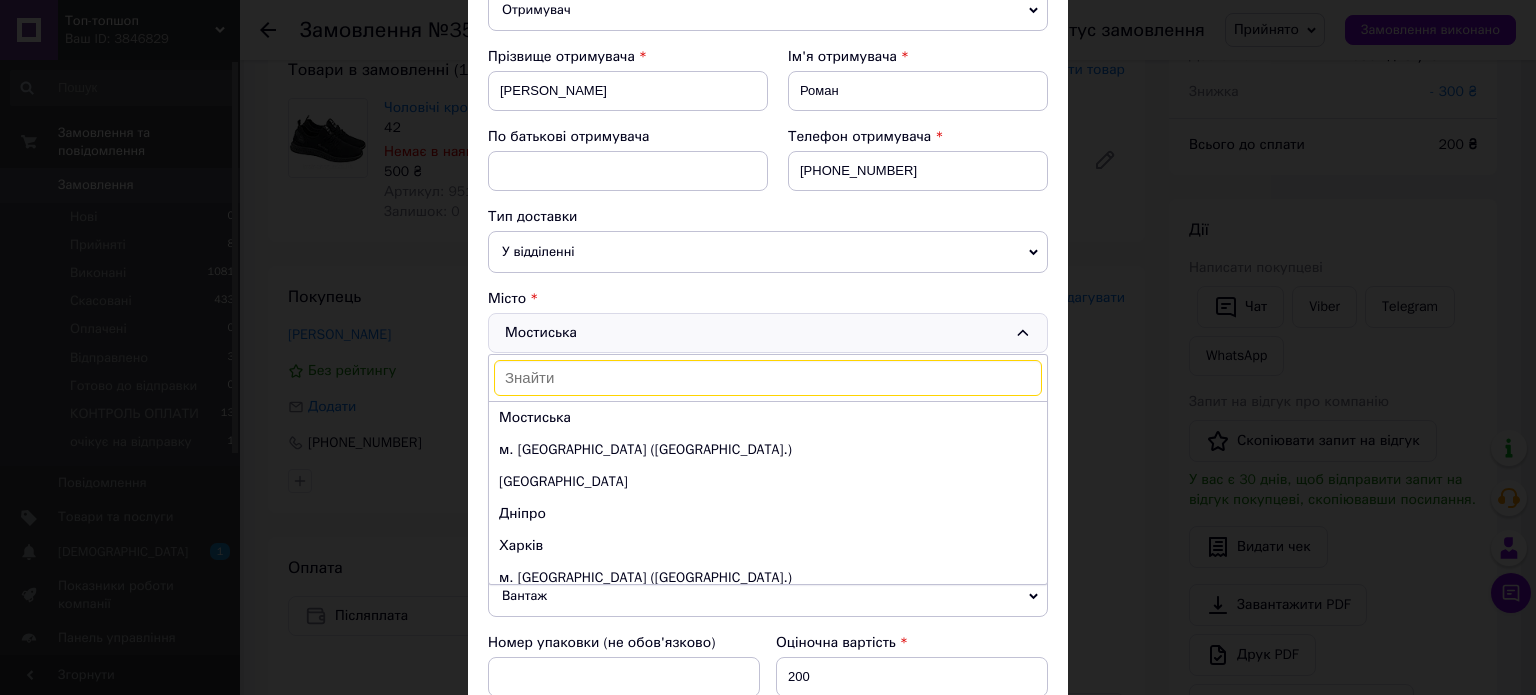 click on "Мостиська Мостиська м. Київ (Київська обл.) Одеса Дніпро Харків м. Львів (Львівська обл.) м. Запоріжжя (Запорізька обл., Запорізький р-н.) м. Кривий Ріг (Дніпропетровська обл.) м. Миколаїв (Миколаївська обл.) Вінниця м. Полтава (Полтавська обл.) м. Хмельницький (Хмельницька обл.) м. Черкаси (Черкаська обл.) м. Чернівці (Чернівецька обл.) Суми Житомир Івано-Франківськ м. Рівне (Рівненська обл.) Чернігів Кропивницький Тернопіль" at bounding box center (768, 333) 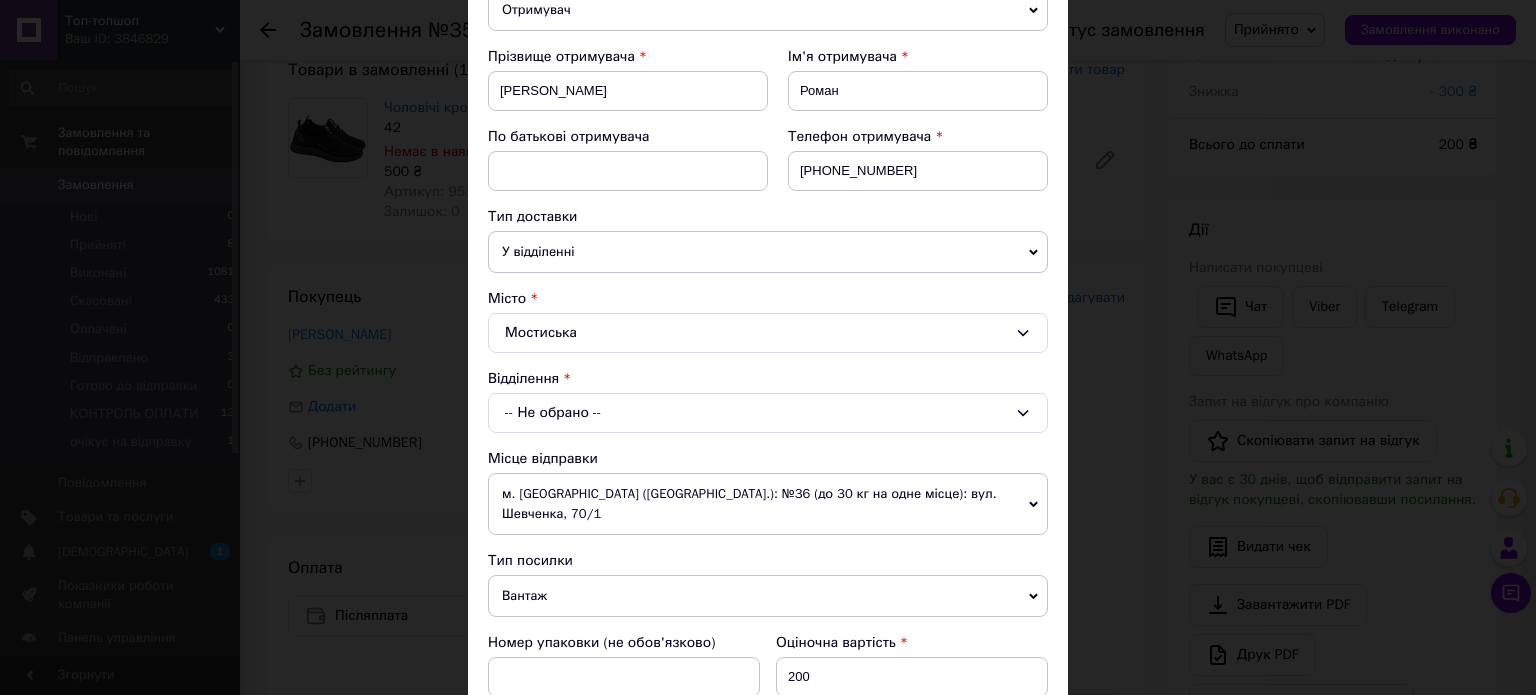 click on "Мостиська" at bounding box center (768, 333) 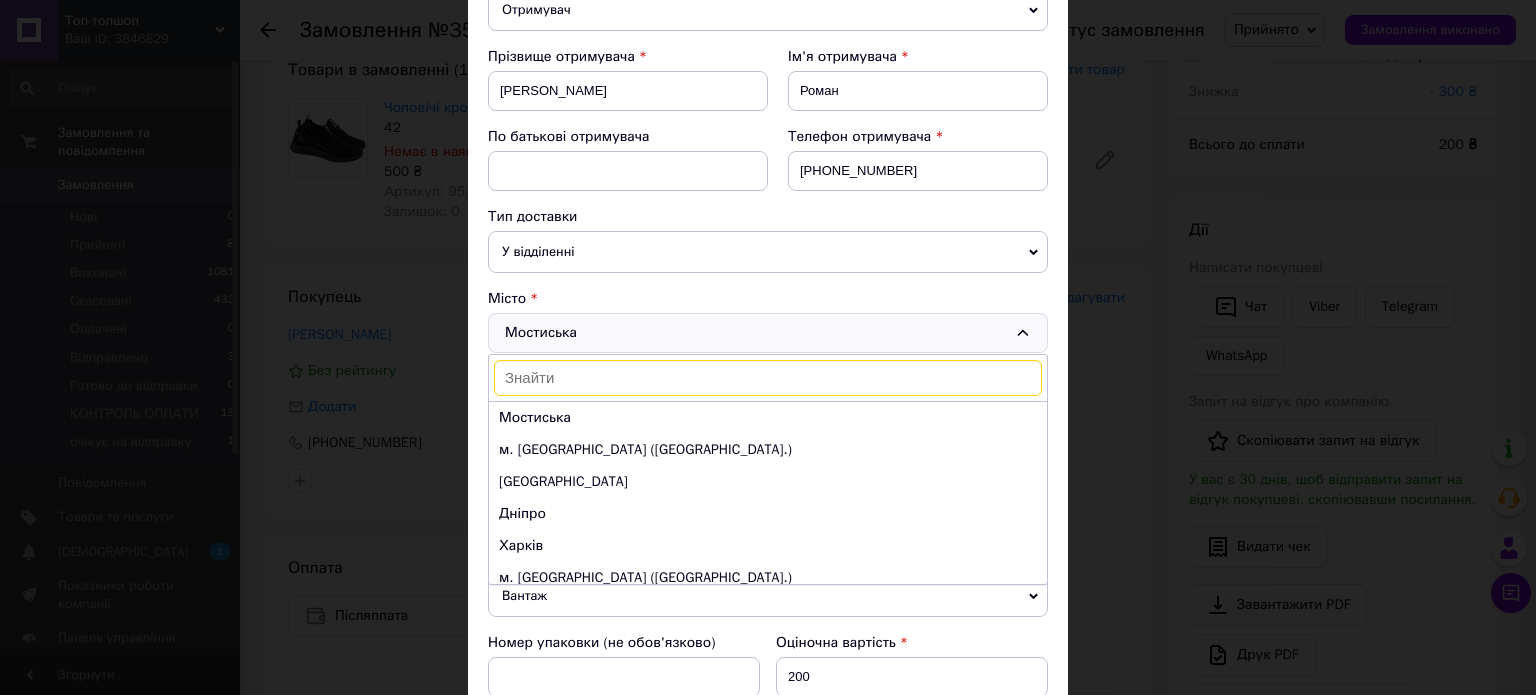 click at bounding box center [768, 378] 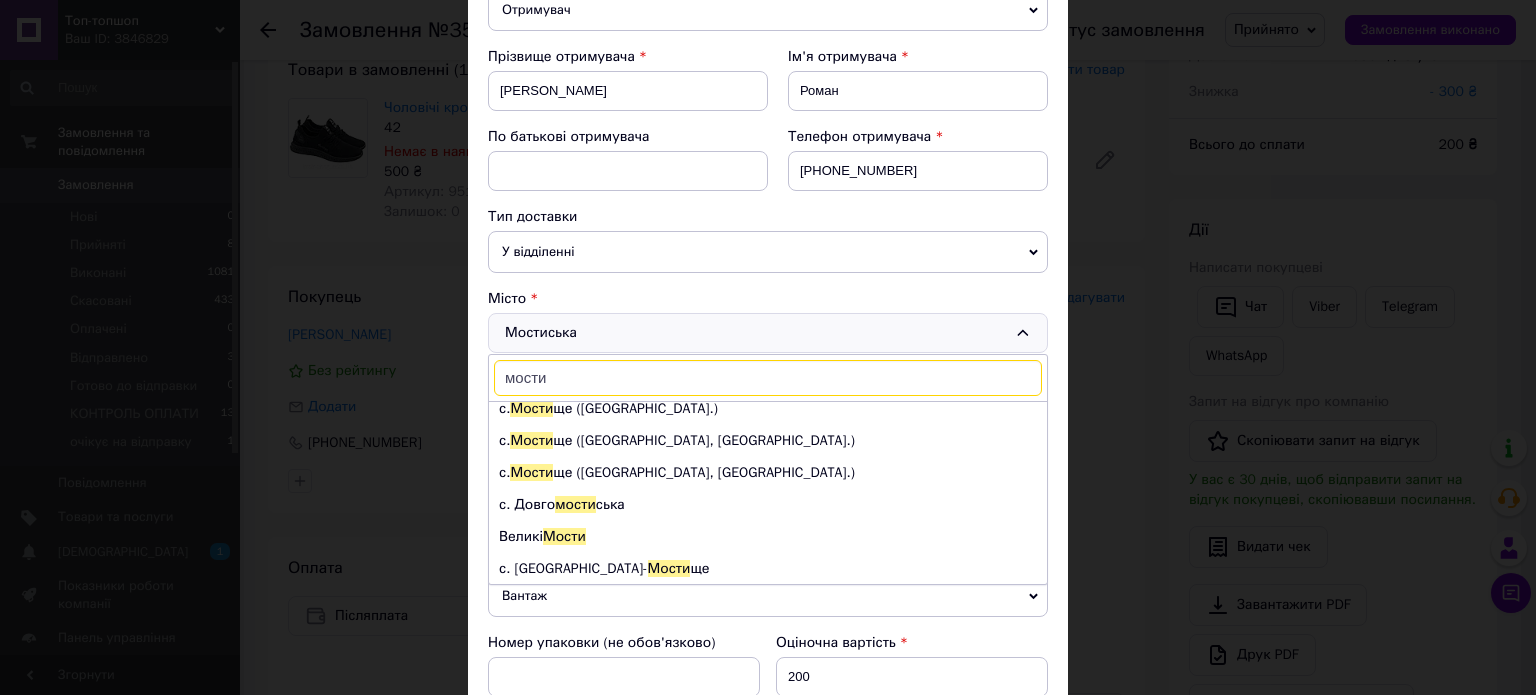 scroll, scrollTop: 0, scrollLeft: 0, axis: both 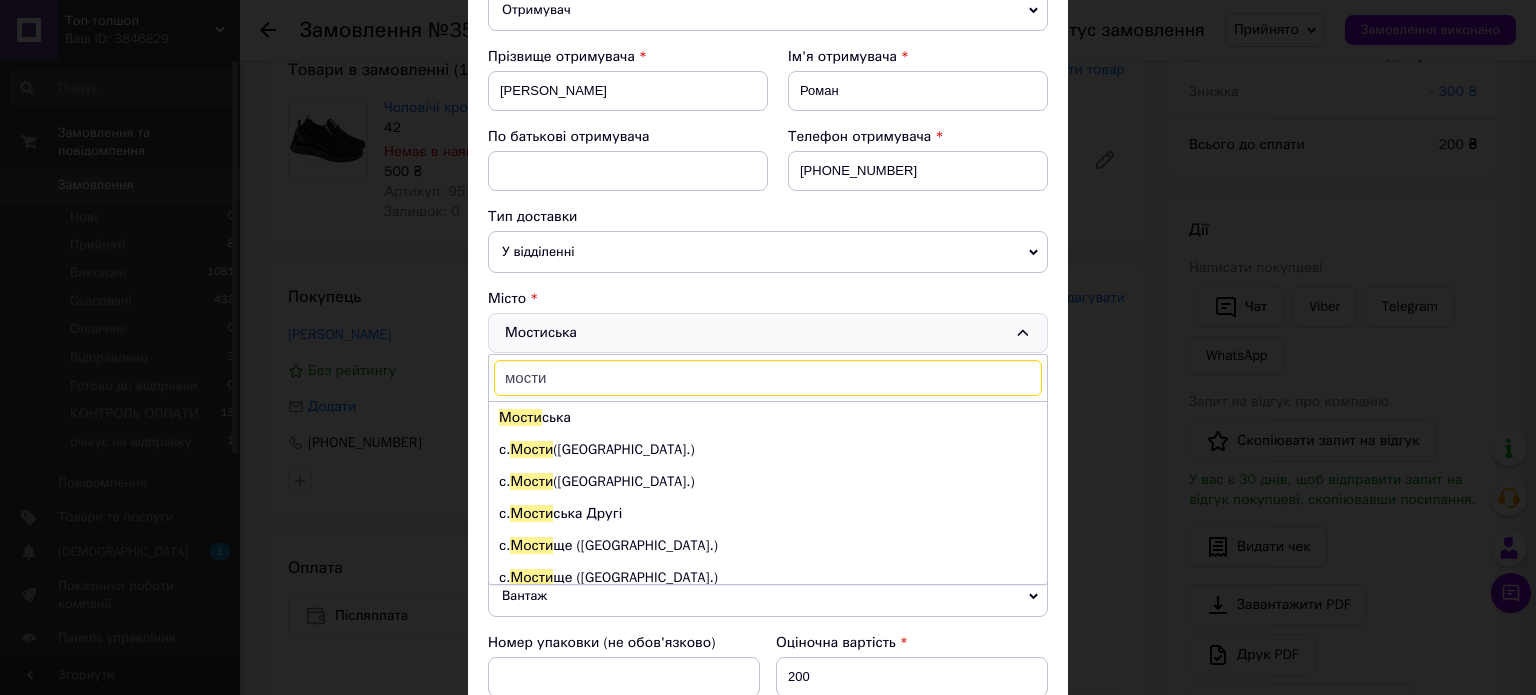type on "мости" 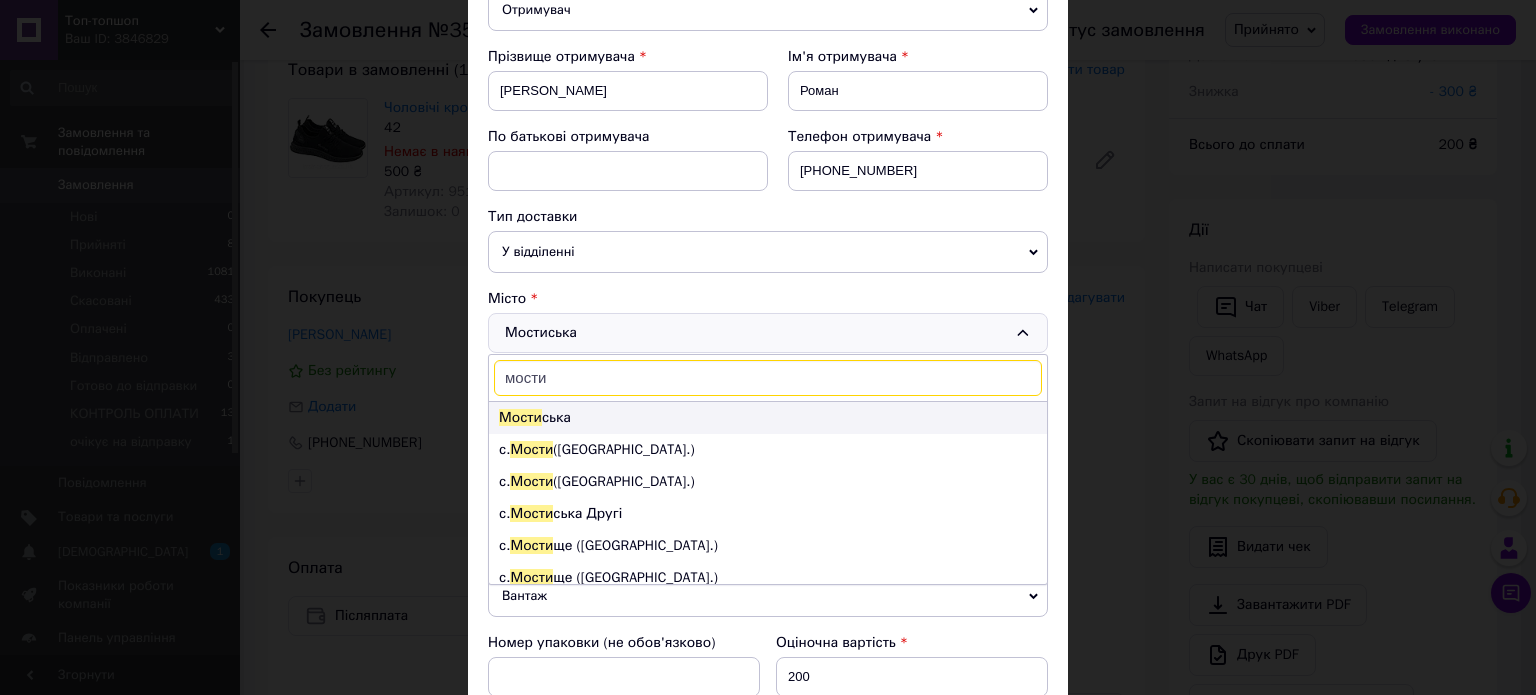 click on "Мости ська" at bounding box center (768, 418) 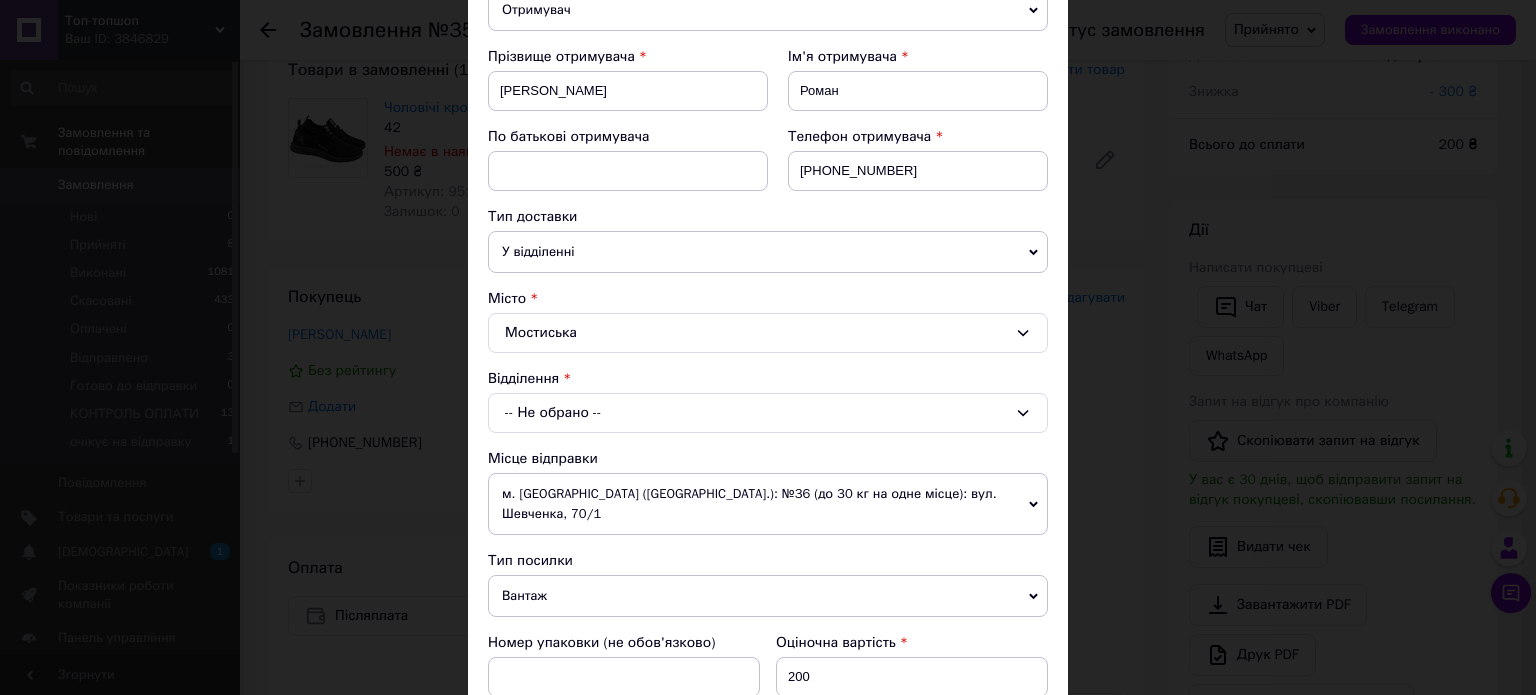 click on "-- Не обрано --" at bounding box center (768, 413) 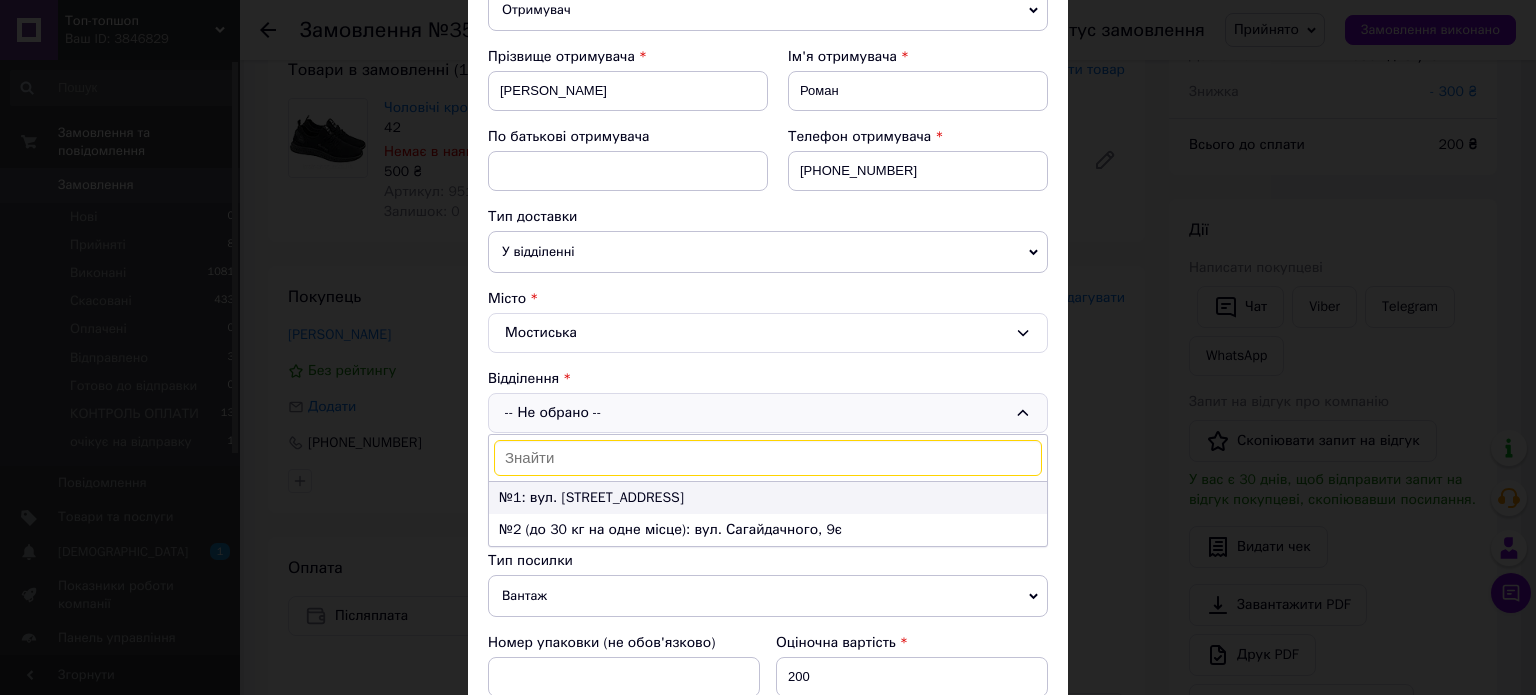 click on "№1: вул. Галицька, 56" at bounding box center (768, 498) 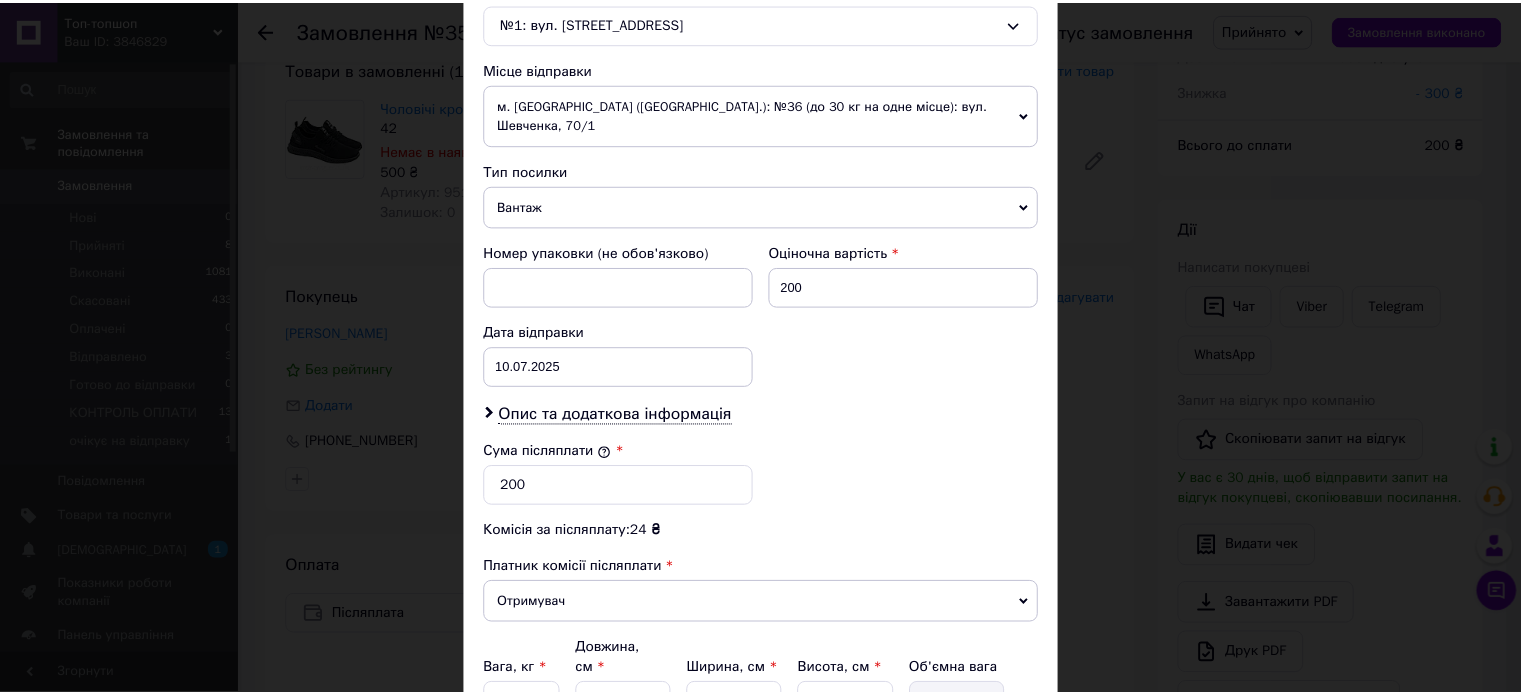 scroll, scrollTop: 844, scrollLeft: 0, axis: vertical 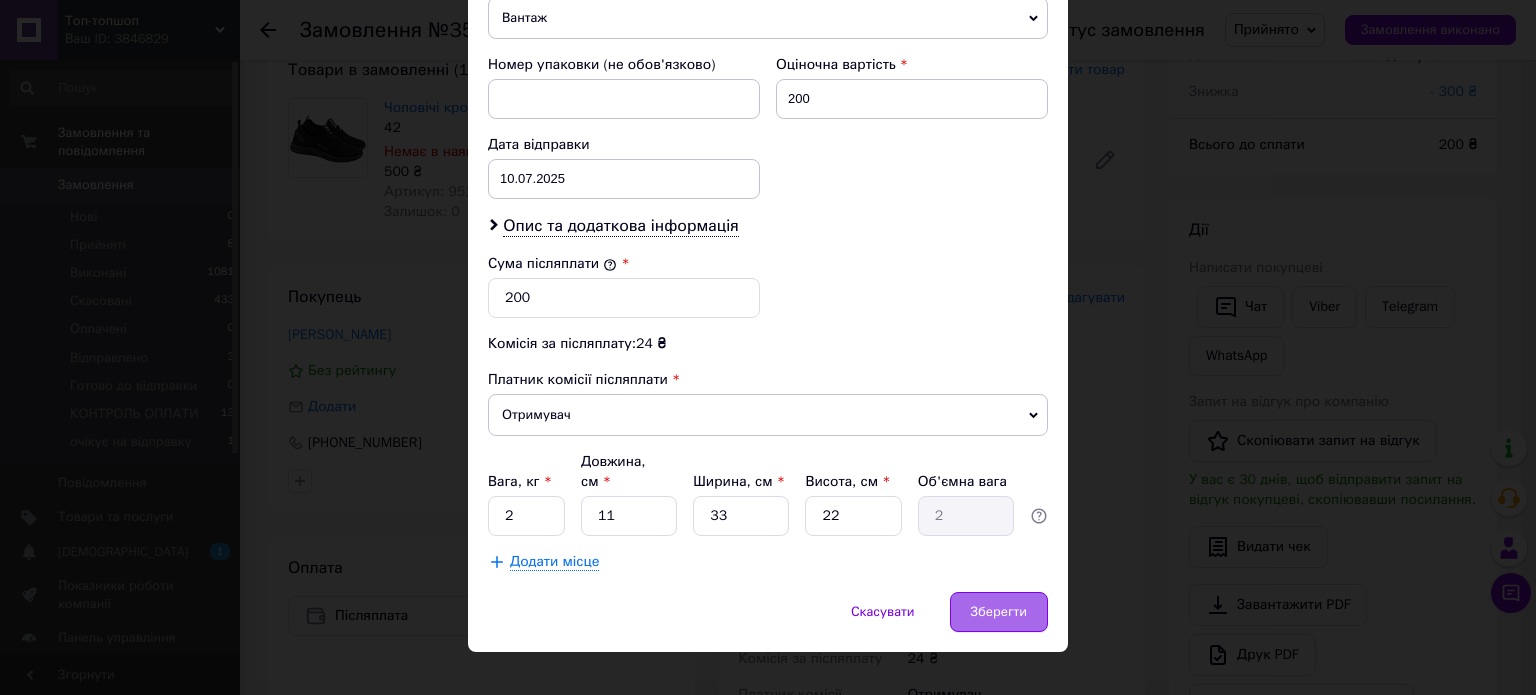 click on "Зберегти" at bounding box center [999, 612] 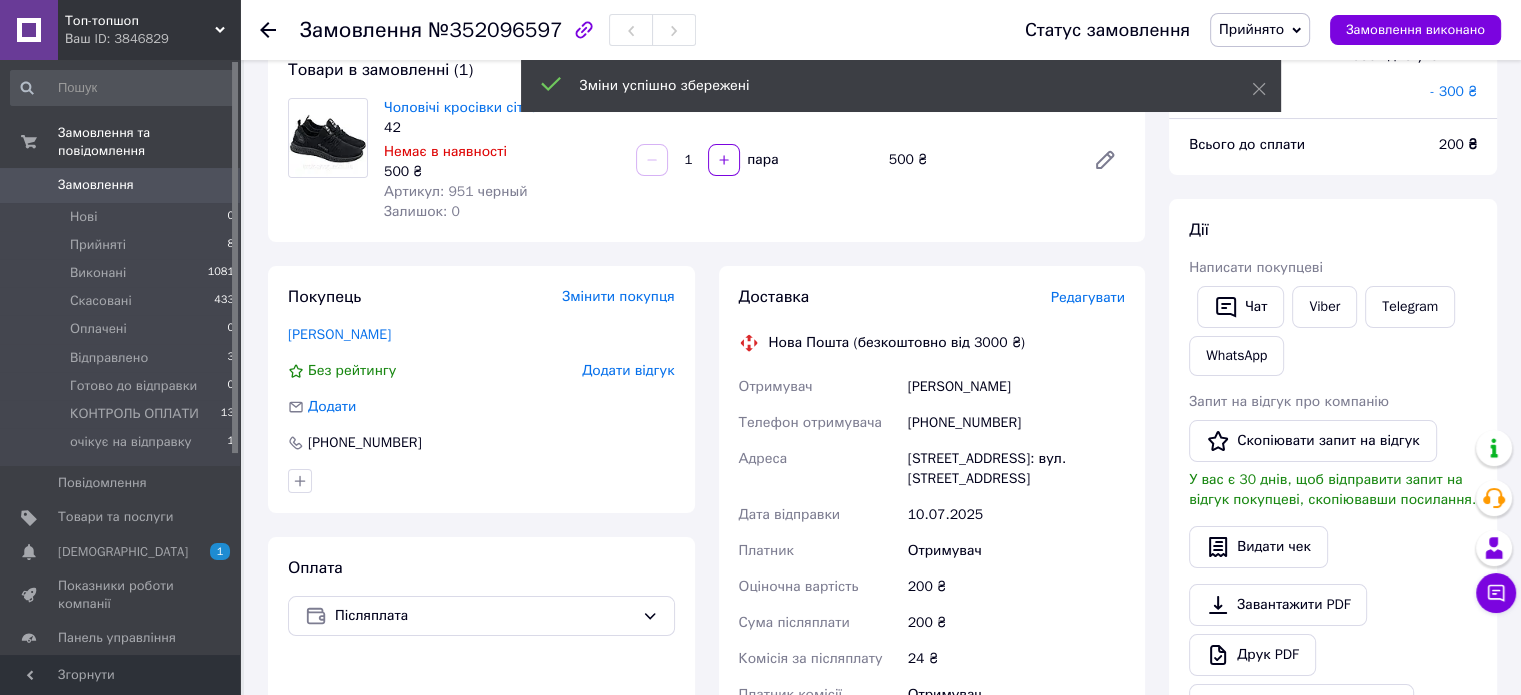 scroll, scrollTop: 800, scrollLeft: 0, axis: vertical 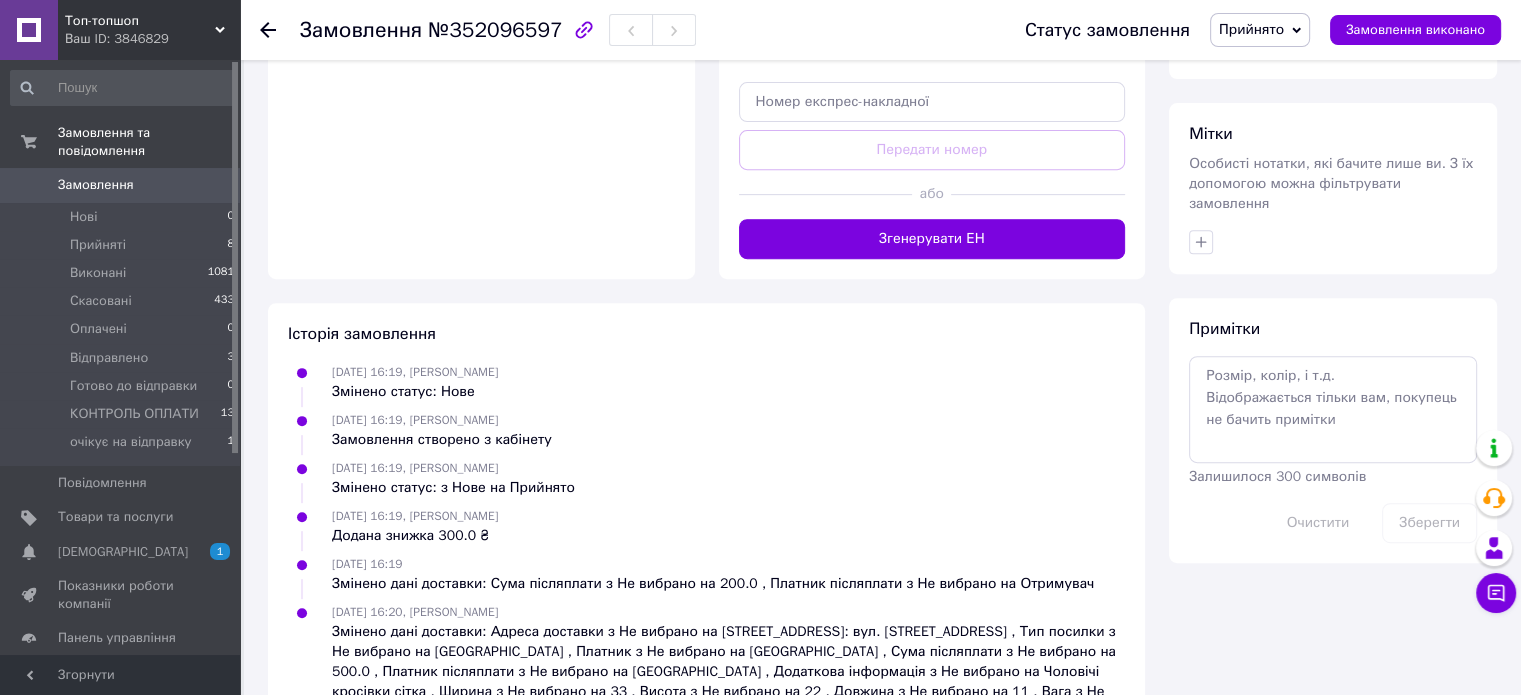 click on "або" at bounding box center (932, 194) 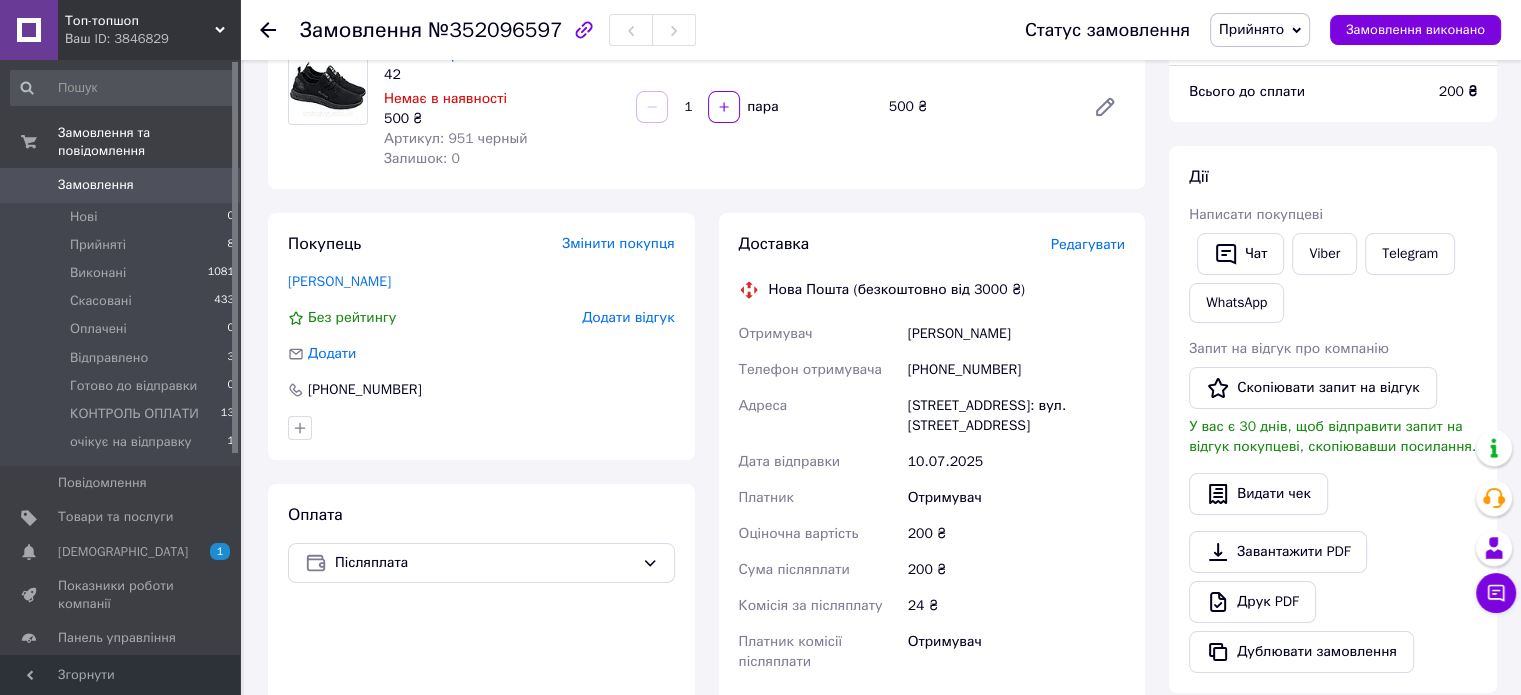 scroll, scrollTop: 133, scrollLeft: 0, axis: vertical 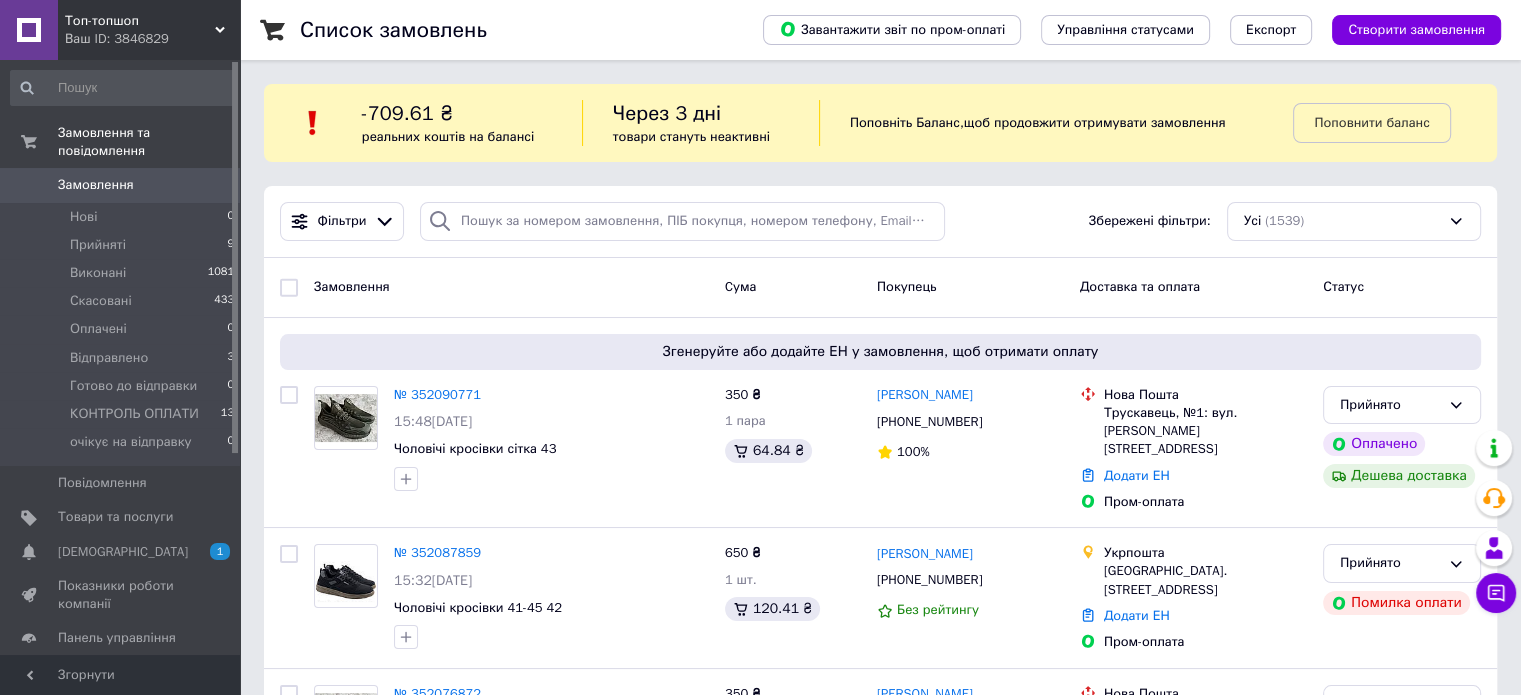 click on "Замовлення" at bounding box center [121, 185] 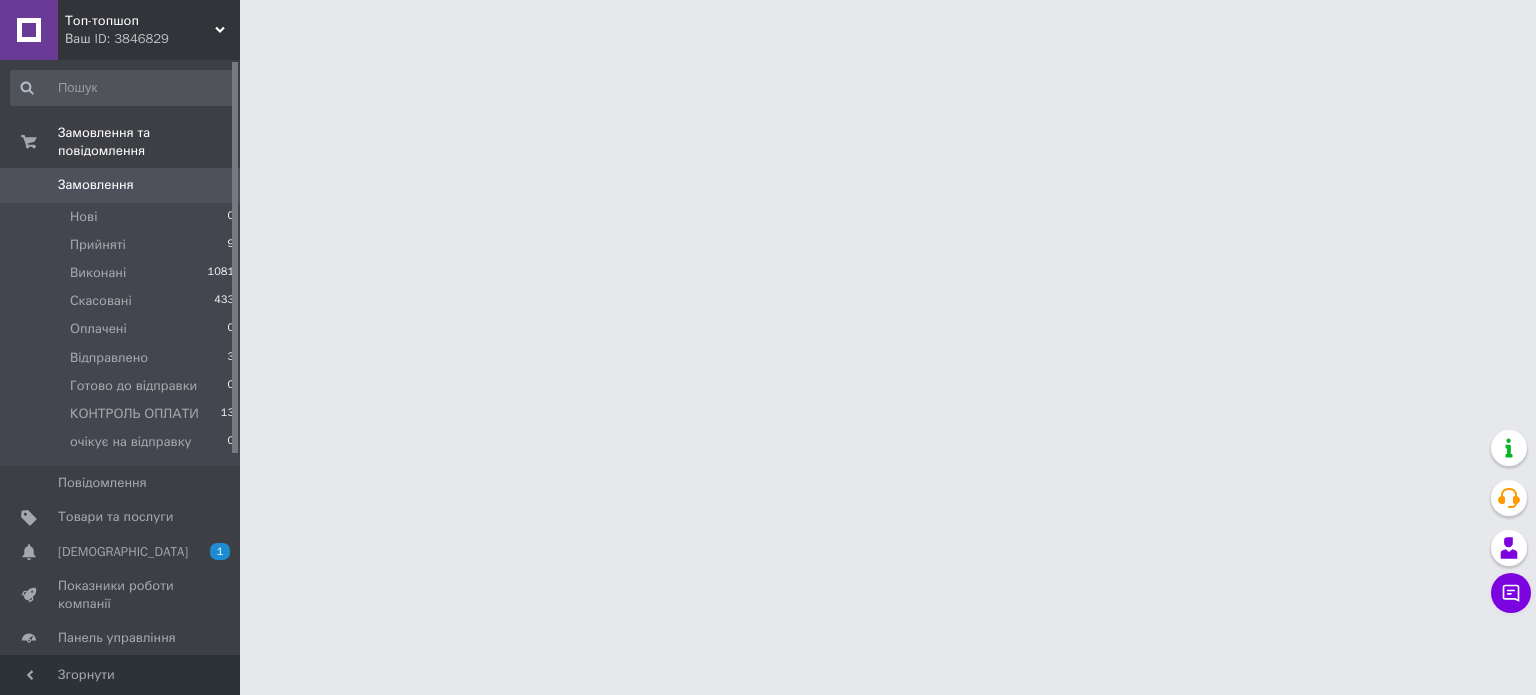 click on "Замовлення" at bounding box center [121, 185] 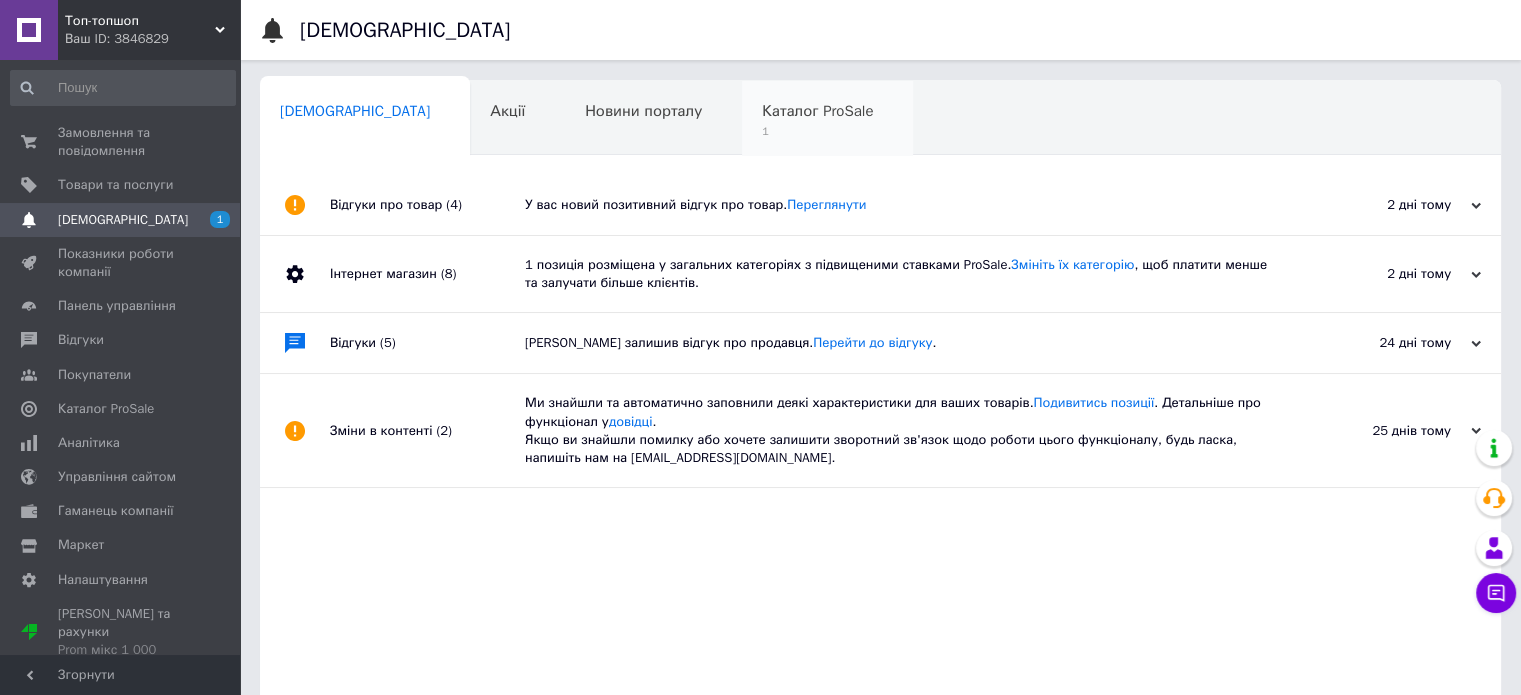 click on "Каталог ProSale" at bounding box center (817, 111) 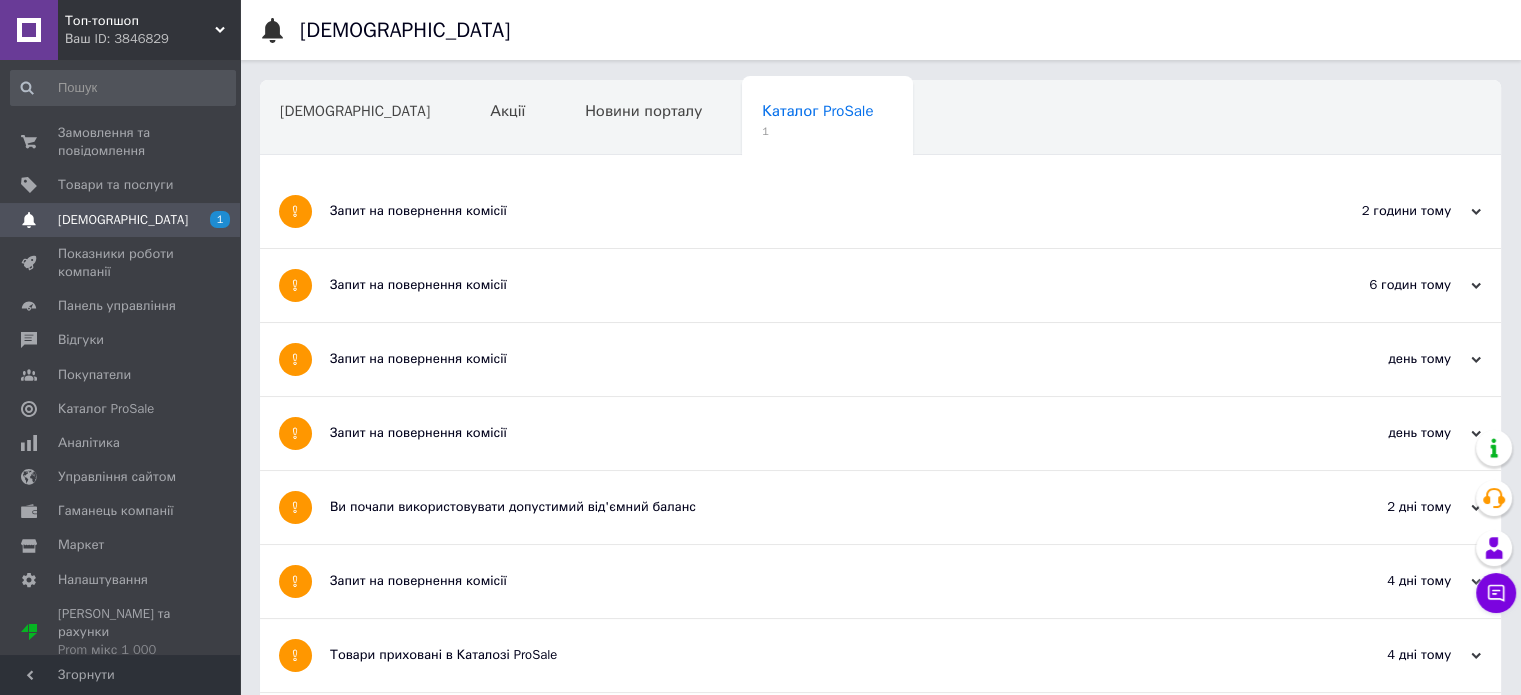 click on "Запит на повернення комісії" at bounding box center [805, 211] 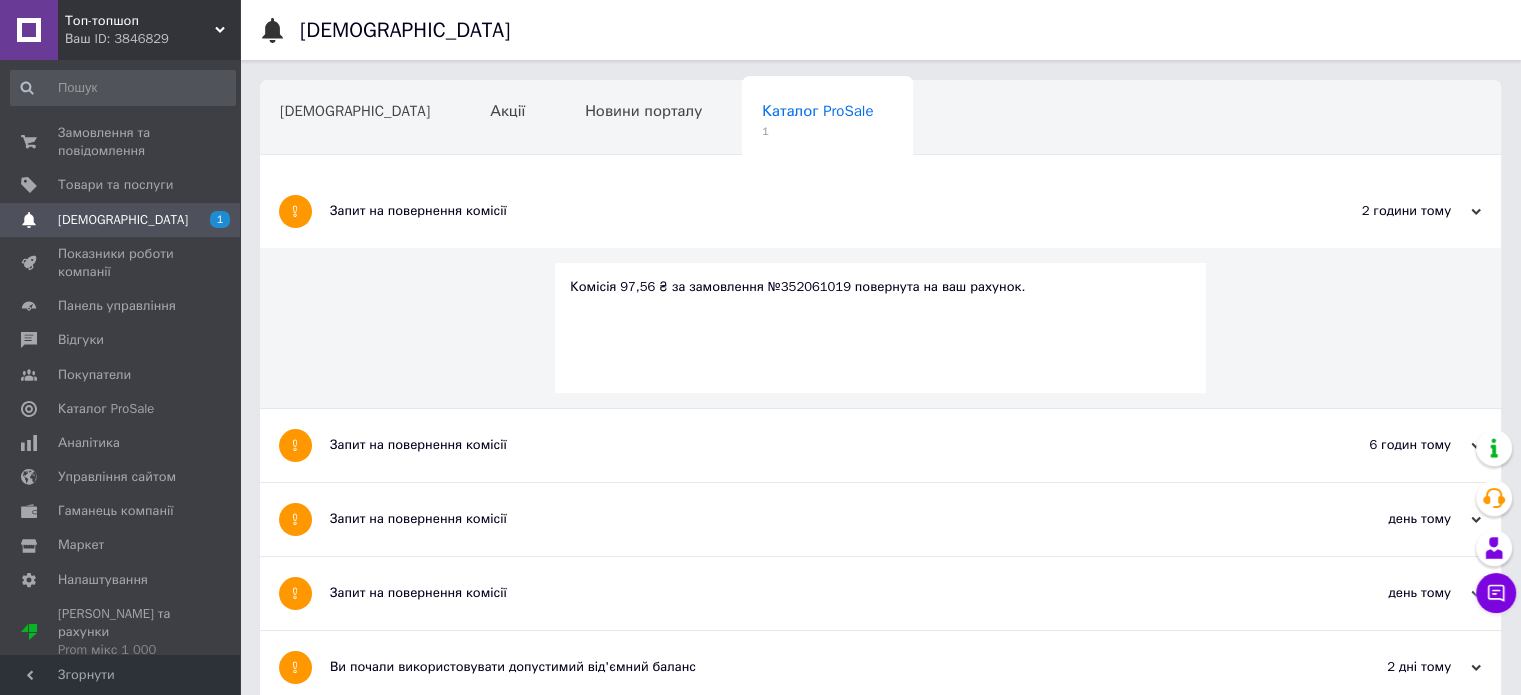 click on "Каталог ProSale" at bounding box center (817, 111) 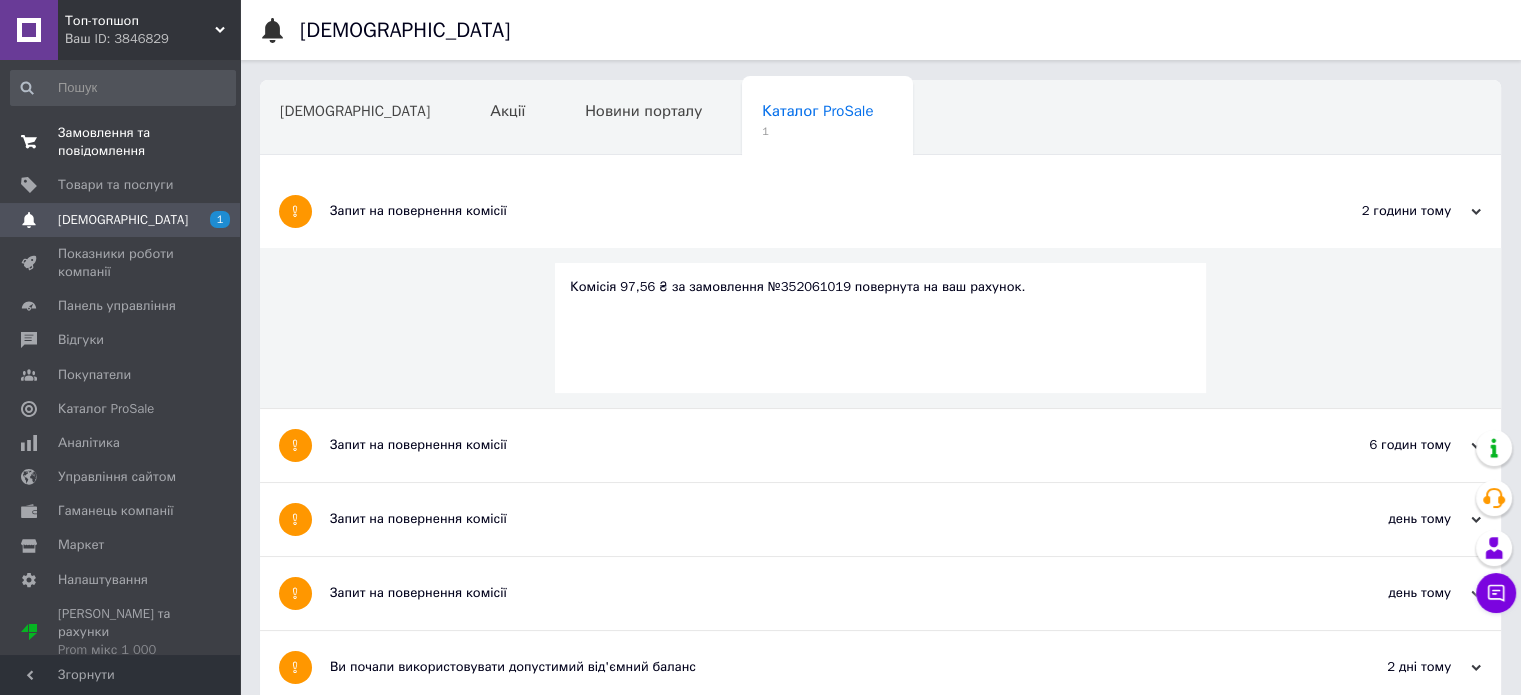 click on "Замовлення та повідомлення" at bounding box center [121, 142] 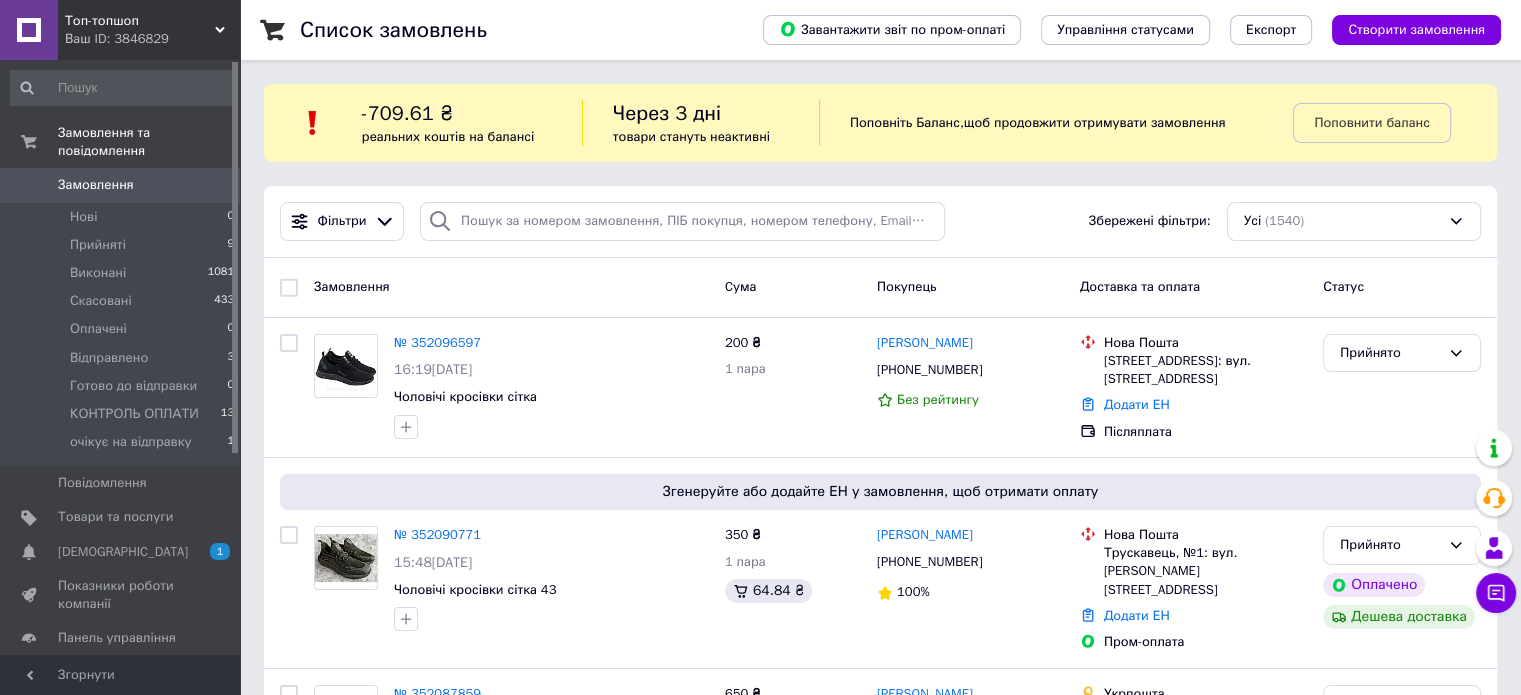 click on "Замовлення" at bounding box center (121, 185) 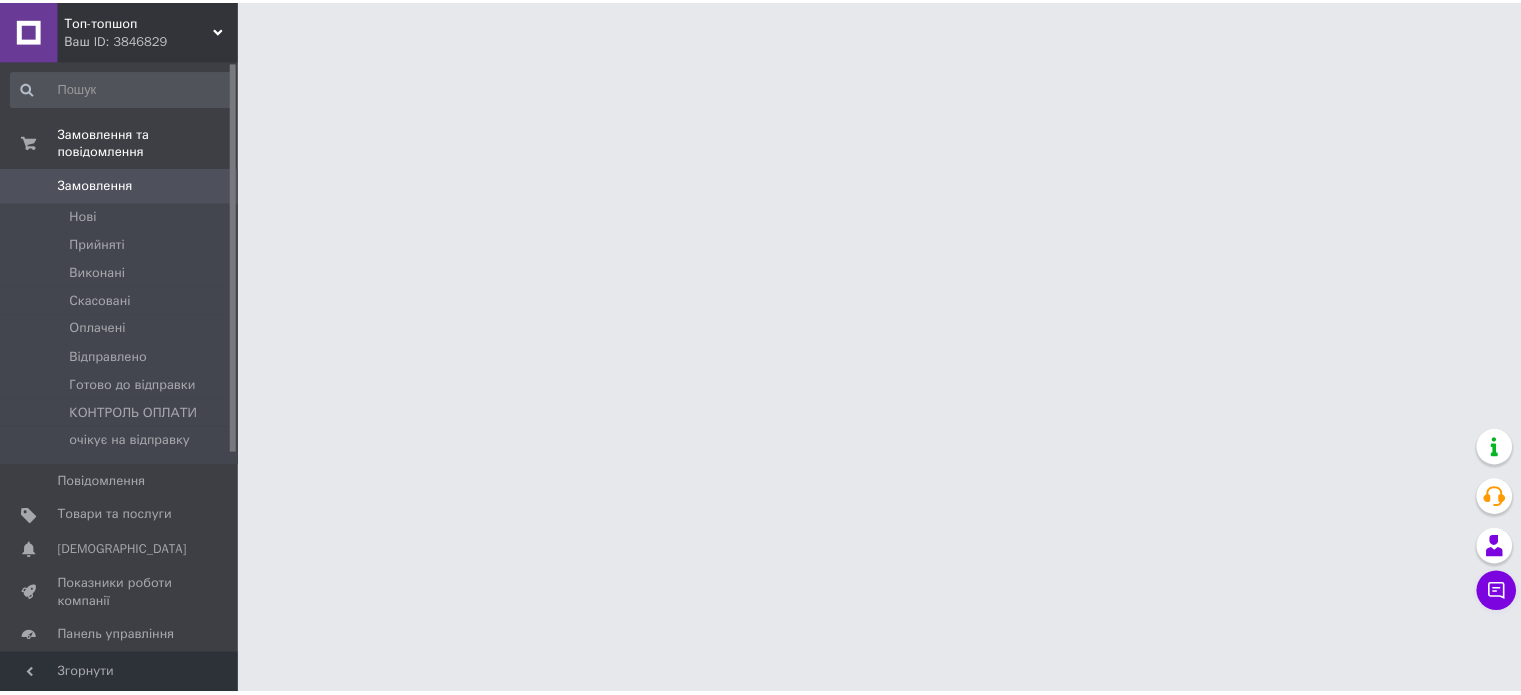 scroll, scrollTop: 0, scrollLeft: 0, axis: both 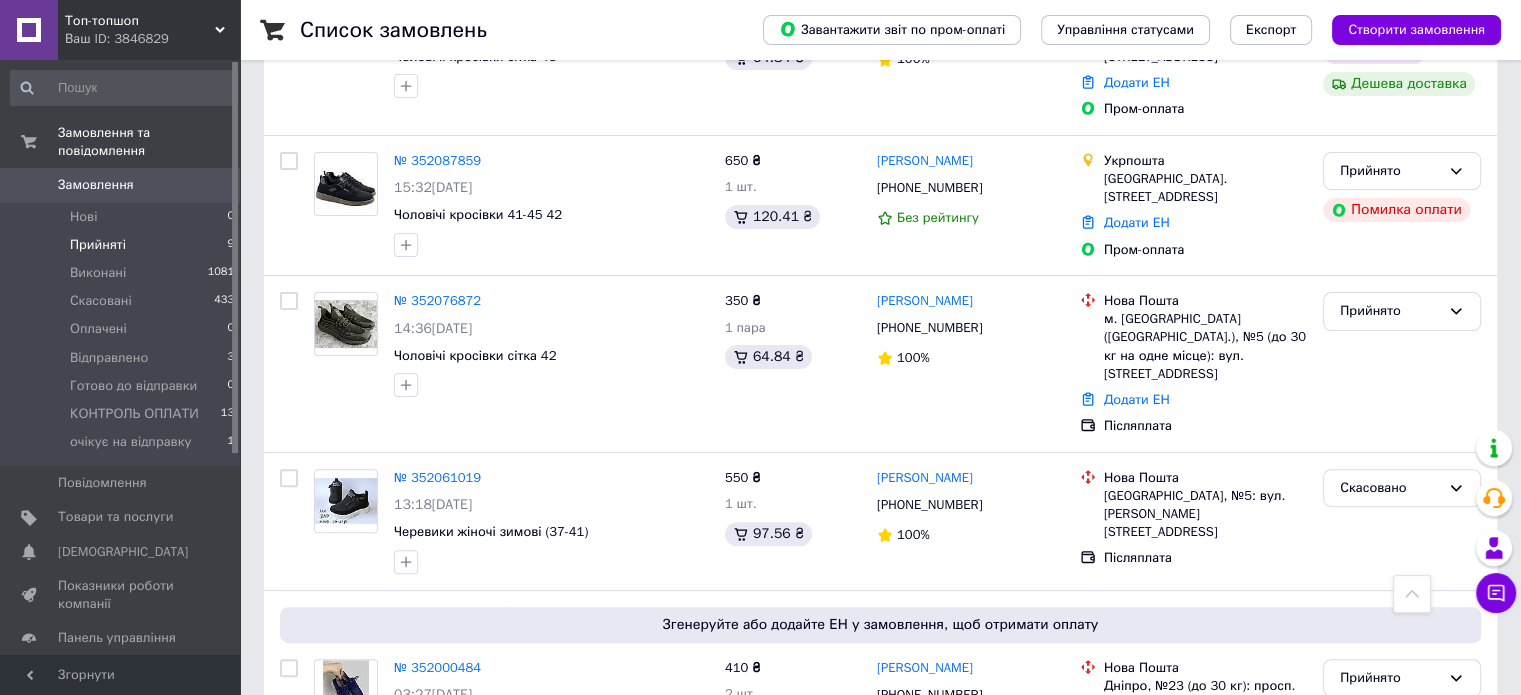 click on "Прийняті 9" at bounding box center [123, 245] 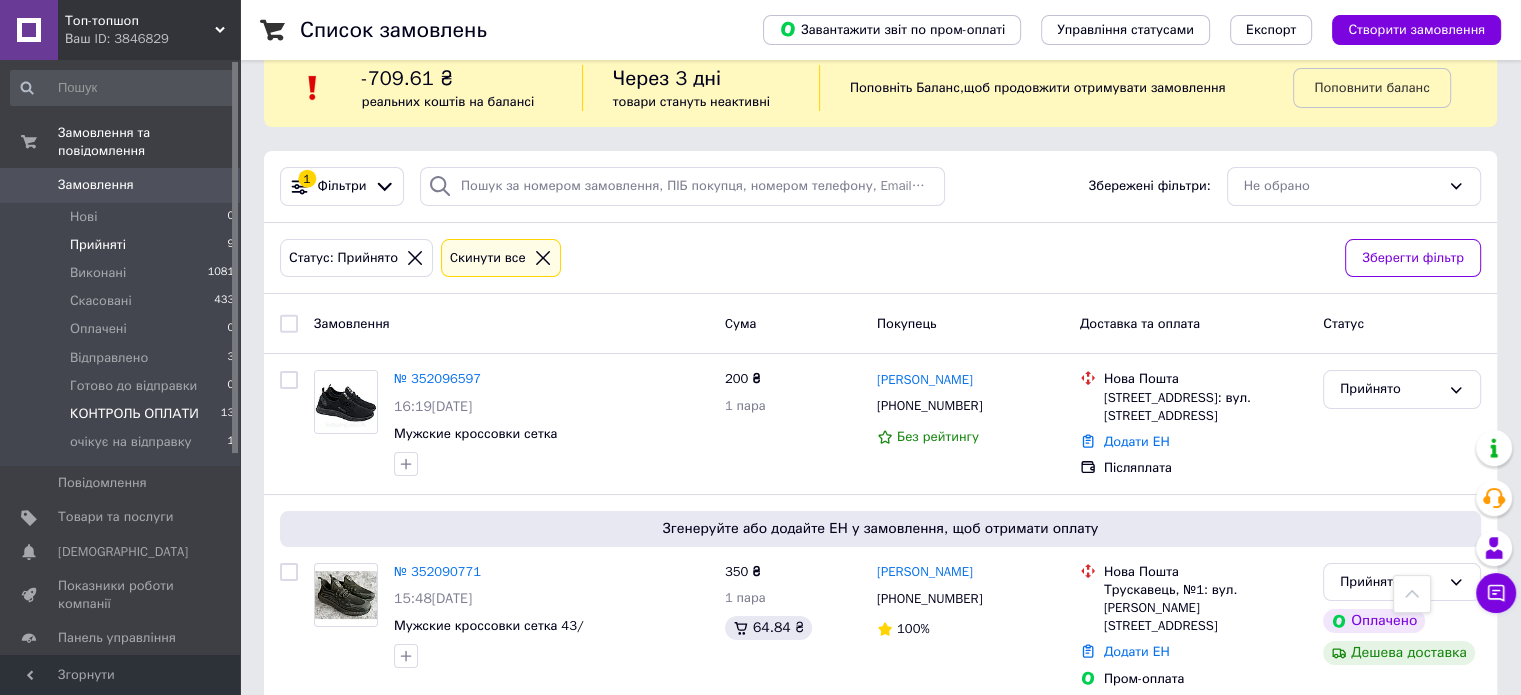 scroll, scrollTop: 0, scrollLeft: 0, axis: both 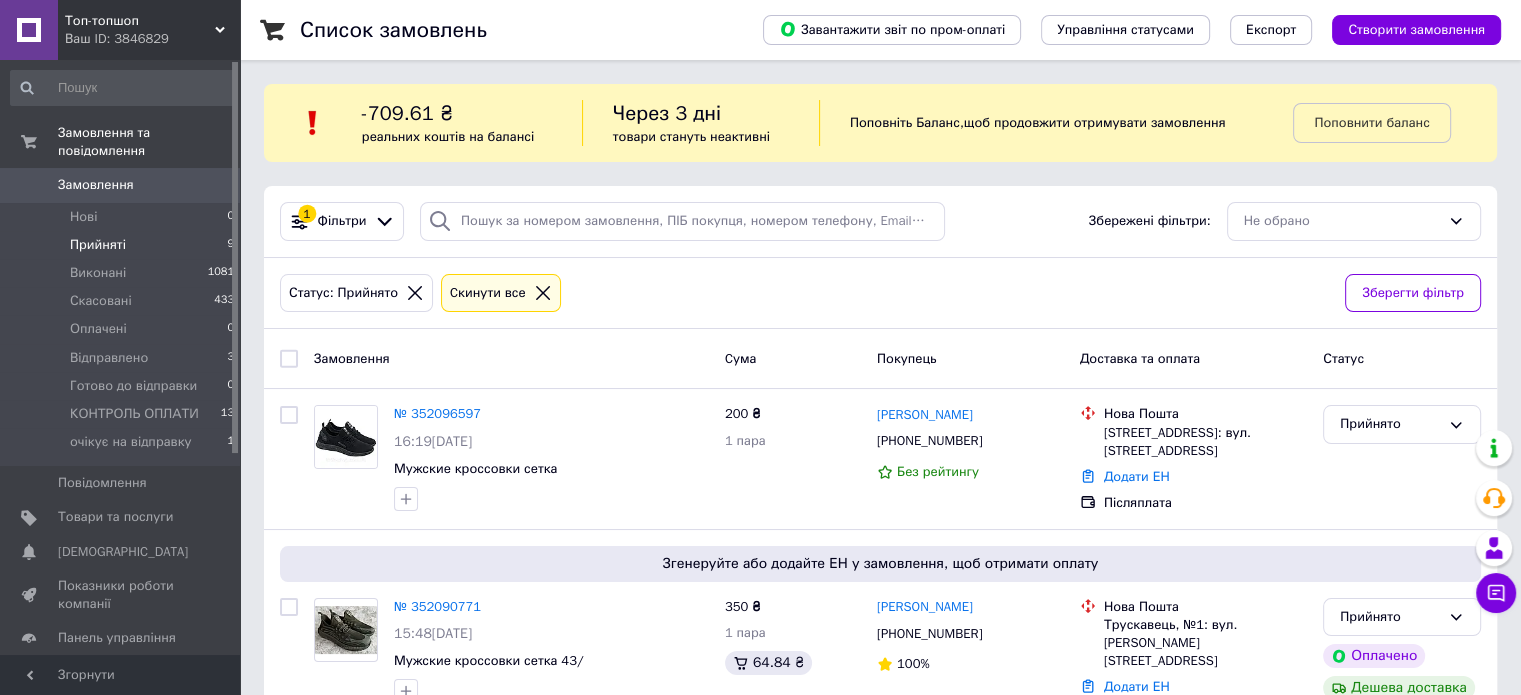 click on "Замовлення 0" at bounding box center [123, 185] 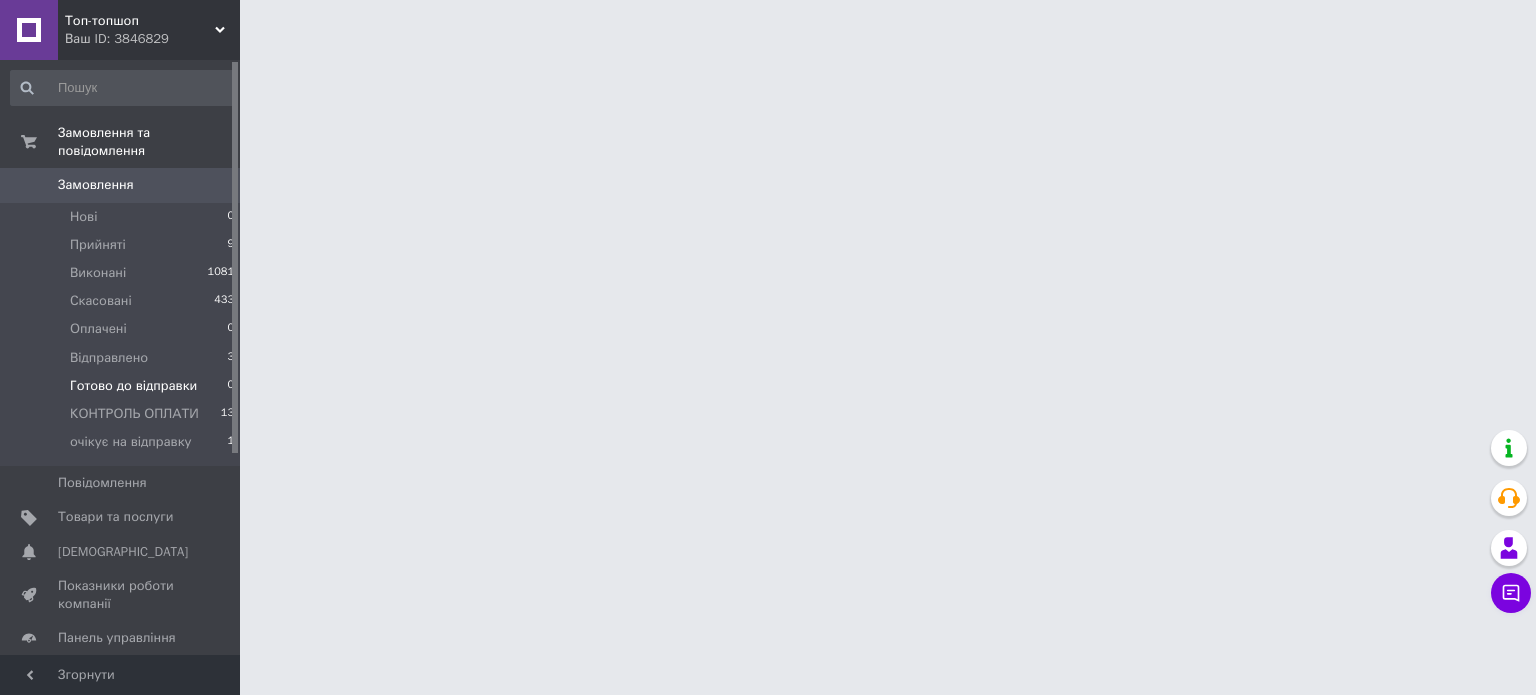 click on "Готово до відправки" at bounding box center [133, 386] 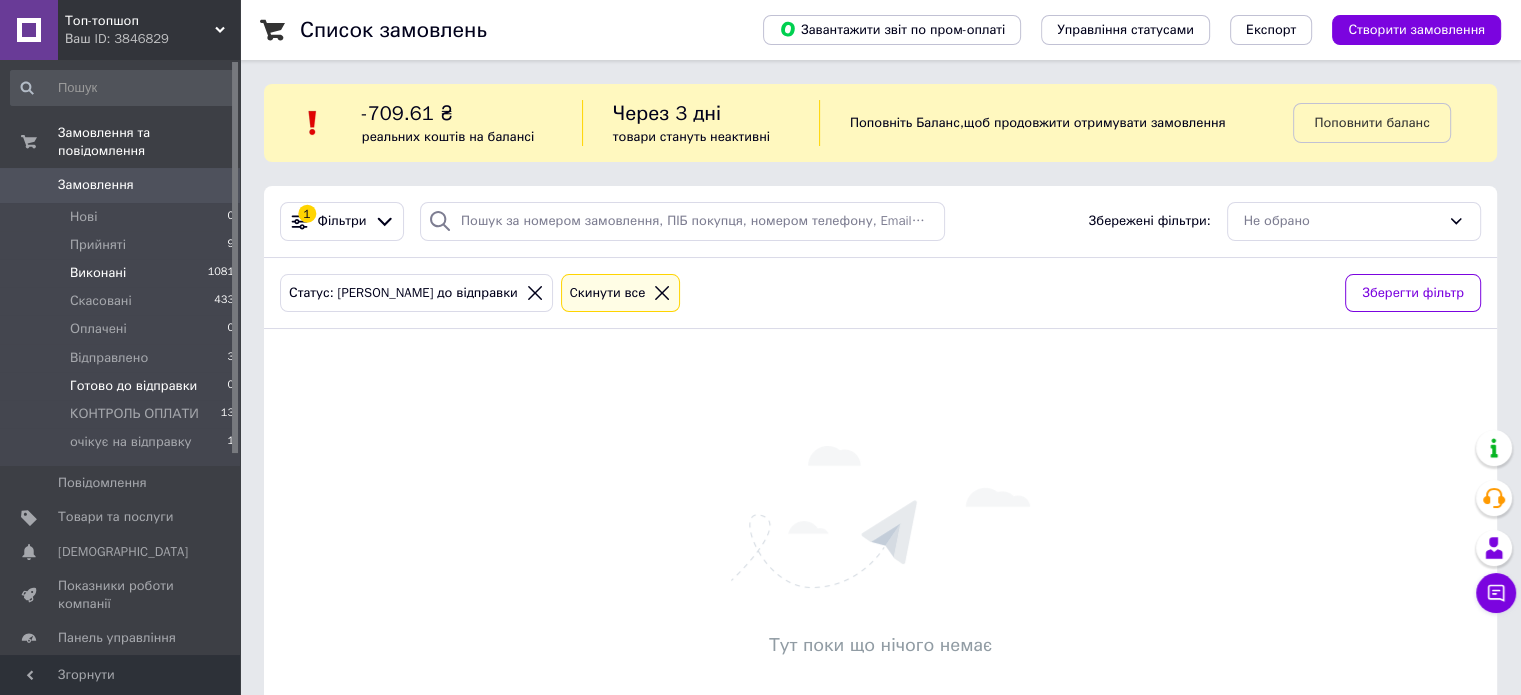 click on "Виконані 1081" at bounding box center [123, 273] 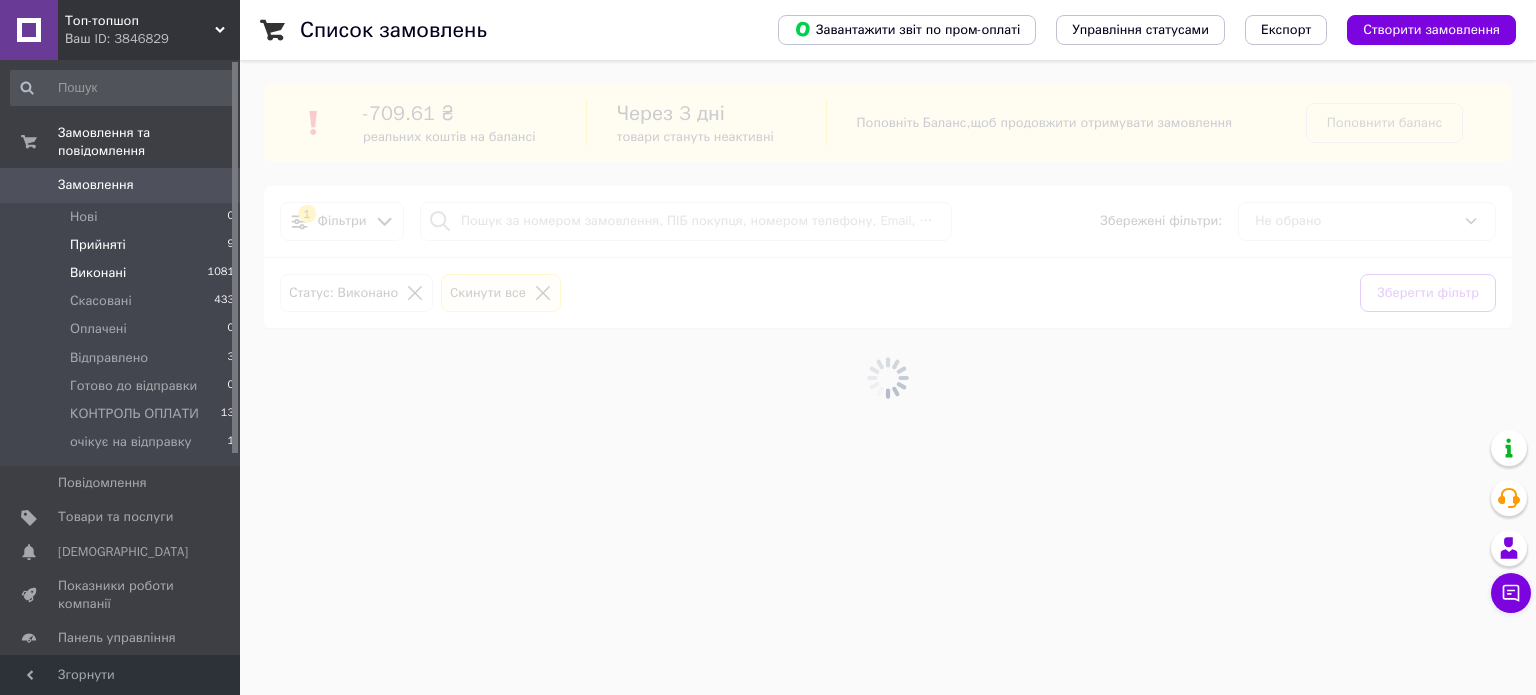 click on "Прийняті 9" at bounding box center (123, 245) 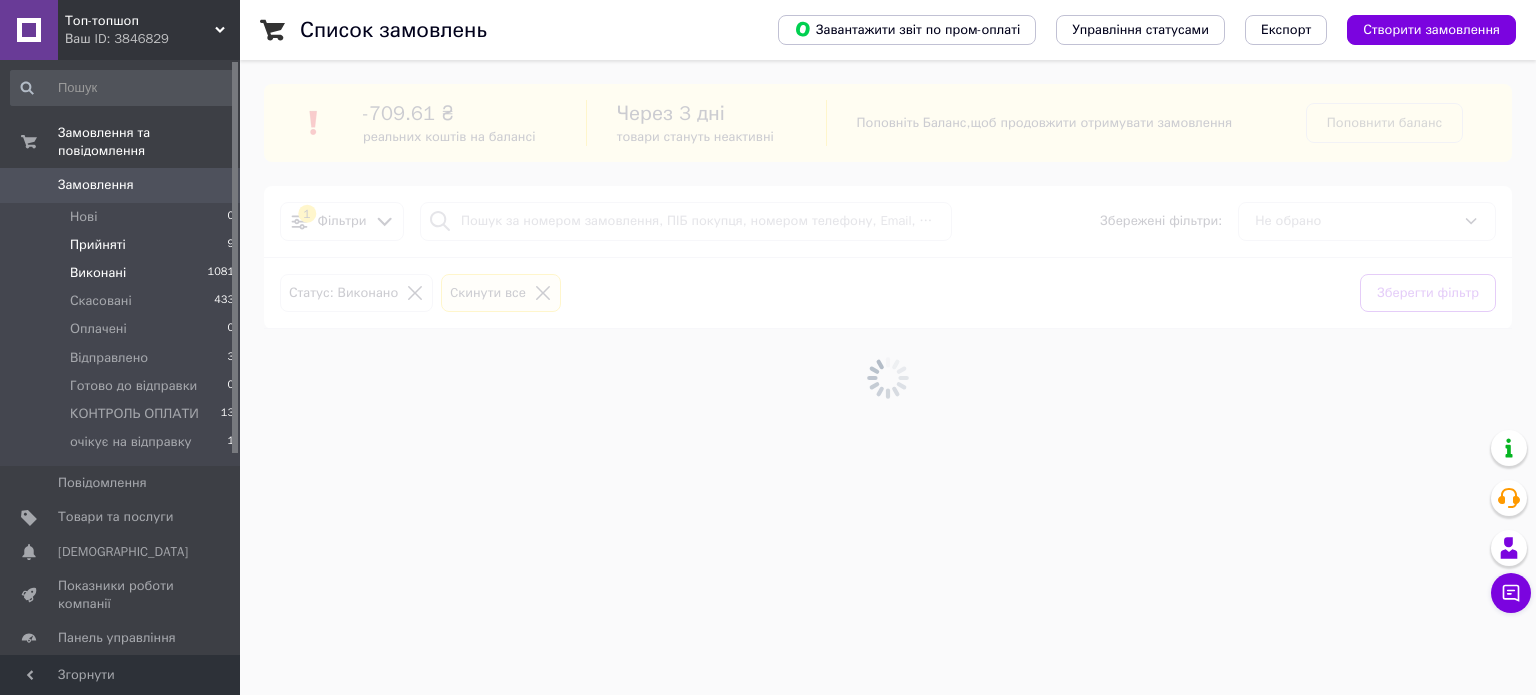 click on "Прийняті 9" at bounding box center (123, 245) 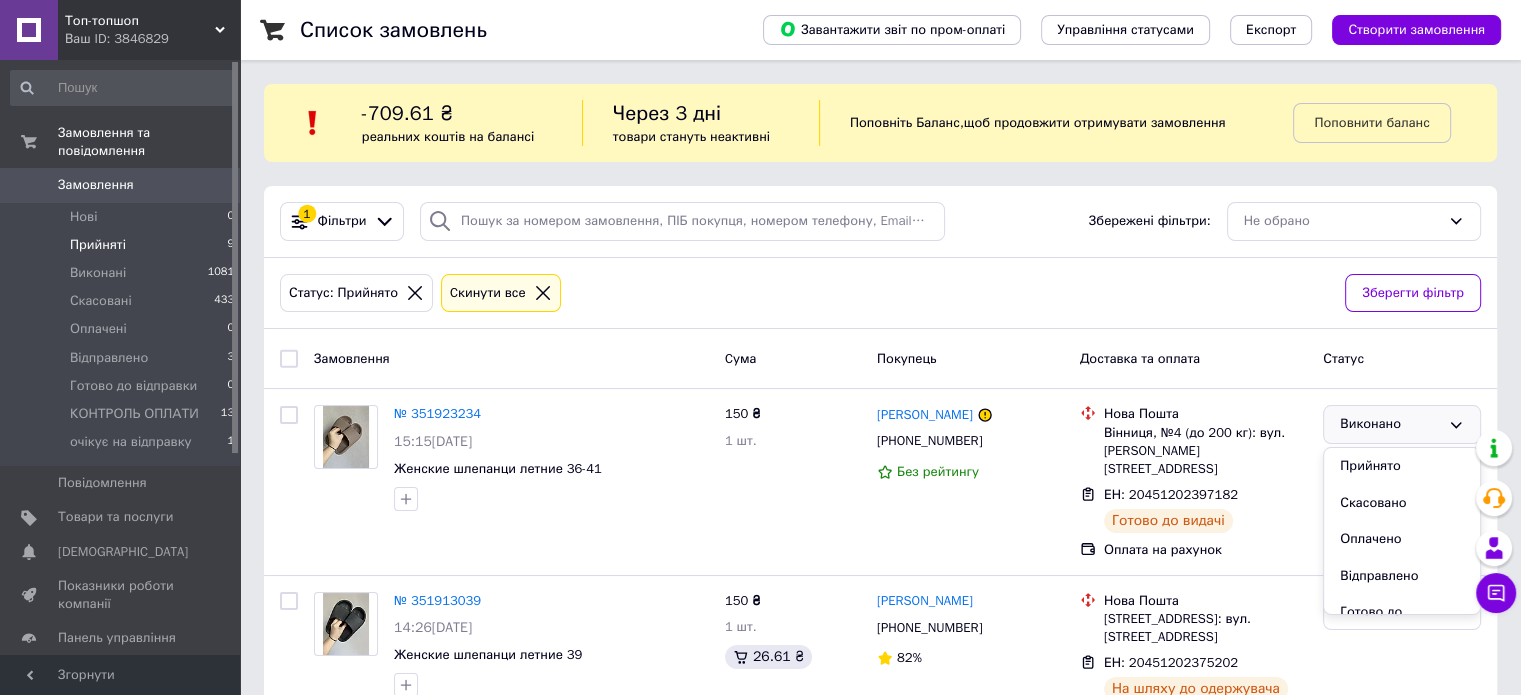 click on "Статус: Прийнято Cкинути все Зберегти фільтр" at bounding box center (880, 294) 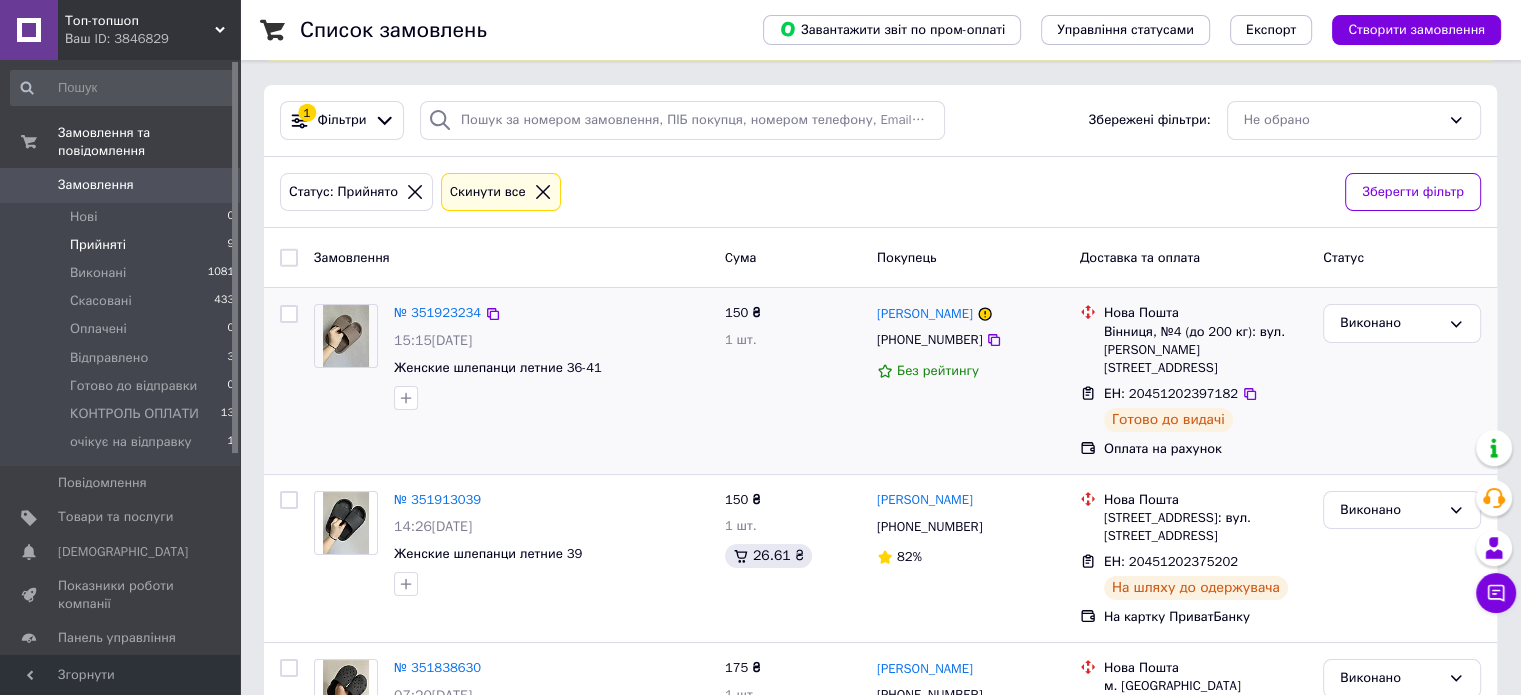 scroll, scrollTop: 133, scrollLeft: 0, axis: vertical 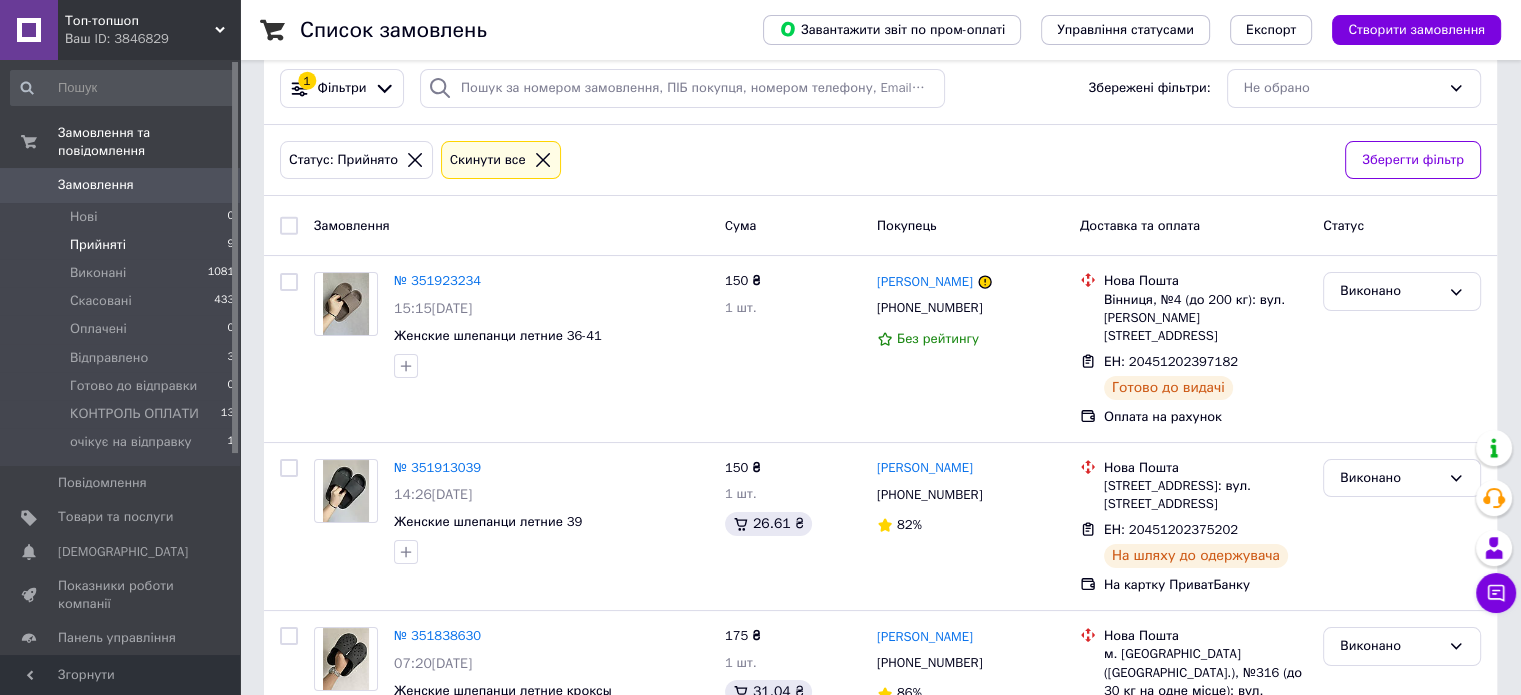 click on "Замовлення" at bounding box center (96, 185) 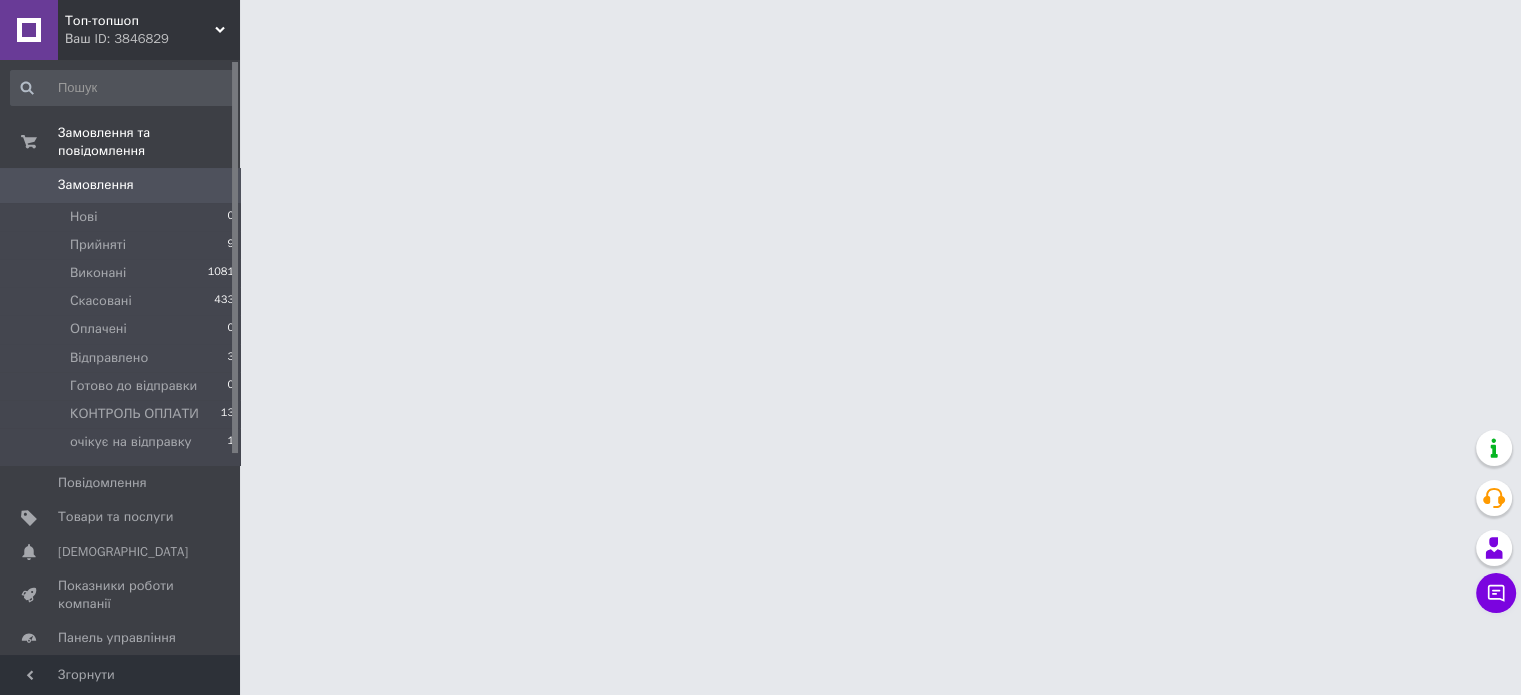 scroll, scrollTop: 0, scrollLeft: 0, axis: both 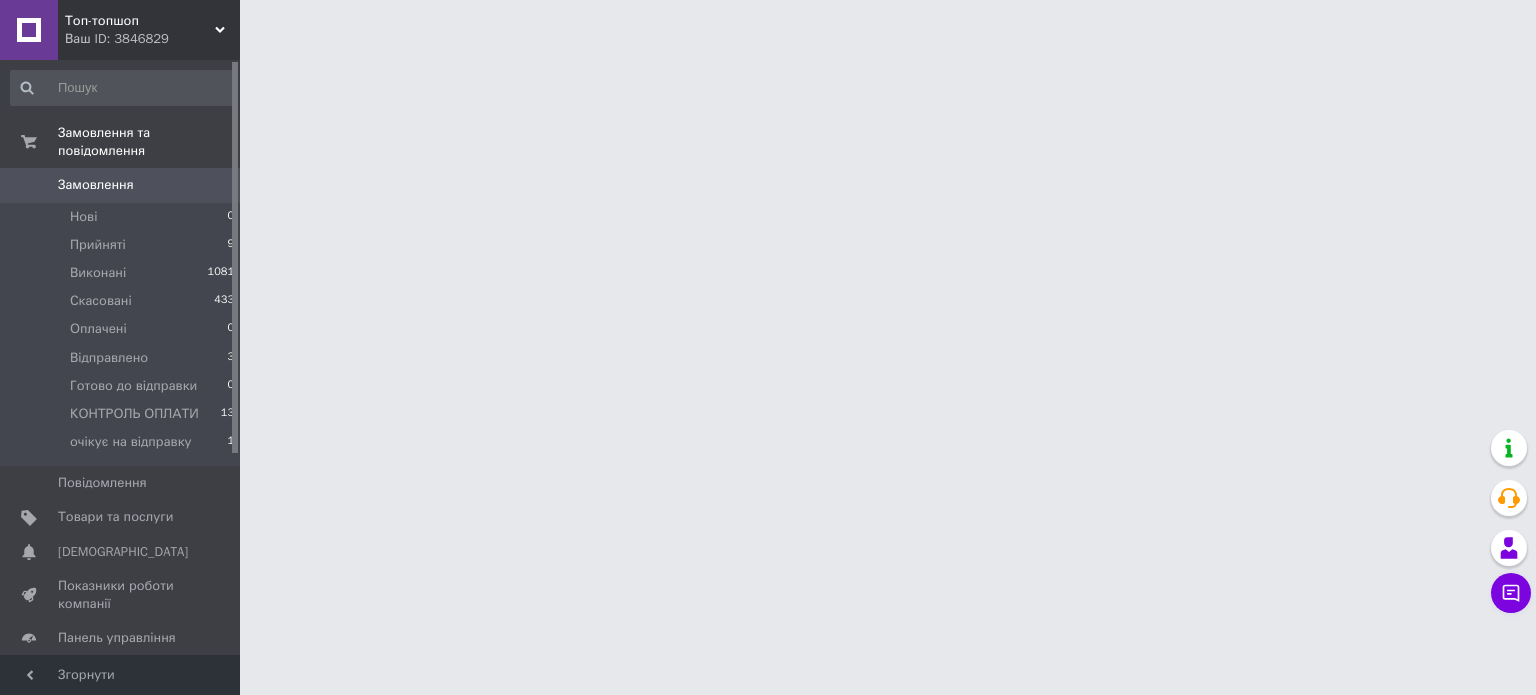 click on "Замовлення" at bounding box center [96, 185] 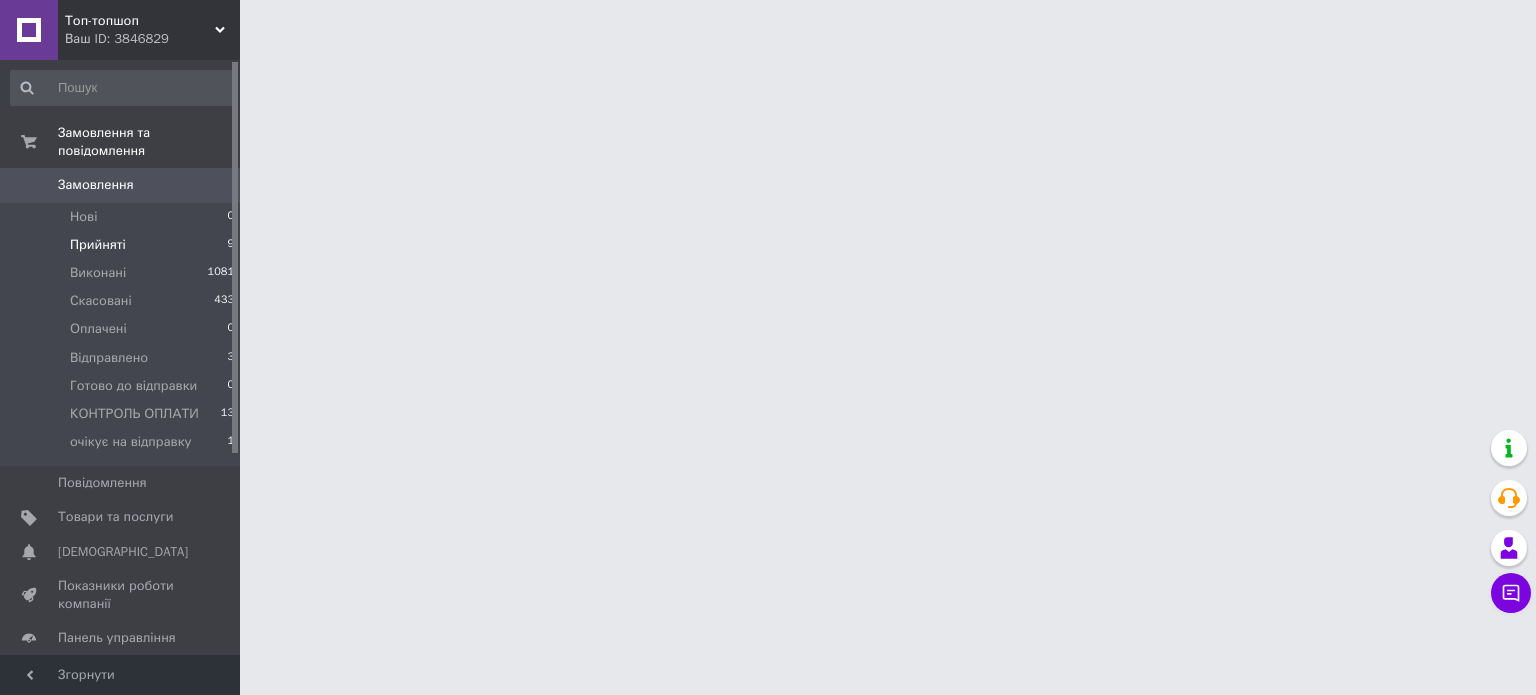 click on "Прийняті 9" at bounding box center (123, 245) 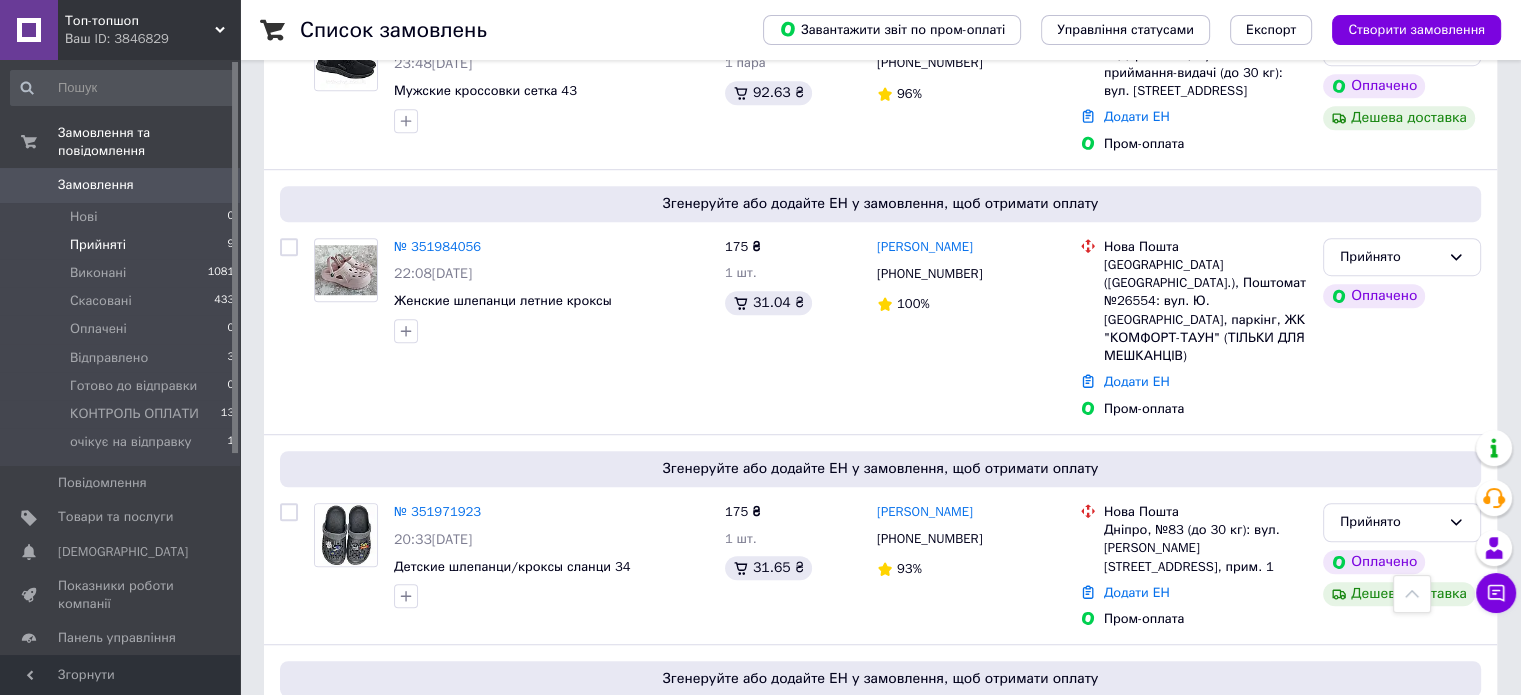 scroll, scrollTop: 1426, scrollLeft: 0, axis: vertical 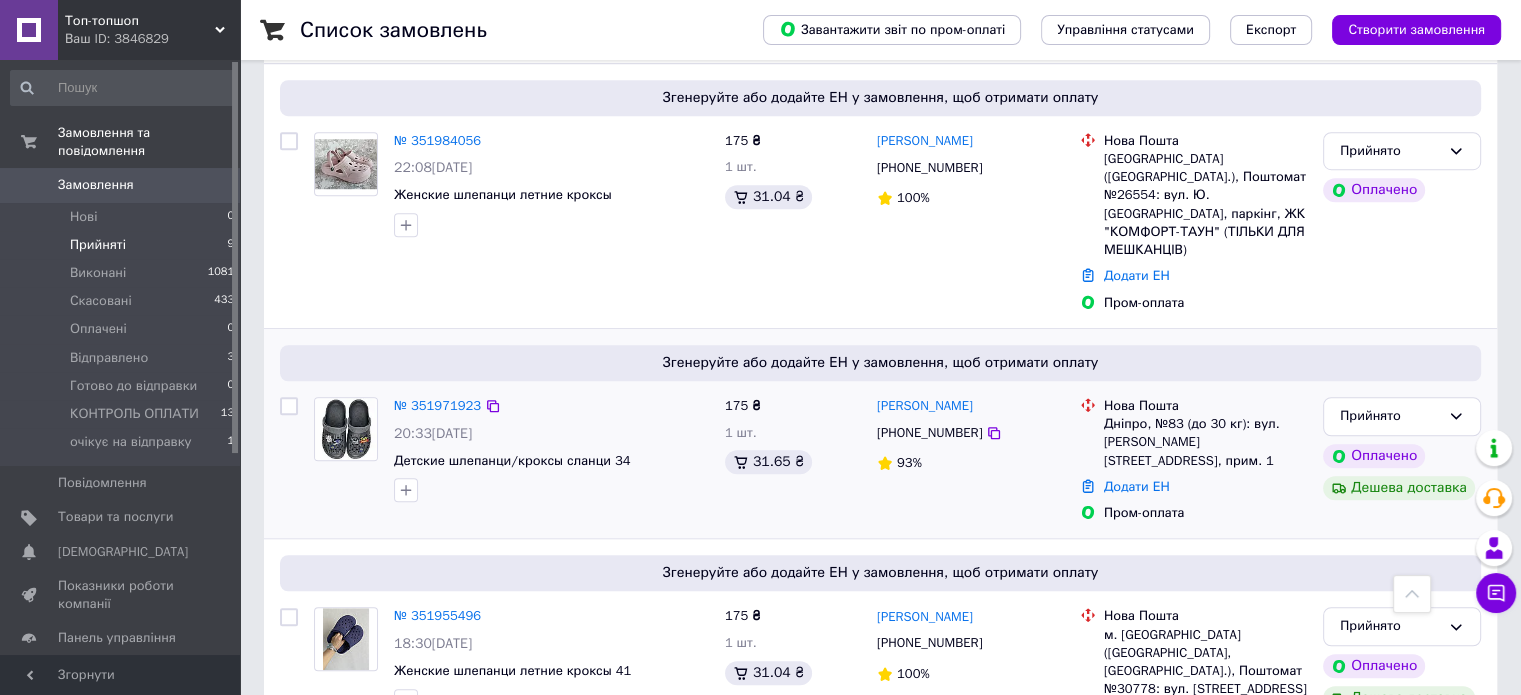drag, startPoint x: 432, startPoint y: 331, endPoint x: 550, endPoint y: 253, distance: 141.44963 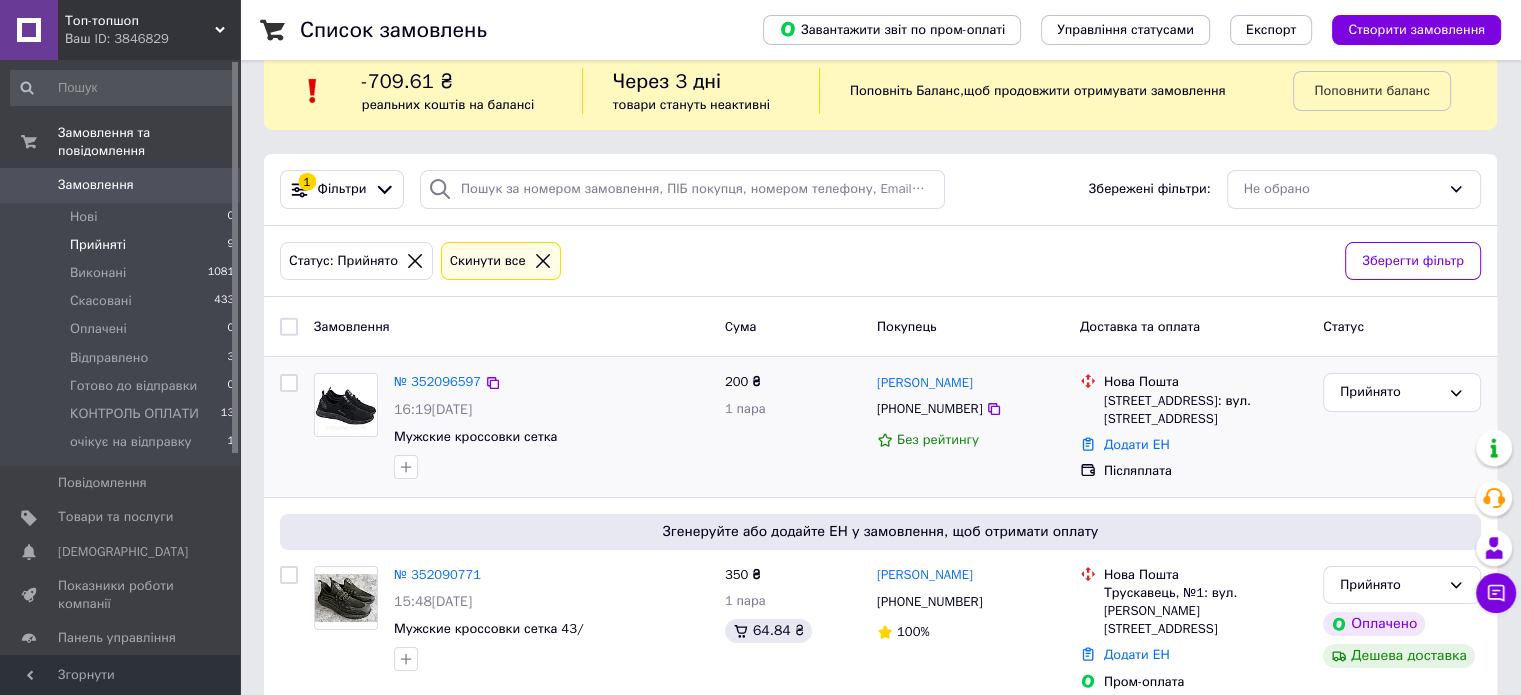 scroll, scrollTop: 0, scrollLeft: 0, axis: both 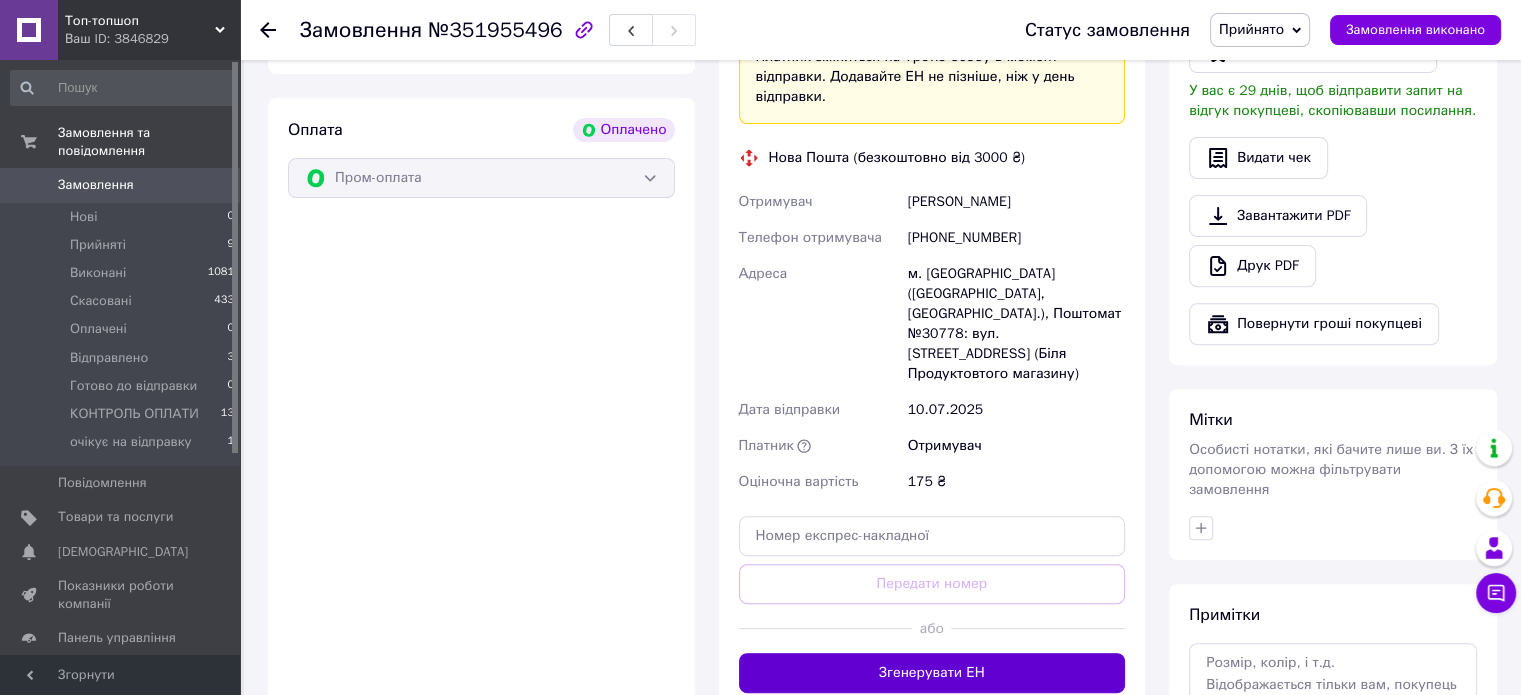 click on "Згенерувати ЕН" at bounding box center (932, 673) 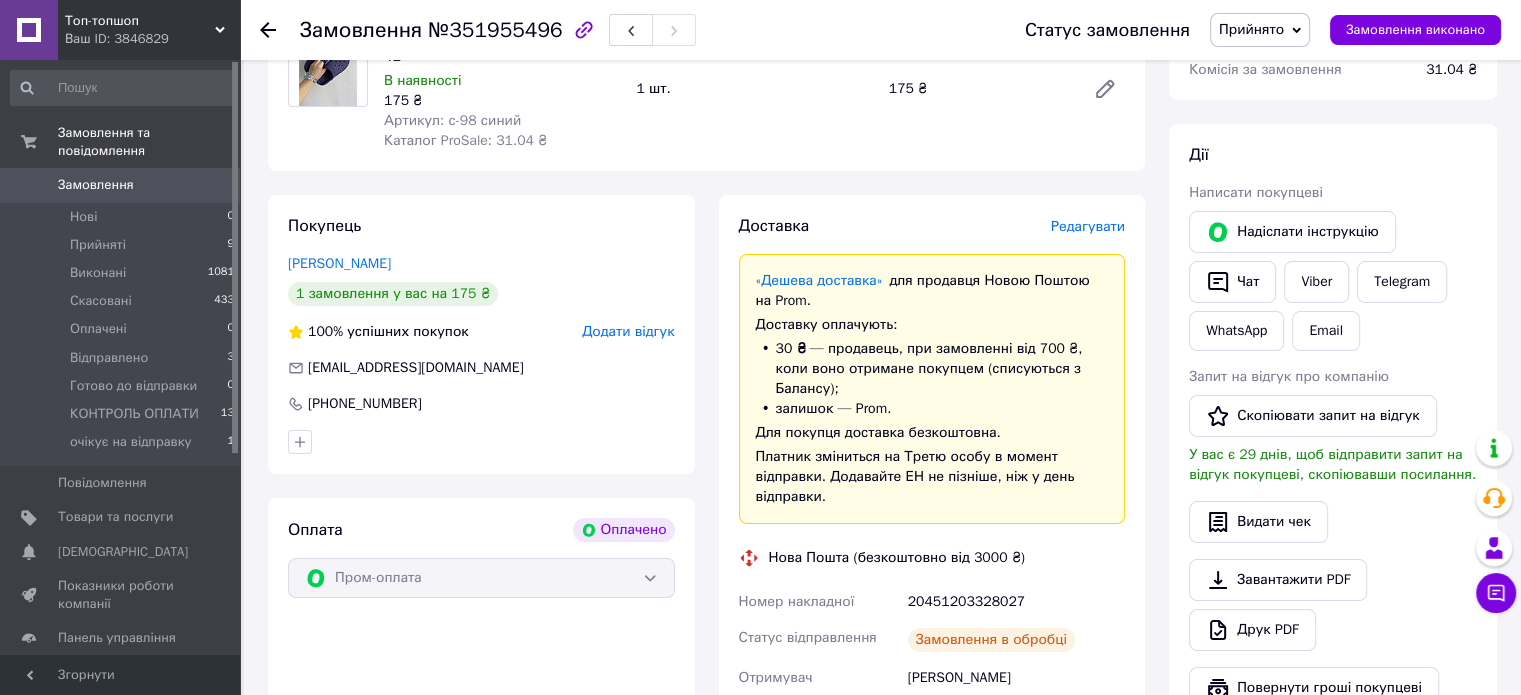 scroll, scrollTop: 0, scrollLeft: 0, axis: both 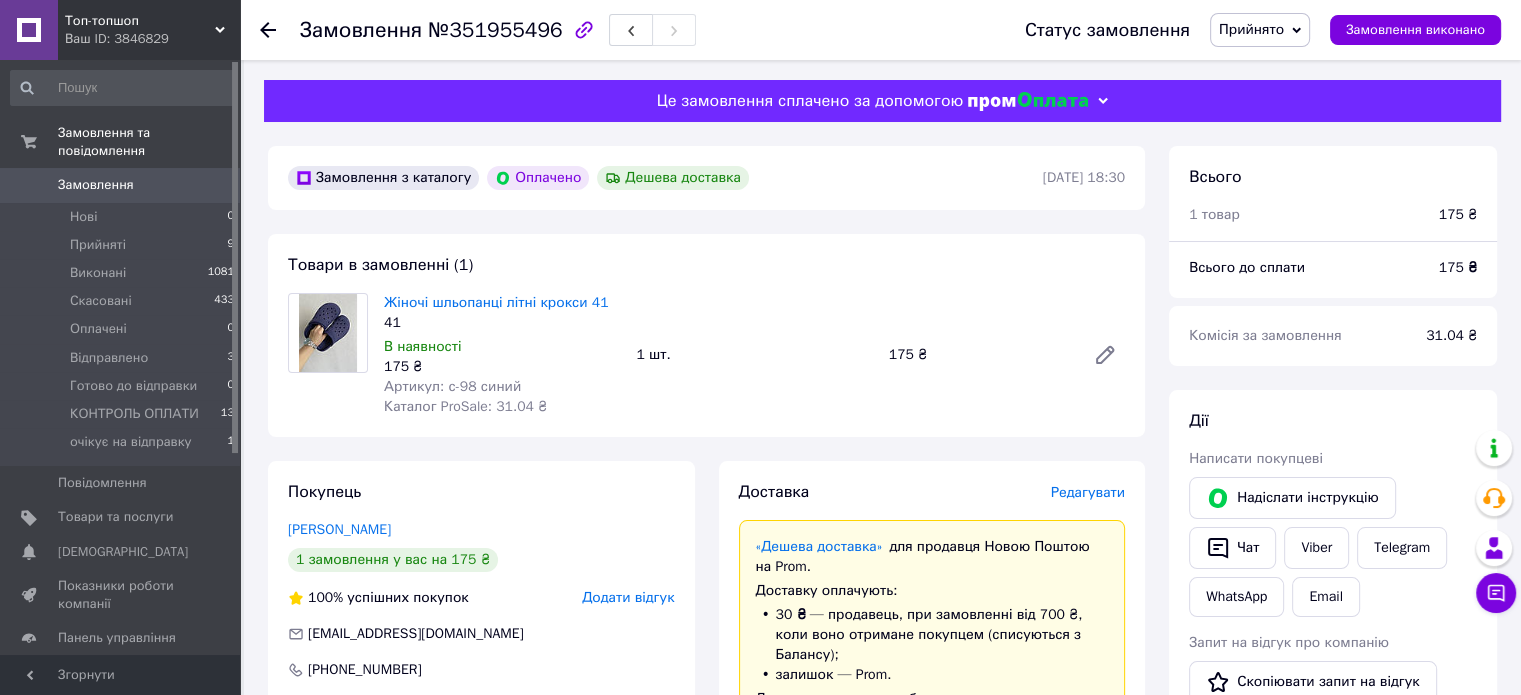 click on "Статус замовлення Прийнято Виконано Скасовано Оплачено Відправлено Готово до відправки  КОНТРОЛЬ ОПЛАТИ очікує на відправку Замовлення виконано" at bounding box center [1243, 30] 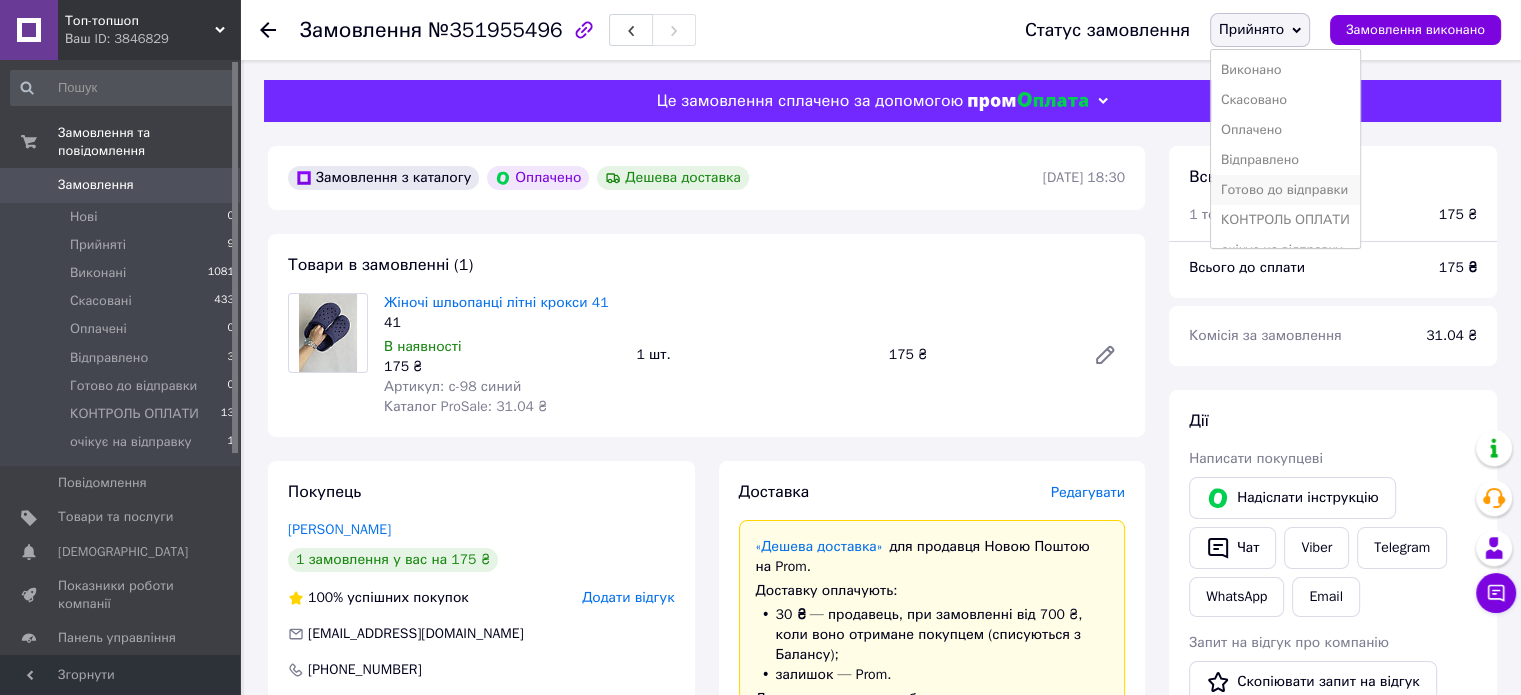 click on "Готово до відправки" at bounding box center (1285, 190) 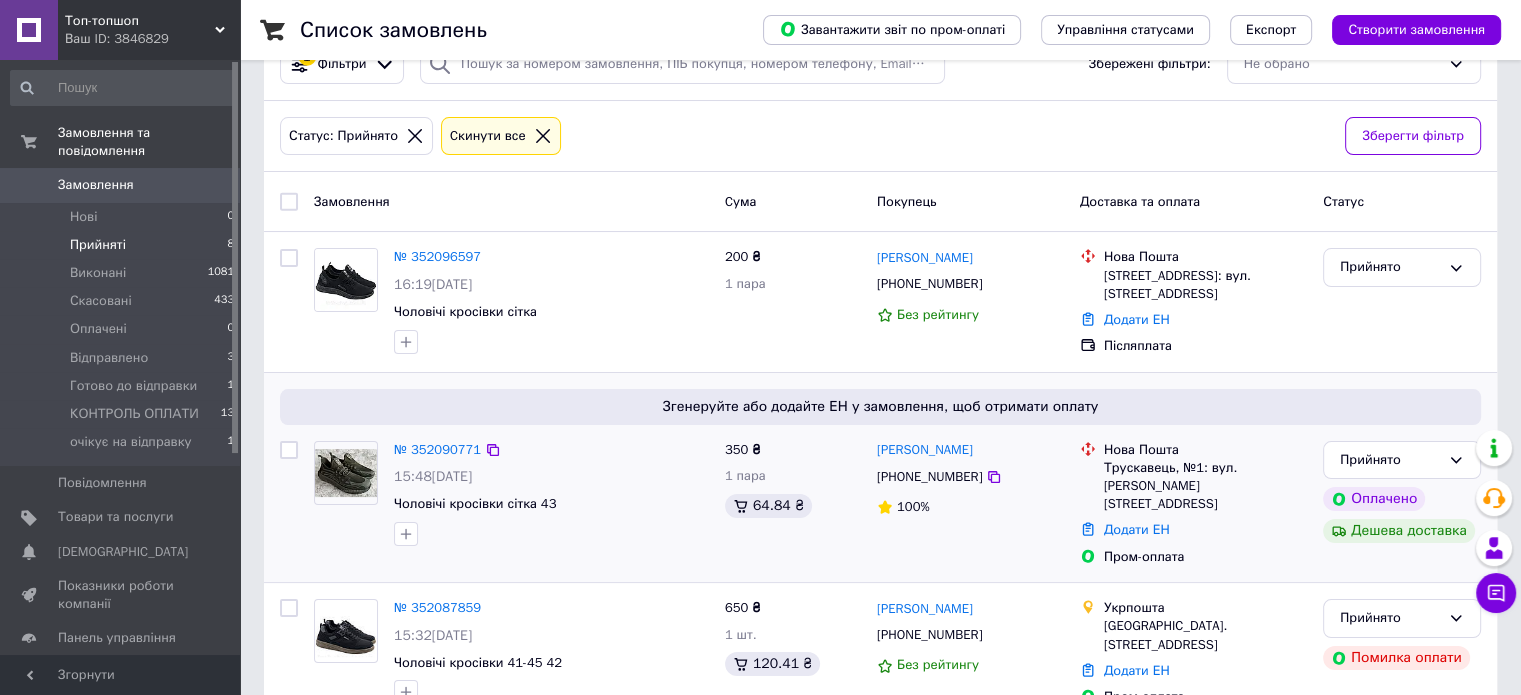 scroll, scrollTop: 266, scrollLeft: 0, axis: vertical 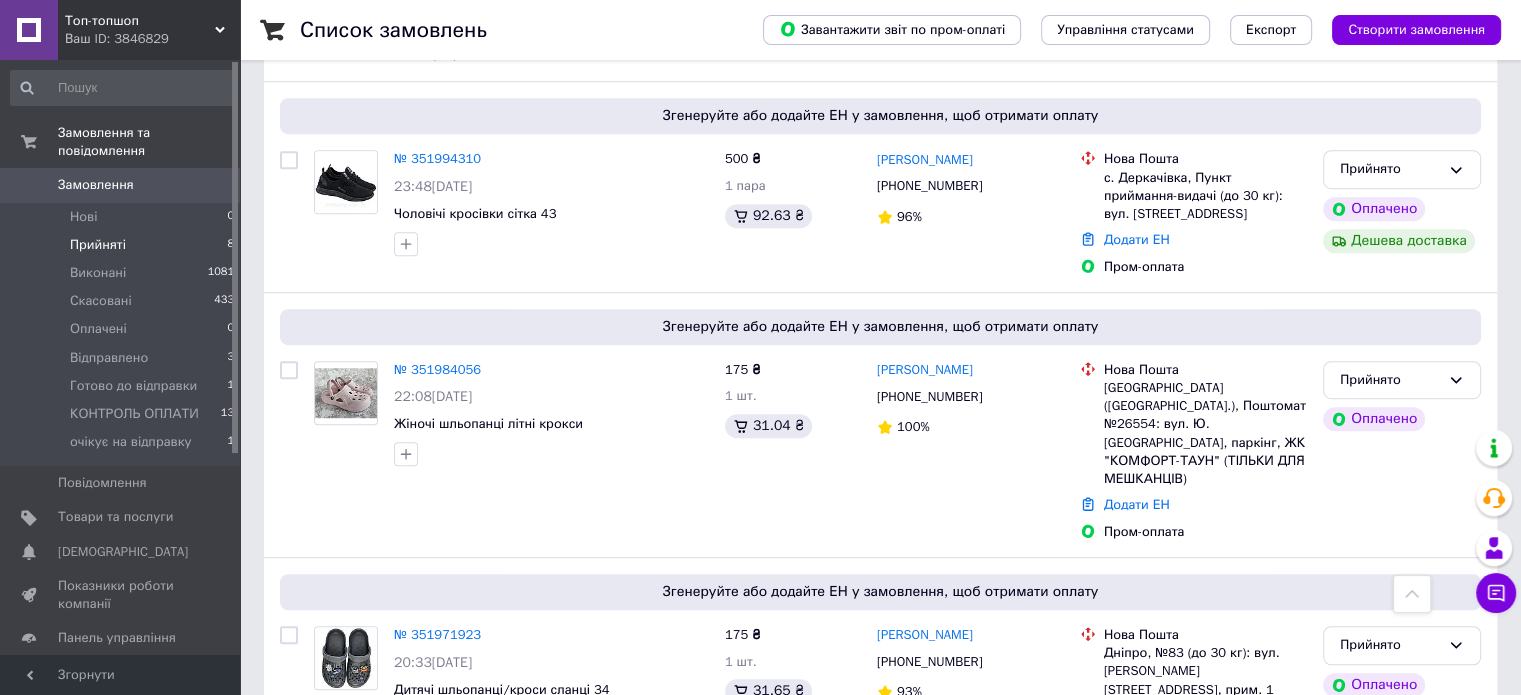 click 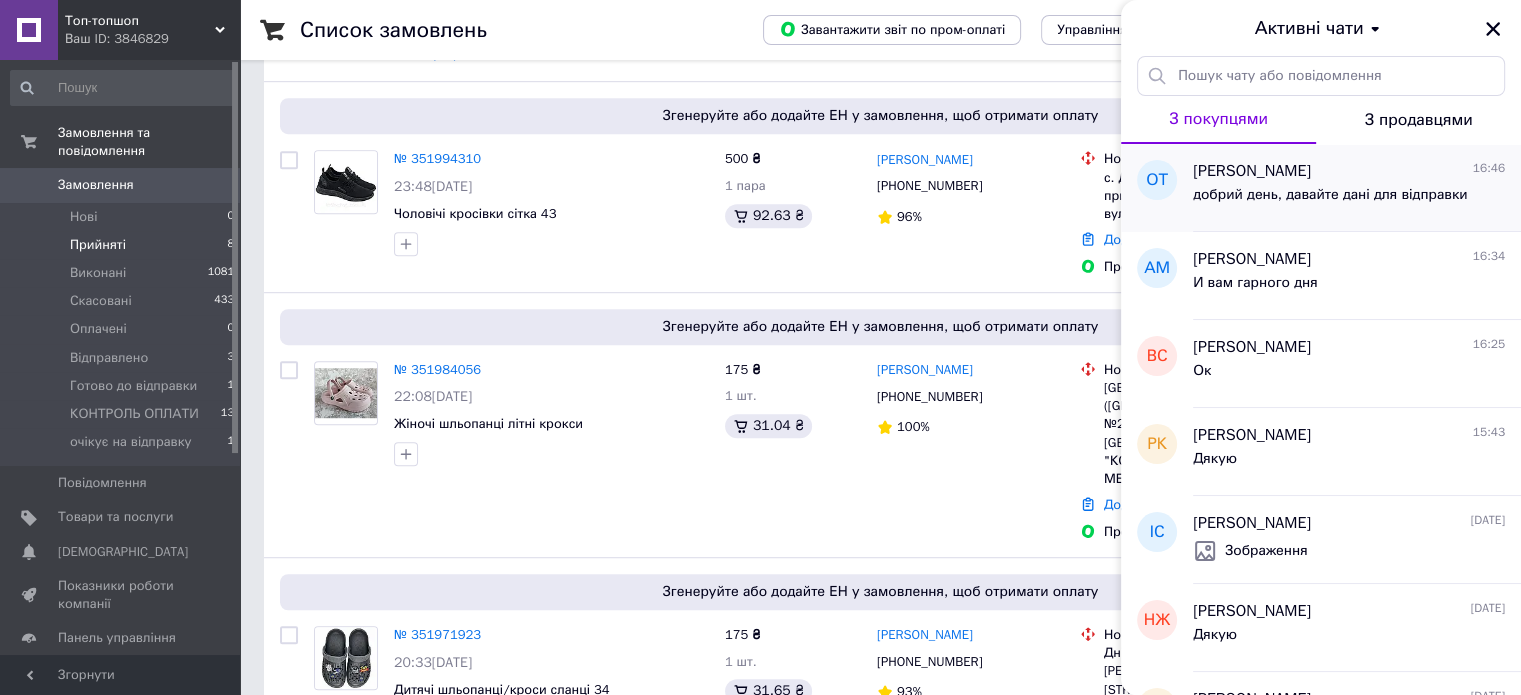 click on "Ольга Танцюра 16:46 добрий день, давайте дані для відправки" at bounding box center (1357, 188) 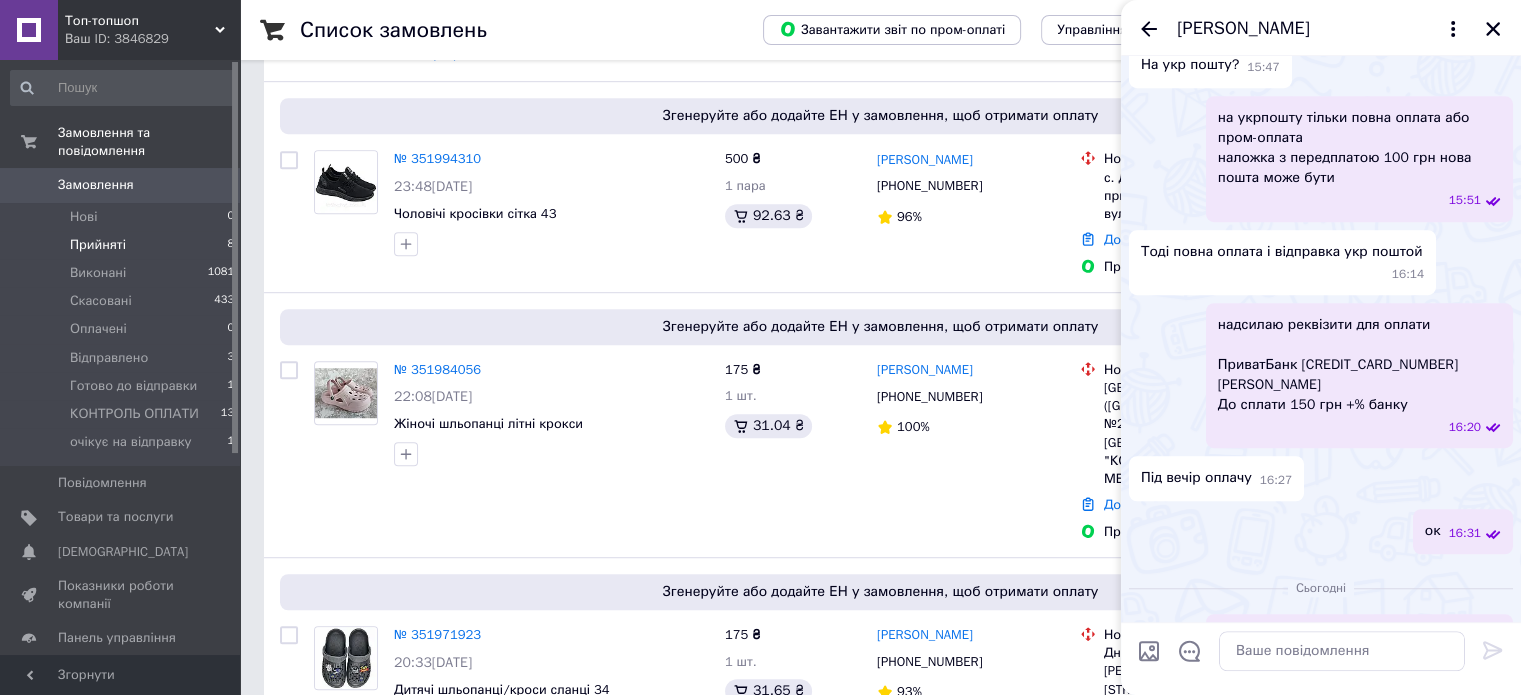 scroll, scrollTop: 2347, scrollLeft: 0, axis: vertical 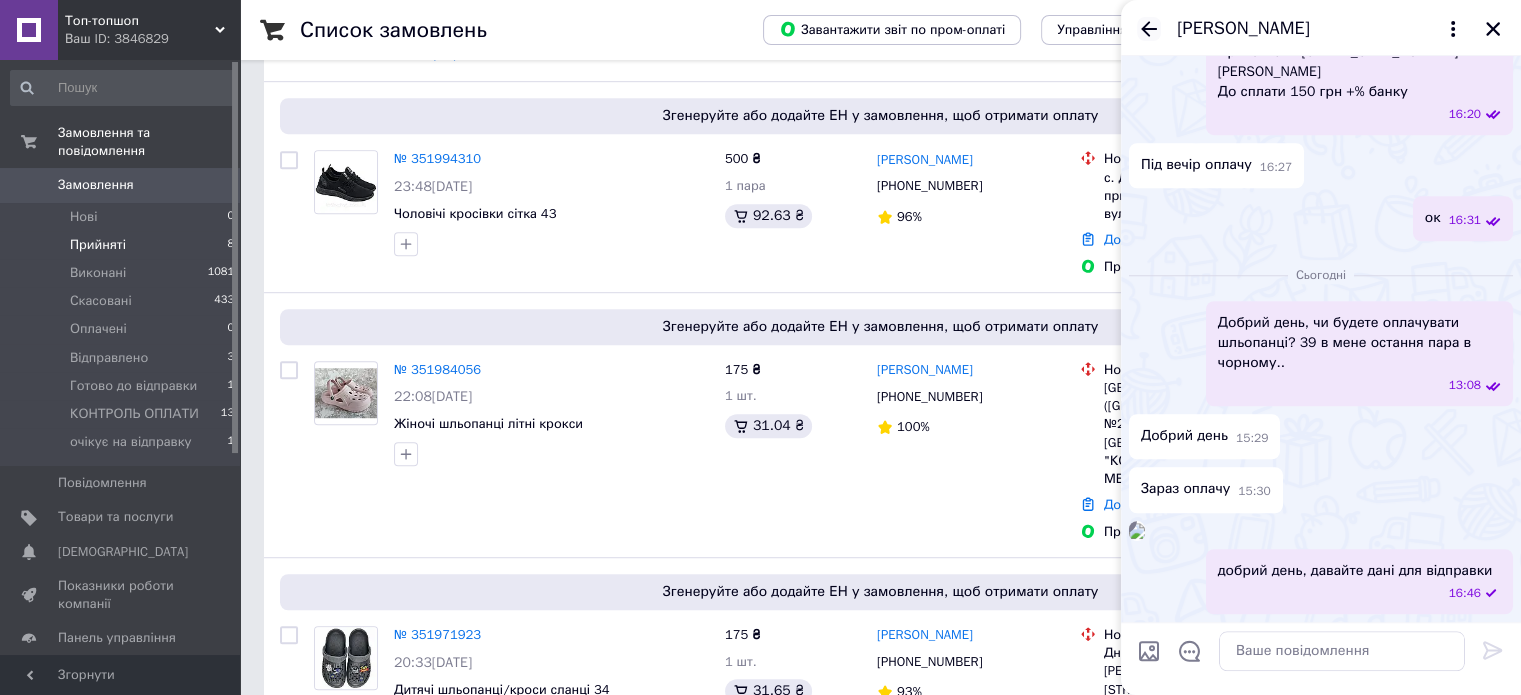 click 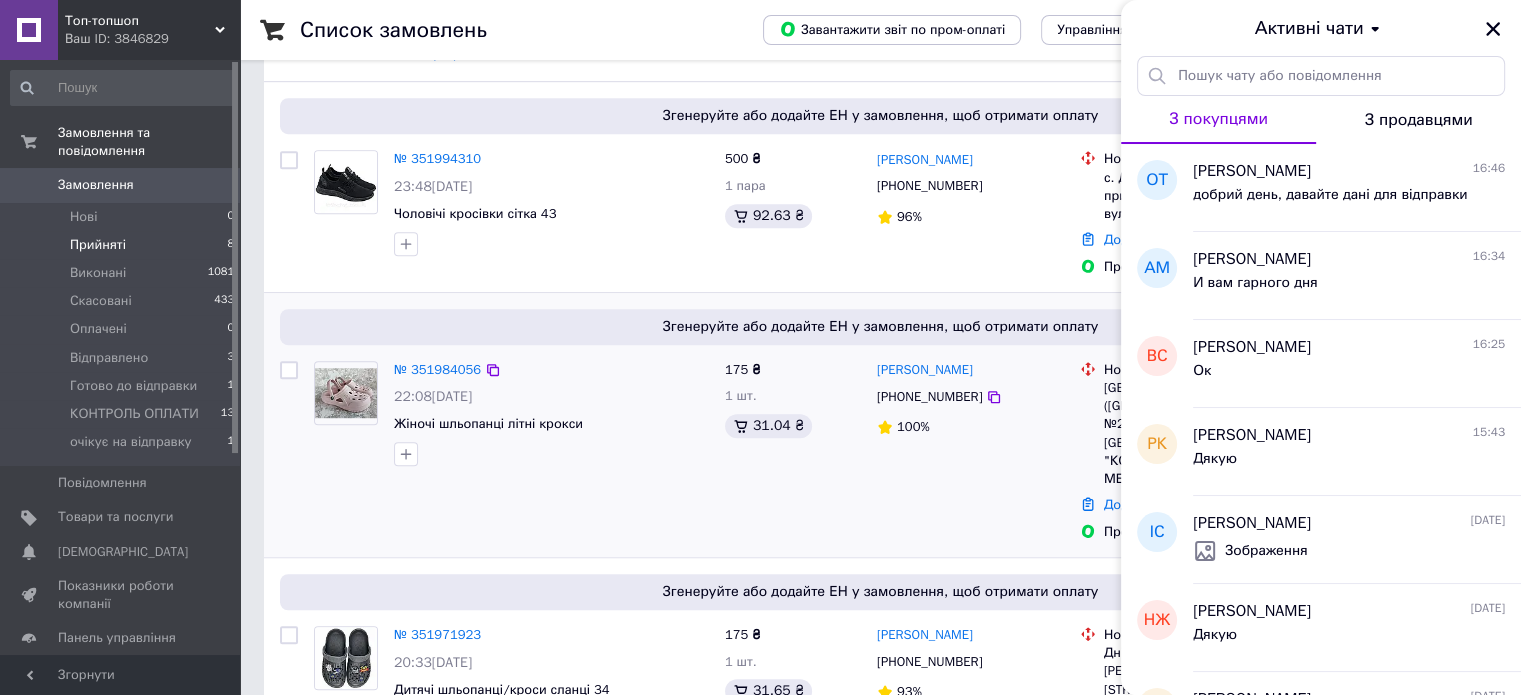 click on "Згенеруйте або додайте ЕН у замовлення, щоб отримати оплату" at bounding box center [880, 327] 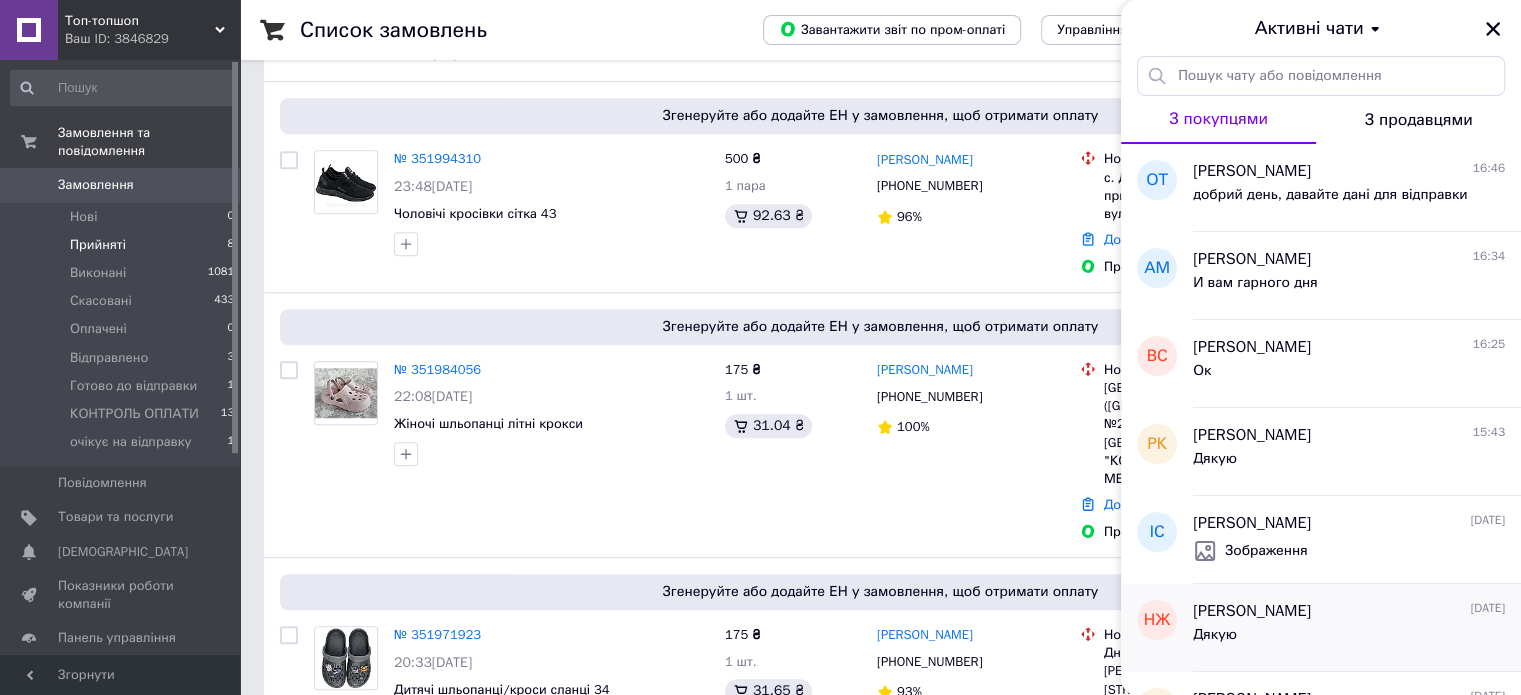 click on "Наталія Жбора 04.07.2025" at bounding box center [1349, 611] 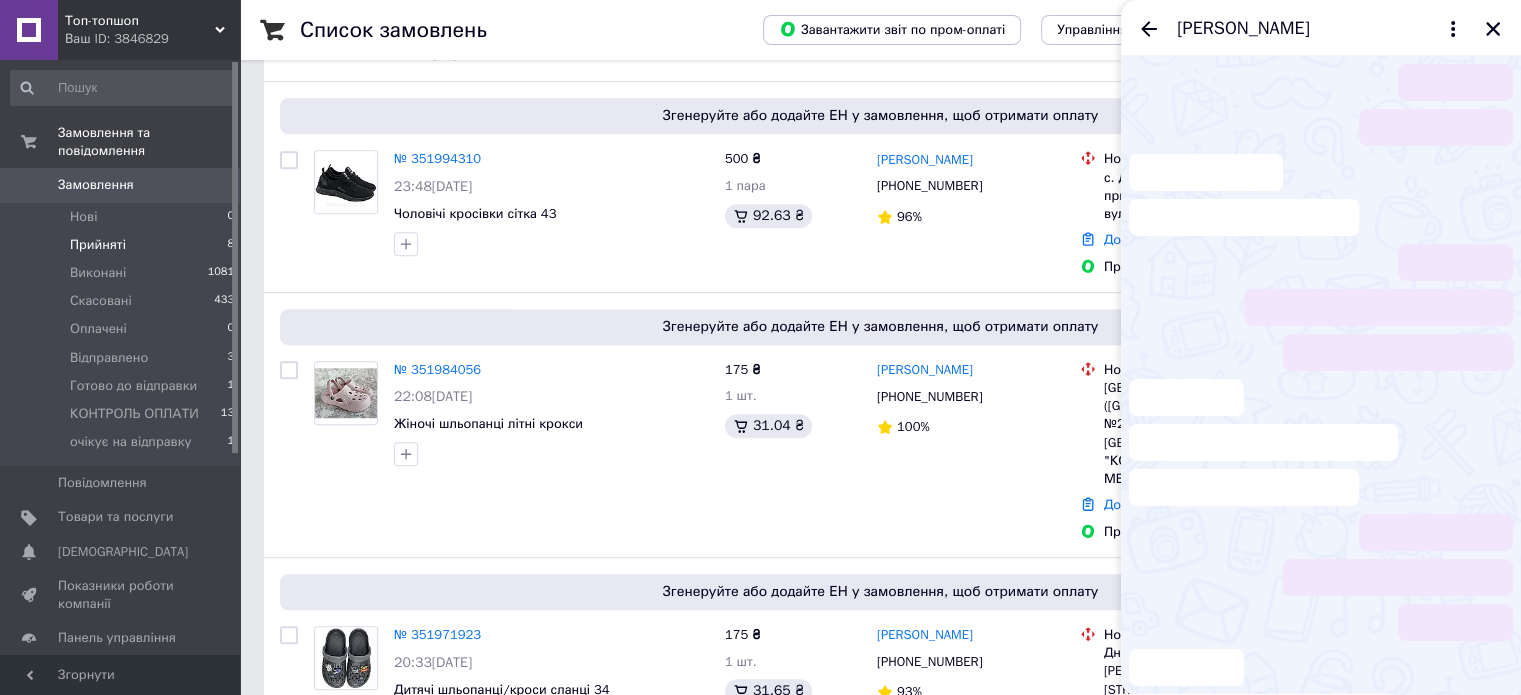 scroll, scrollTop: 1632, scrollLeft: 0, axis: vertical 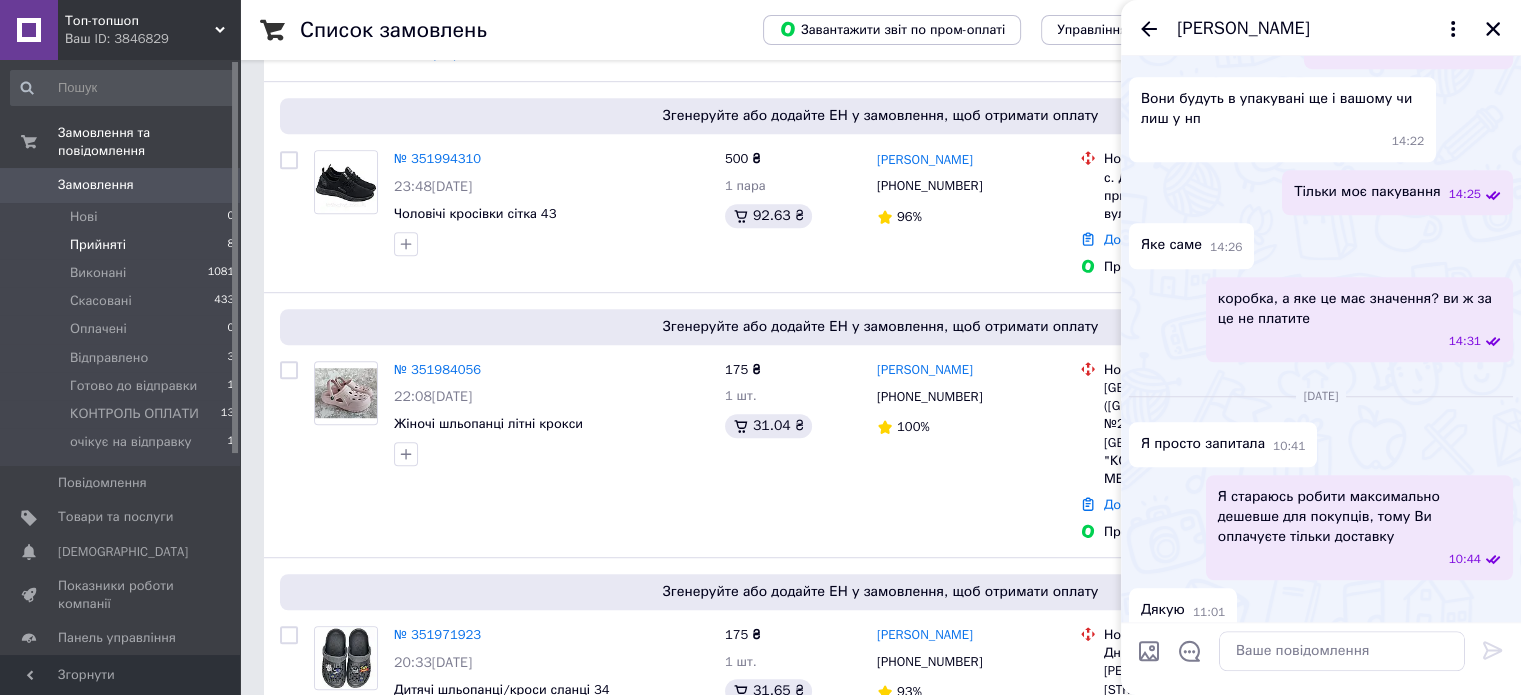 click on "Наталія Жбора" at bounding box center [1301, 29] 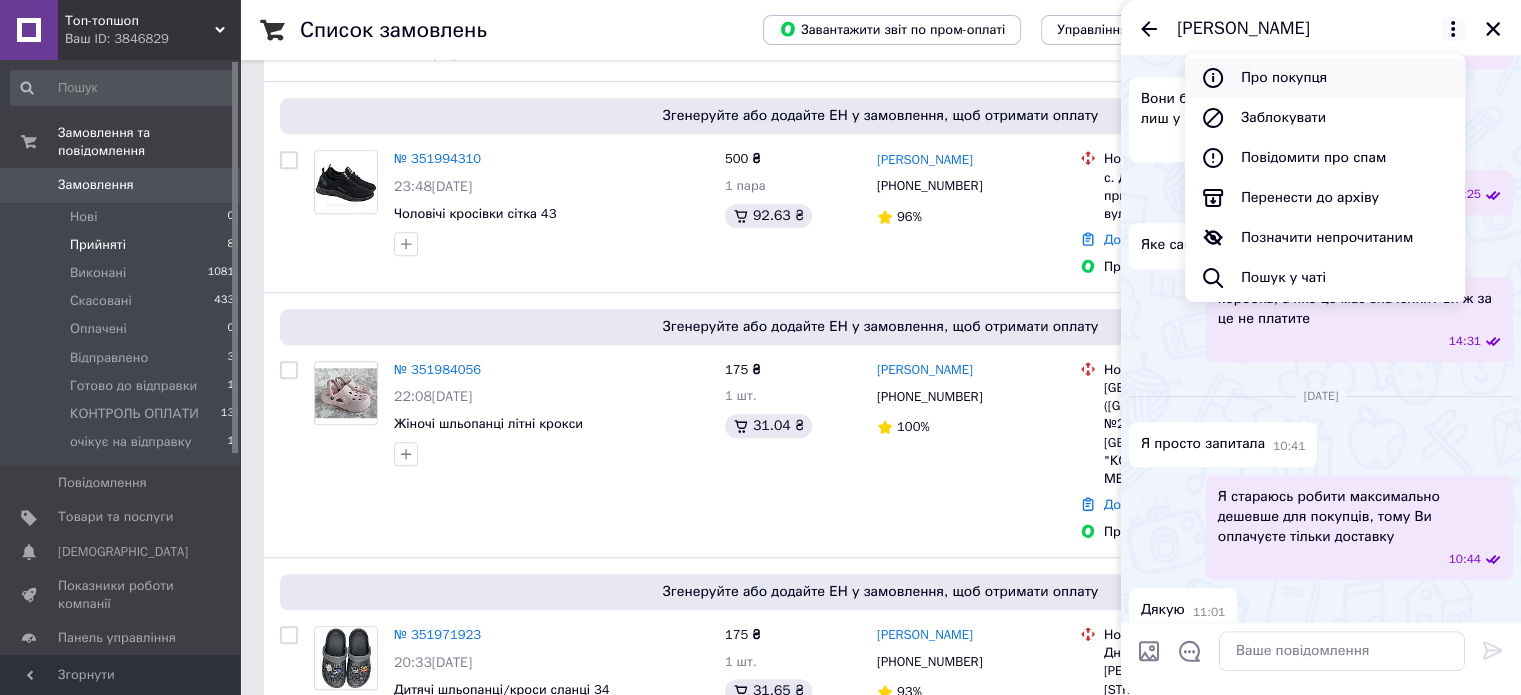 click on "Про покупця" at bounding box center [1325, 78] 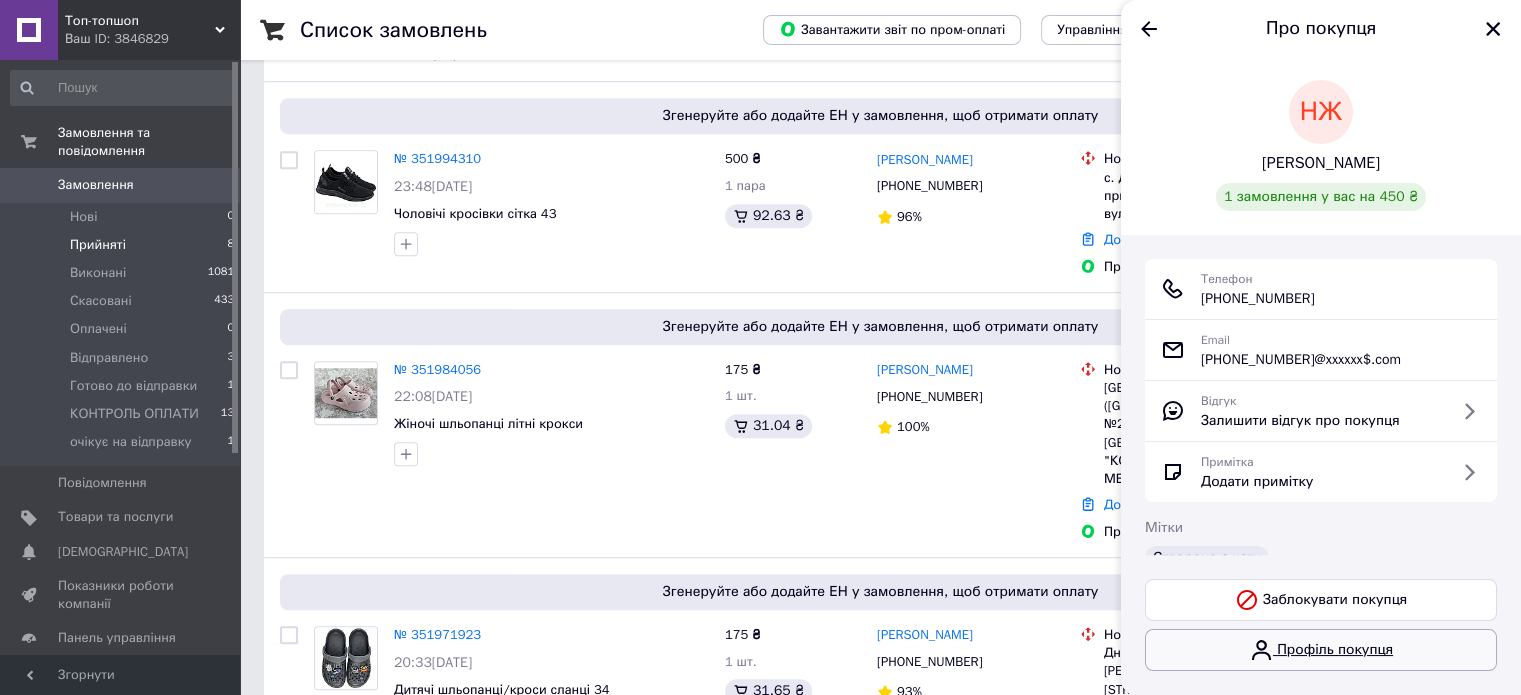 click on "Профіль покупця" at bounding box center [1321, 650] 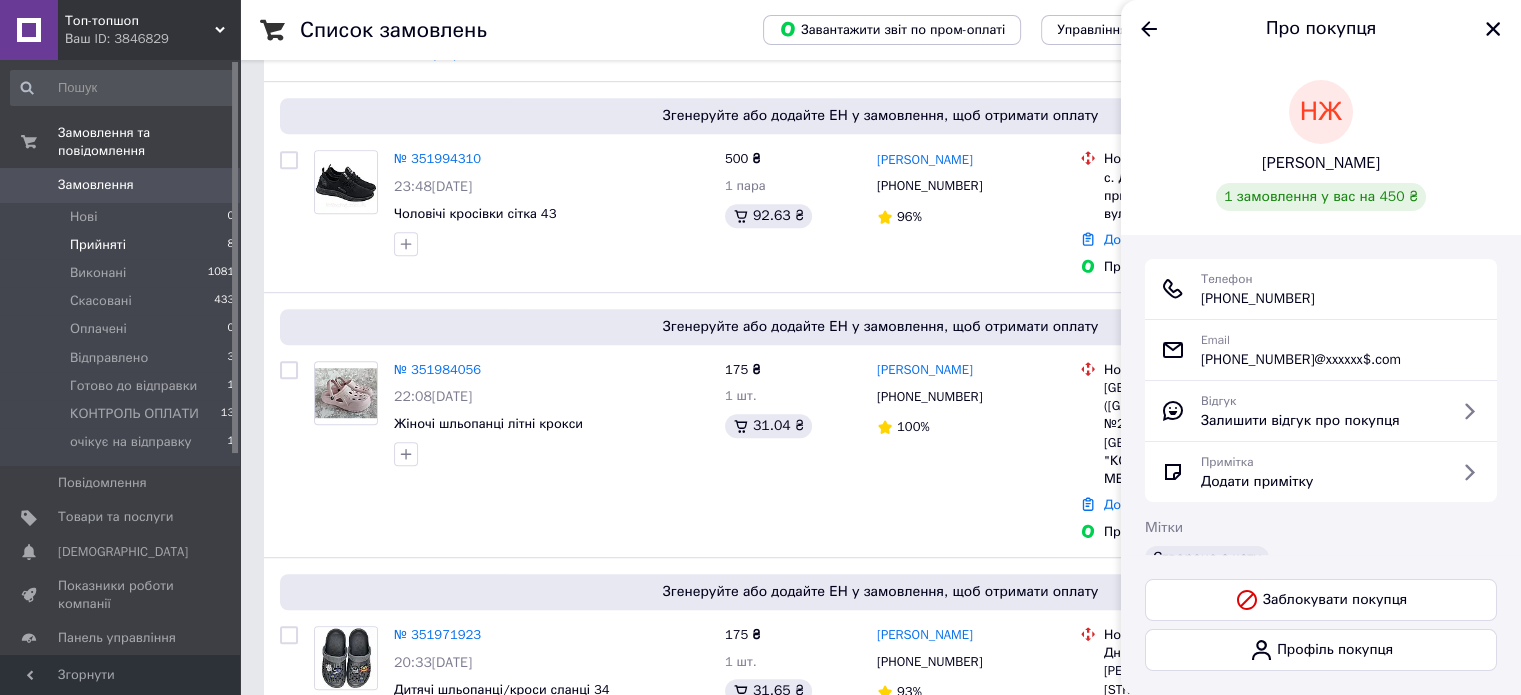click on "Замовлення 0" at bounding box center (123, 185) 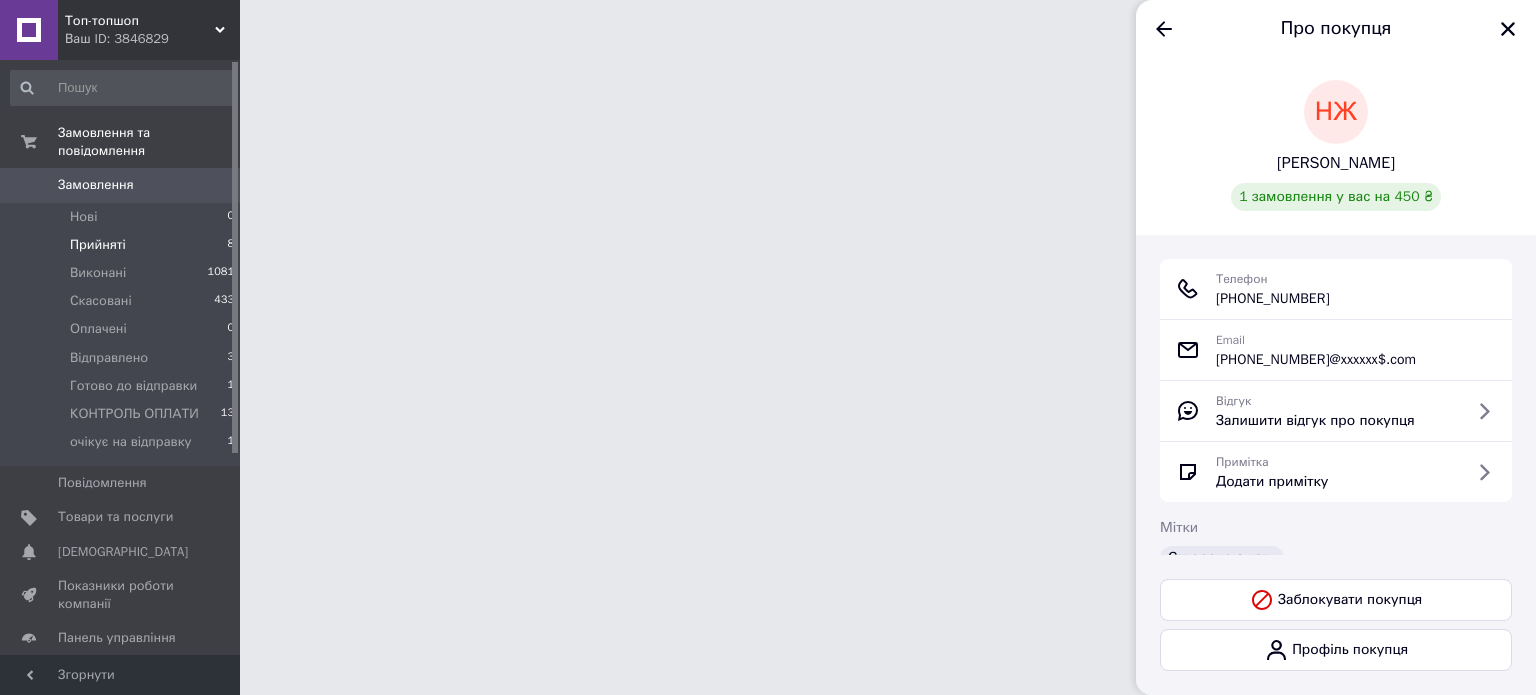 click on "Прийняті" at bounding box center (98, 245) 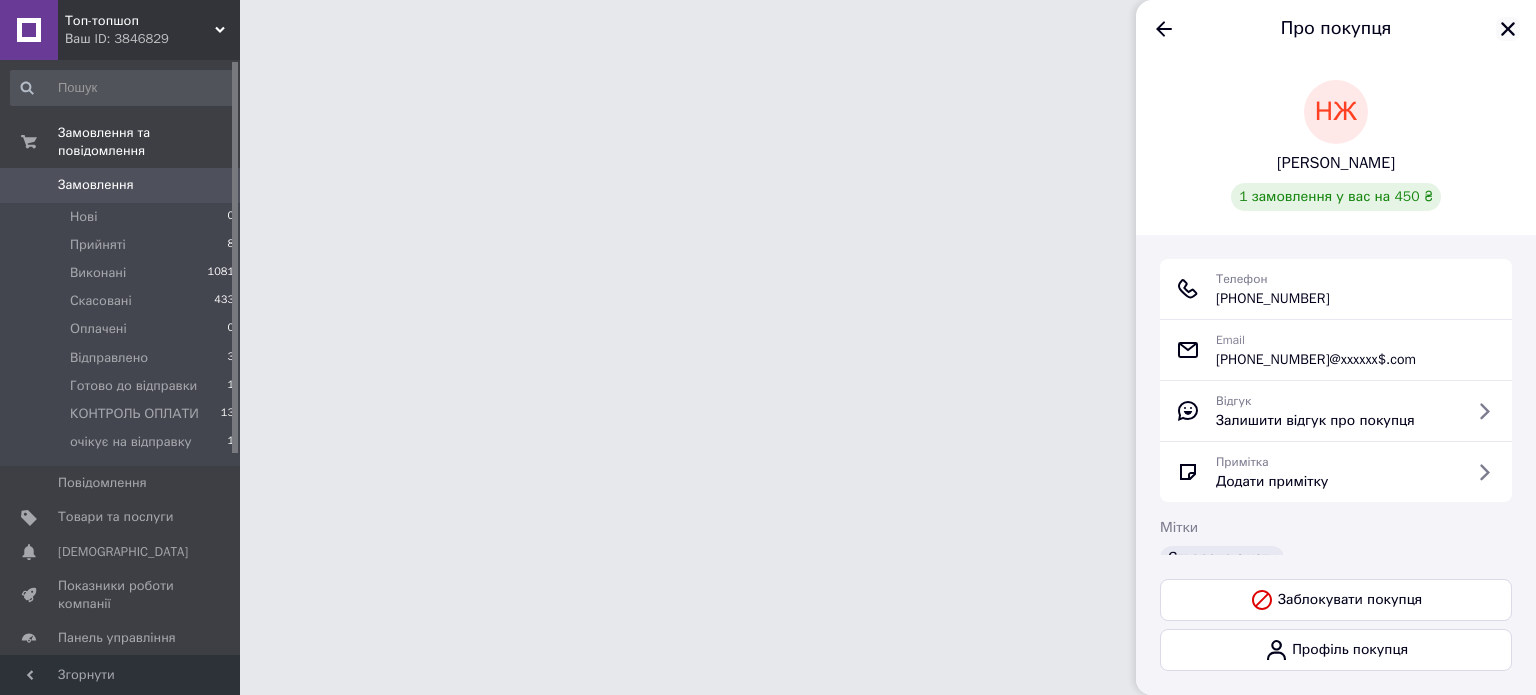 click 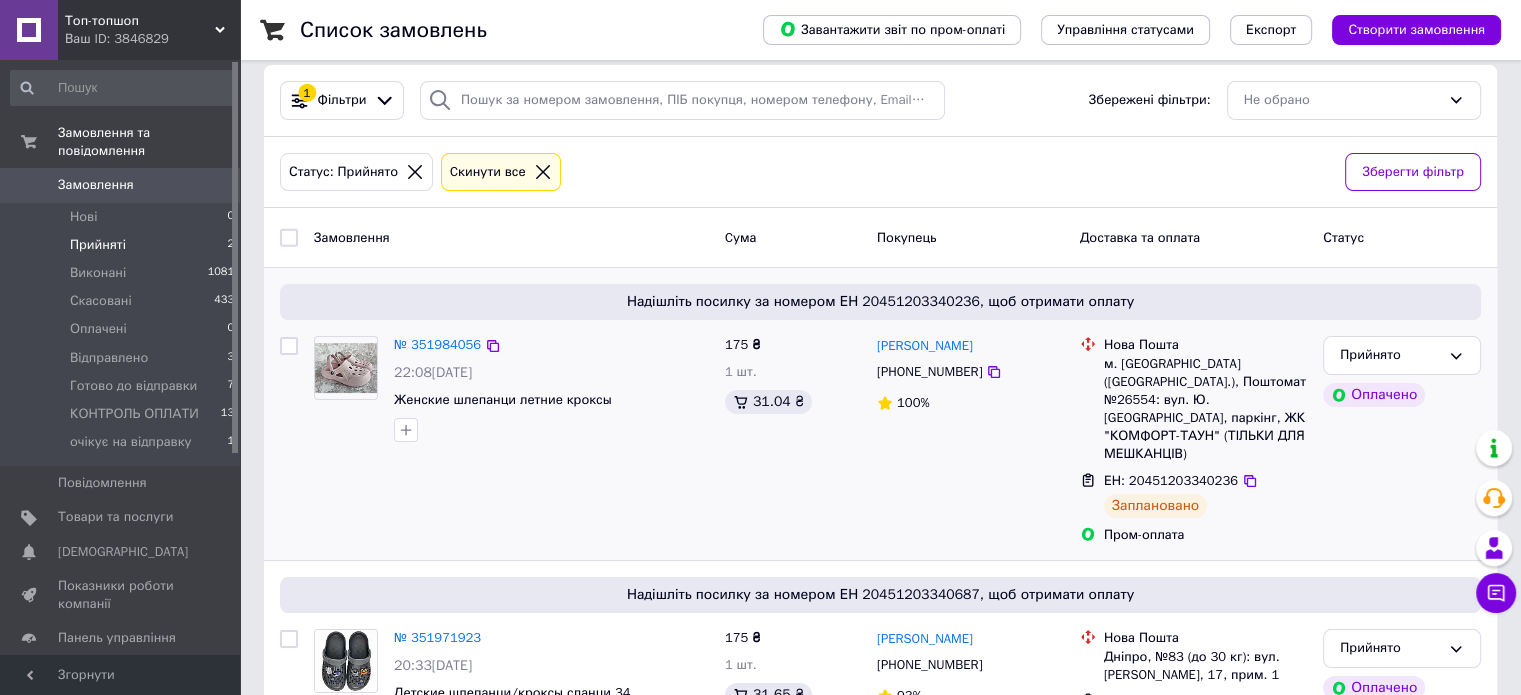 scroll, scrollTop: 192, scrollLeft: 0, axis: vertical 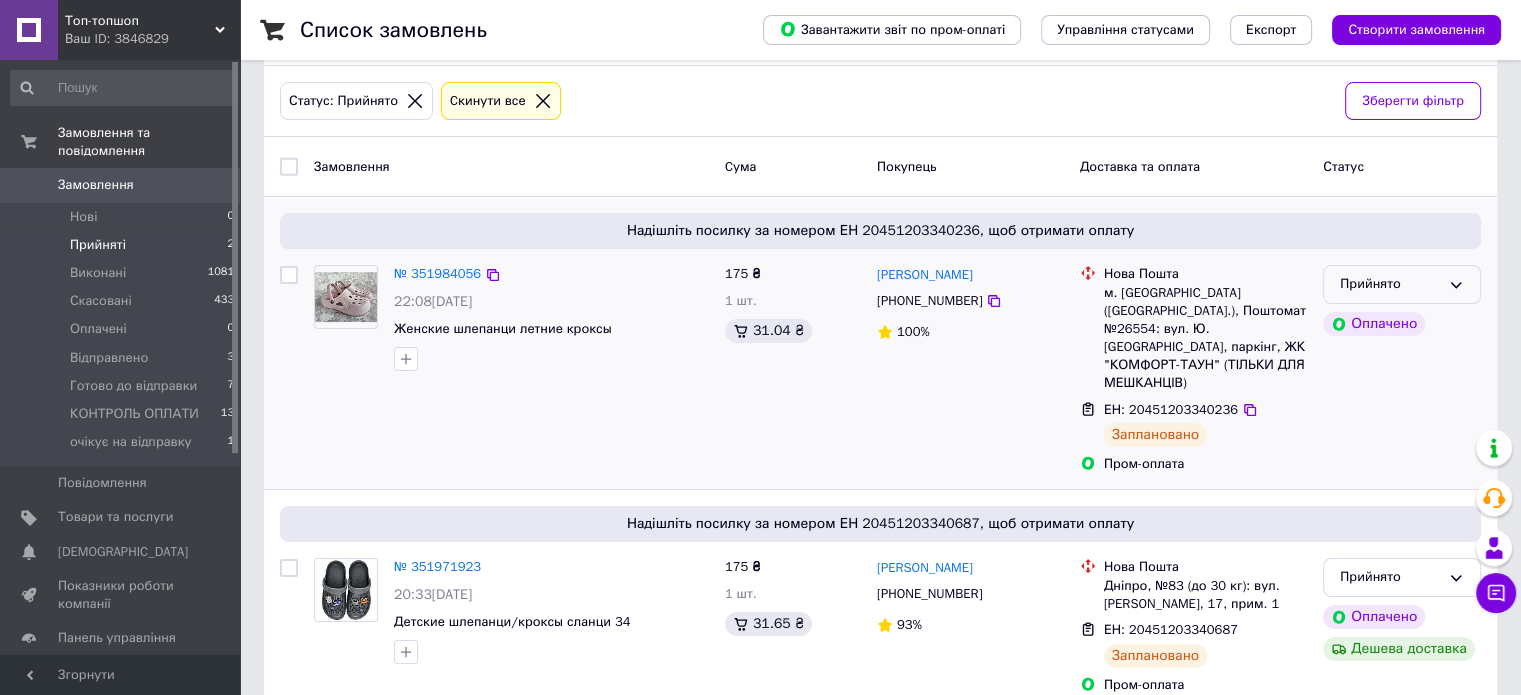 click on "Прийнято" at bounding box center (1402, 284) 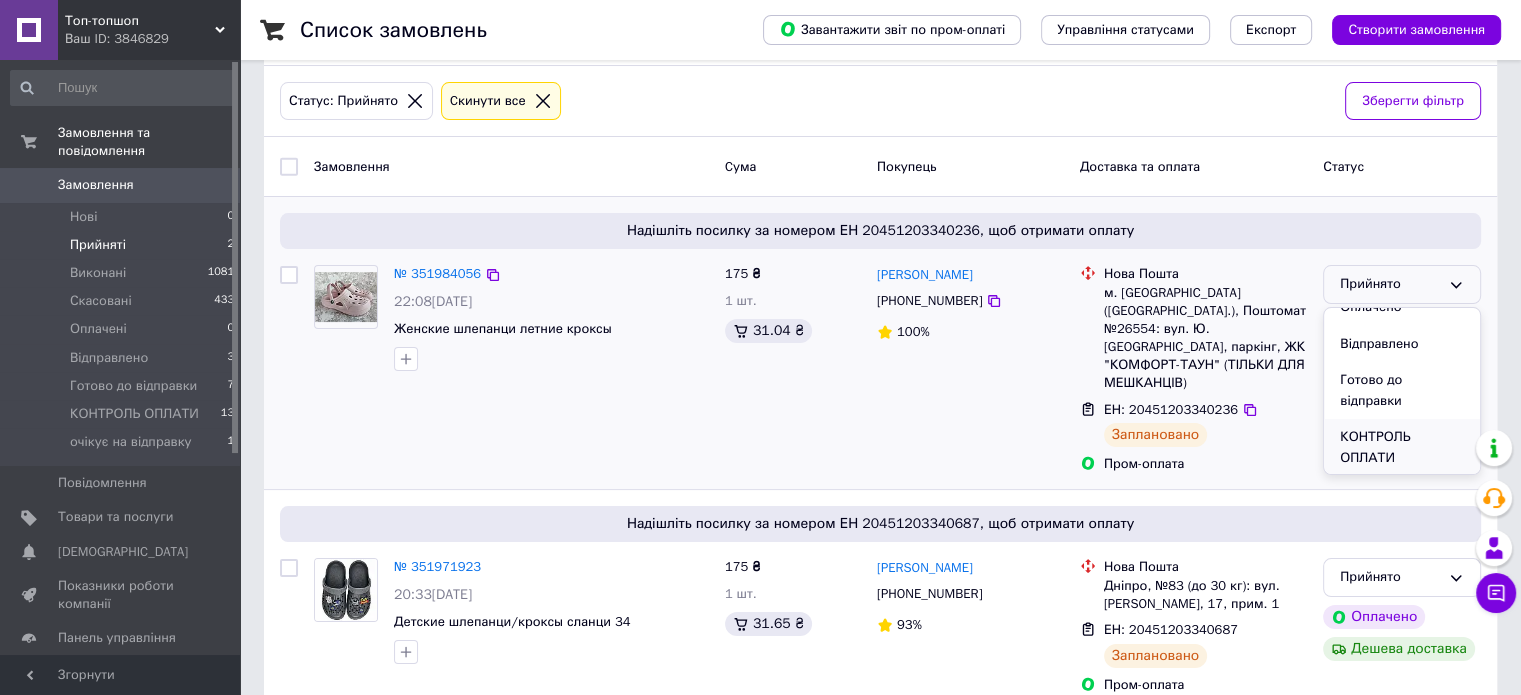 scroll, scrollTop: 131, scrollLeft: 0, axis: vertical 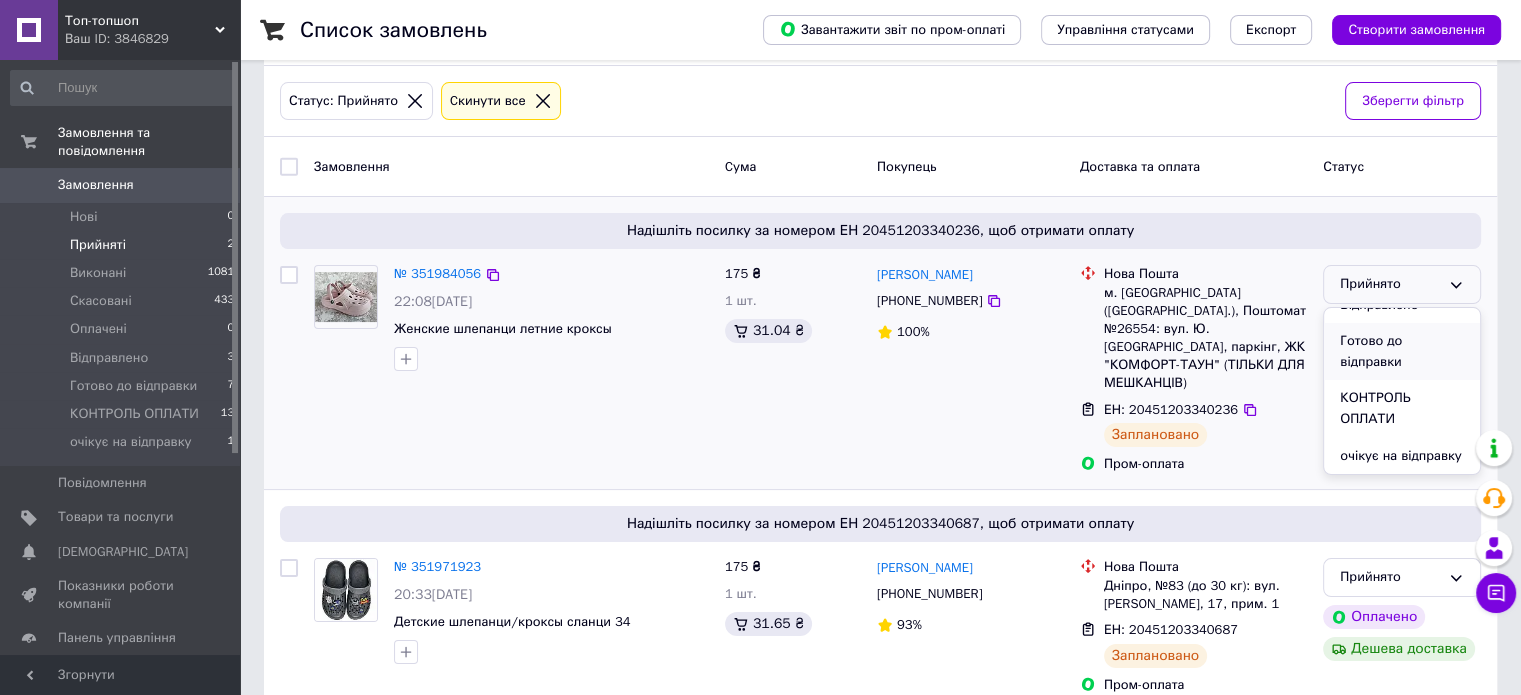click on "Готово до відправки" at bounding box center [1402, 351] 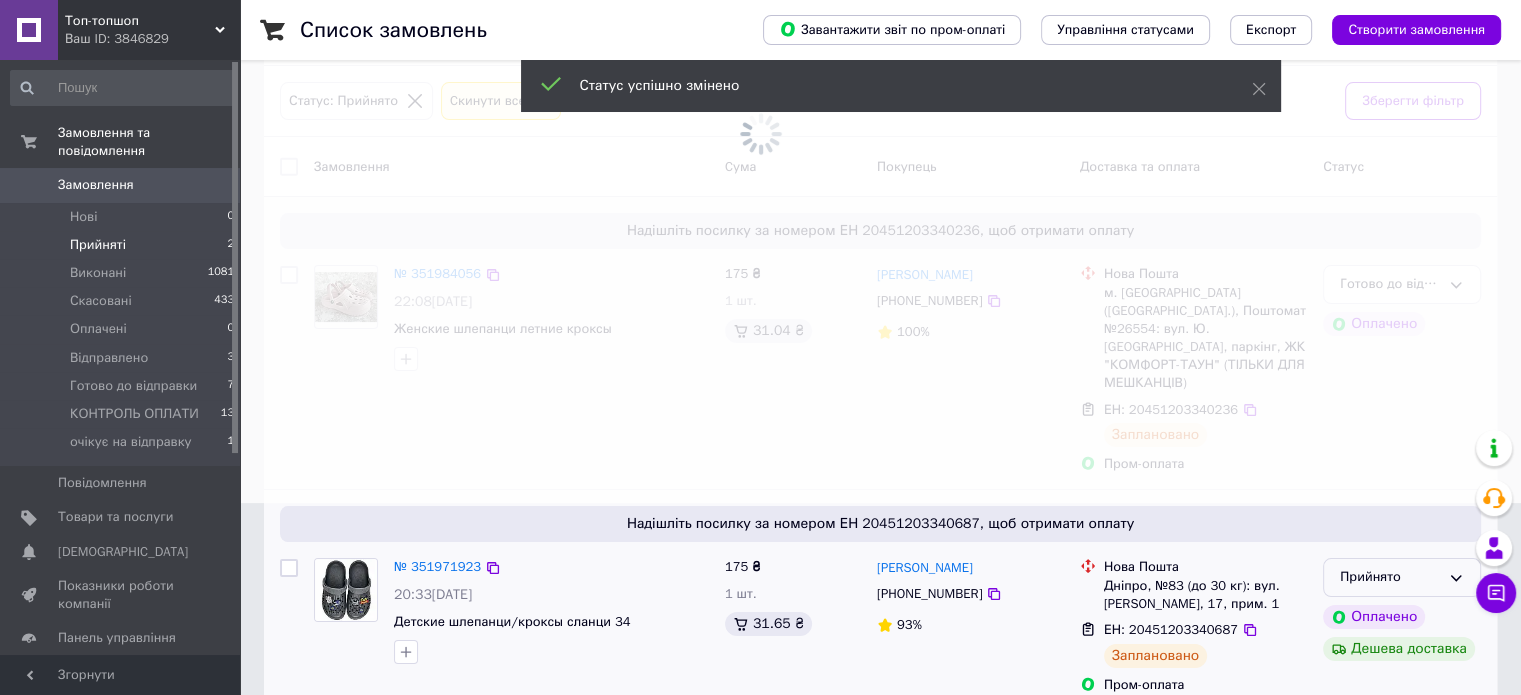 click on "Прийнято" at bounding box center [1390, 577] 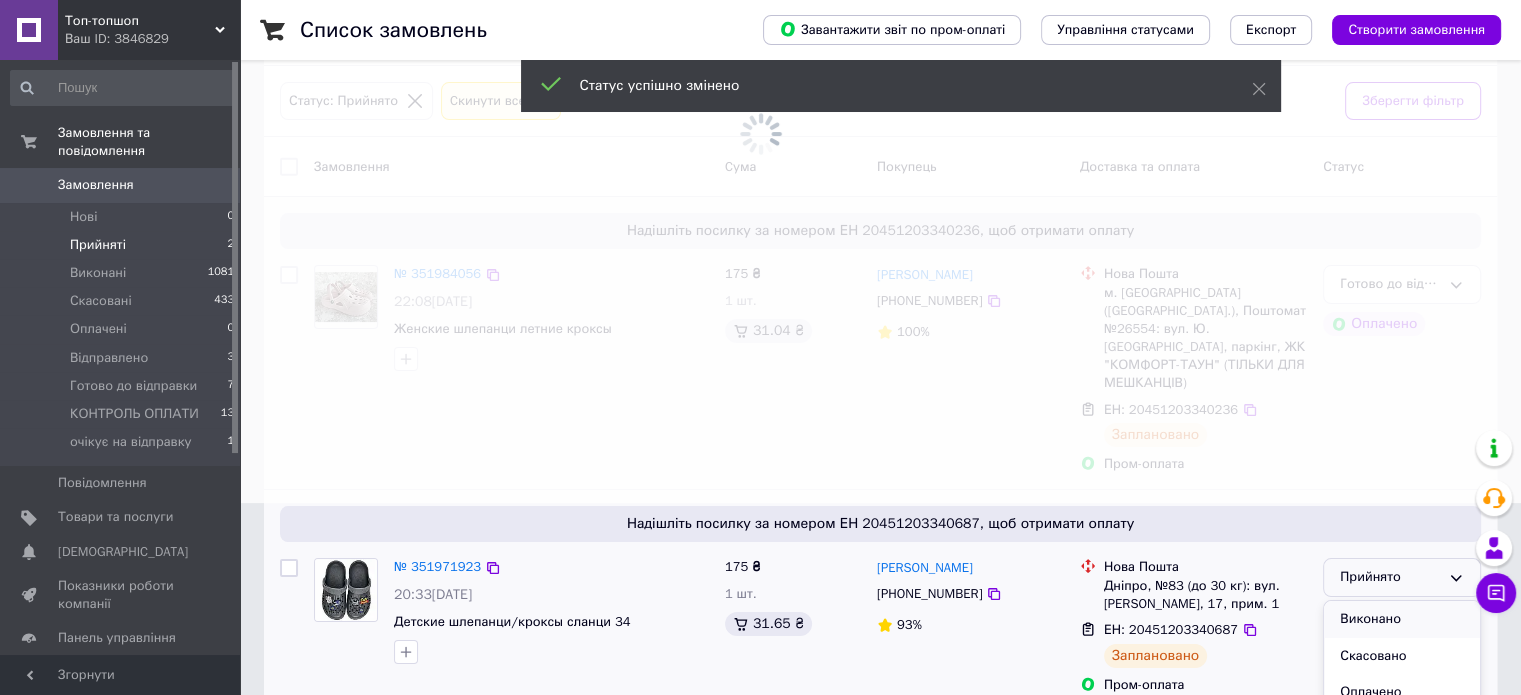 scroll, scrollTop: 131, scrollLeft: 0, axis: vertical 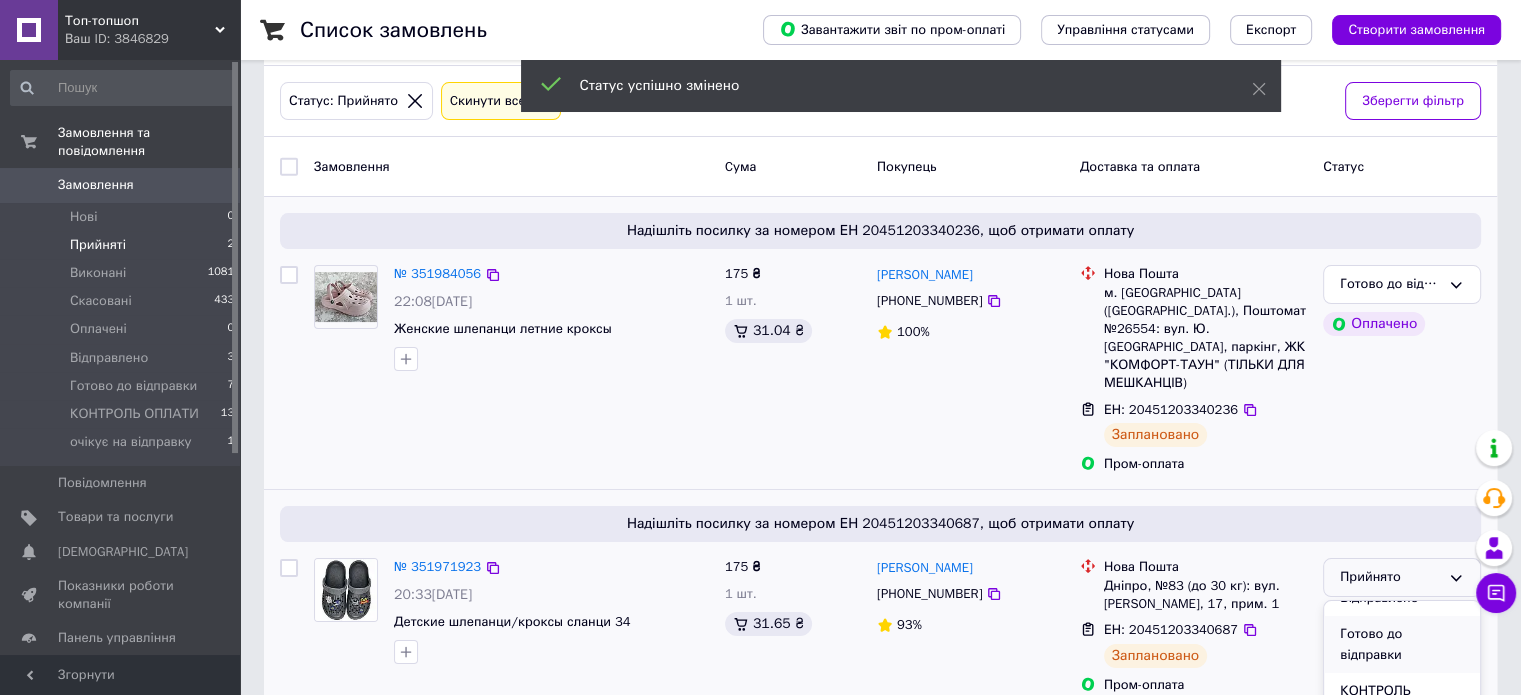 click on "Готово до відправки" at bounding box center (1402, 644) 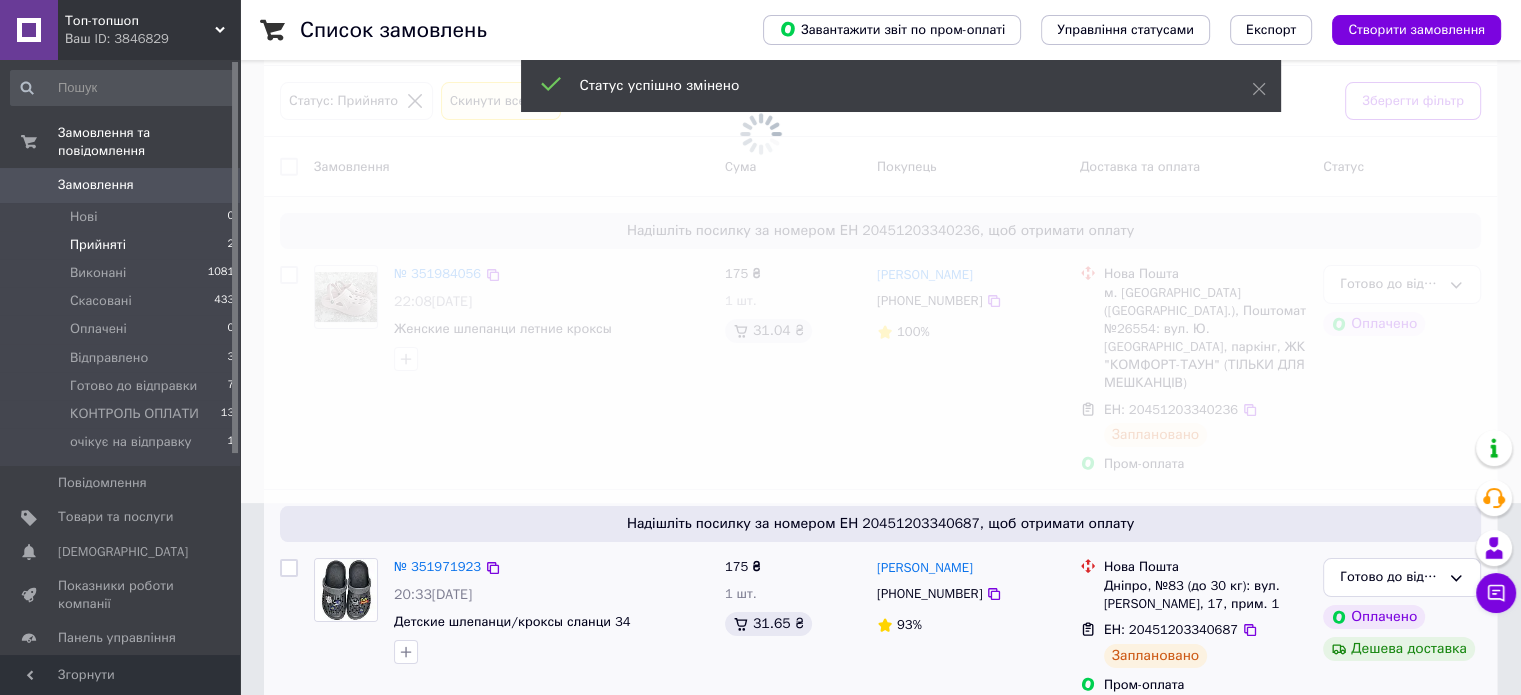 click on "Замовлення" at bounding box center (121, 185) 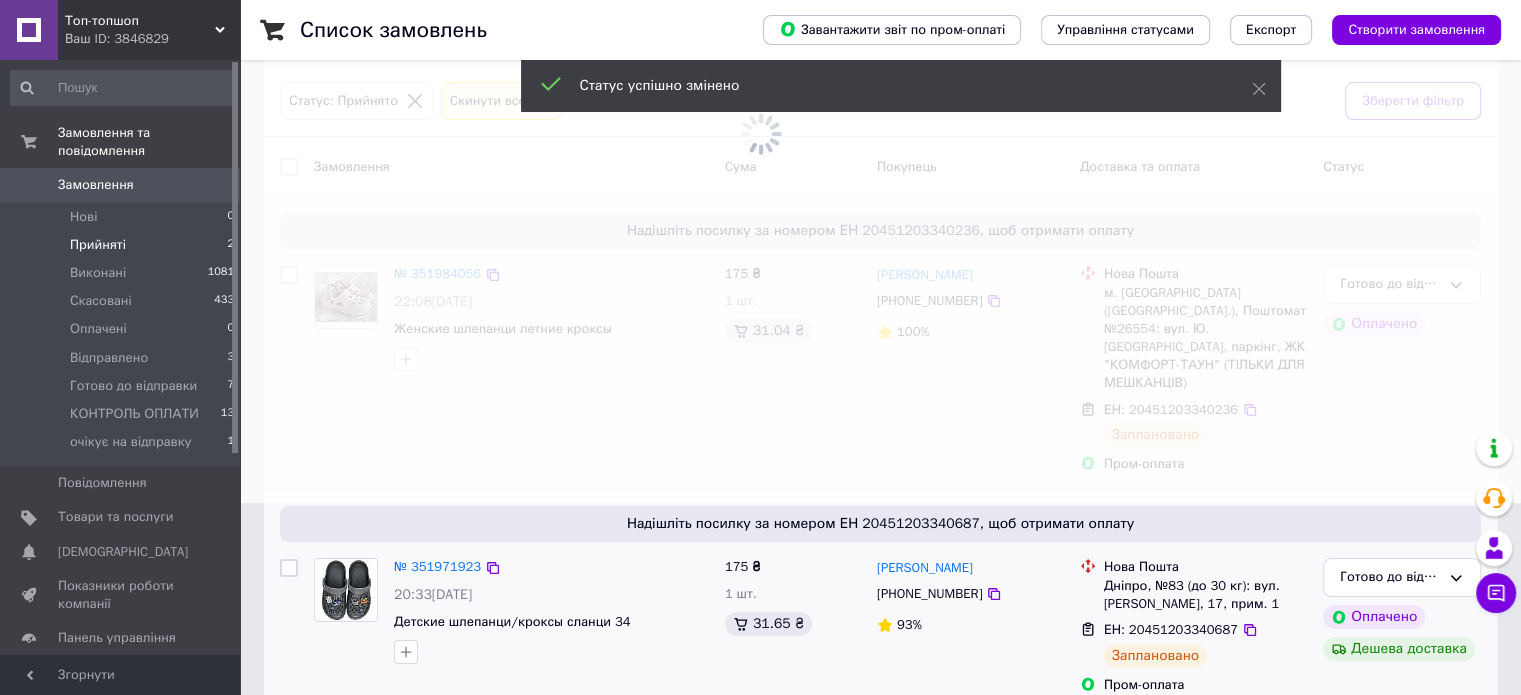 scroll, scrollTop: 0, scrollLeft: 0, axis: both 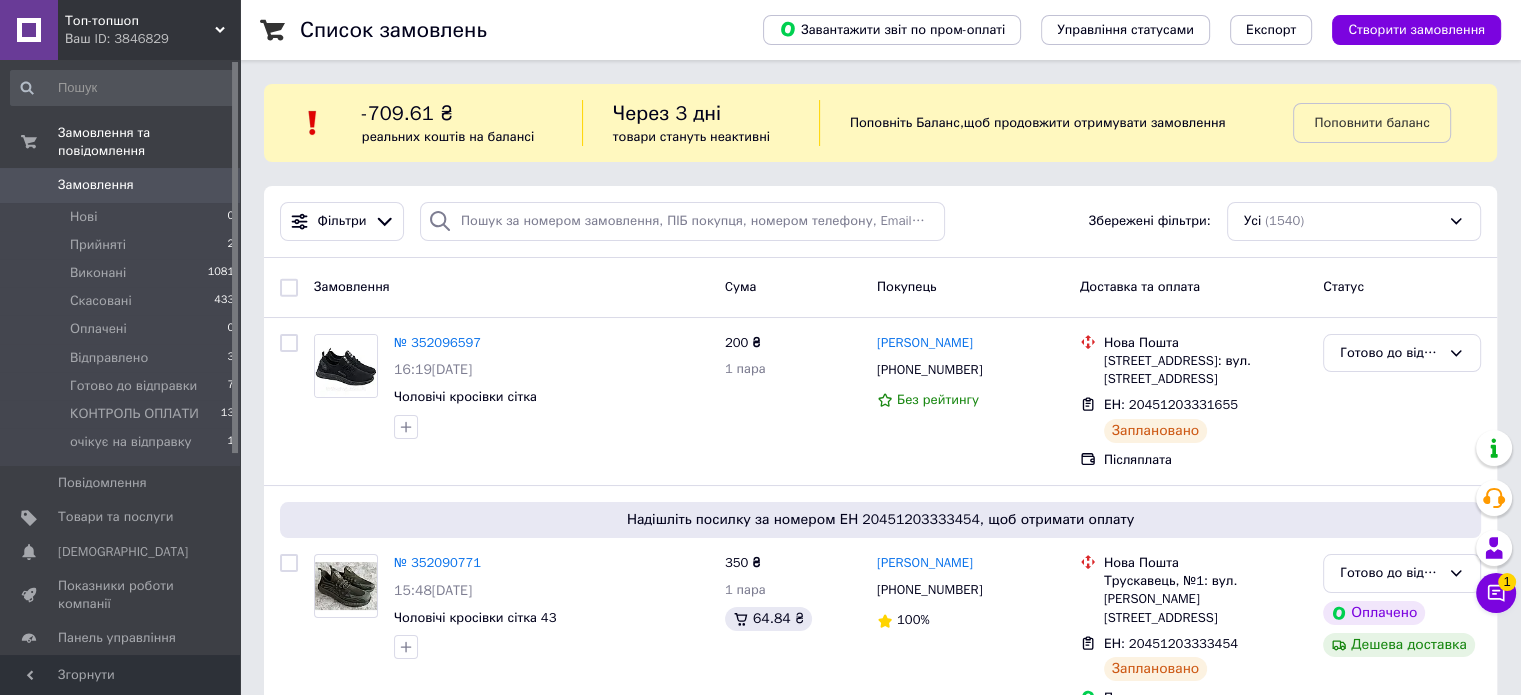 drag, startPoint x: 1508, startPoint y: 617, endPoint x: 1495, endPoint y: 593, distance: 27.294687 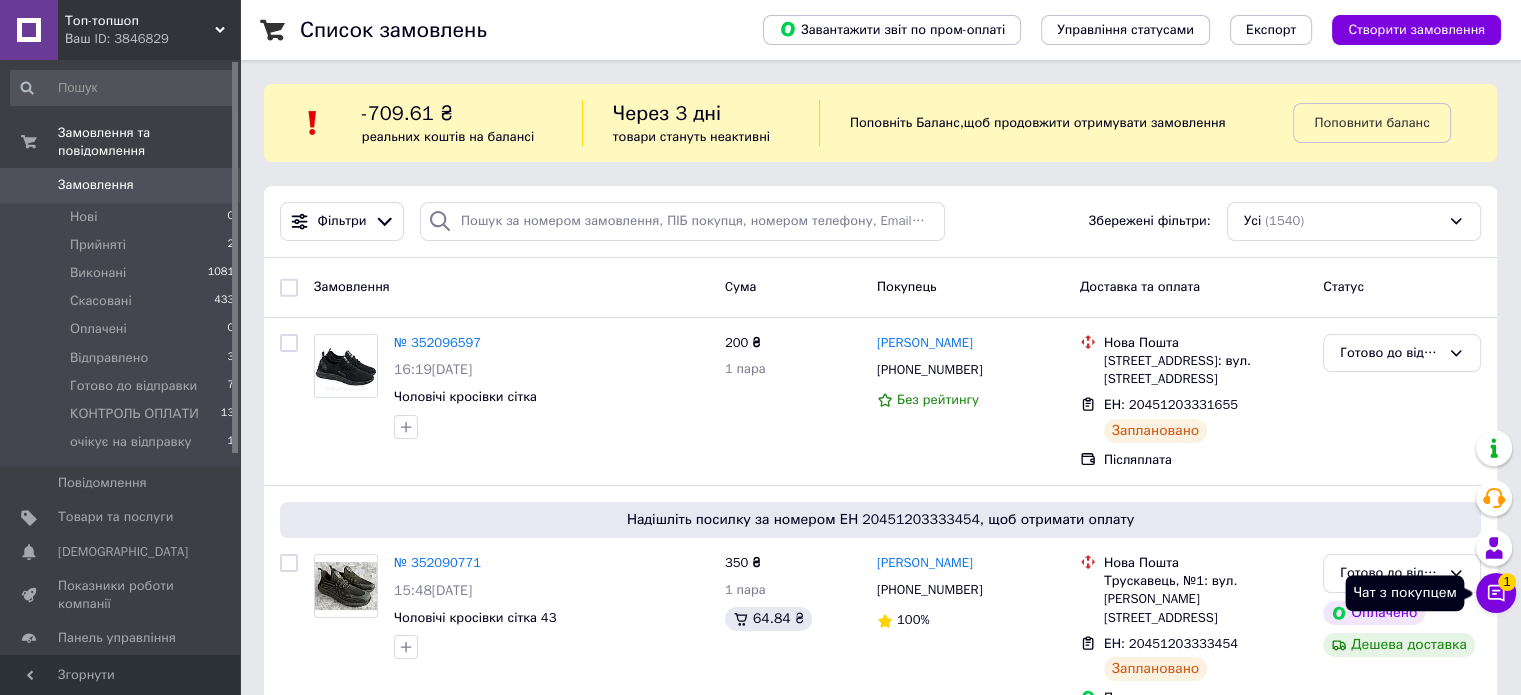 click 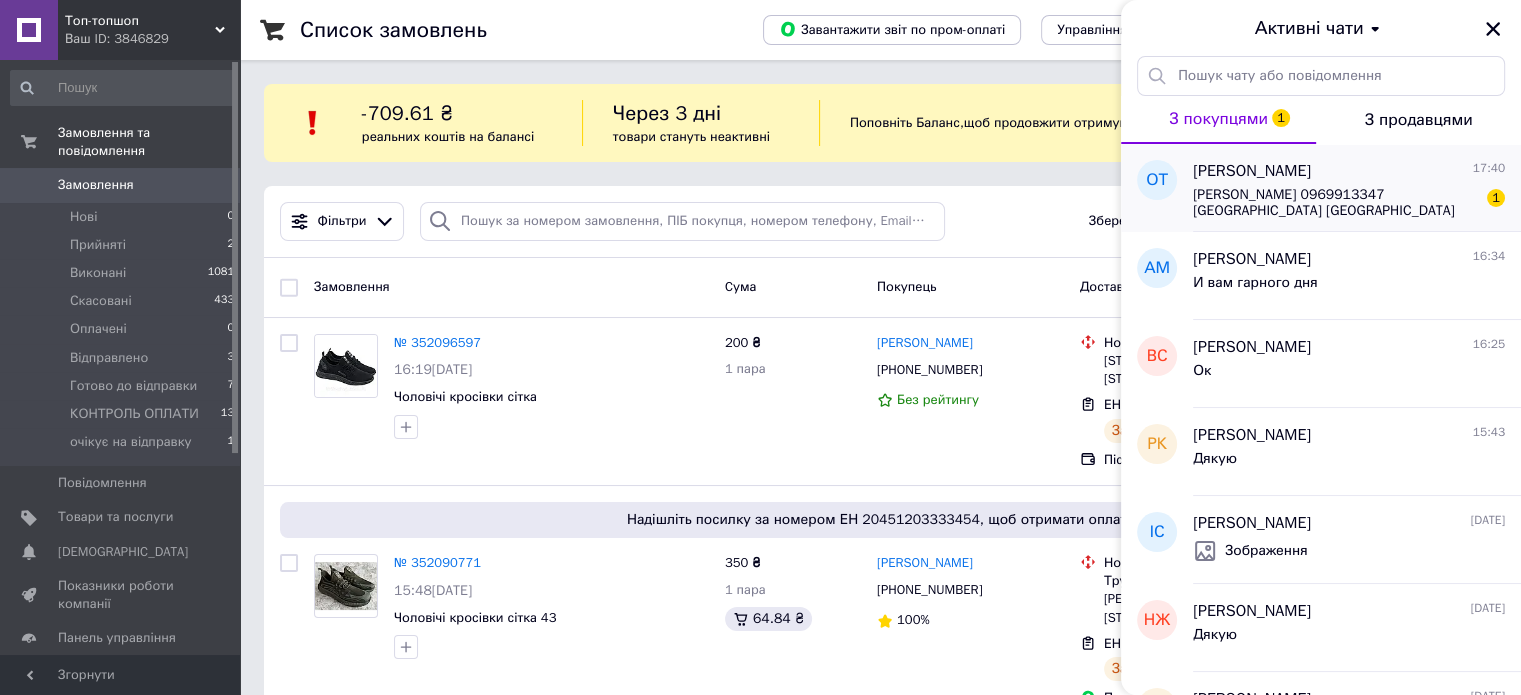 click on "Танцюра Ольга Вячеславовна
0969913347
Днепропетровская область солонянский район село Святовасильевка Укр Почта 52433" at bounding box center [1335, 203] 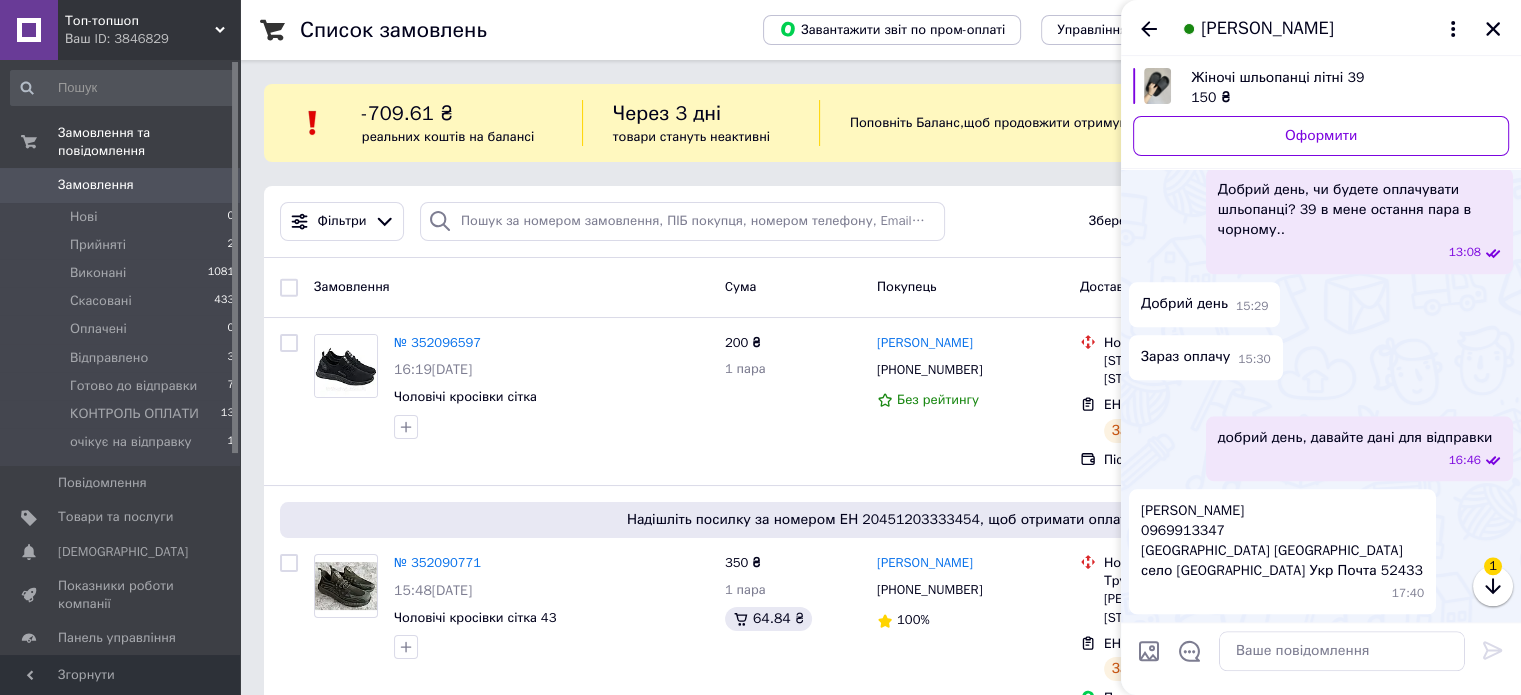 scroll, scrollTop: 2620, scrollLeft: 0, axis: vertical 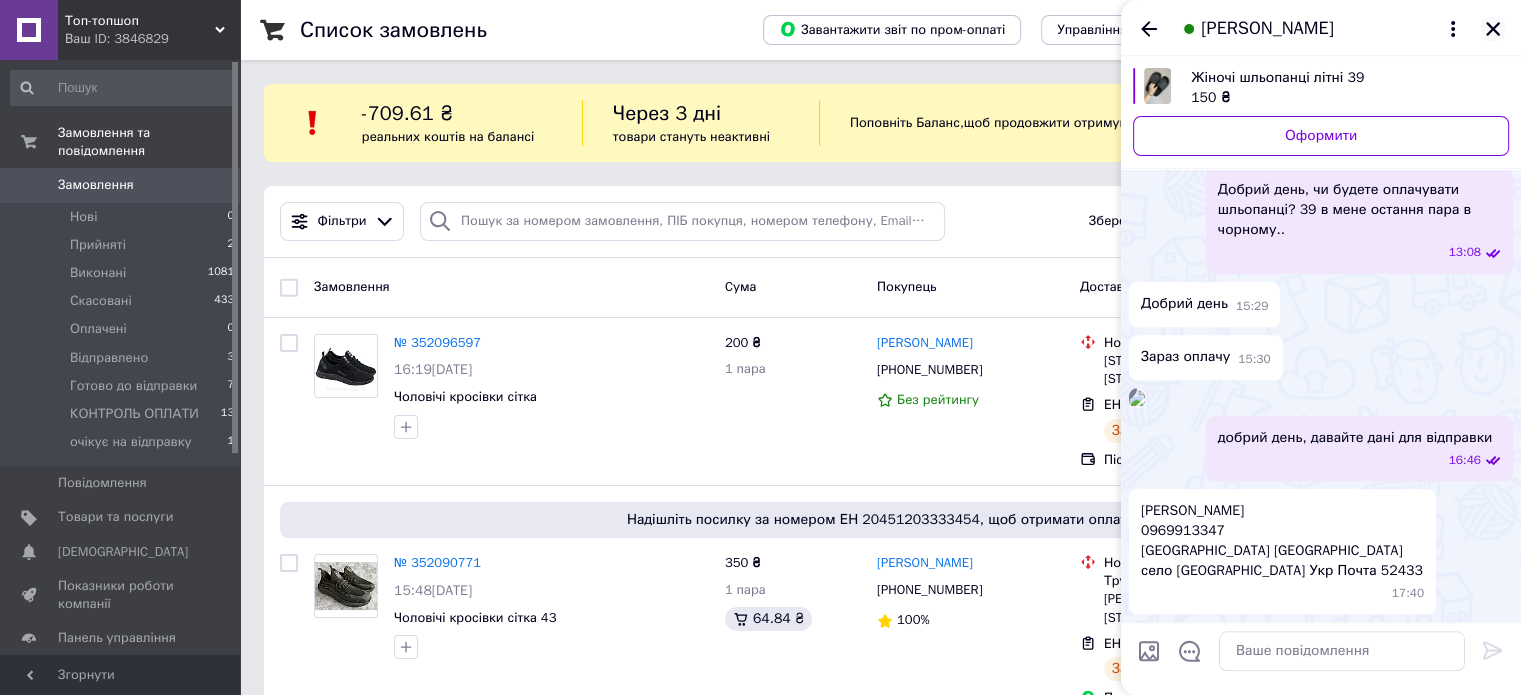 click 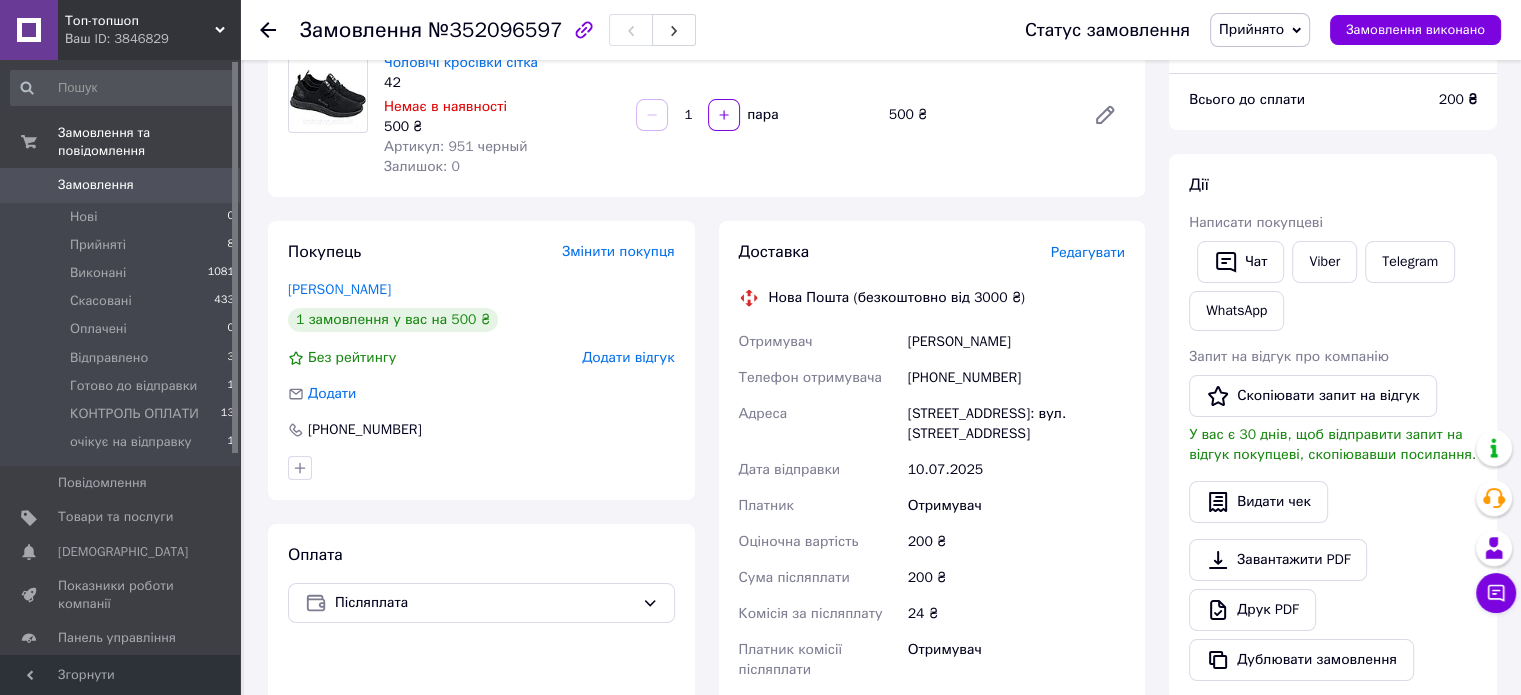 scroll, scrollTop: 578, scrollLeft: 0, axis: vertical 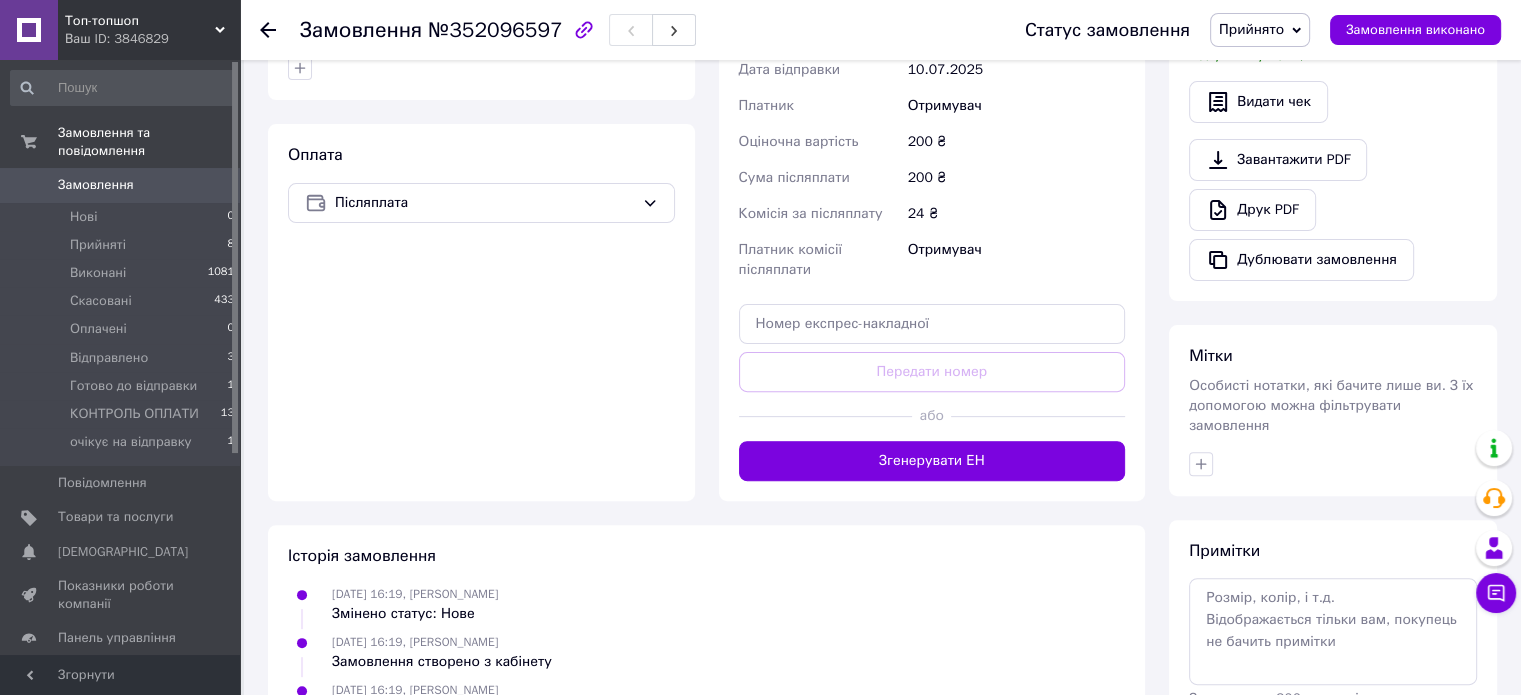 click on "Доставка Редагувати Нова Пошта (безкоштовно від 3000 ₴) Отримувач [PERSON_NAME] Телефон отримувача [PHONE_NUMBER] [GEOGRAPHIC_DATA][STREET_ADDRESS]: вул. Галицька, 56 Дата відправки [DATE] Платник Отримувач Оціночна вартість 200 ₴ Сума післяплати 200 ₴ Комісія за післяплату 24 ₴ Платник комісії післяплати Отримувач Передати номер або Згенерувати ЕН Платник Отримувач Відправник Прізвище отримувача [PERSON_NAME] Ім'я отримувача [PERSON_NAME] батькові отримувача Телефон отримувача [PHONE_NUMBER] Тип доставки У відділенні Кур'єром В поштоматі Місто Мостиська Відділення №1: вул. [STREET_ADDRESS]" at bounding box center [932, 161] 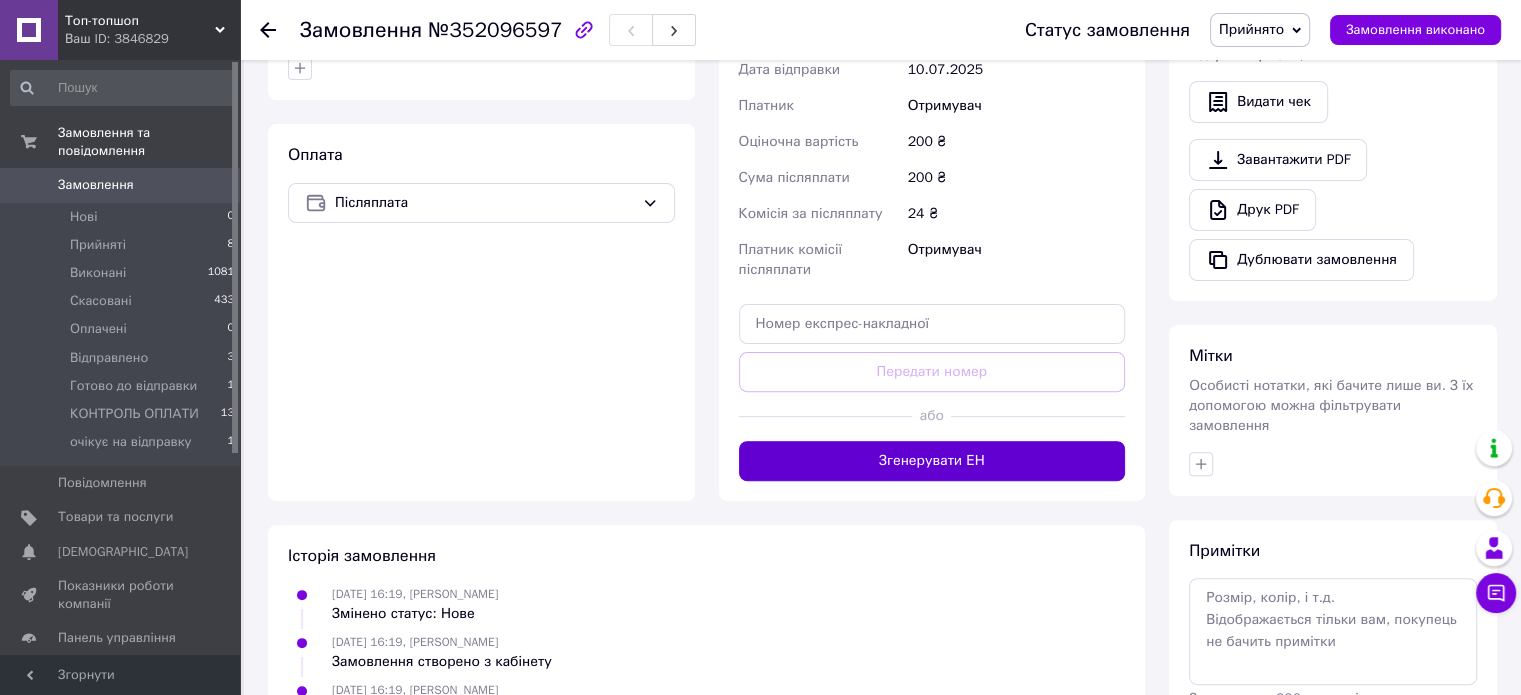 click on "Згенерувати ЕН" at bounding box center (932, 461) 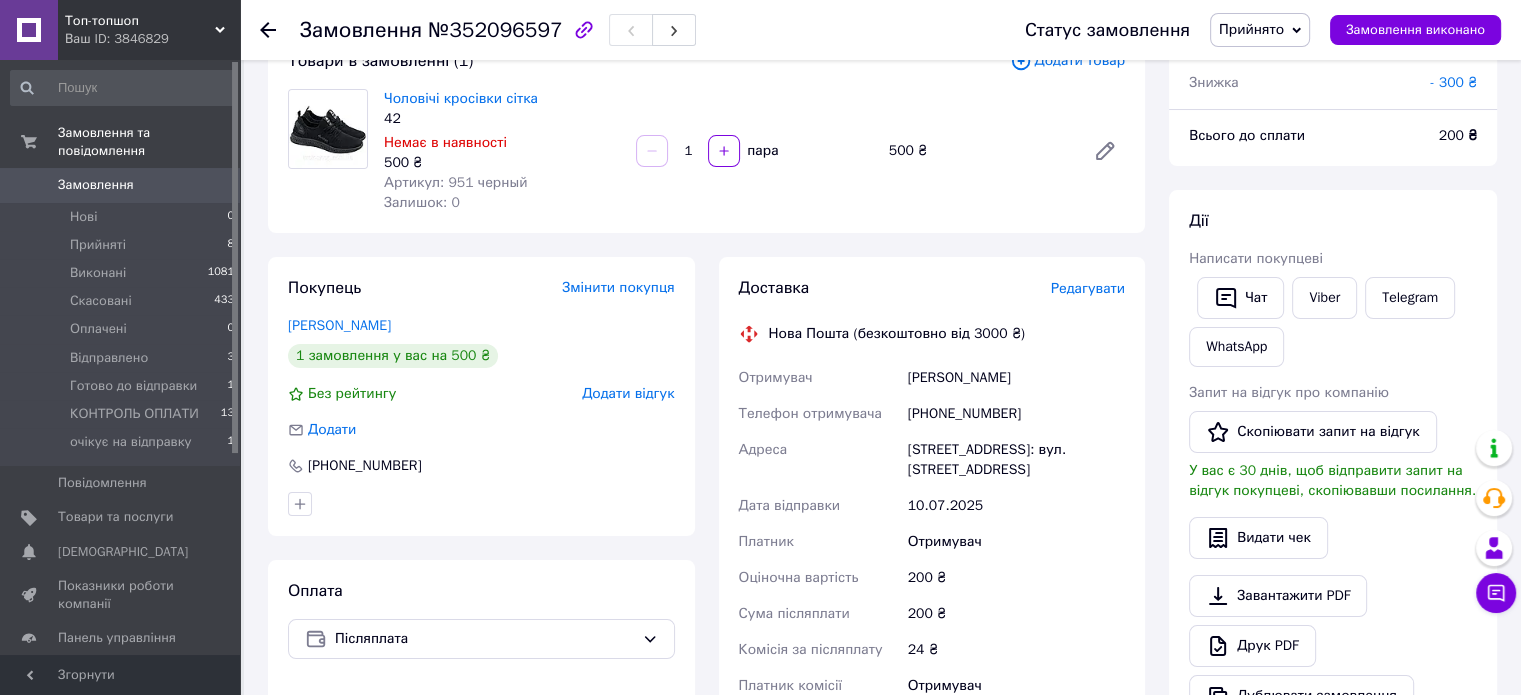 scroll, scrollTop: 0, scrollLeft: 0, axis: both 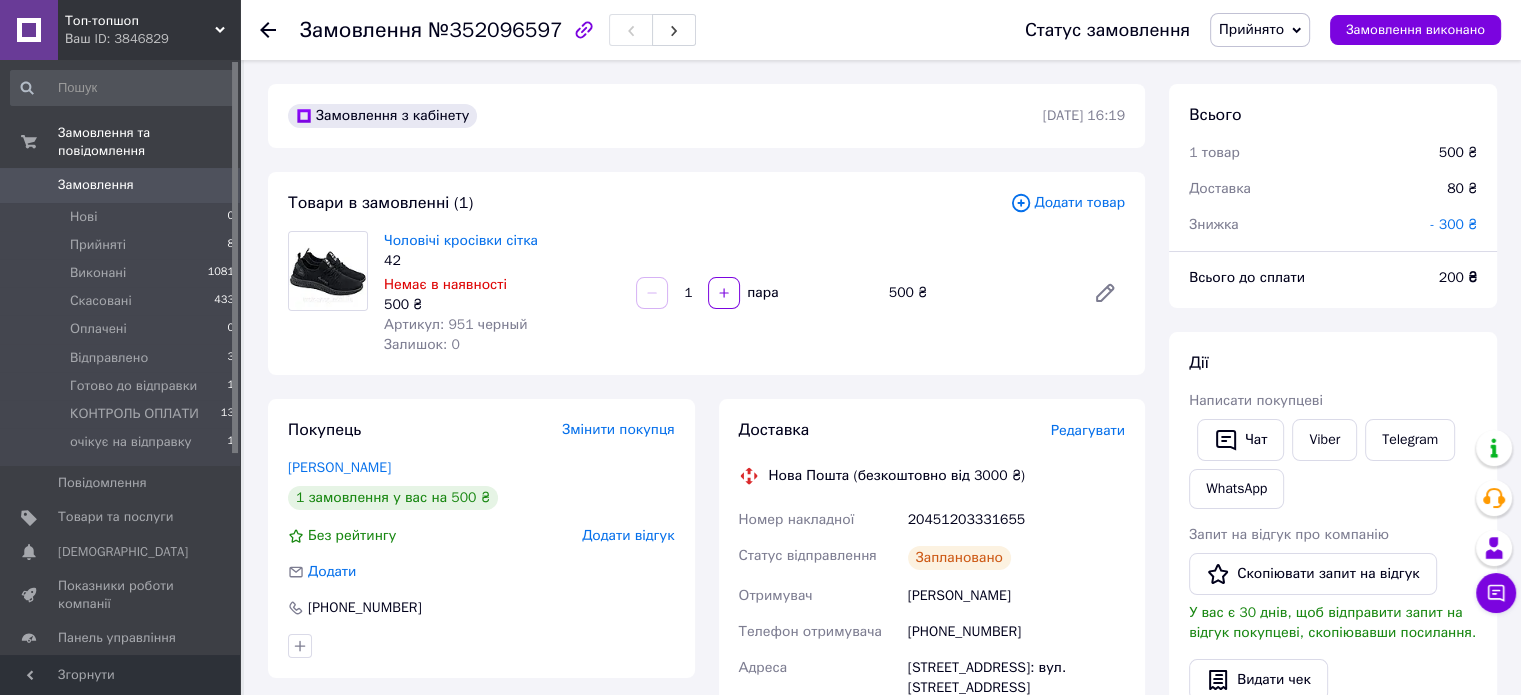 click on "Прийнято" at bounding box center [1251, 29] 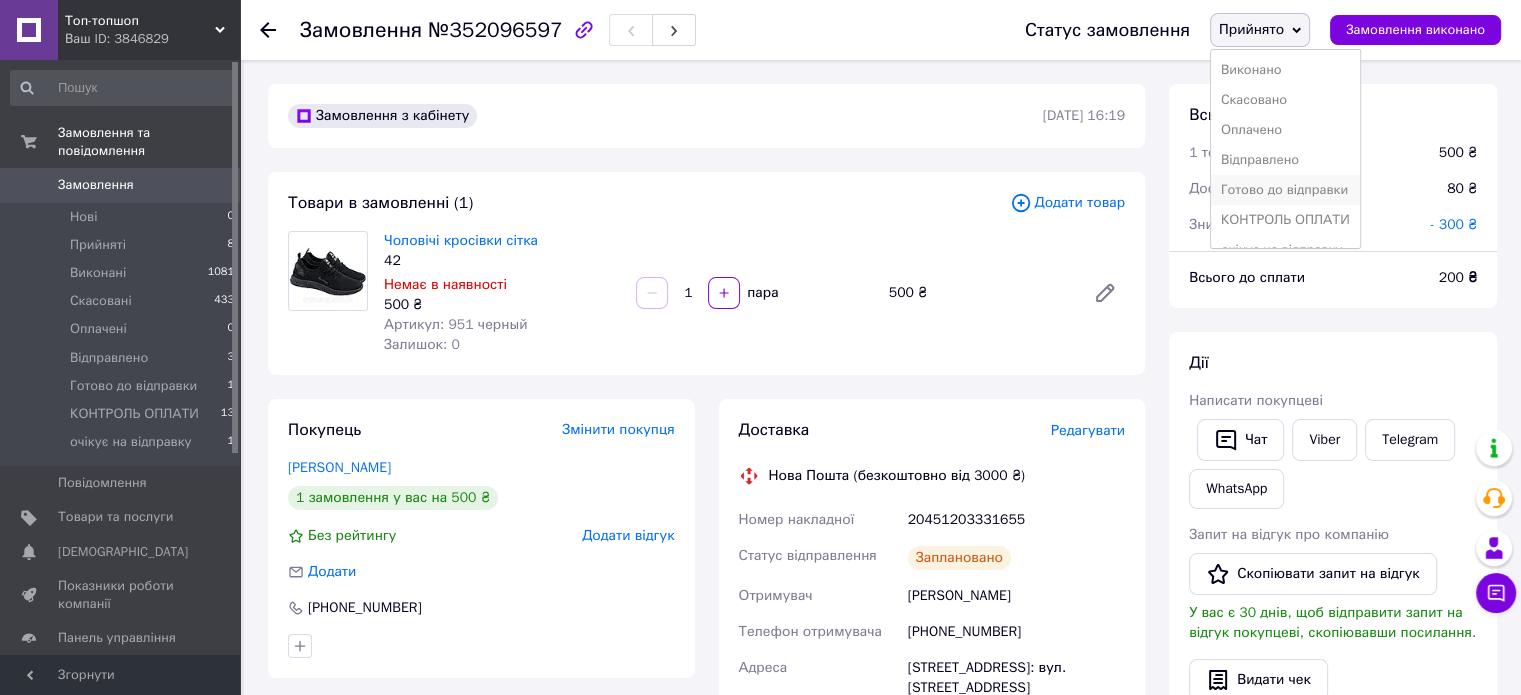 click on "Готово до відправки" at bounding box center (1285, 190) 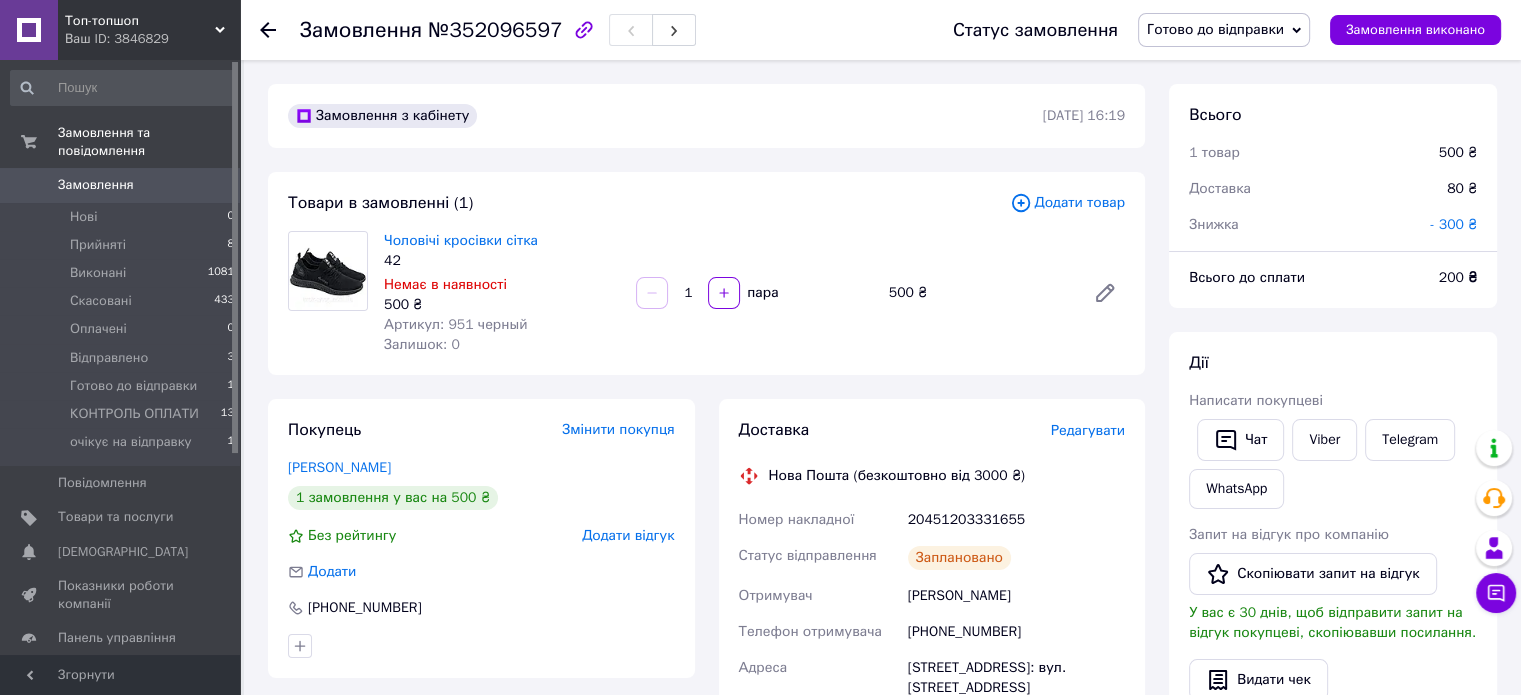 scroll, scrollTop: 533, scrollLeft: 0, axis: vertical 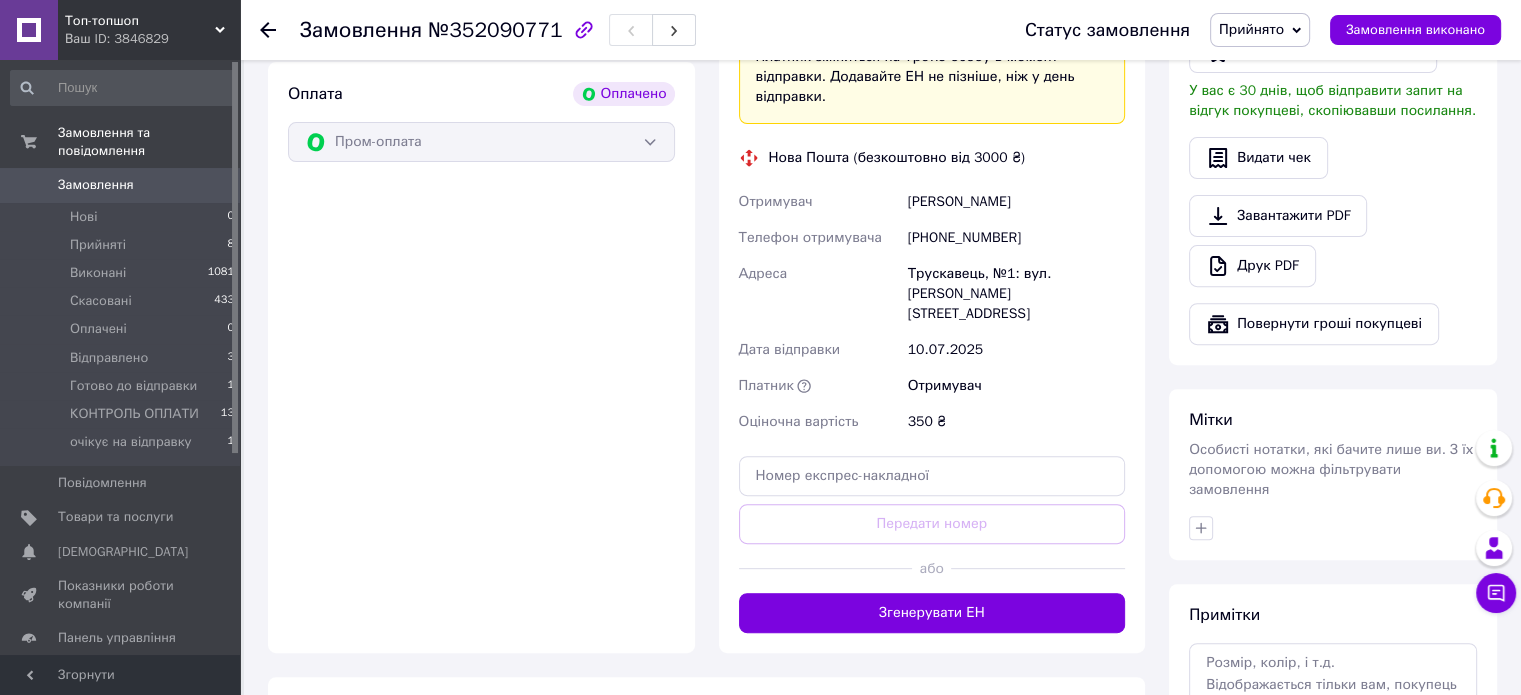 click at bounding box center [1038, 568] 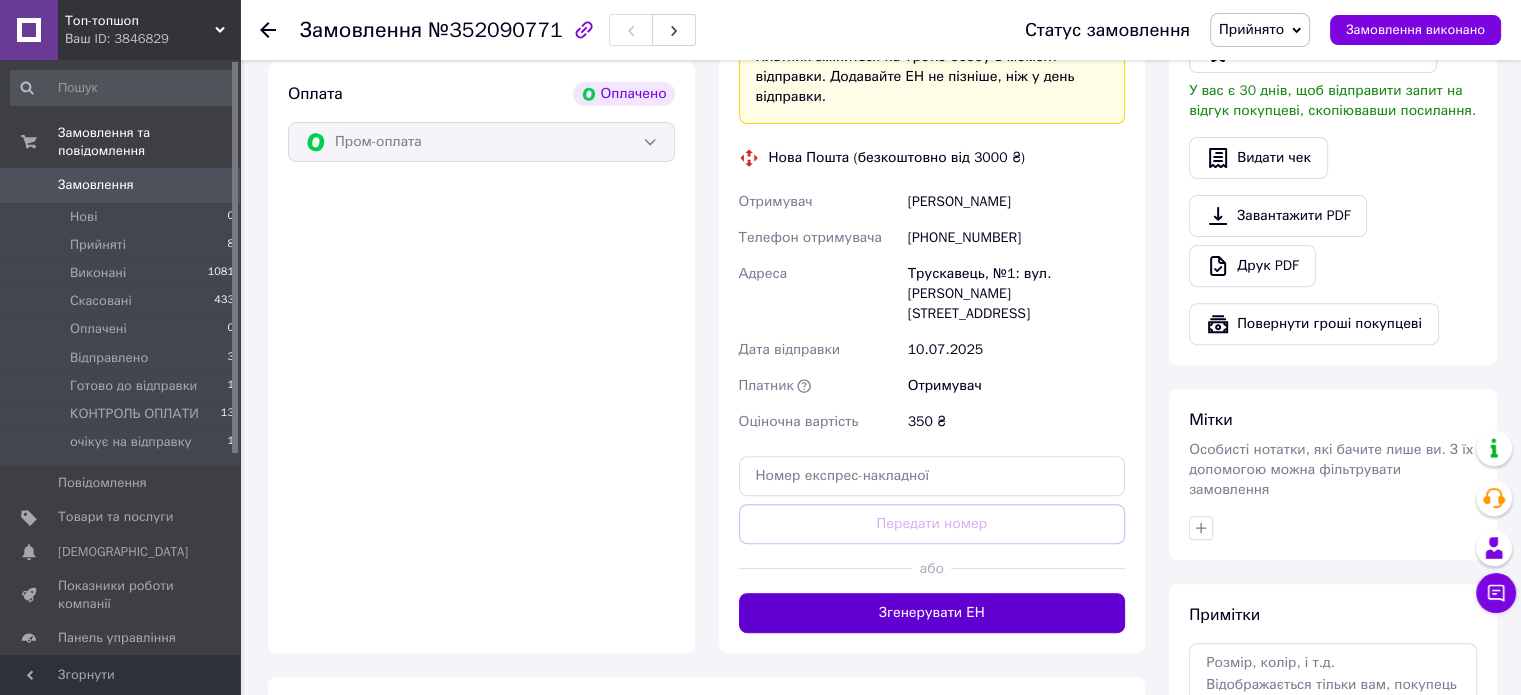 click on "Згенерувати ЕН" at bounding box center [932, 613] 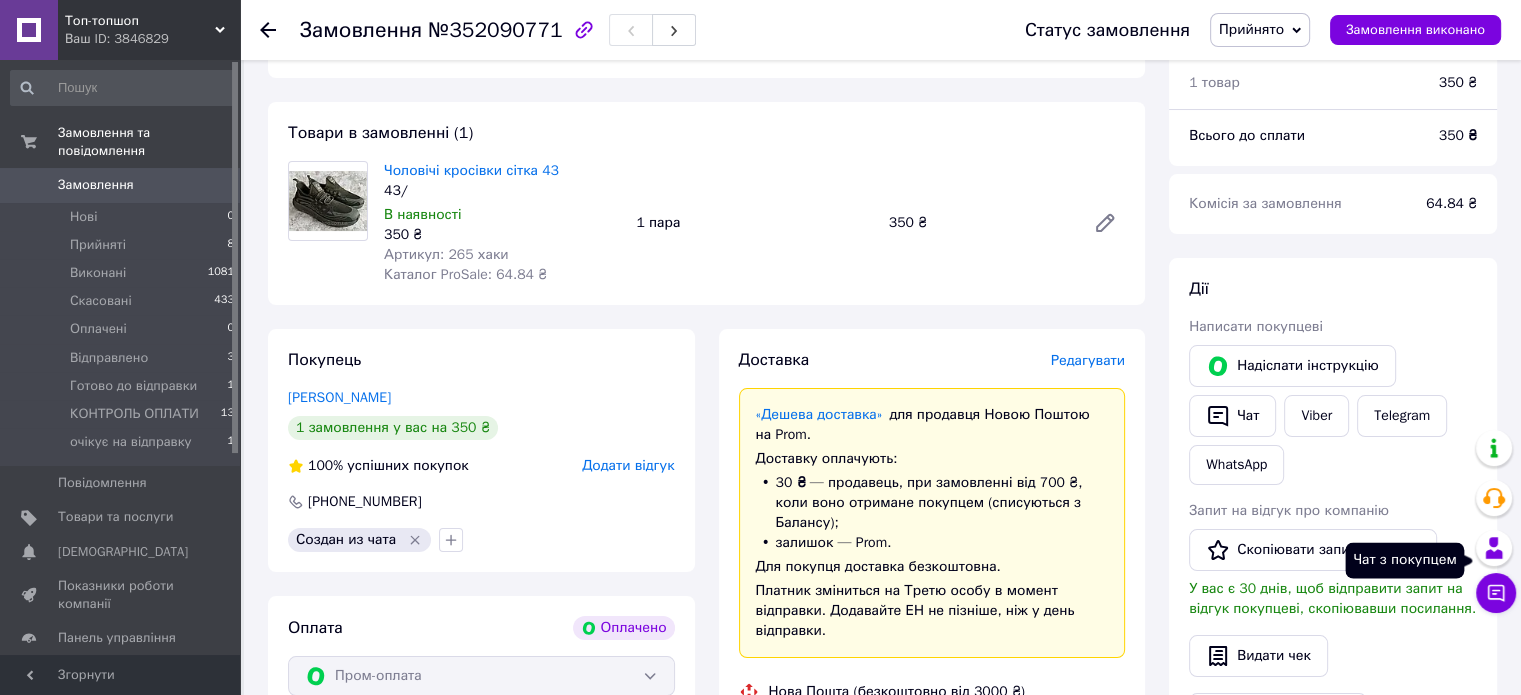 scroll, scrollTop: 133, scrollLeft: 0, axis: vertical 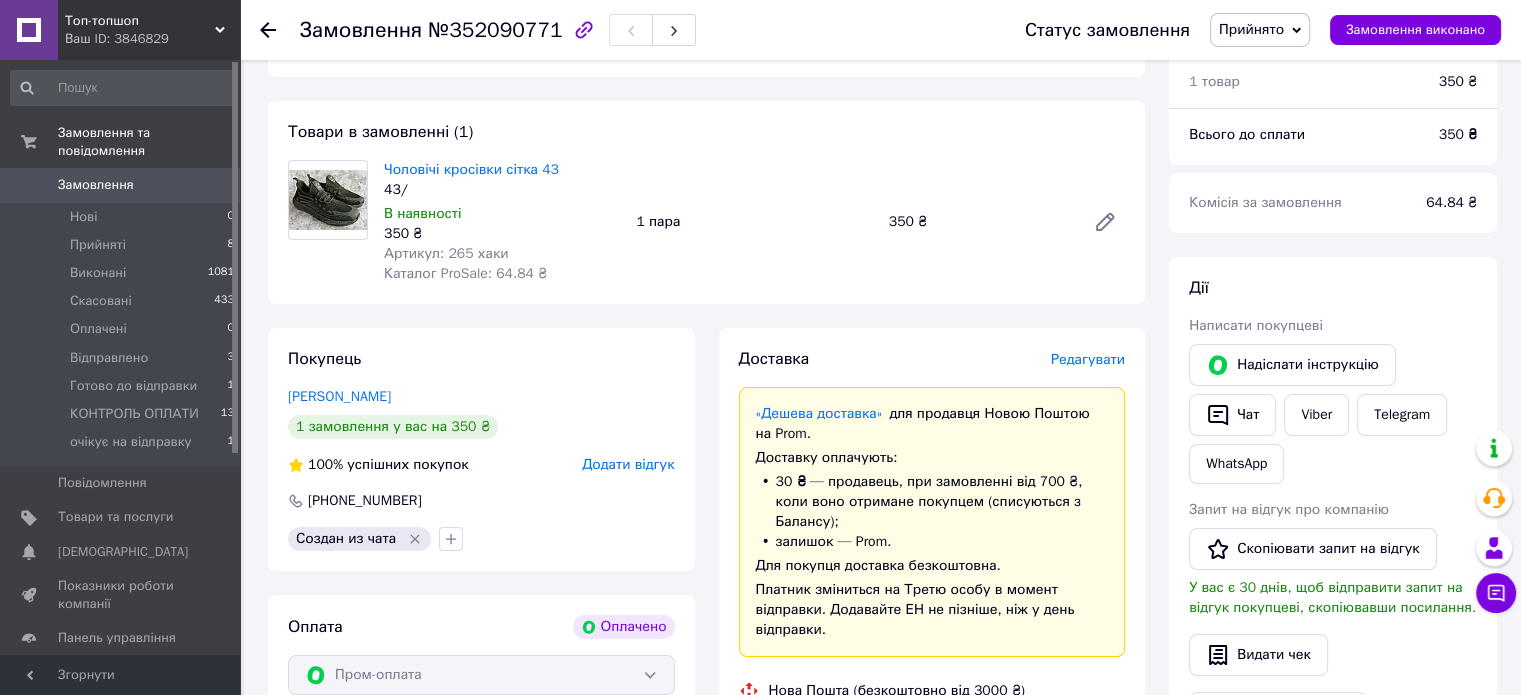 click on "Чат з покупцем" at bounding box center [1496, 593] 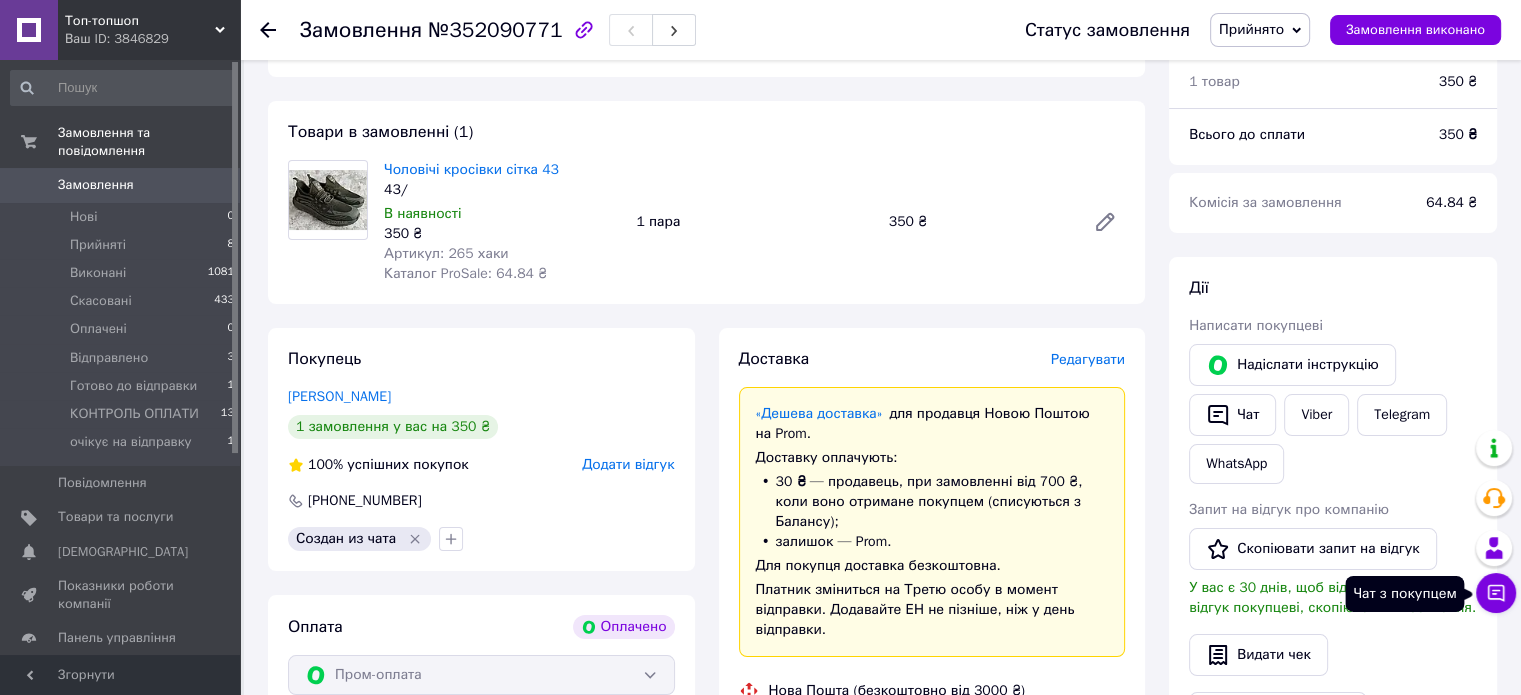 click 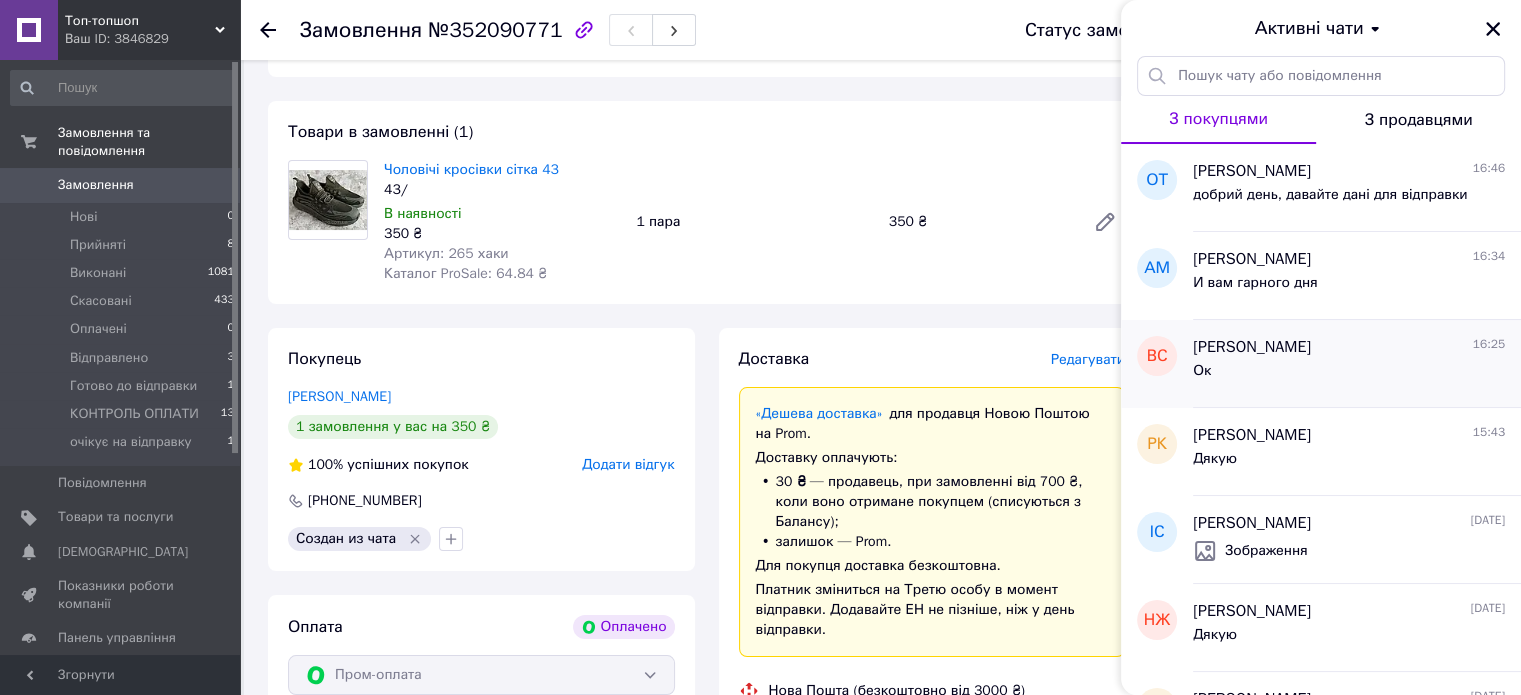 click on "Ок" at bounding box center [1349, 375] 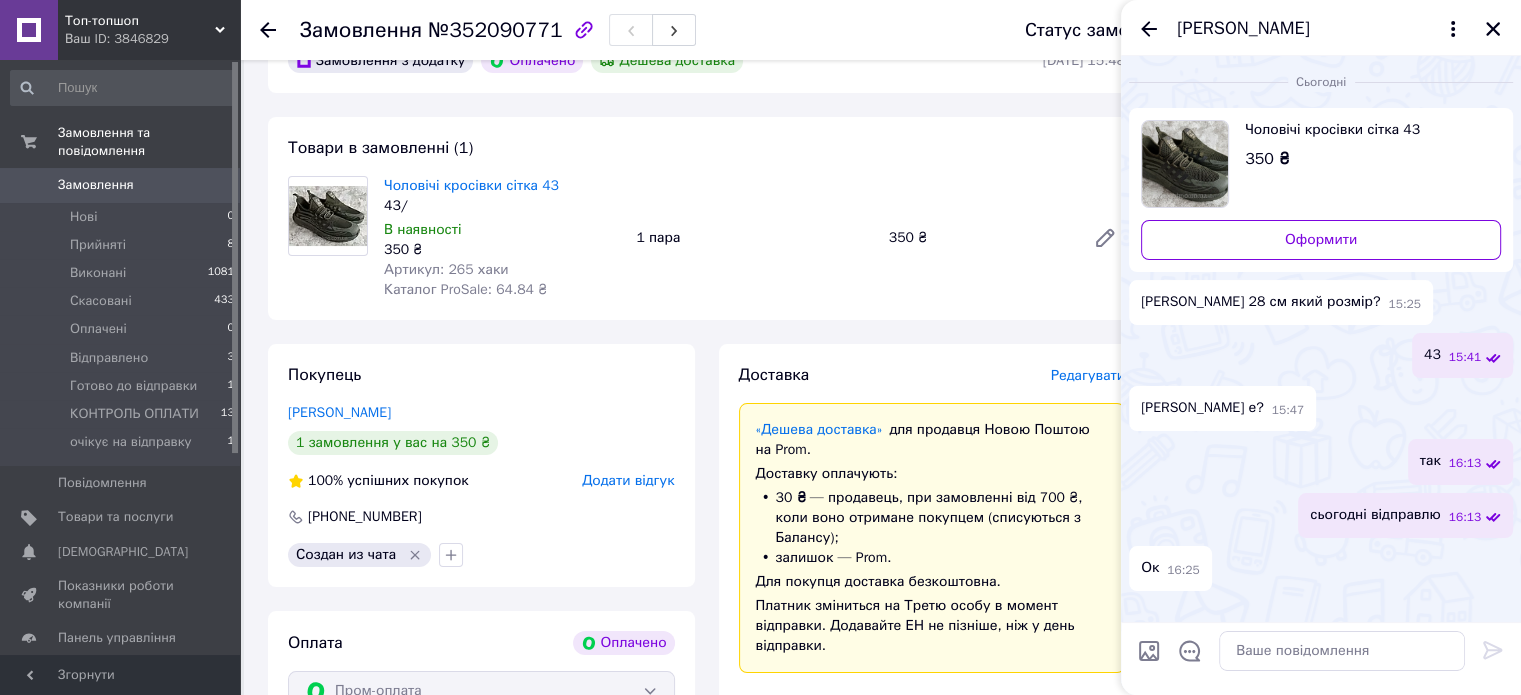 scroll, scrollTop: 0, scrollLeft: 0, axis: both 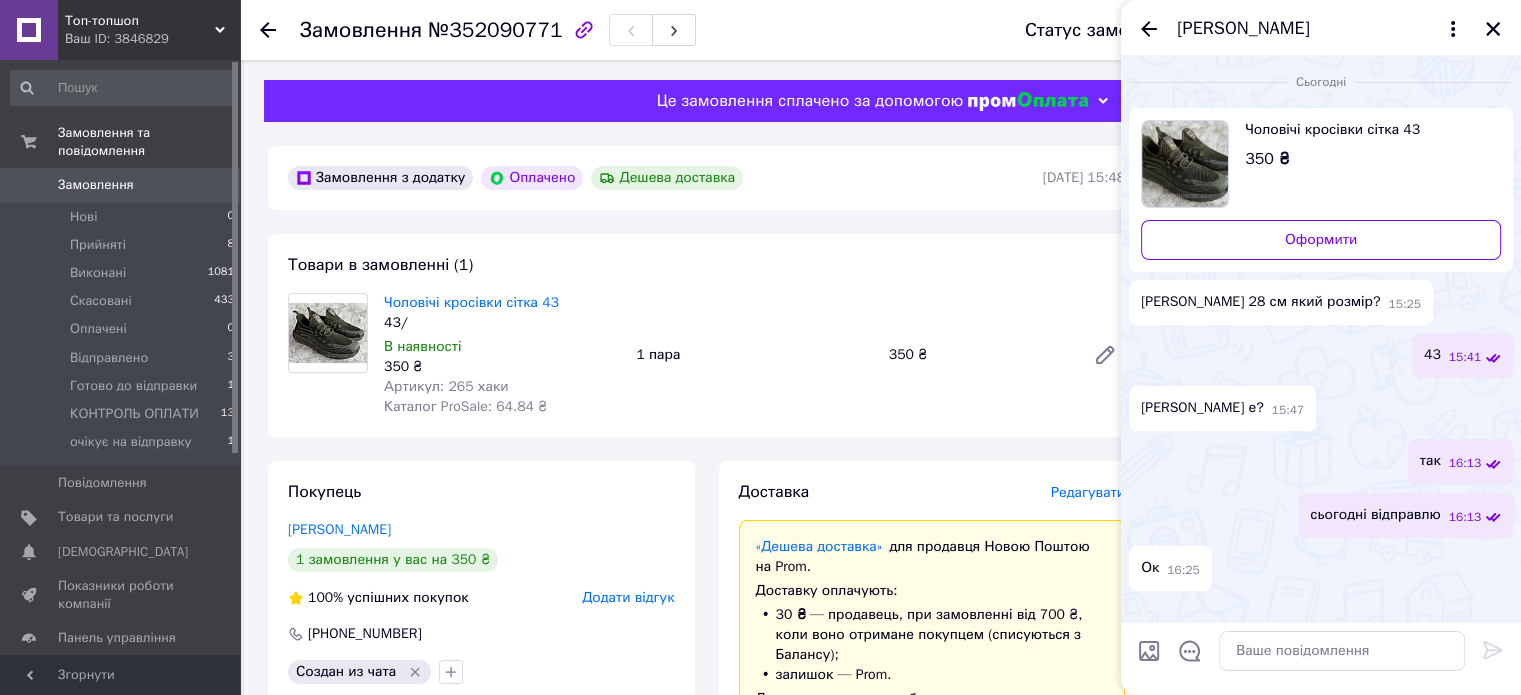 click on "1 пара" at bounding box center (754, 355) 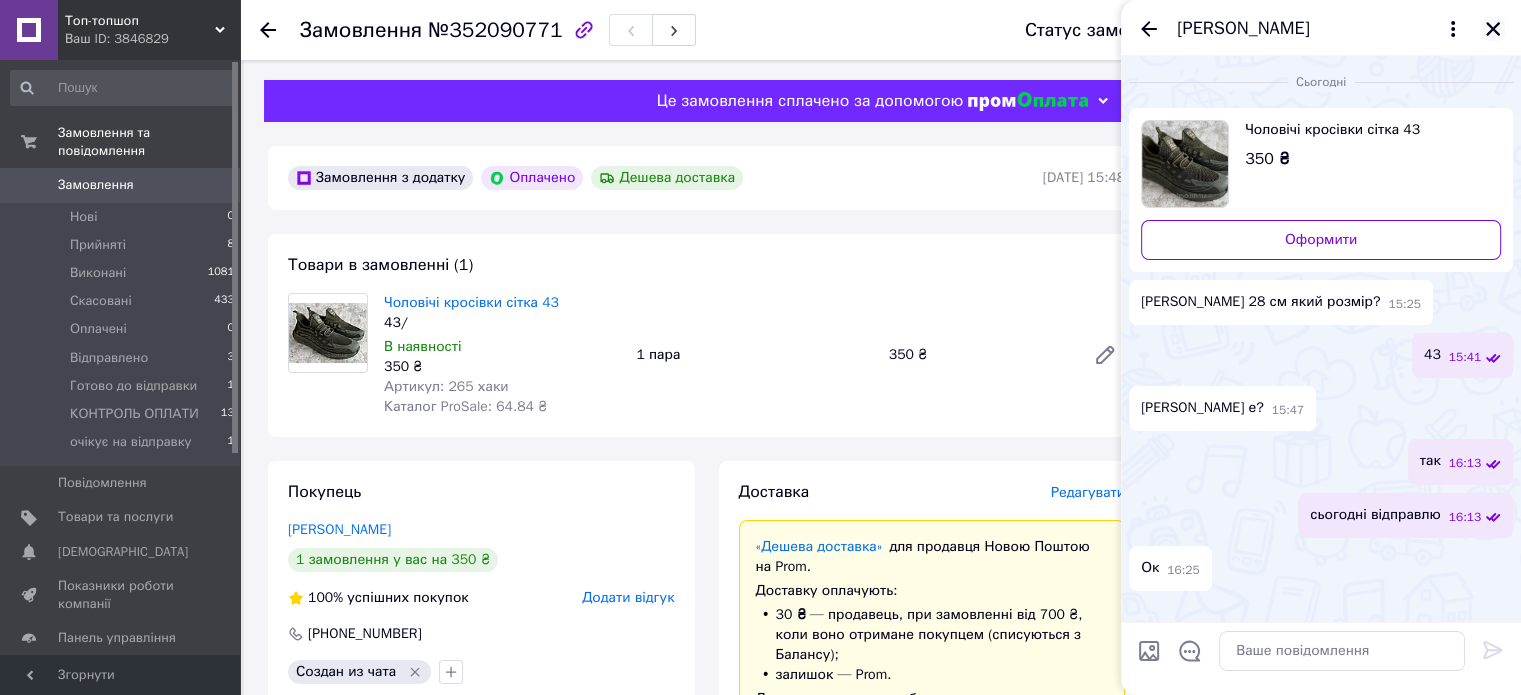 click 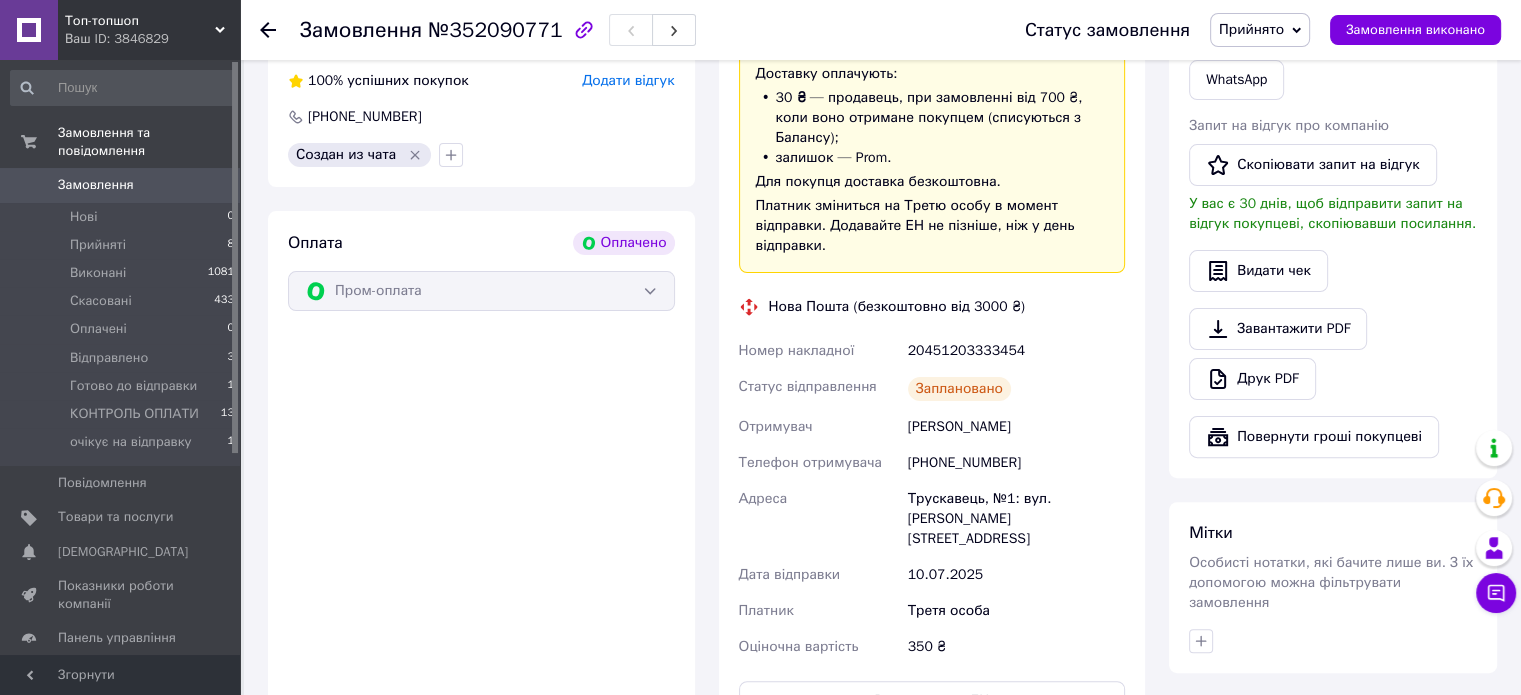 scroll, scrollTop: 666, scrollLeft: 0, axis: vertical 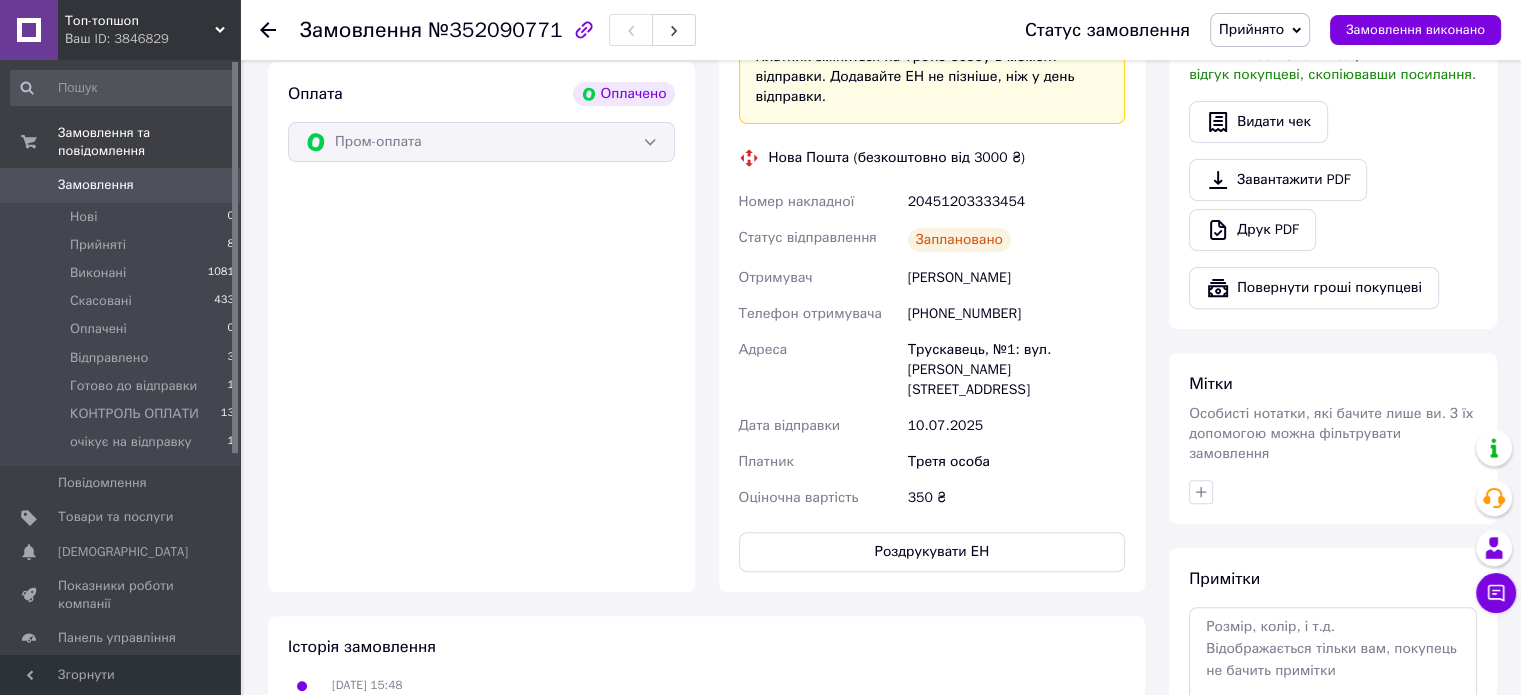click on "Прийнято" at bounding box center [1260, 30] 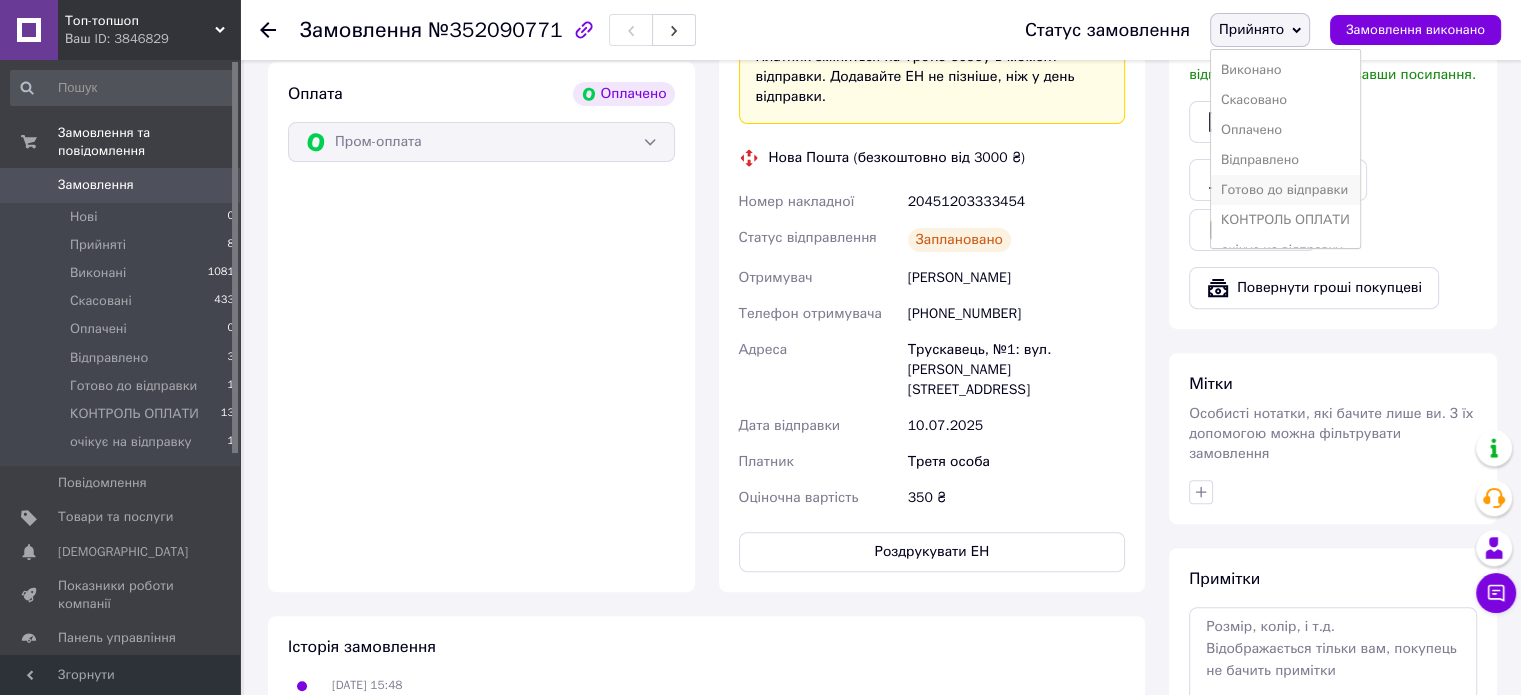 click on "Готово до відправки" at bounding box center (1285, 190) 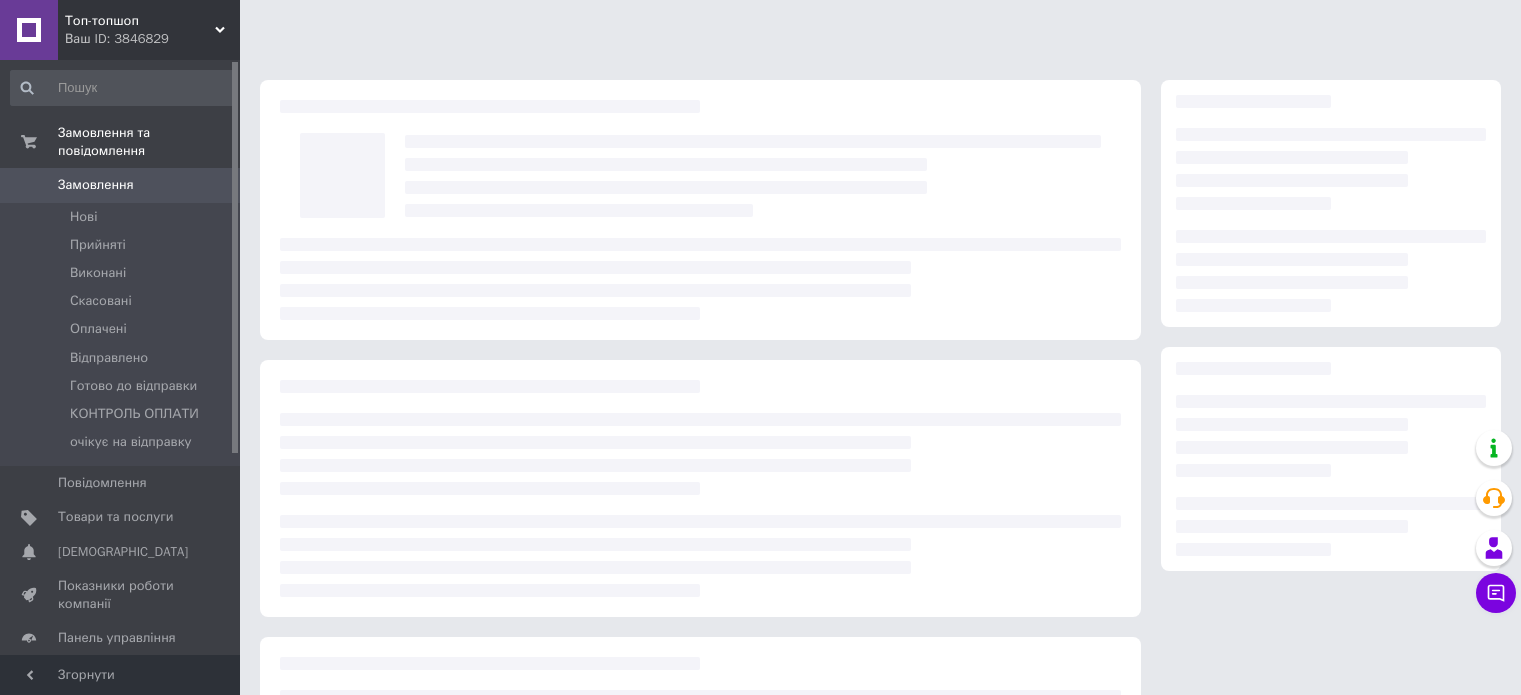 scroll, scrollTop: 0, scrollLeft: 0, axis: both 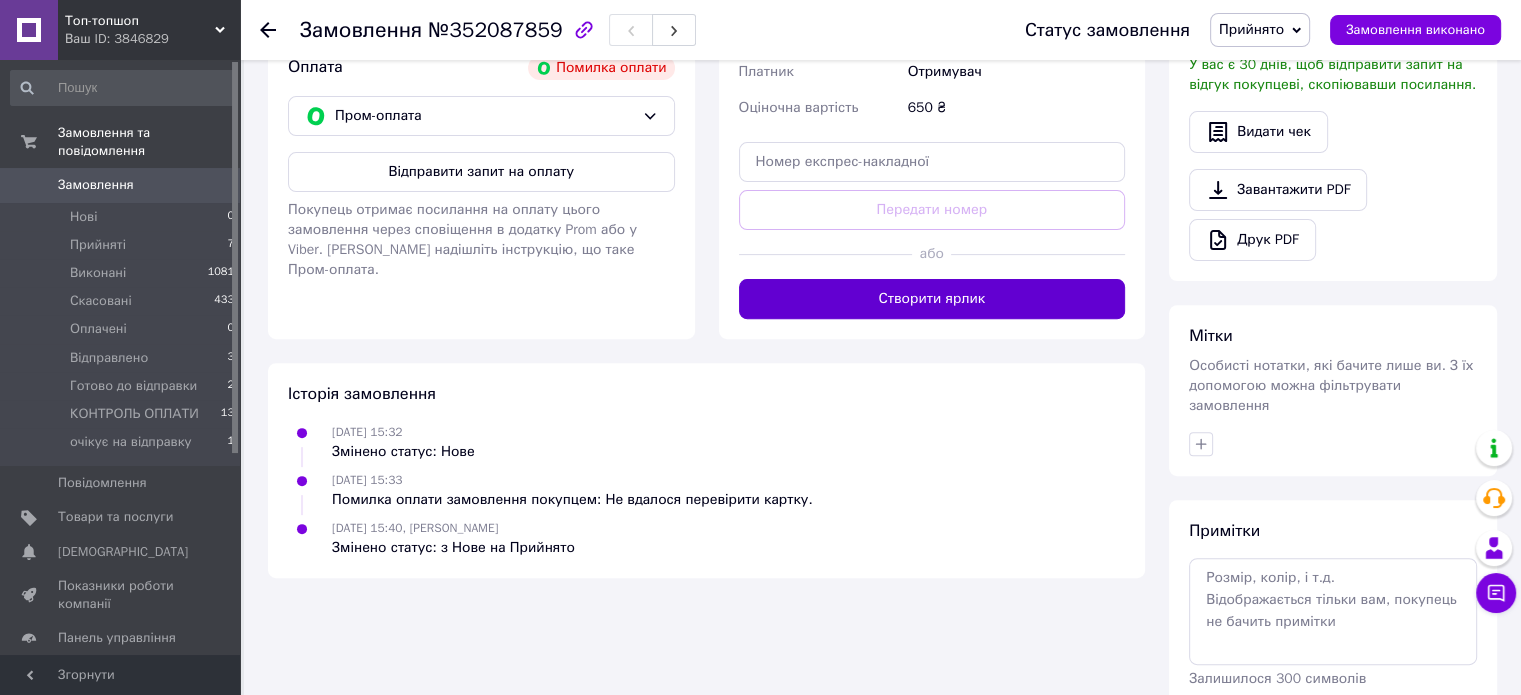 click on "Створити ярлик" at bounding box center (932, 299) 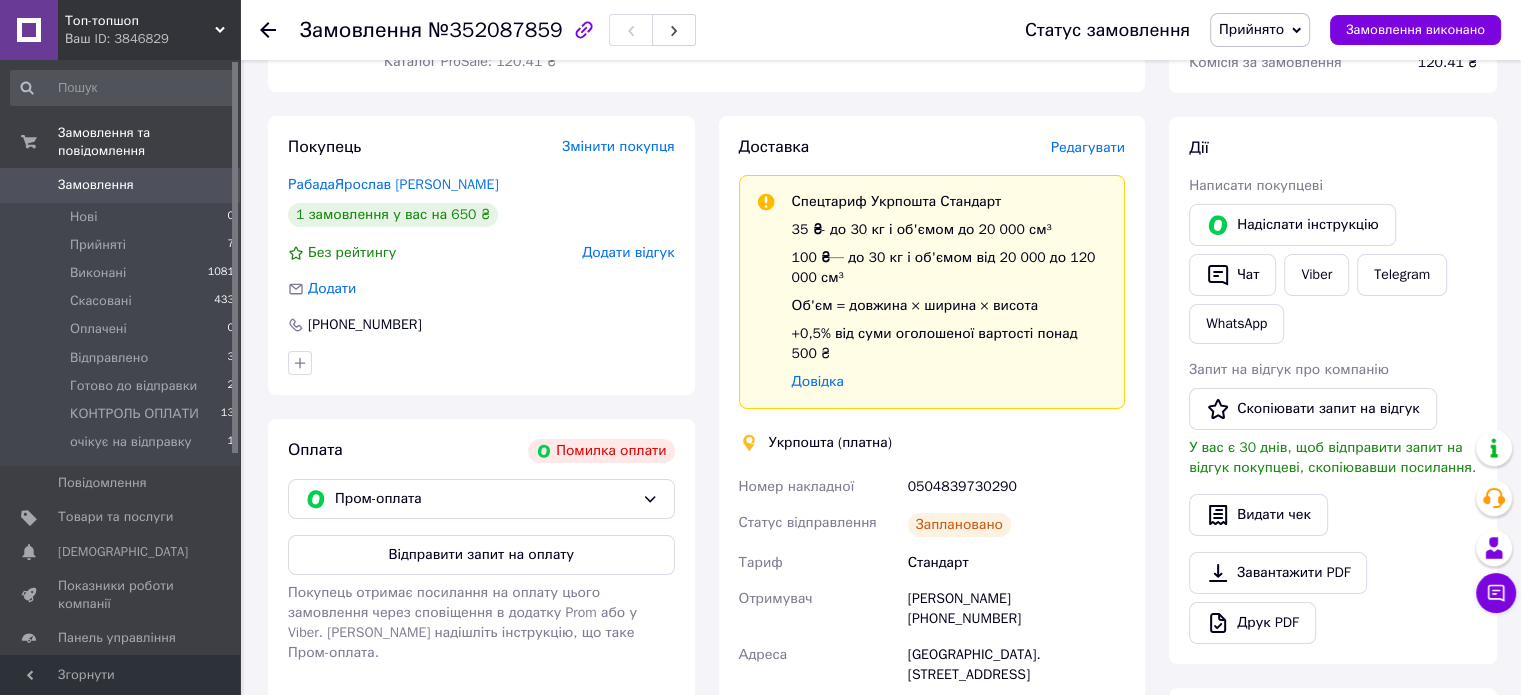 scroll, scrollTop: 666, scrollLeft: 0, axis: vertical 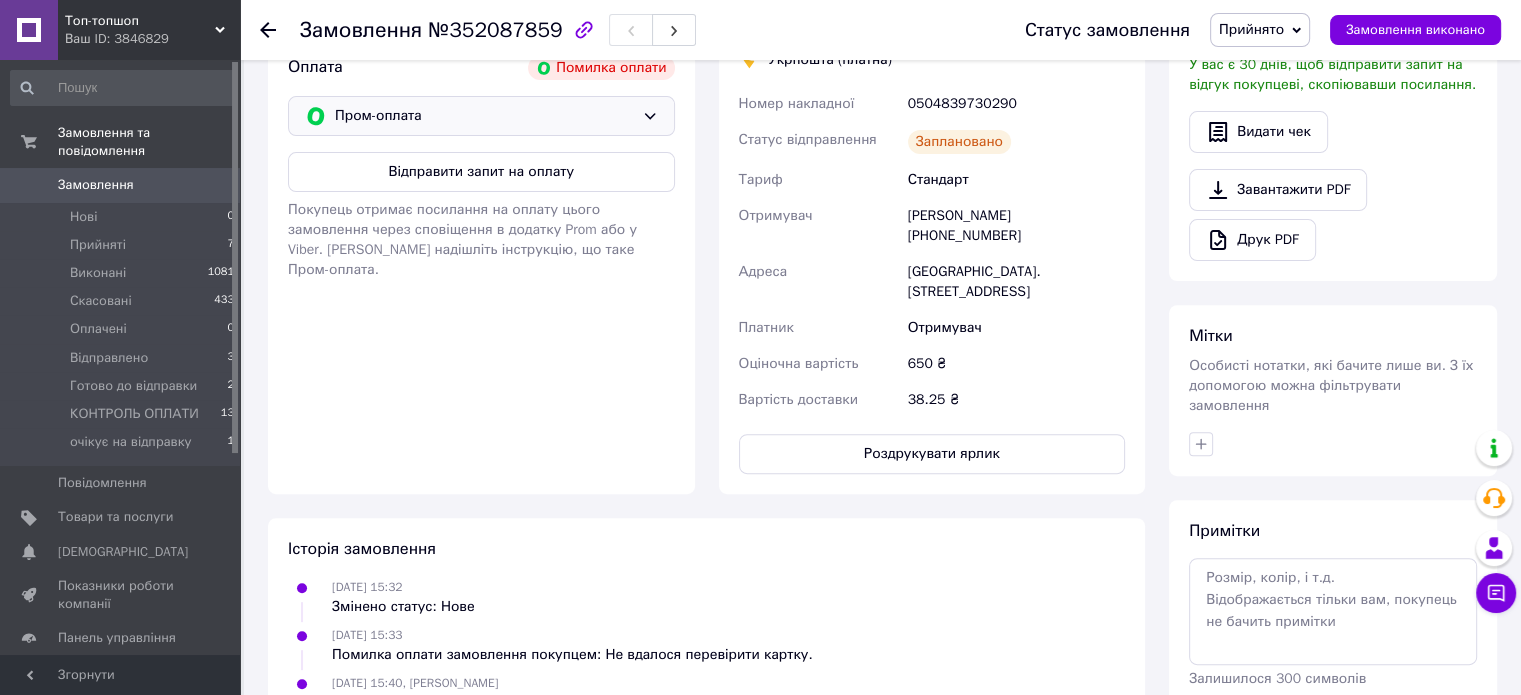 click on "Пром-оплата" at bounding box center (484, 116) 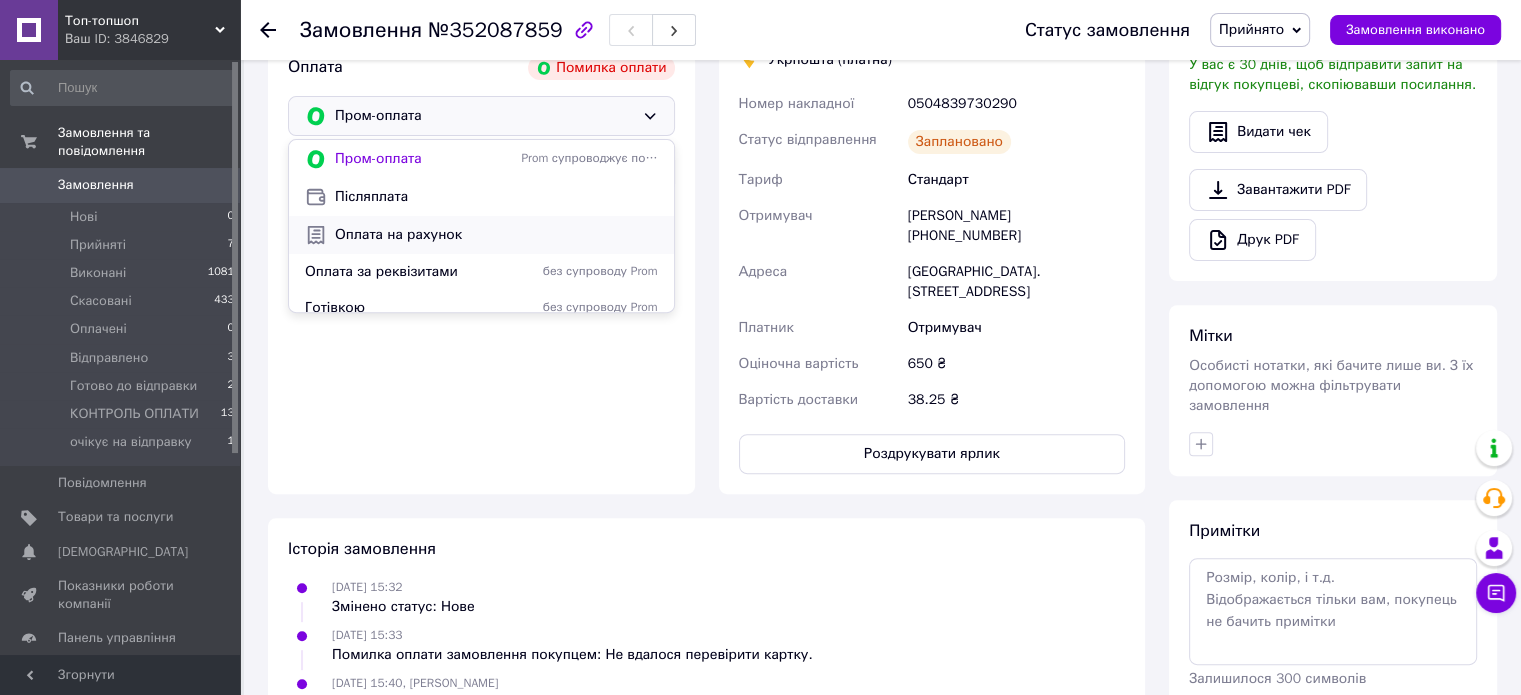 click on "Оплата на рахунок" at bounding box center [496, 235] 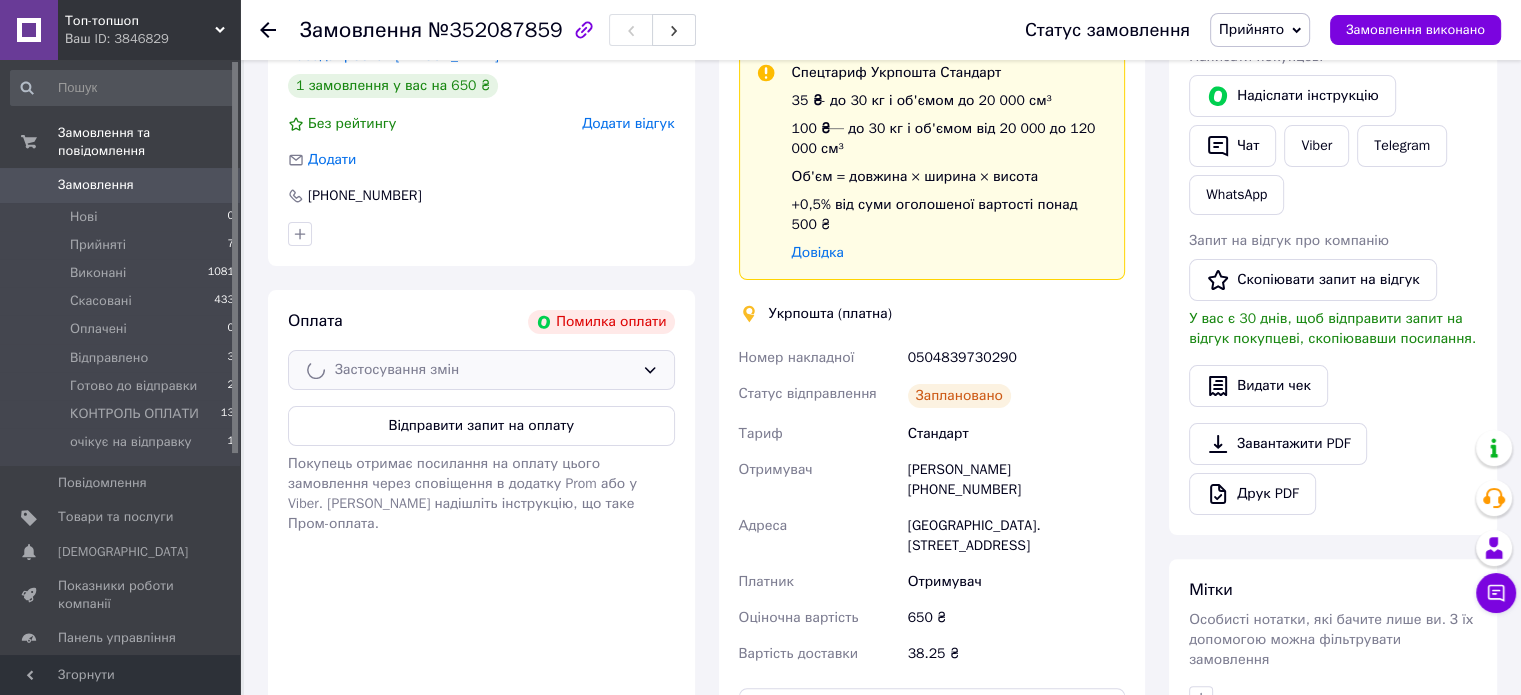 scroll, scrollTop: 400, scrollLeft: 0, axis: vertical 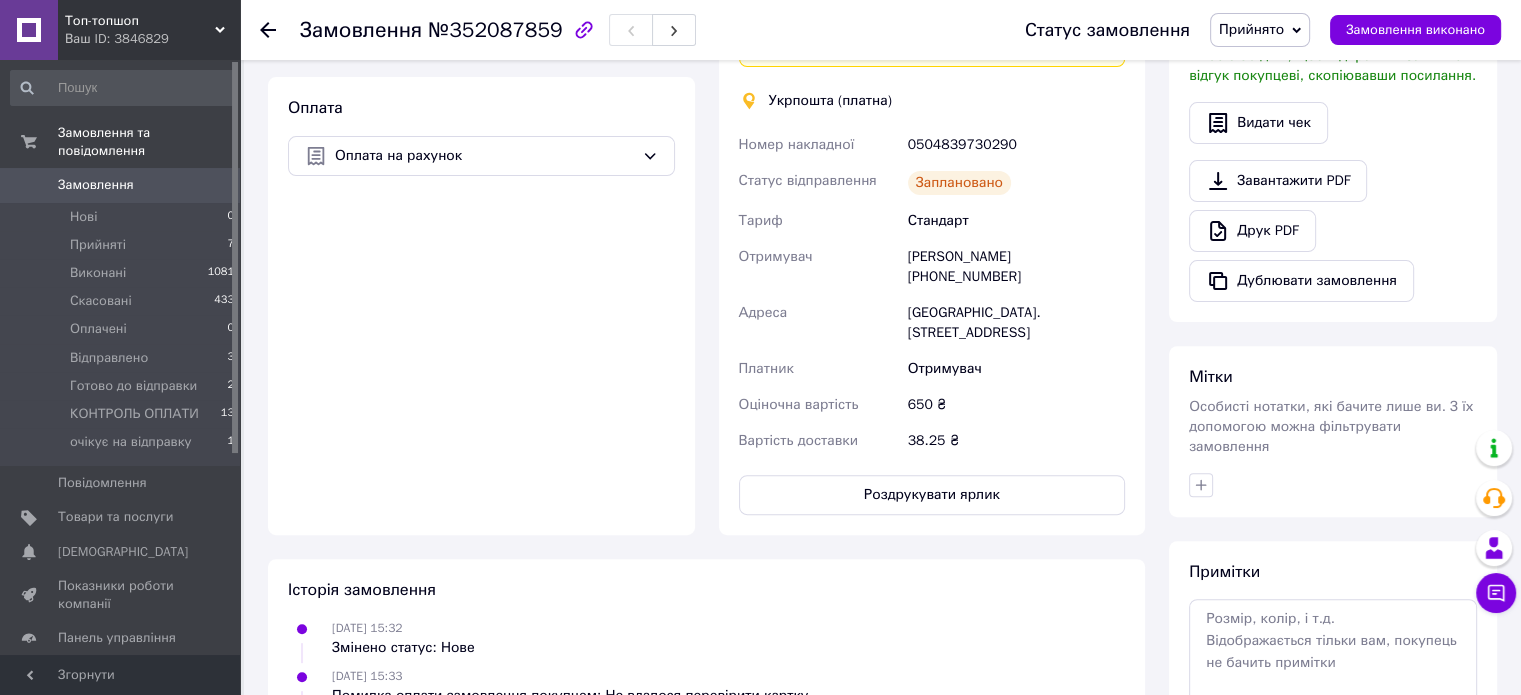 click on "Прийнято" at bounding box center [1251, 29] 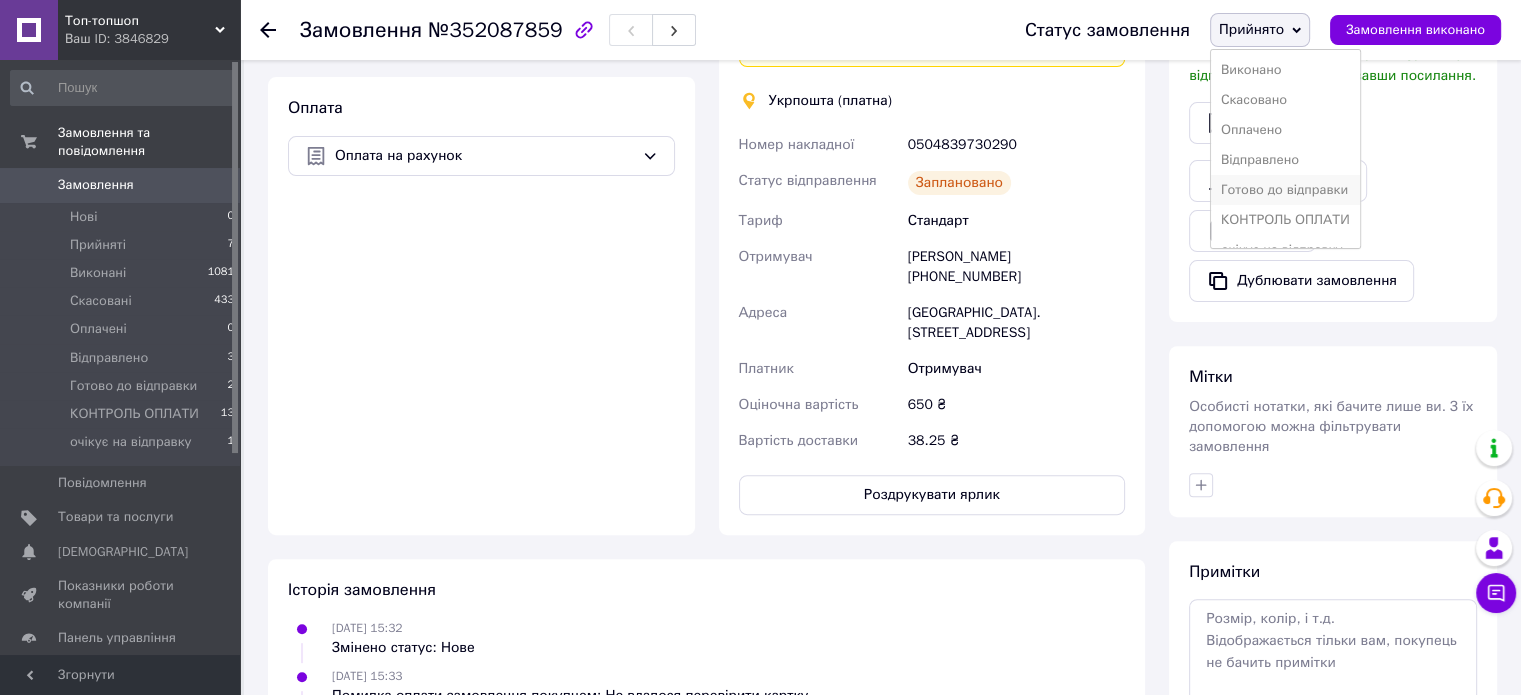 click on "Готово до відправки" at bounding box center [1285, 190] 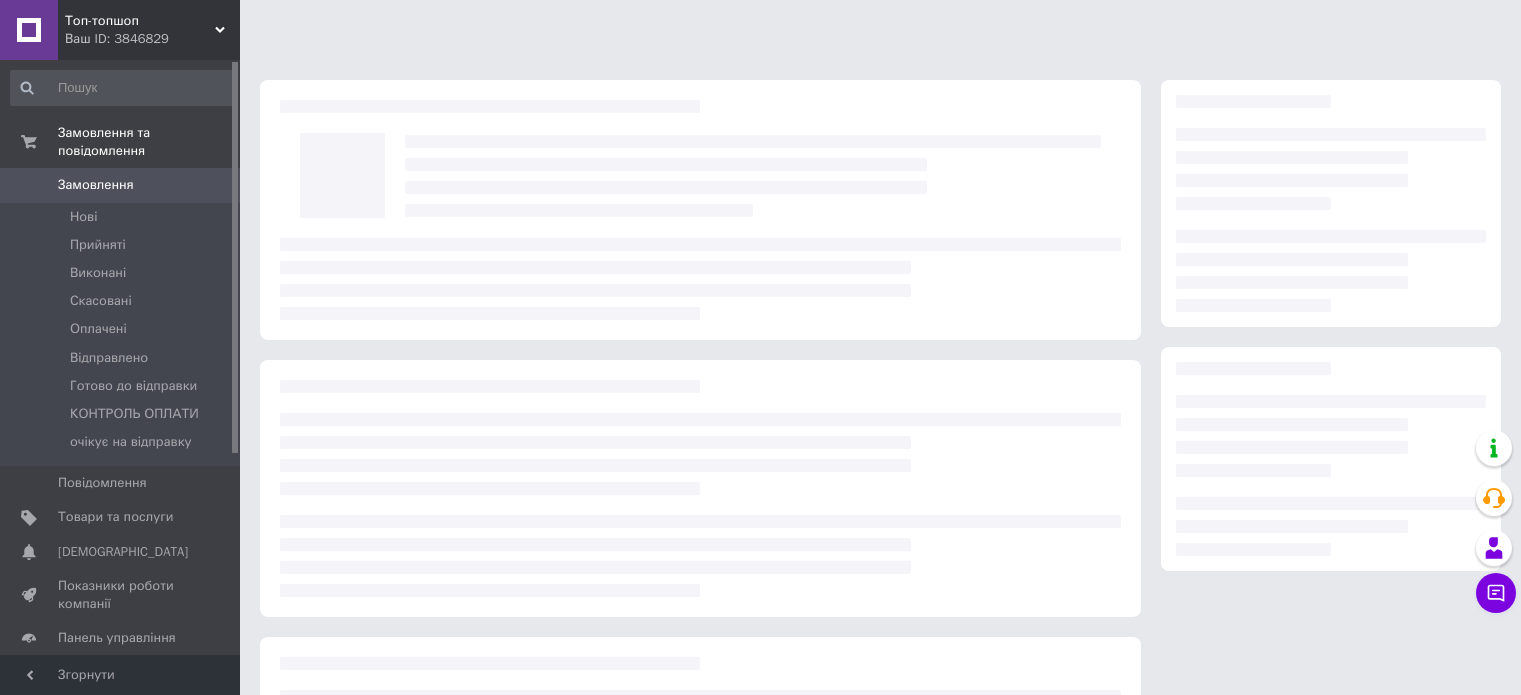 scroll, scrollTop: 0, scrollLeft: 0, axis: both 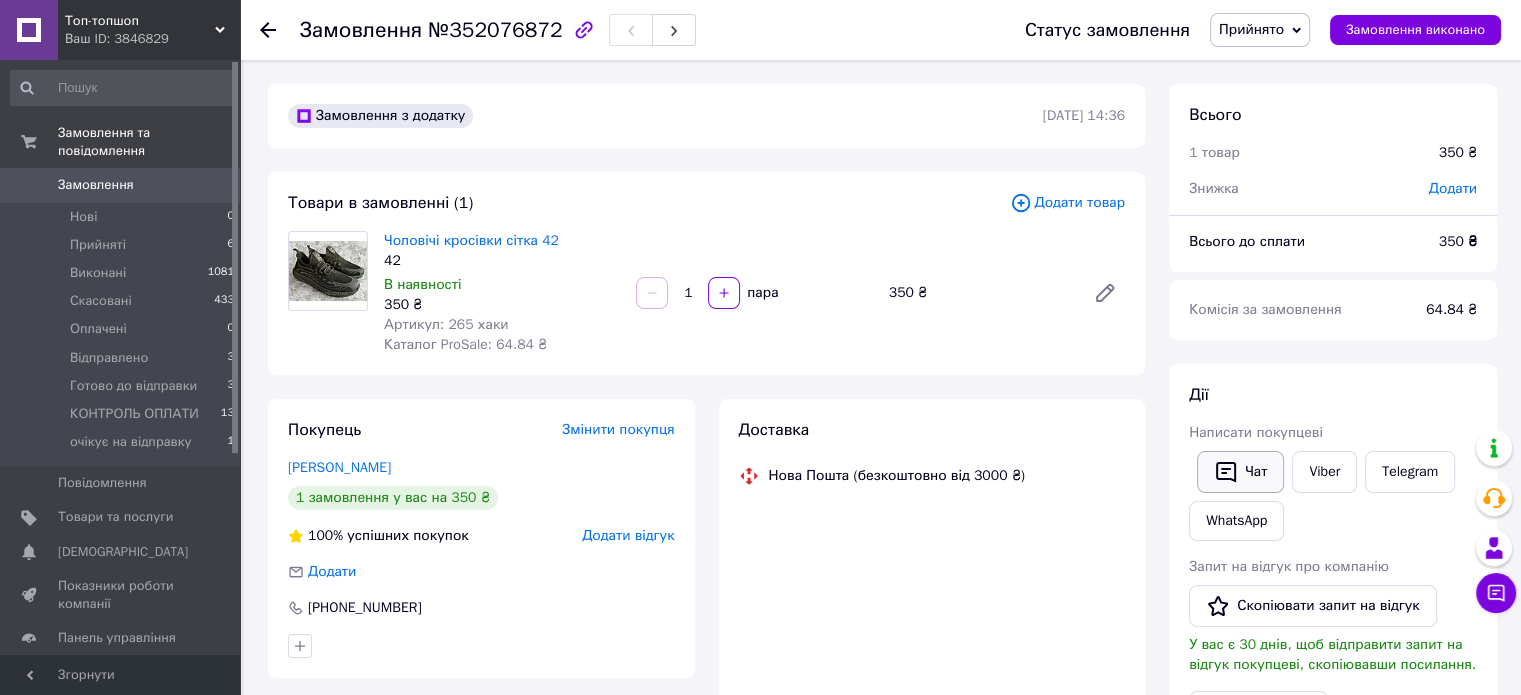 click on "[PERSON_NAME] покупцеві   Чат Viber Telegram WhatsApp Запит на відгук про компанію   Скопіювати запит на відгук У вас є 30 днів, щоб відправити запит на відгук покупцеві, скопіювавши посилання.   Видати чек   Завантажити PDF   Друк PDF   Дублювати замовлення" at bounding box center (1333, 637) 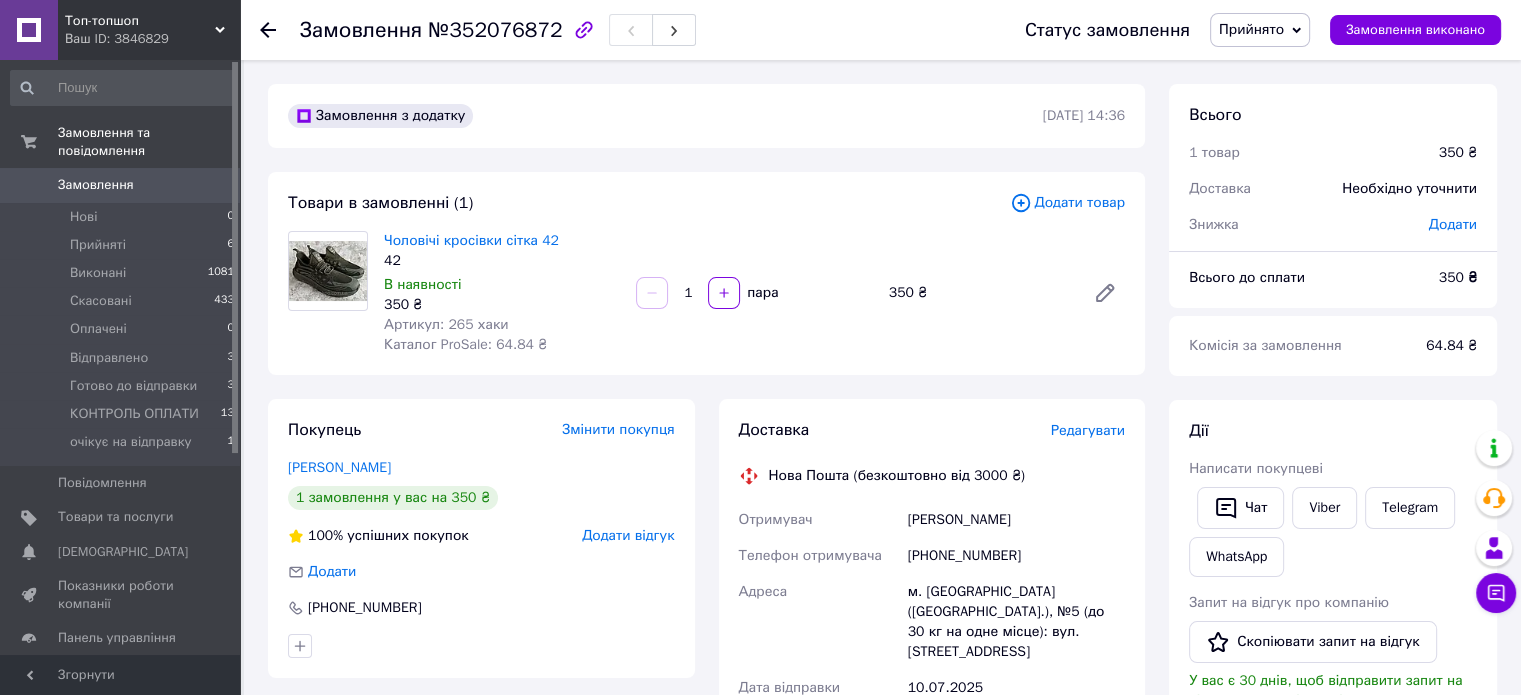 click on "Написати покупцеві" at bounding box center [1256, 468] 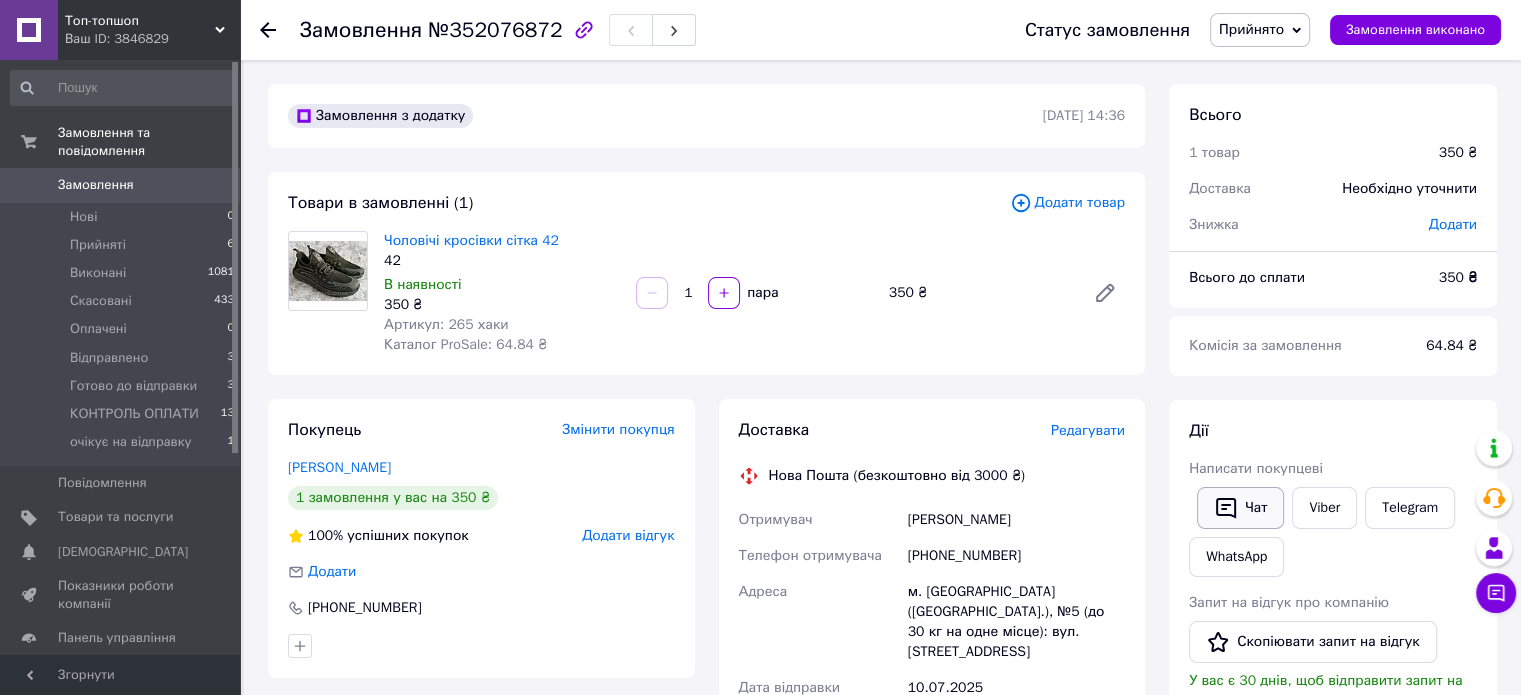 click on "Чат" at bounding box center [1240, 508] 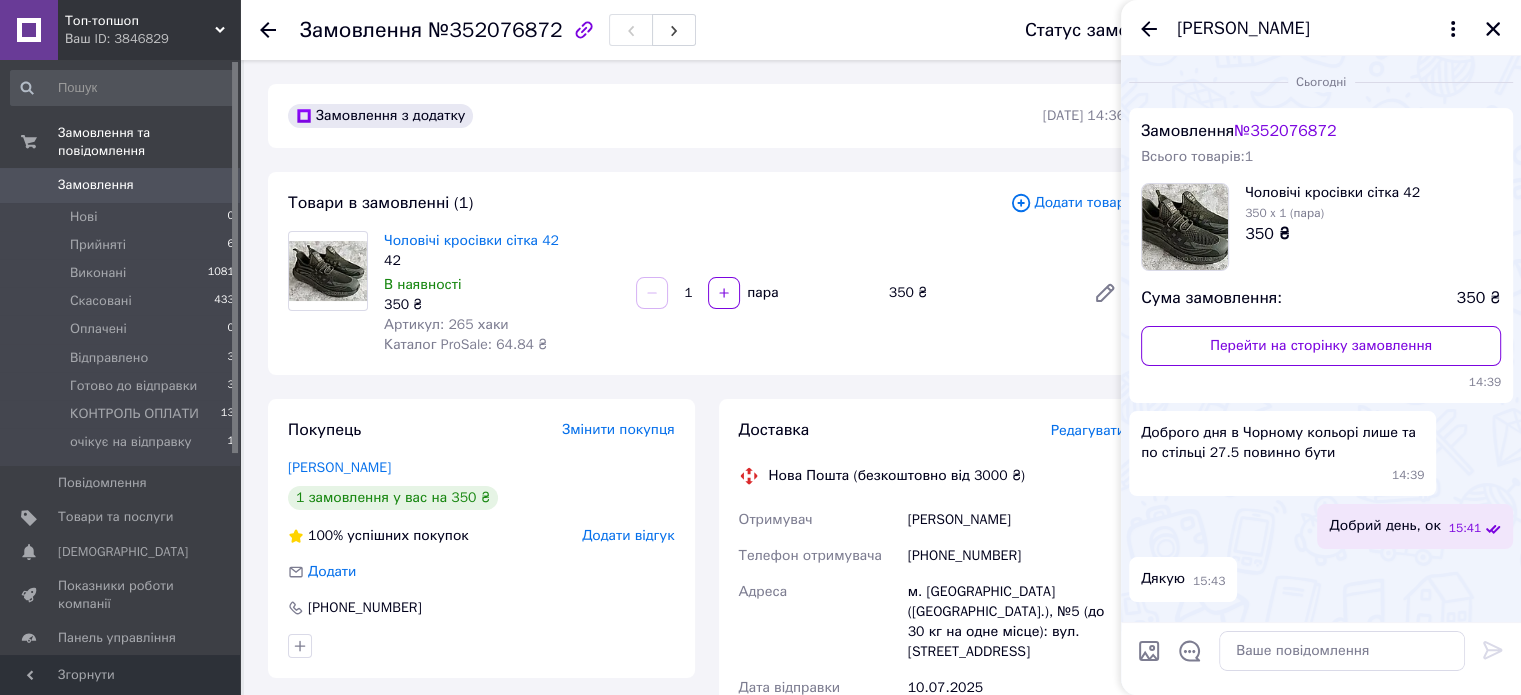 click on "Чоловічі кросівки сітка 42 42 В наявності 350 ₴ Артикул: 265 хаки Каталог ProSale: 64.84 ₴  1   пара 350 ₴" at bounding box center (754, 293) 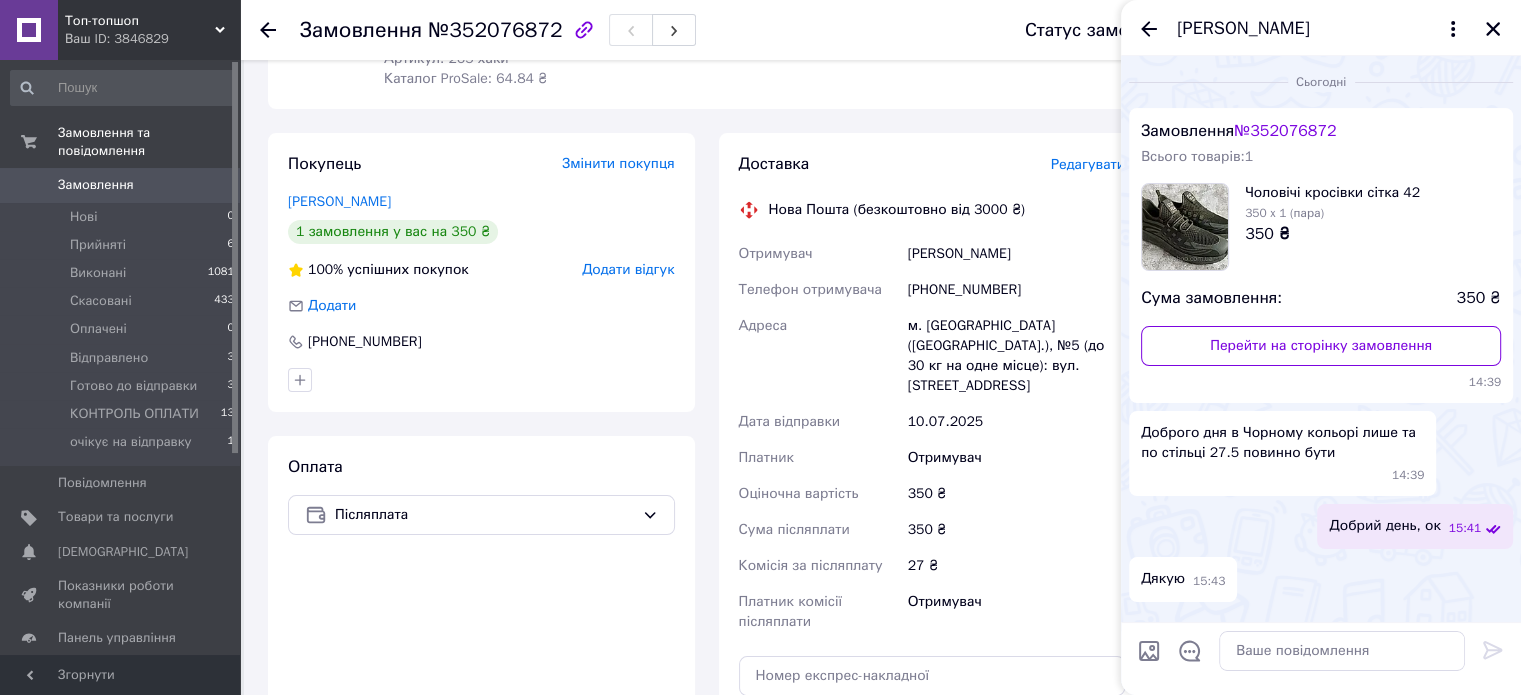 scroll, scrollTop: 666, scrollLeft: 0, axis: vertical 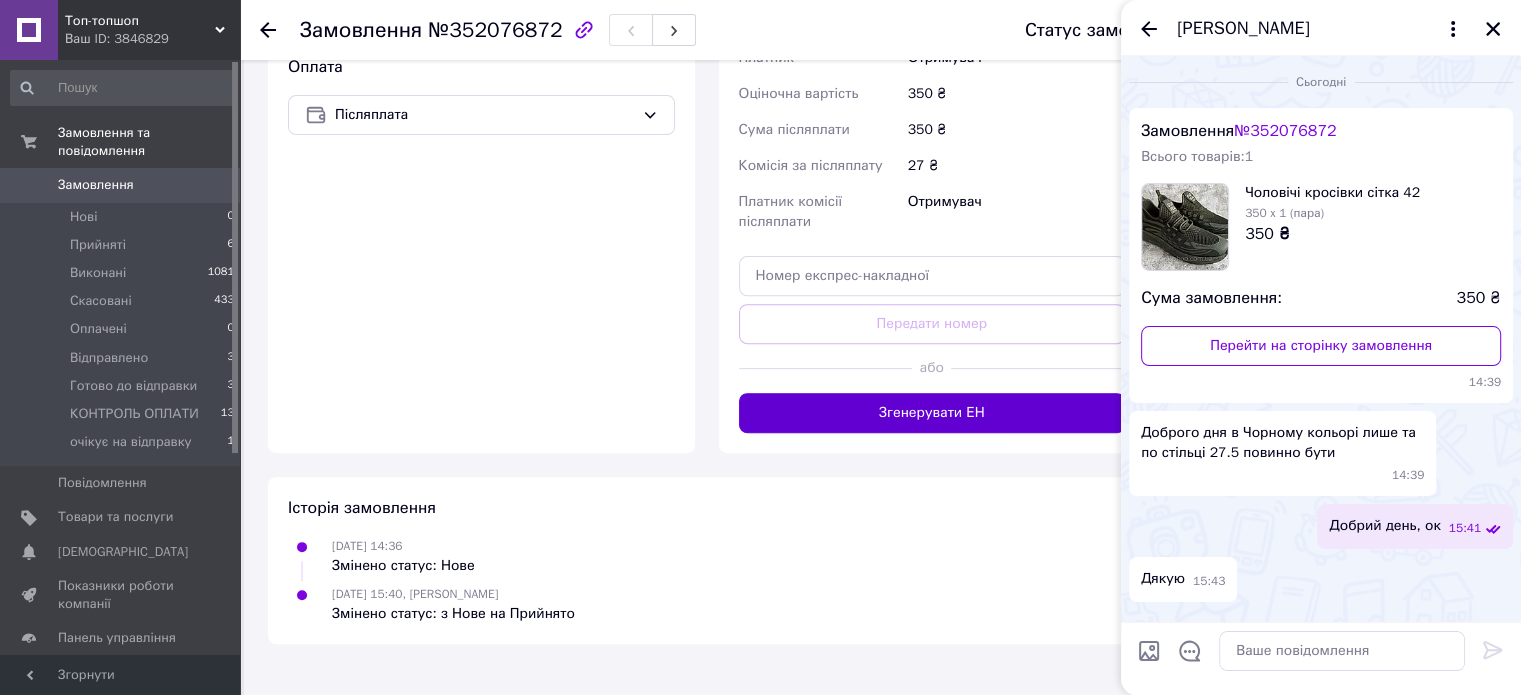 click on "Згенерувати ЕН" at bounding box center [932, 413] 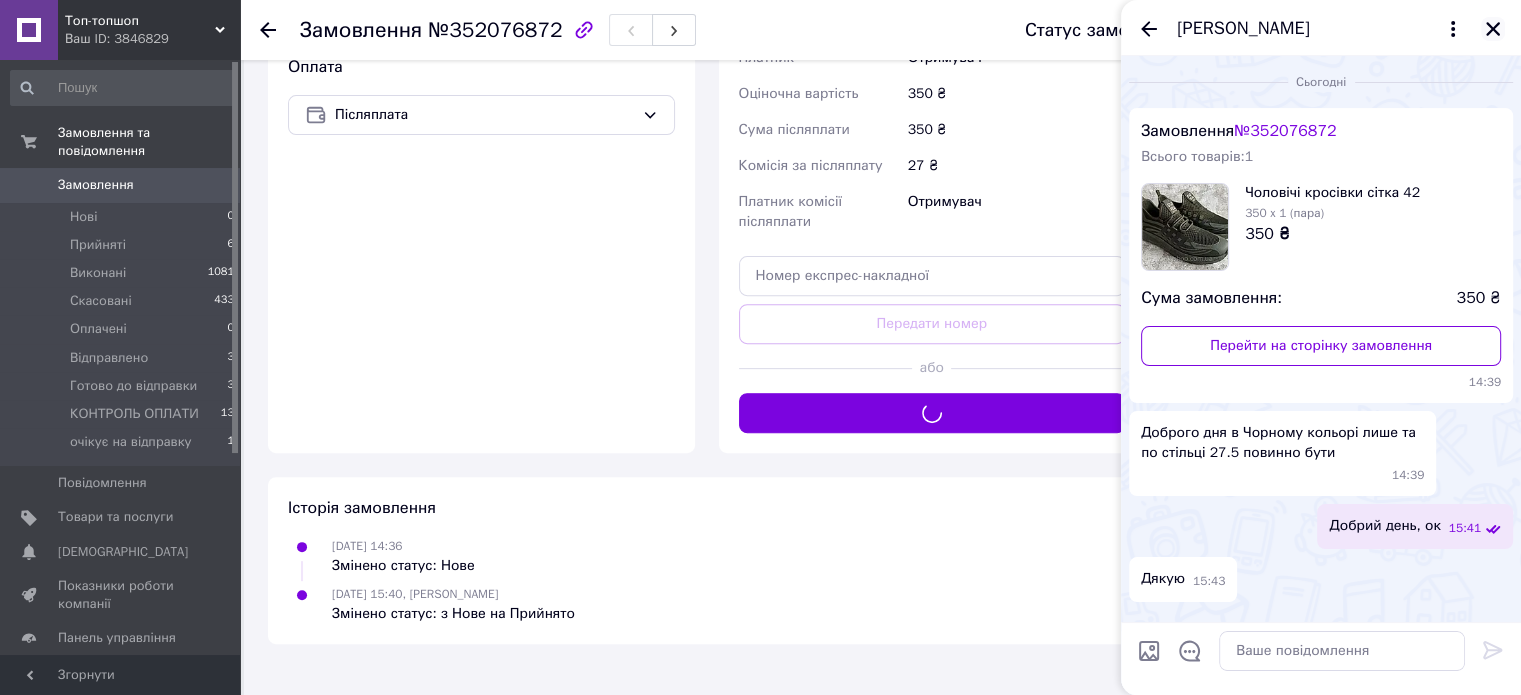 click 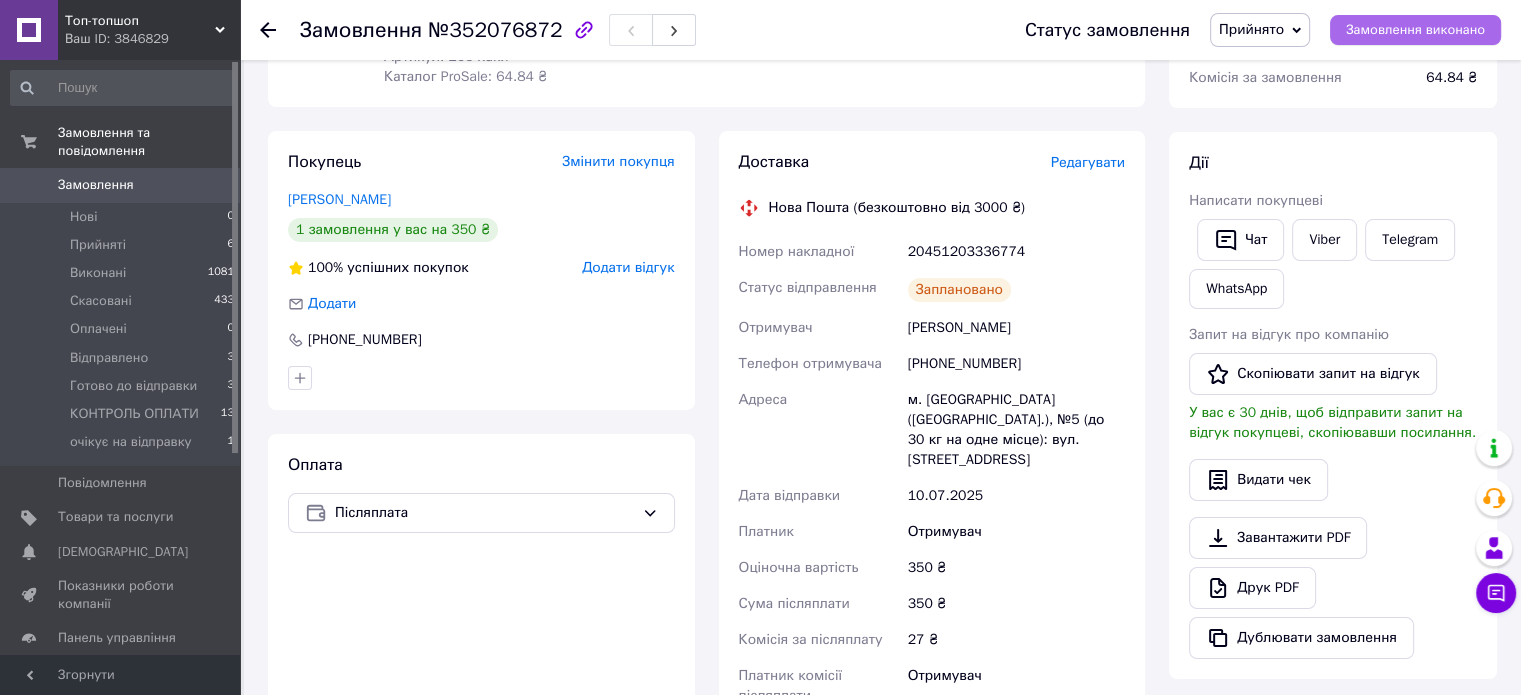 scroll, scrollTop: 266, scrollLeft: 0, axis: vertical 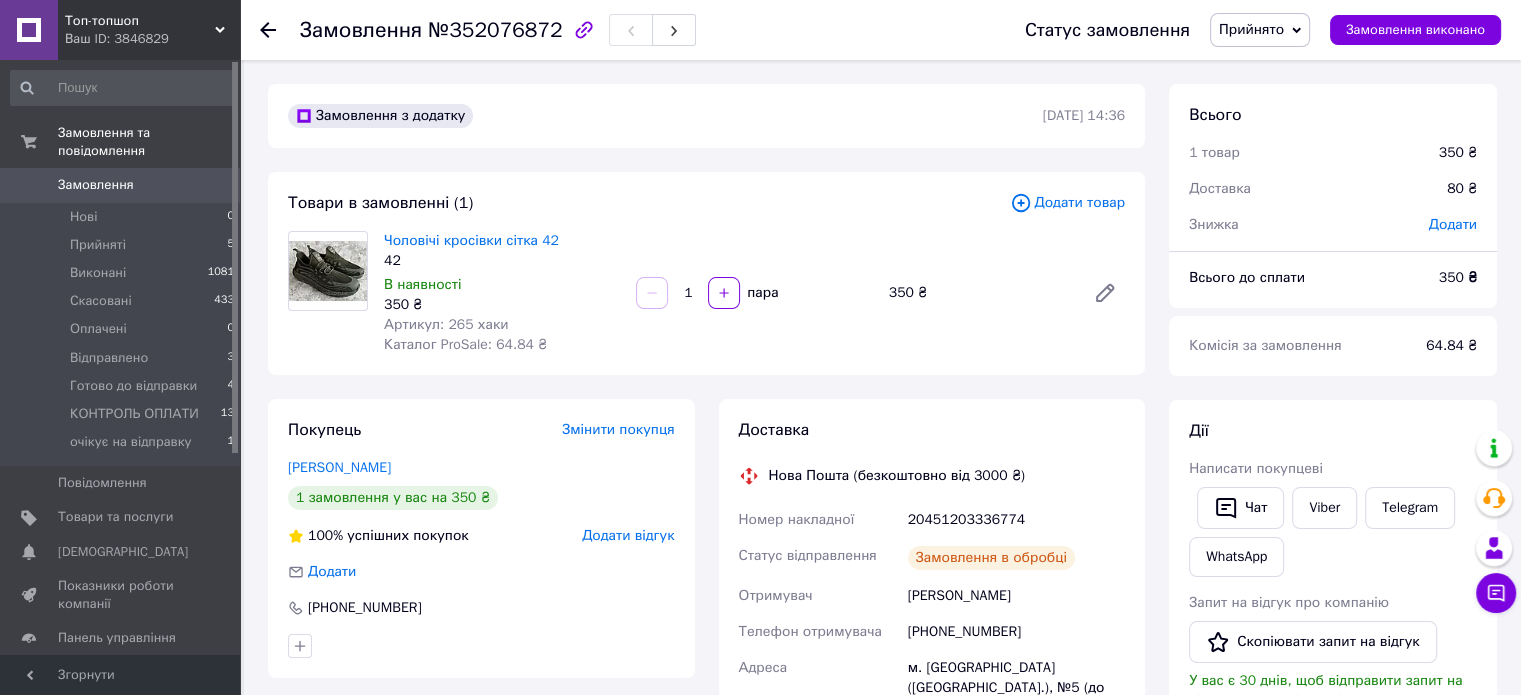 click on "Прийнято" at bounding box center [1251, 29] 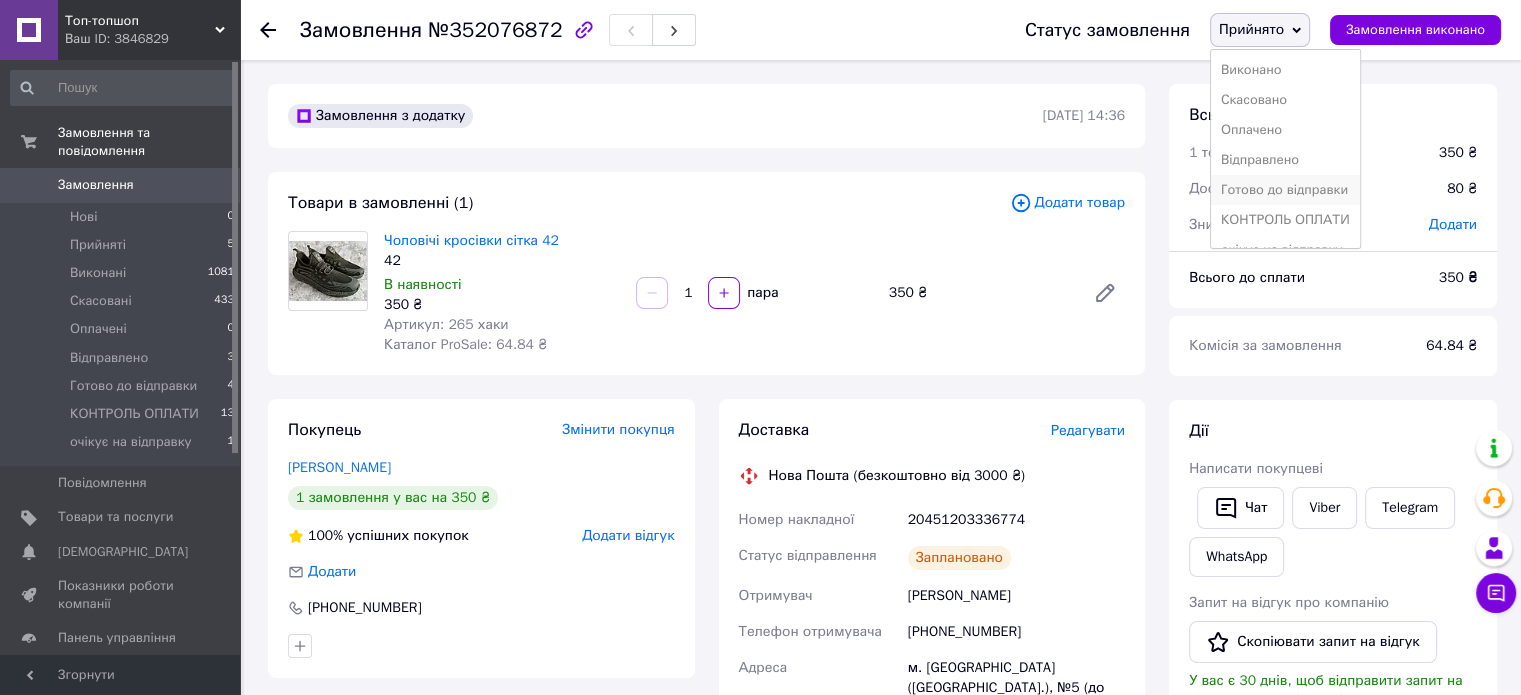 click on "Готово до відправки" at bounding box center [1285, 190] 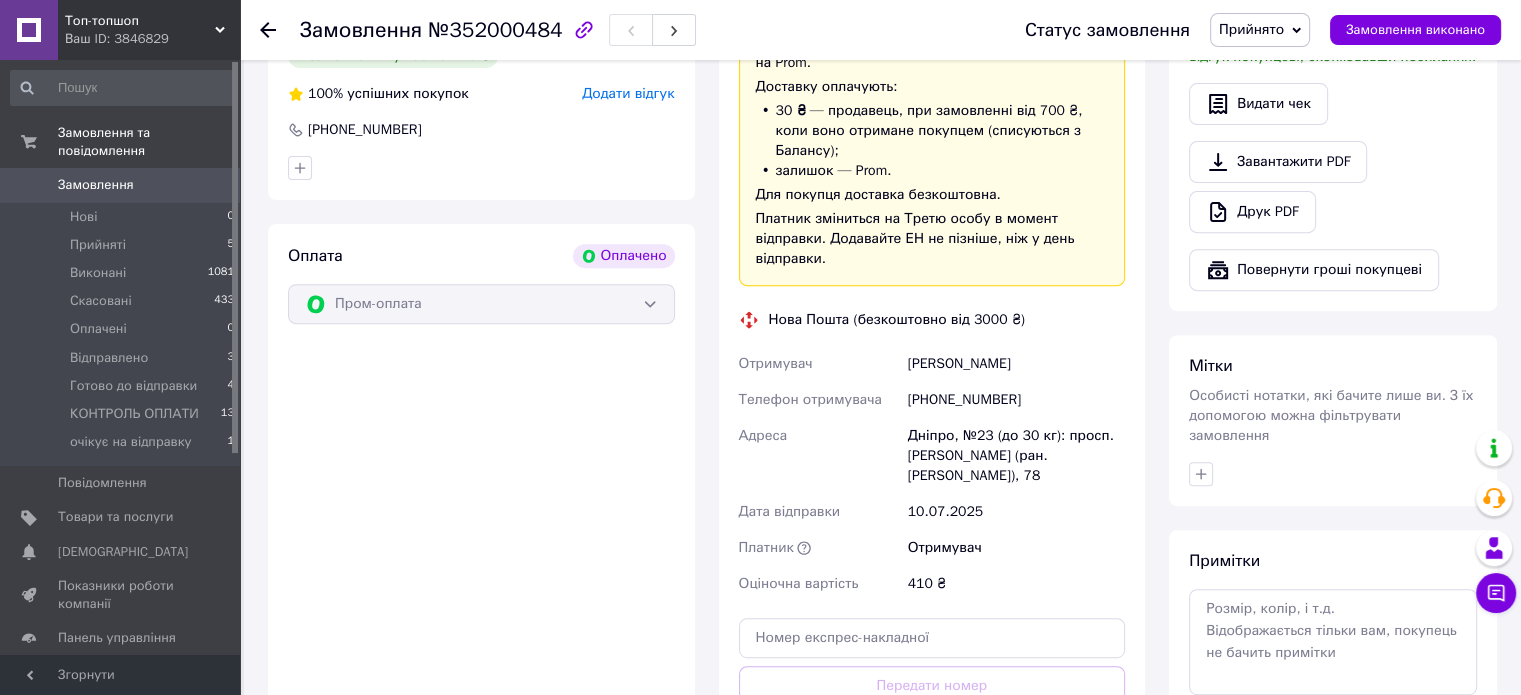 scroll, scrollTop: 1066, scrollLeft: 0, axis: vertical 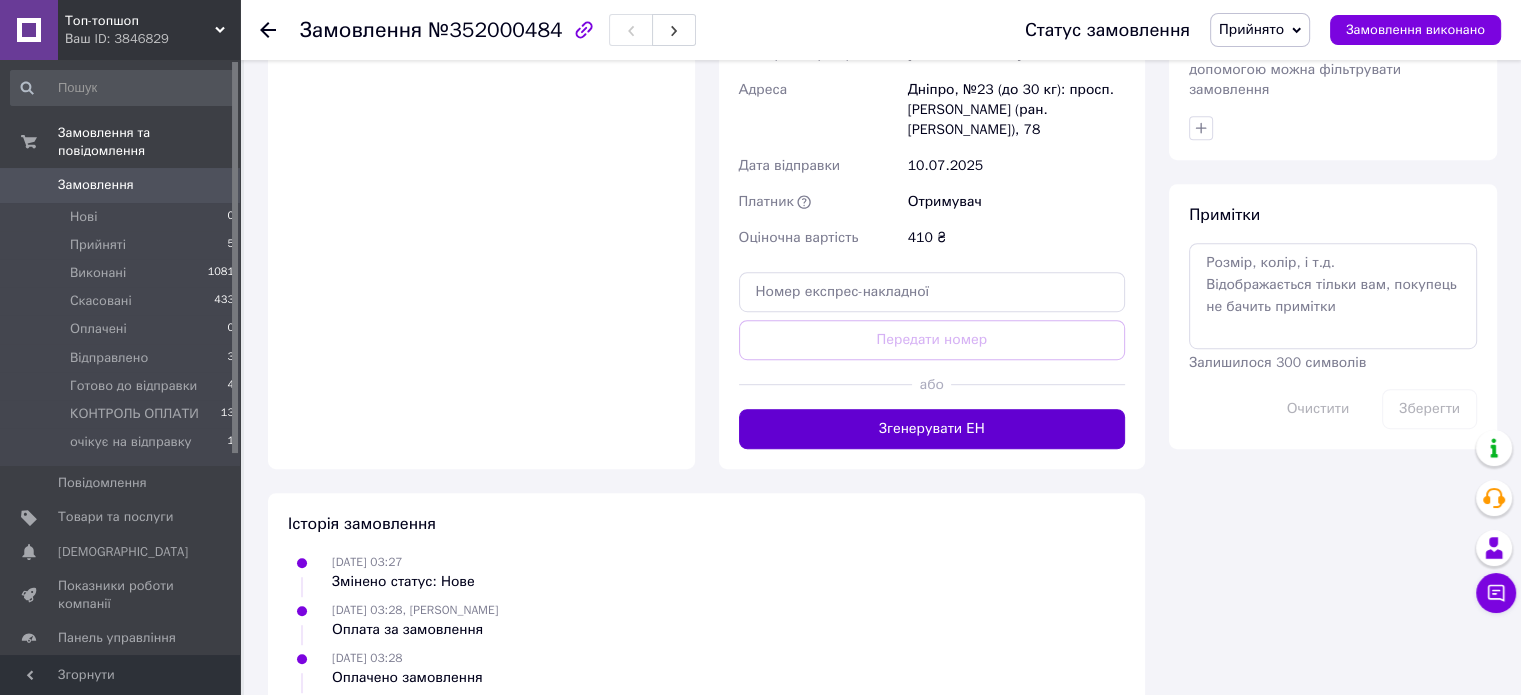 click on "Згенерувати ЕН" at bounding box center (932, 429) 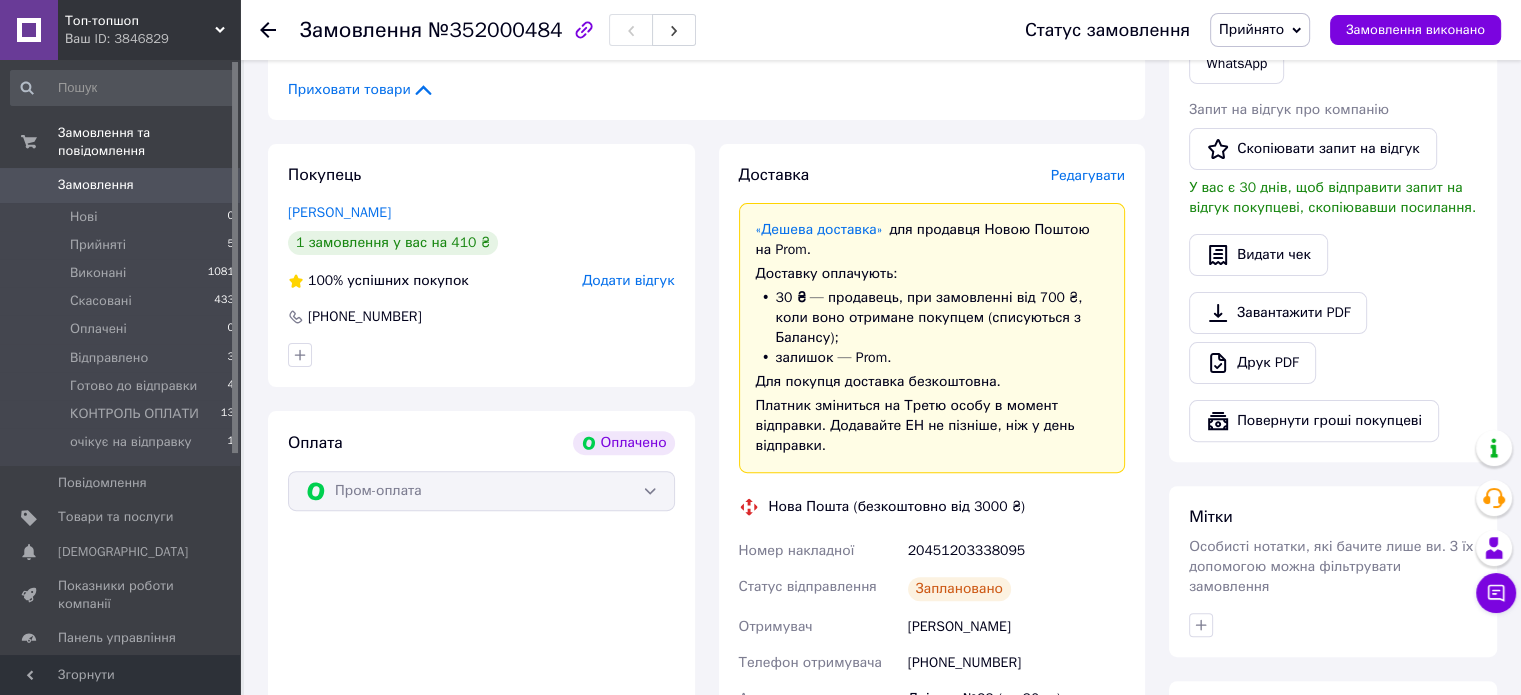 scroll, scrollTop: 0, scrollLeft: 0, axis: both 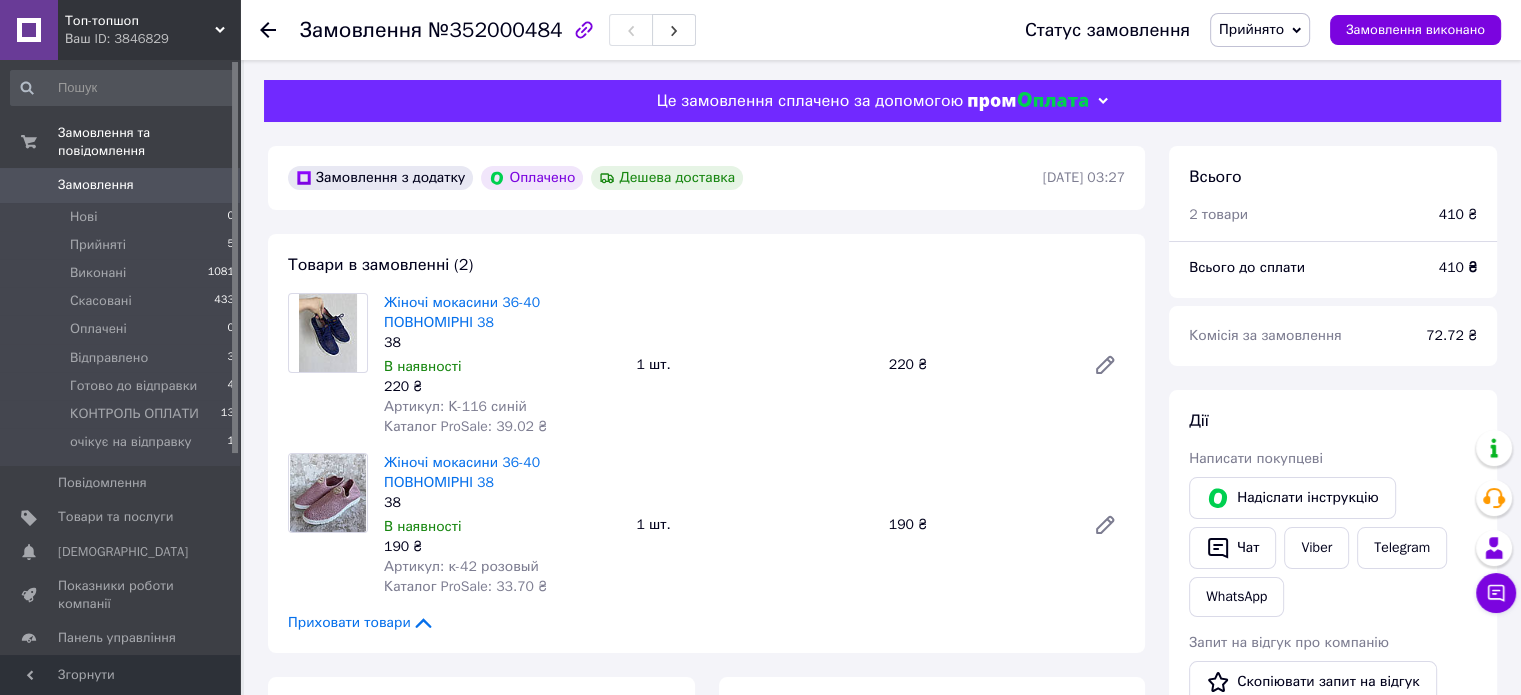 click on "Прийнято" at bounding box center [1251, 29] 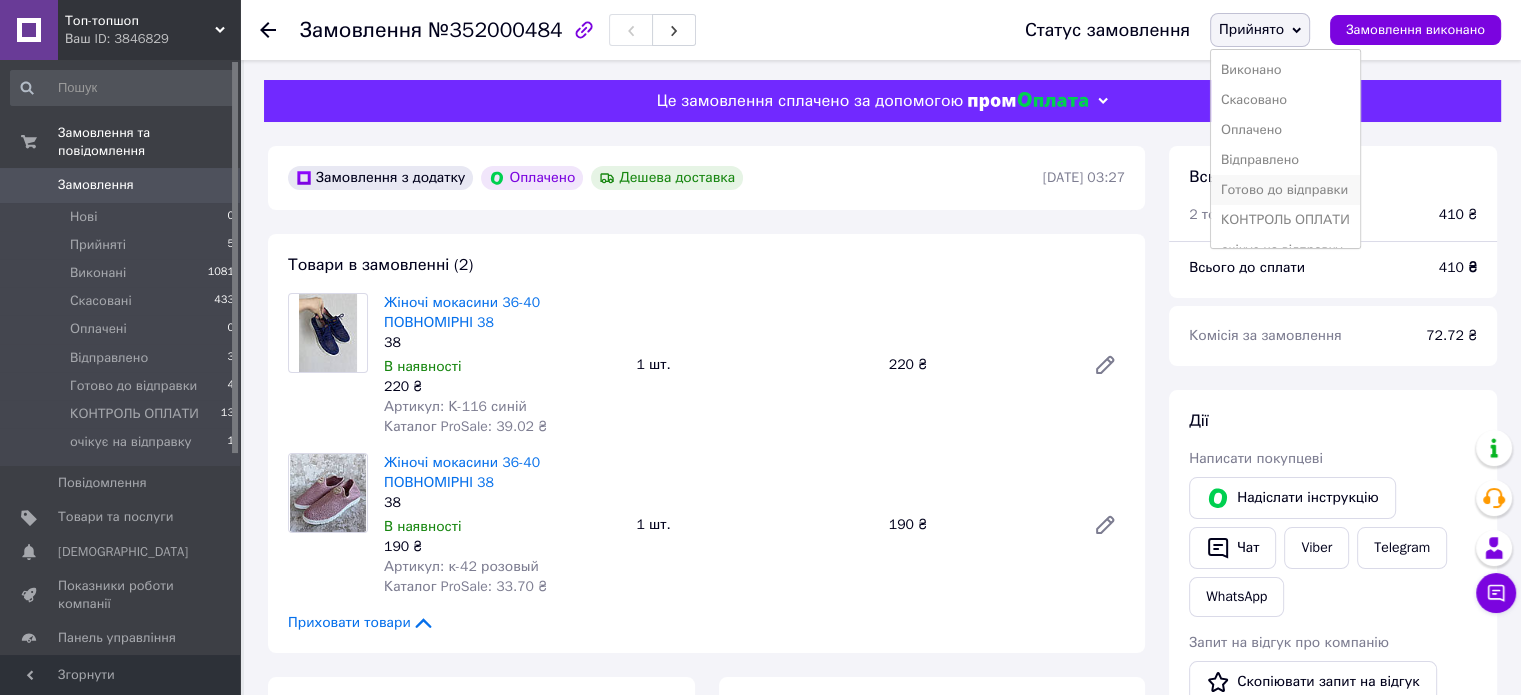 click on "Готово до відправки" at bounding box center (1285, 190) 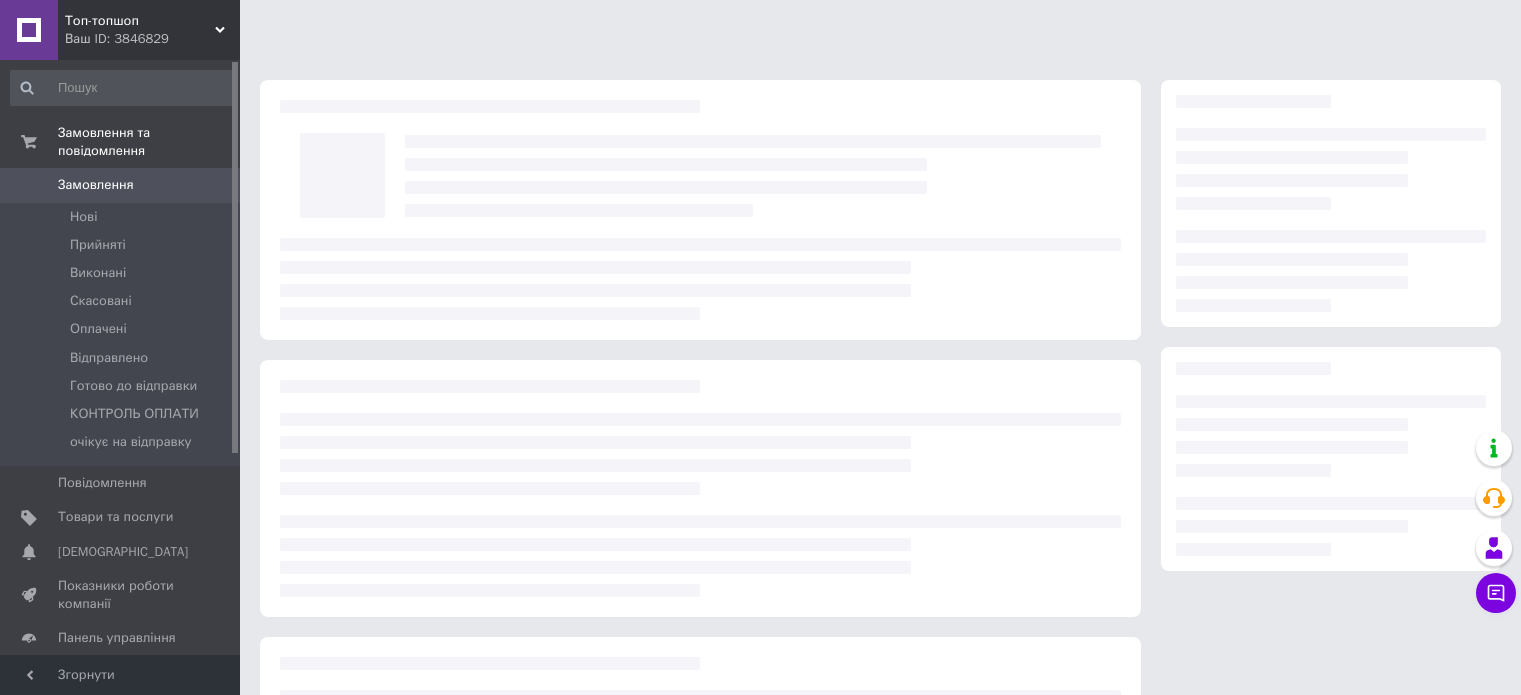 scroll, scrollTop: 0, scrollLeft: 0, axis: both 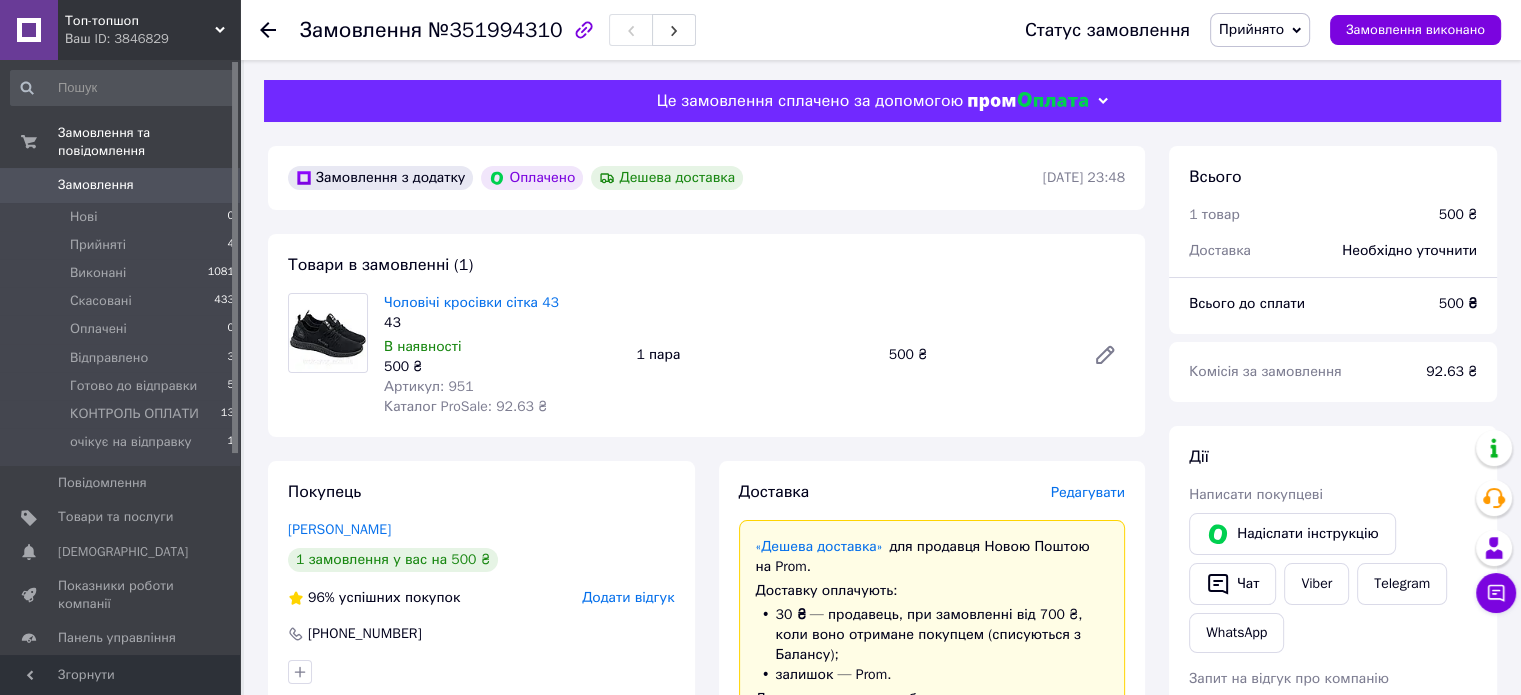 click on "Прийнято" at bounding box center [1251, 29] 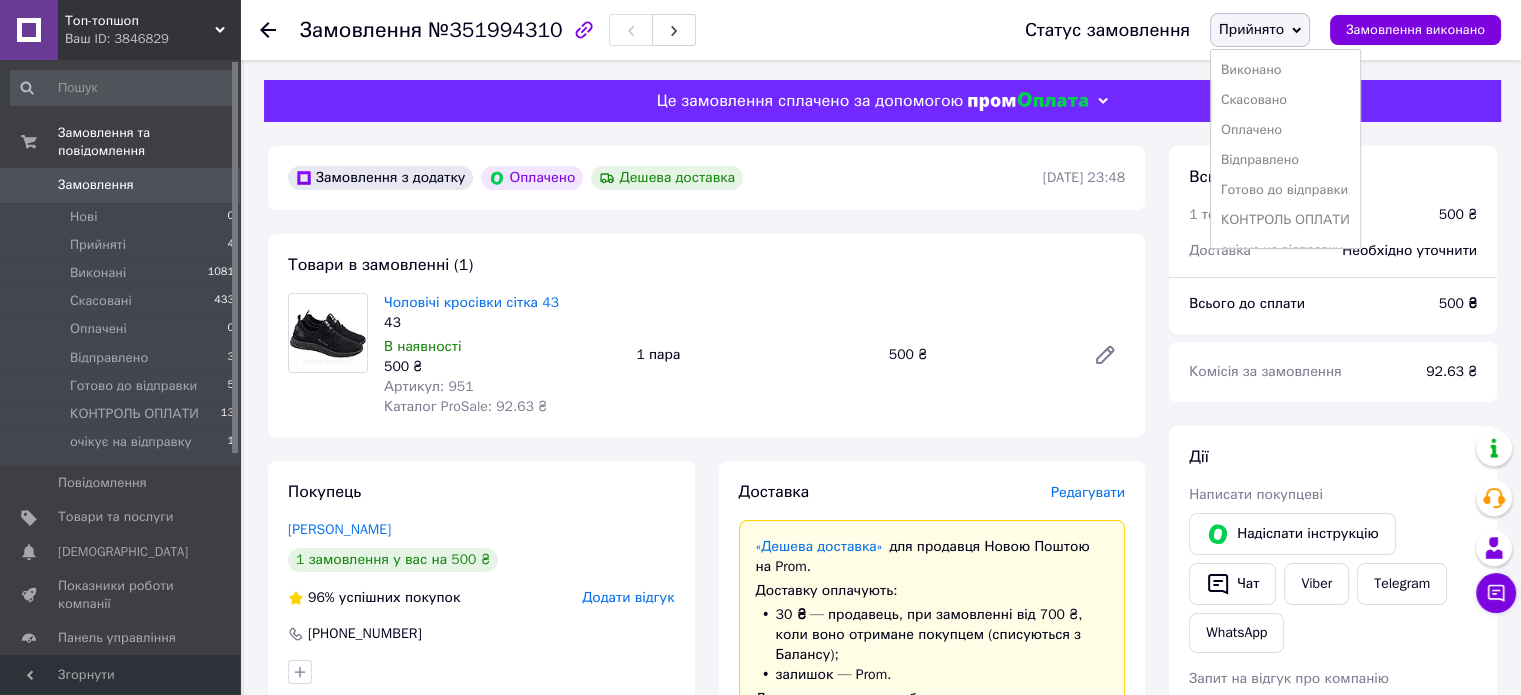 click on "Товари в замовленні (1) Чоловічі кросівки сітка 43 43 В наявності 500 ₴ Артикул: 951 Каталог ProSale: 92.63 ₴  1 пара 500 ₴" at bounding box center [706, 335] 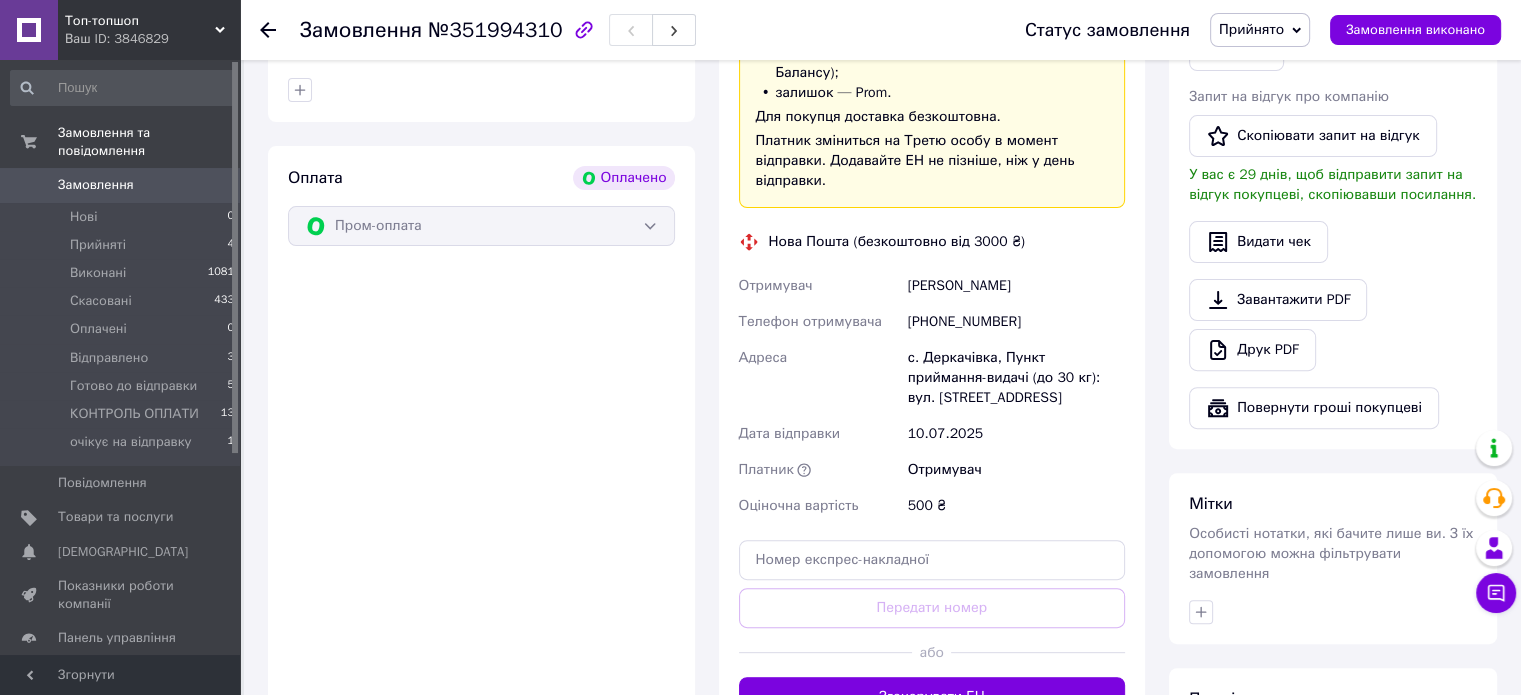 scroll, scrollTop: 666, scrollLeft: 0, axis: vertical 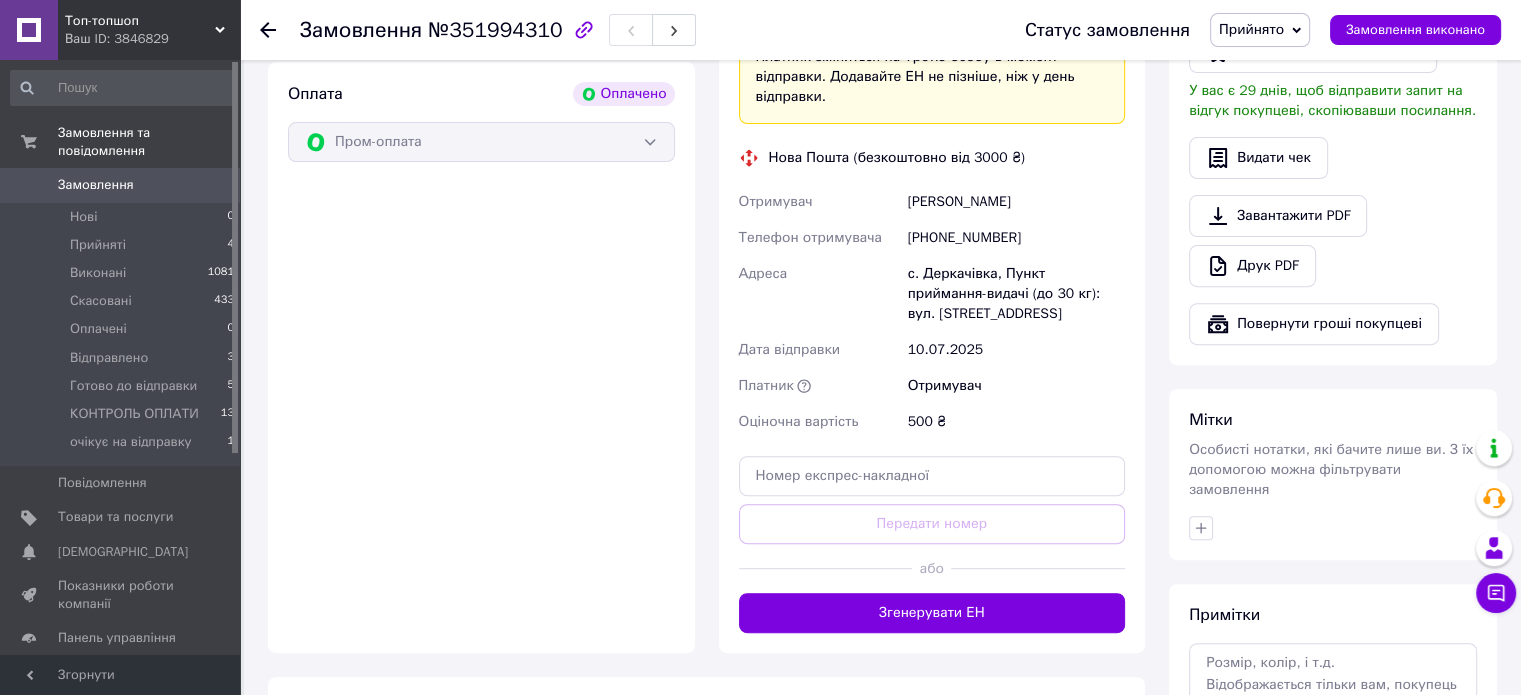 click on "Доставка Редагувати «Дешева доставка»   для продавця Новою Поштою на Prom. Доставку оплачують: 30 ₴   — продавець , при замовленні від 700 ₴, коли воно отримане покупцем (списуються з Балансу); залишок — Prom. Для покупця доставка безкоштовна. Платник зміниться на Третю особу в момент відправки. Додавайте ЕН не пізніше, ніж у день відправки. Нова Пошта (безкоштовно від 3000 ₴) Отримувач Новік Віктор Телефон отримувача +380989237095 Адреса с. Деркачівка, Пункт приймання-видачі (до 30 кг): вул. Центральна, 3 Дата відправки 10.07.2025 Платник   Отримувач Оціночна вартість 500 ₴ 500" at bounding box center (932, 224) 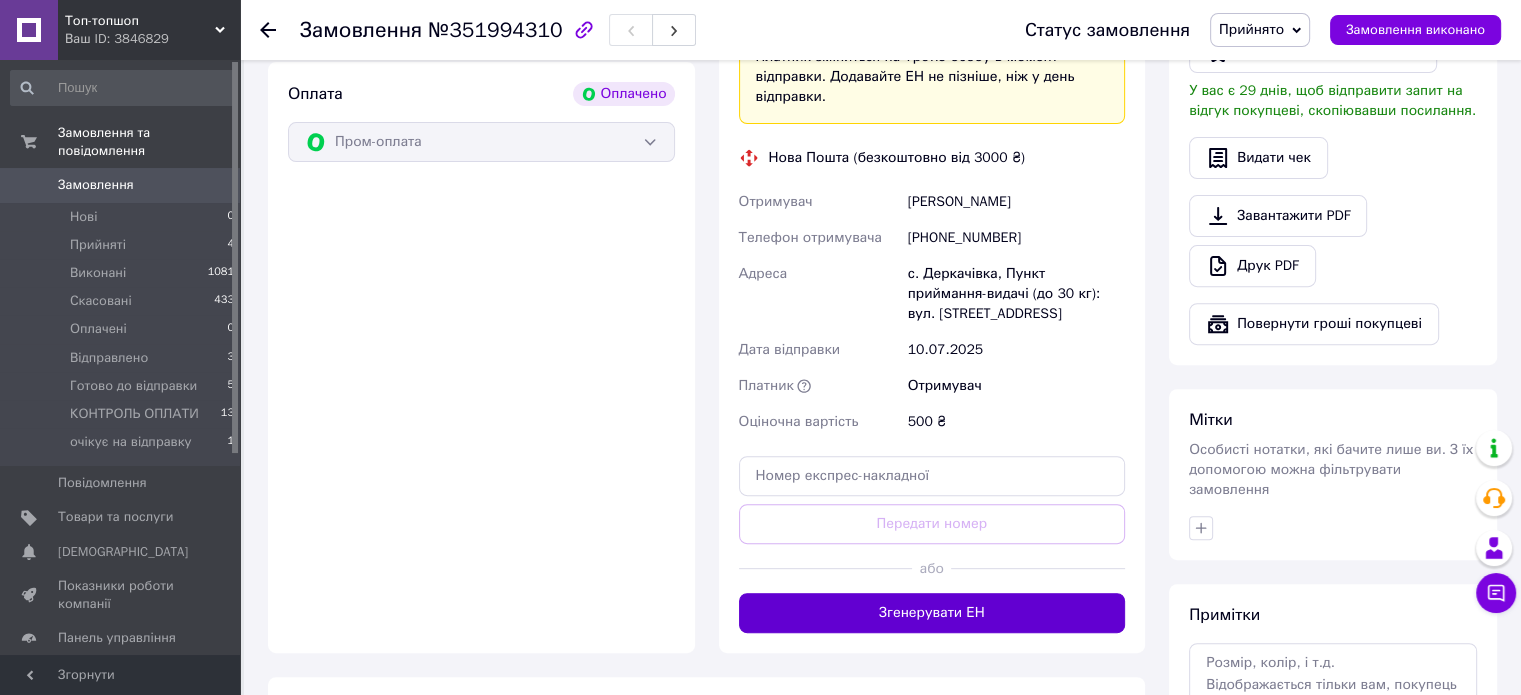 click on "Згенерувати ЕН" at bounding box center [932, 613] 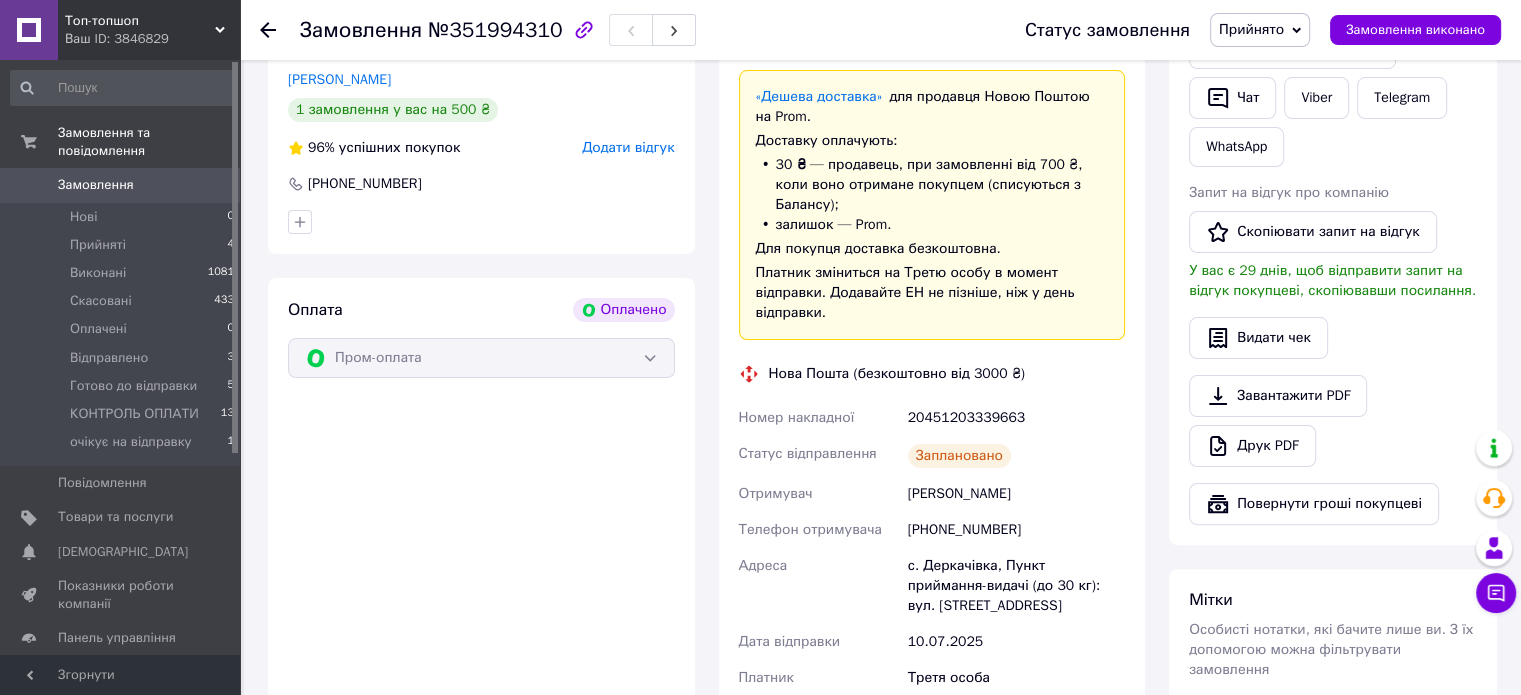 scroll, scrollTop: 400, scrollLeft: 0, axis: vertical 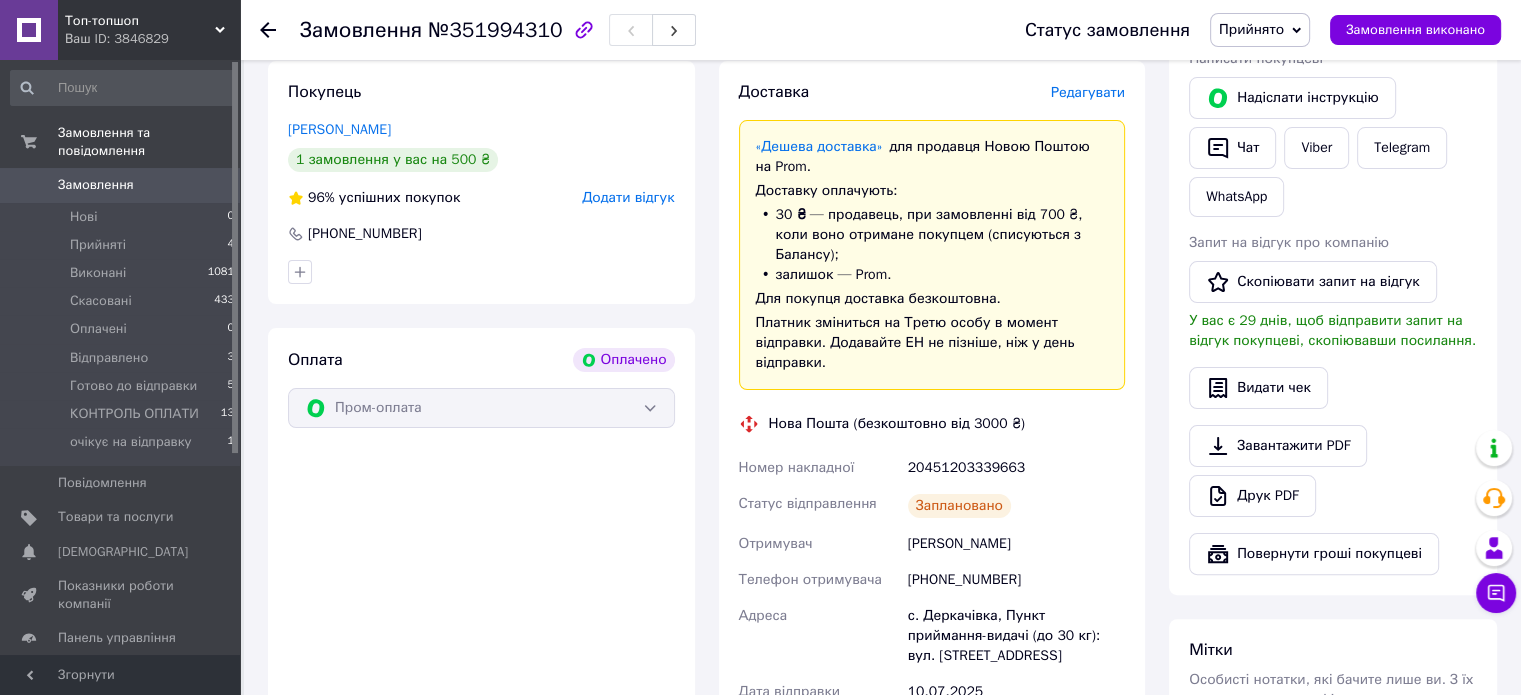click on "Прийнято" at bounding box center (1251, 29) 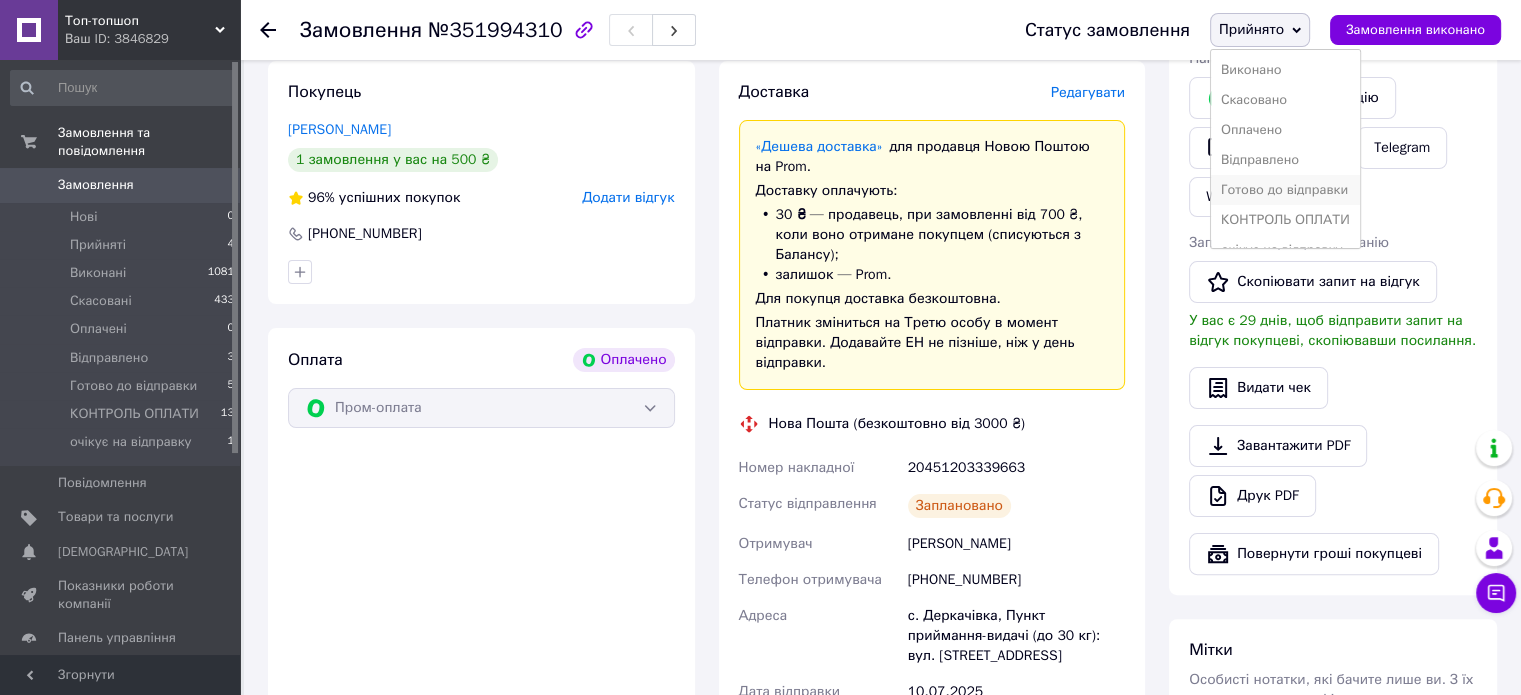 click on "Готово до відправки" at bounding box center [1285, 190] 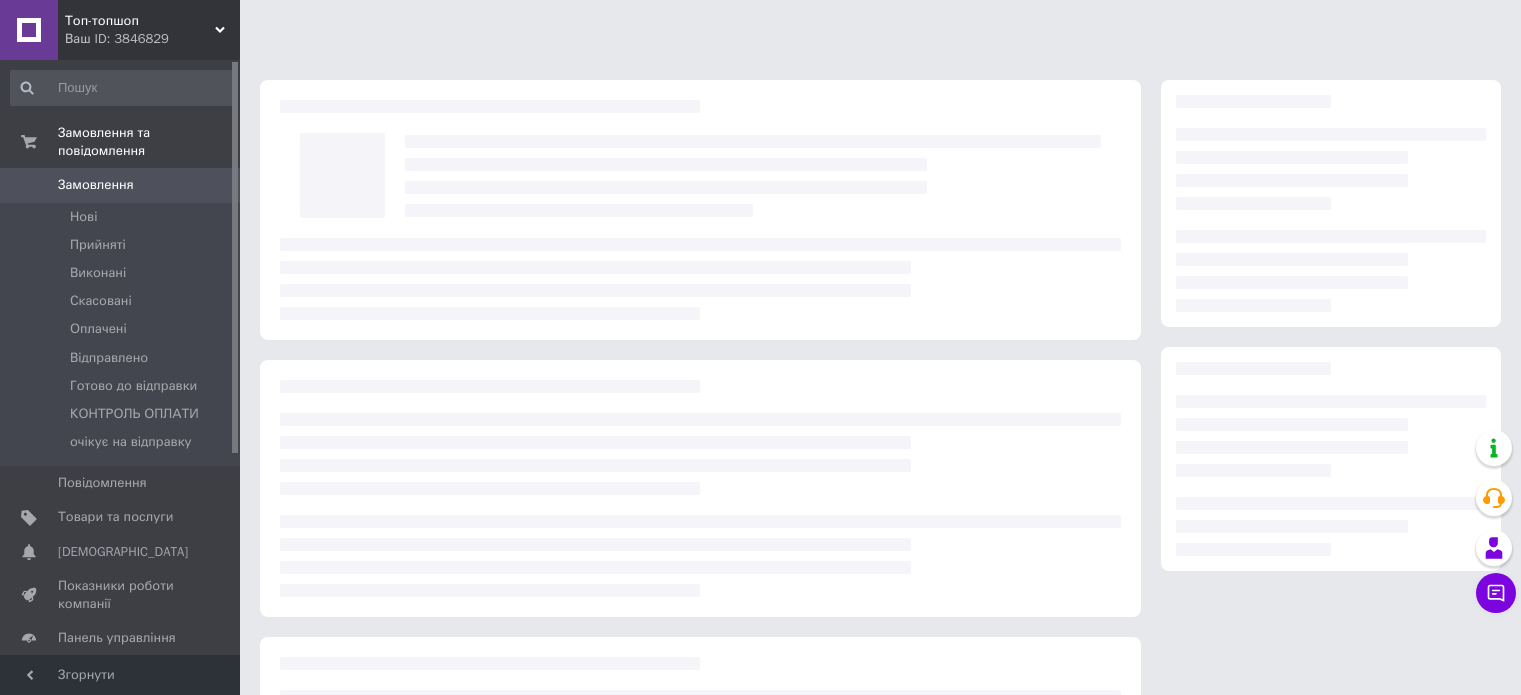 scroll, scrollTop: 0, scrollLeft: 0, axis: both 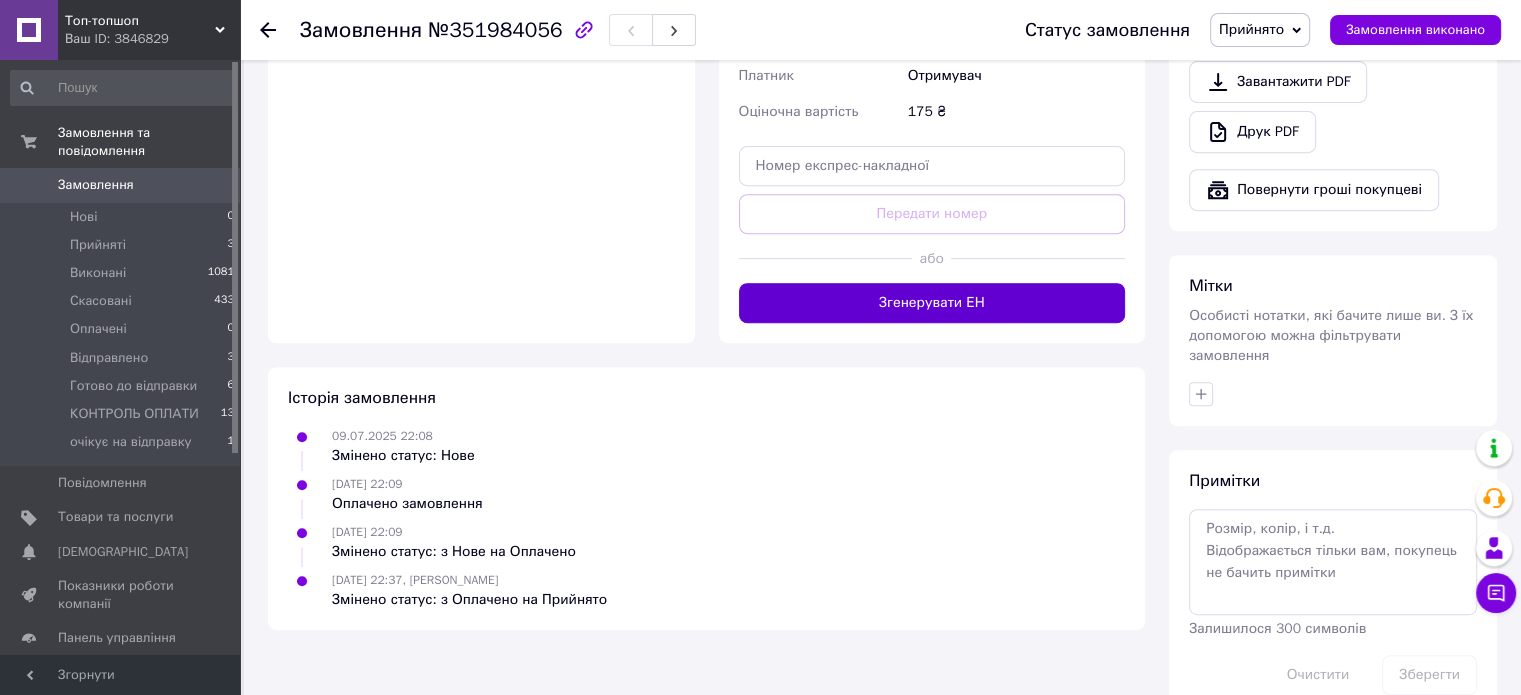 click on "Згенерувати ЕН" at bounding box center [932, 303] 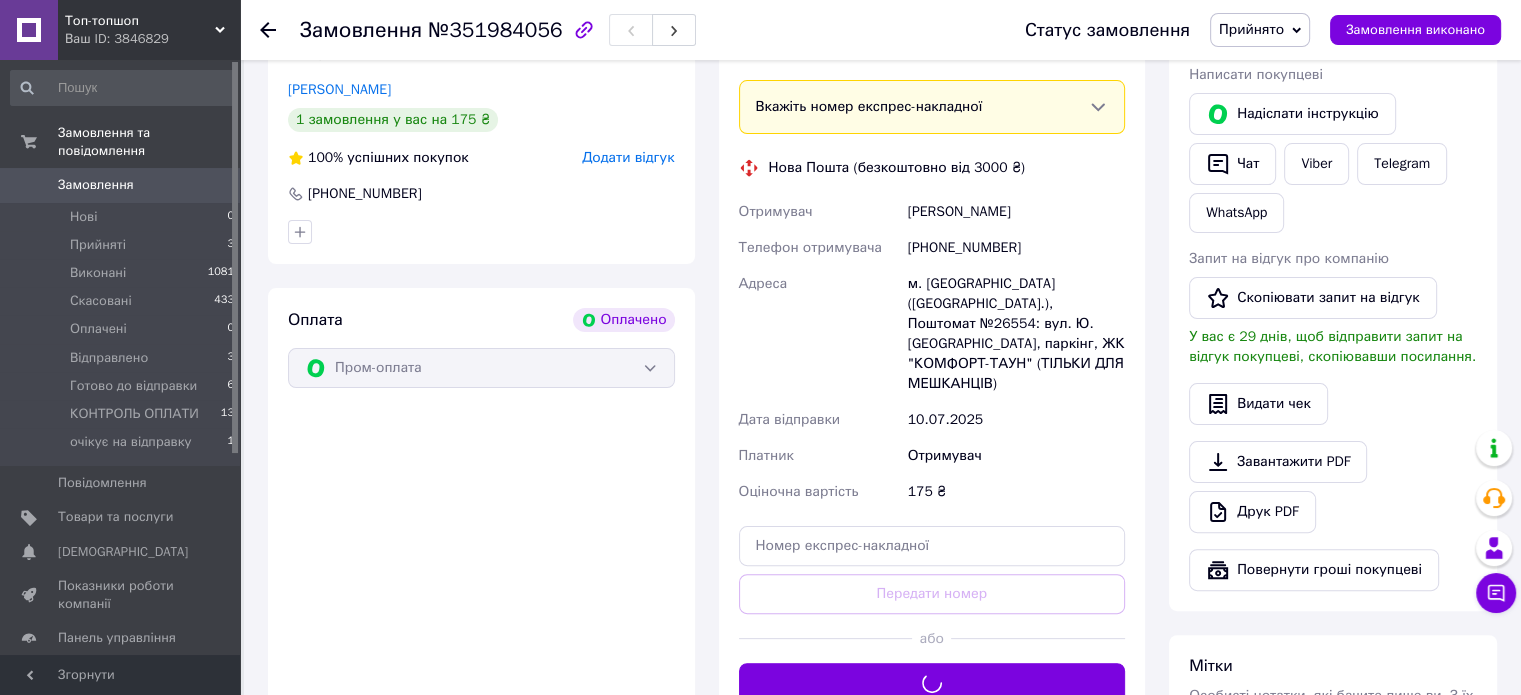 scroll, scrollTop: 266, scrollLeft: 0, axis: vertical 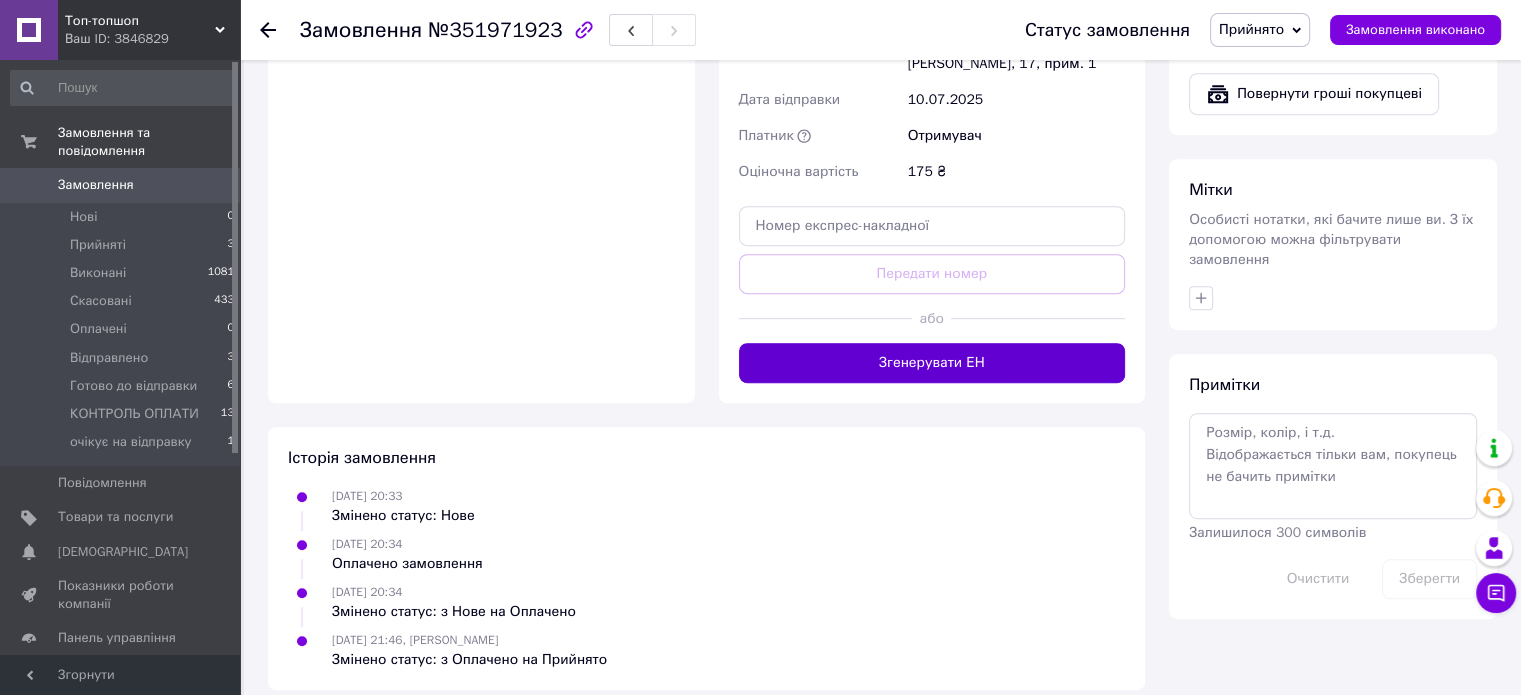 click on "Згенерувати ЕН" at bounding box center [932, 363] 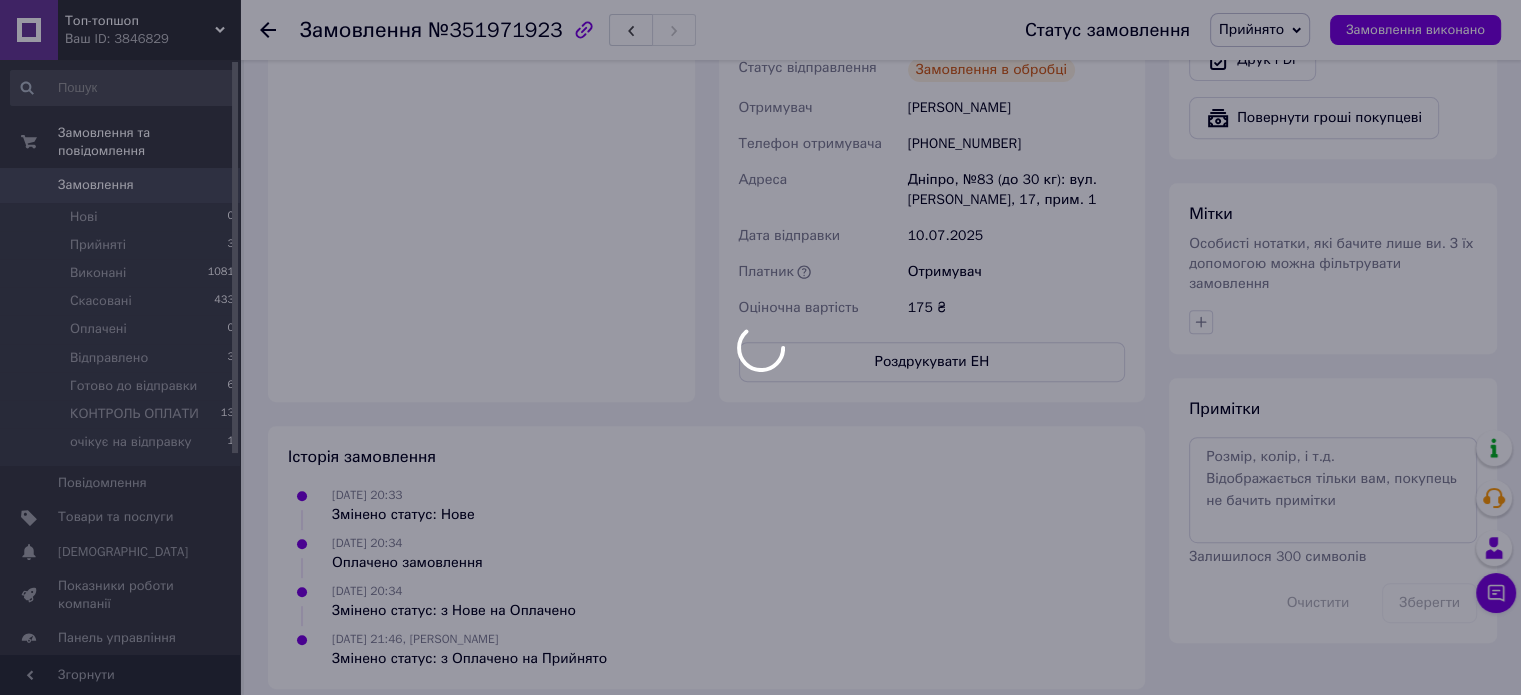scroll, scrollTop: 570, scrollLeft: 0, axis: vertical 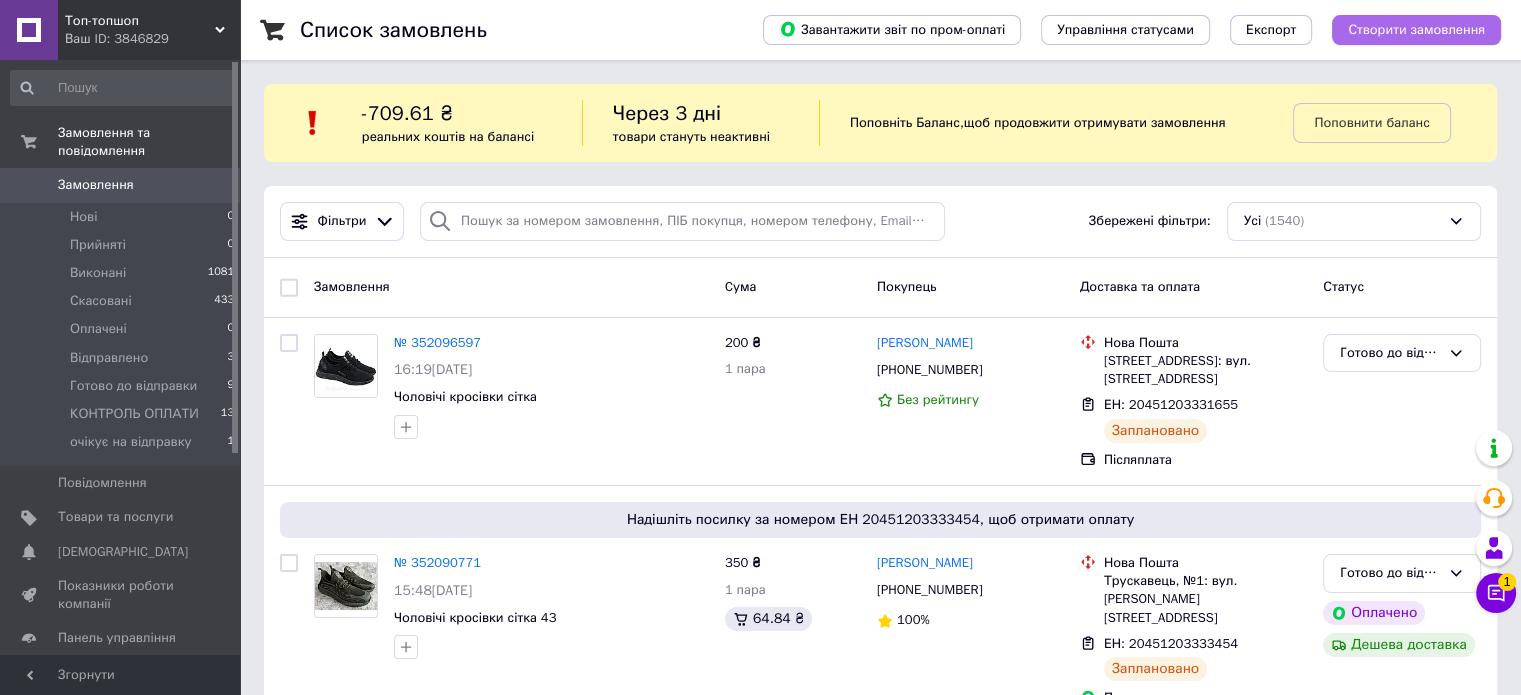 click on "Створити замовлення" at bounding box center (1416, 30) 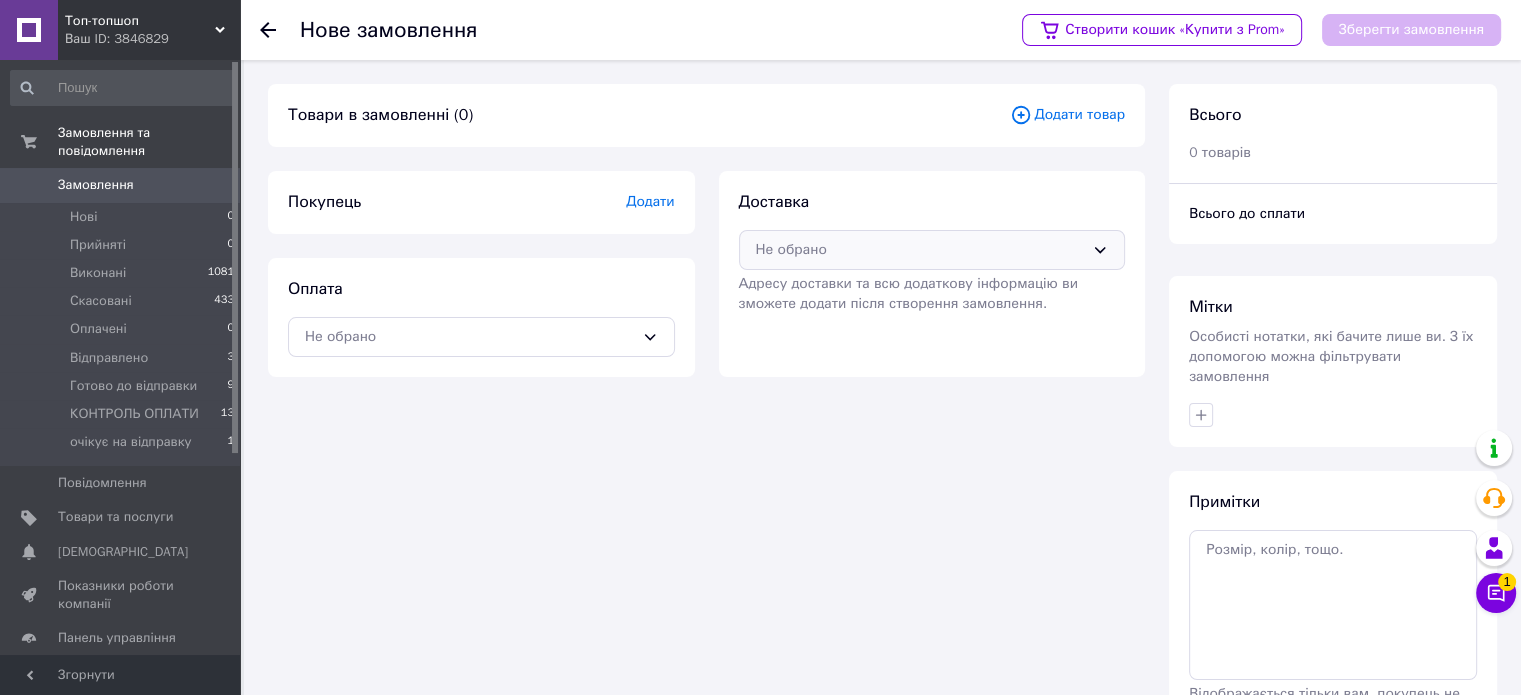 click on "Не обрано" at bounding box center (932, 250) 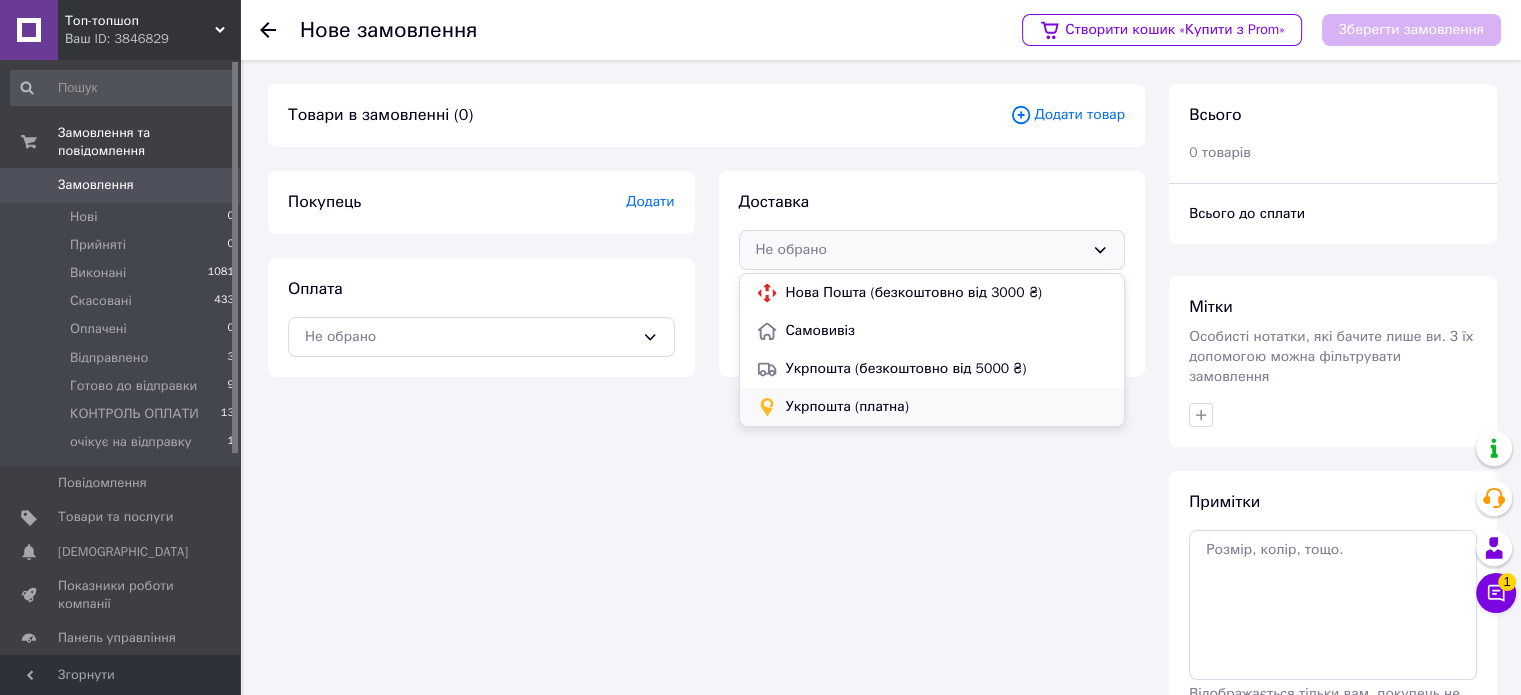 click on "Укрпошта (платна)" at bounding box center (947, 407) 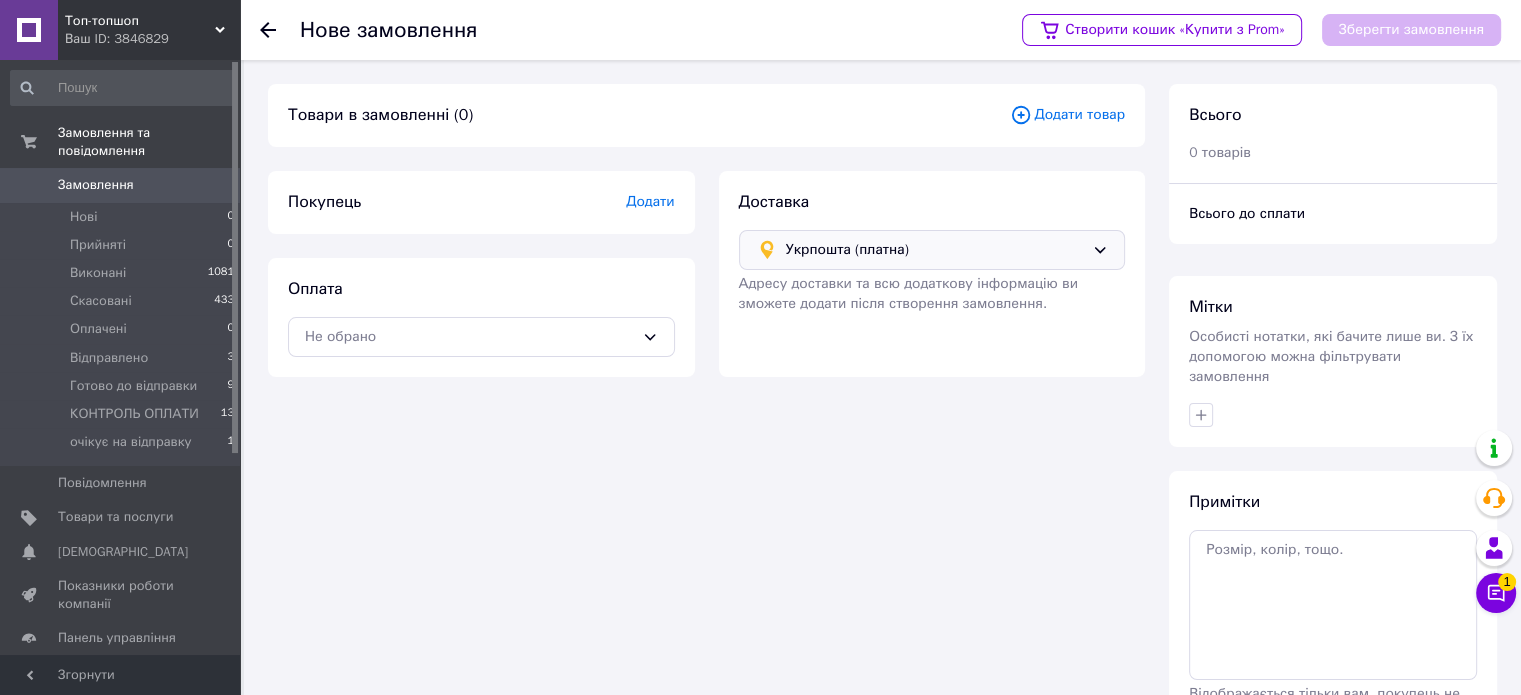 click on "Додати товар" at bounding box center [1067, 115] 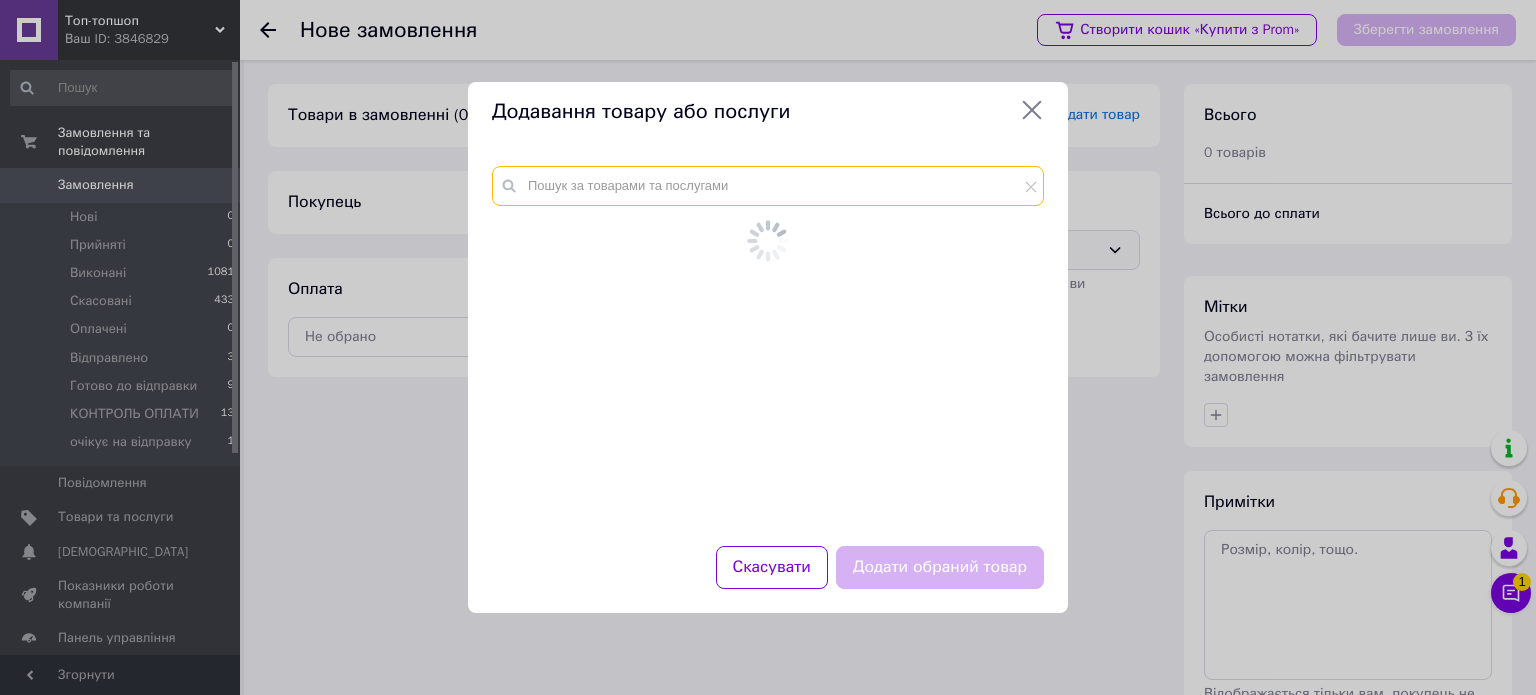click at bounding box center (768, 186) 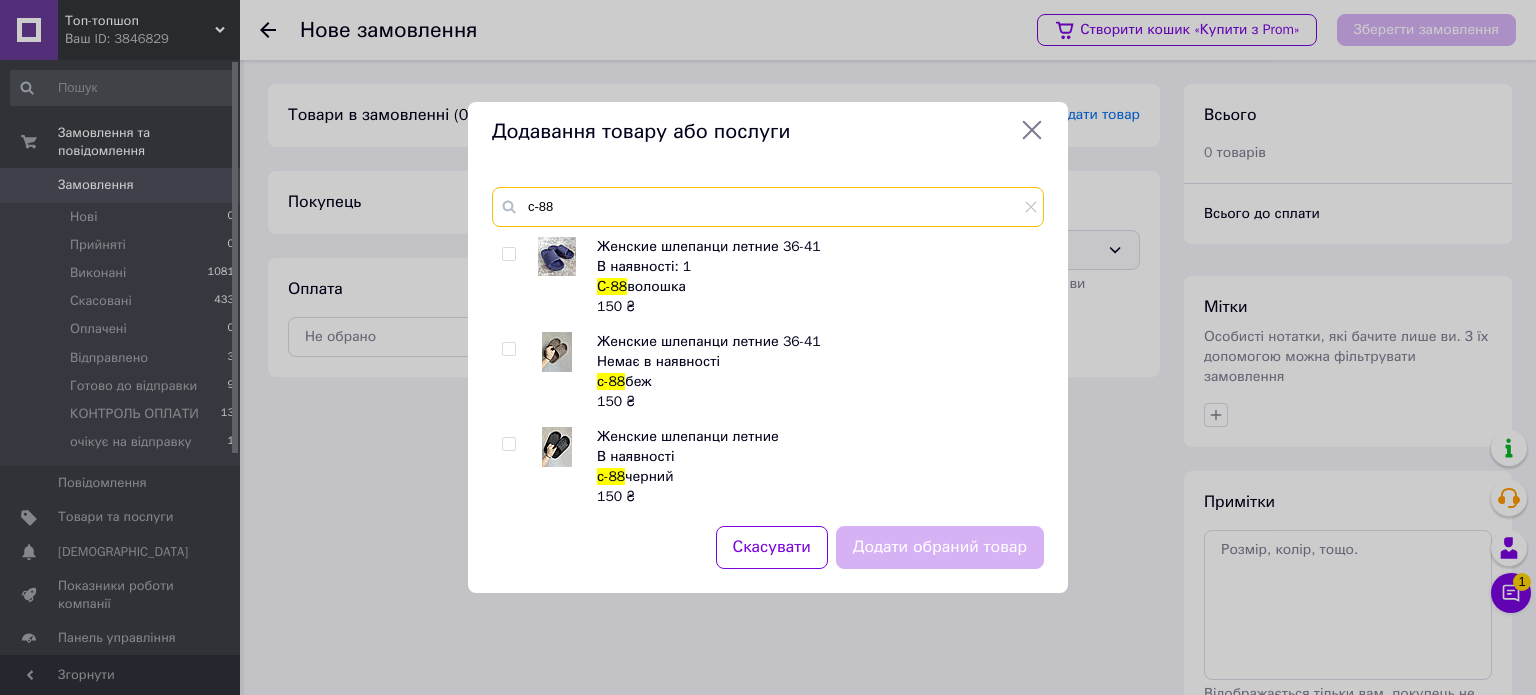 type on "с-88" 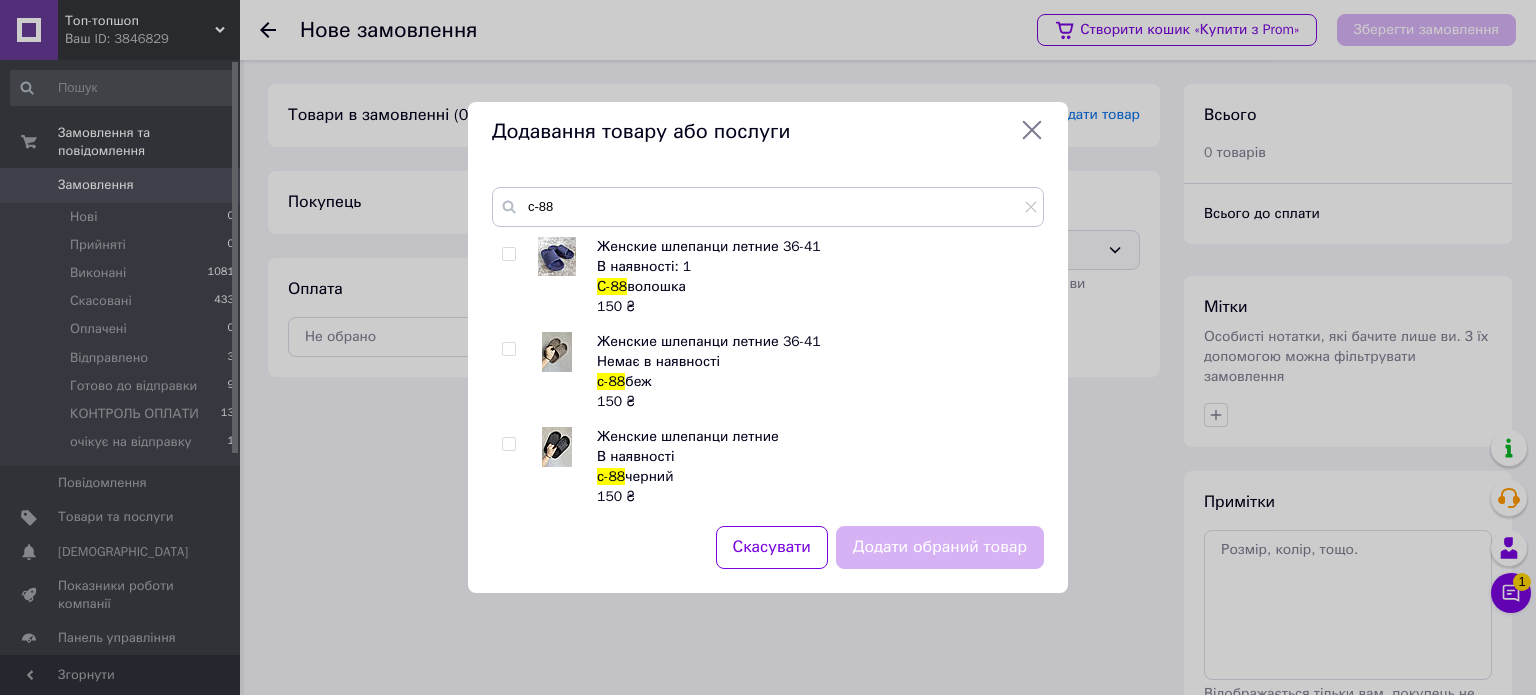 click at bounding box center (529, 467) 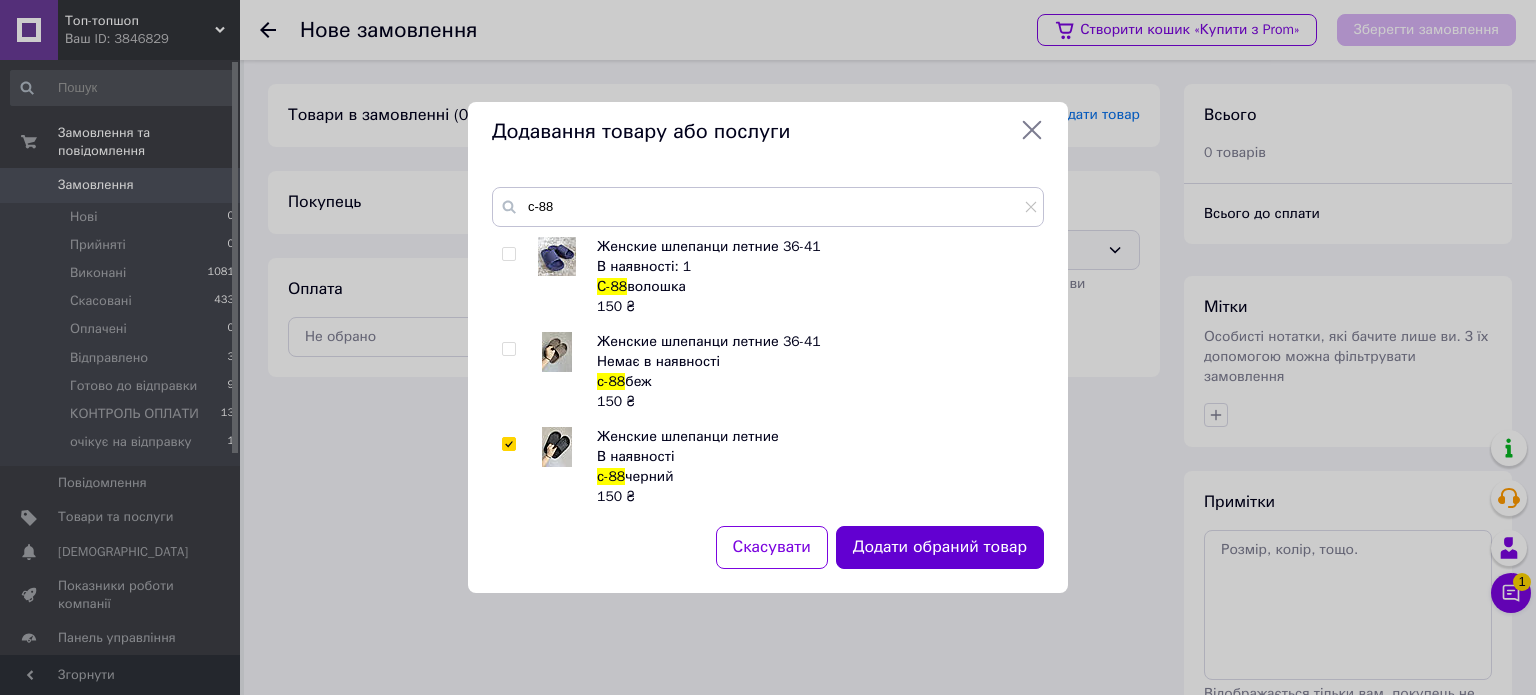 drag, startPoint x: 870, startPoint y: 526, endPoint x: 861, endPoint y: 515, distance: 14.21267 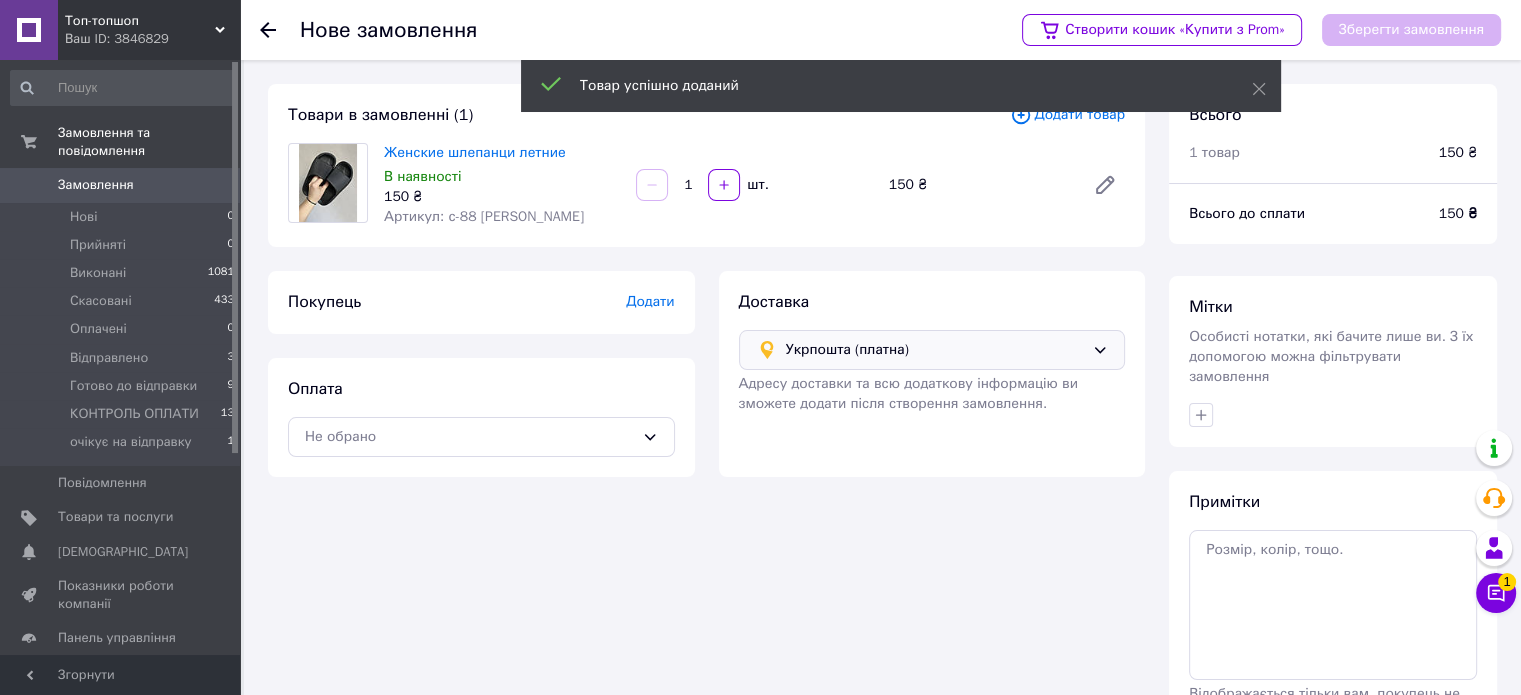 click on "Додати" at bounding box center [650, 301] 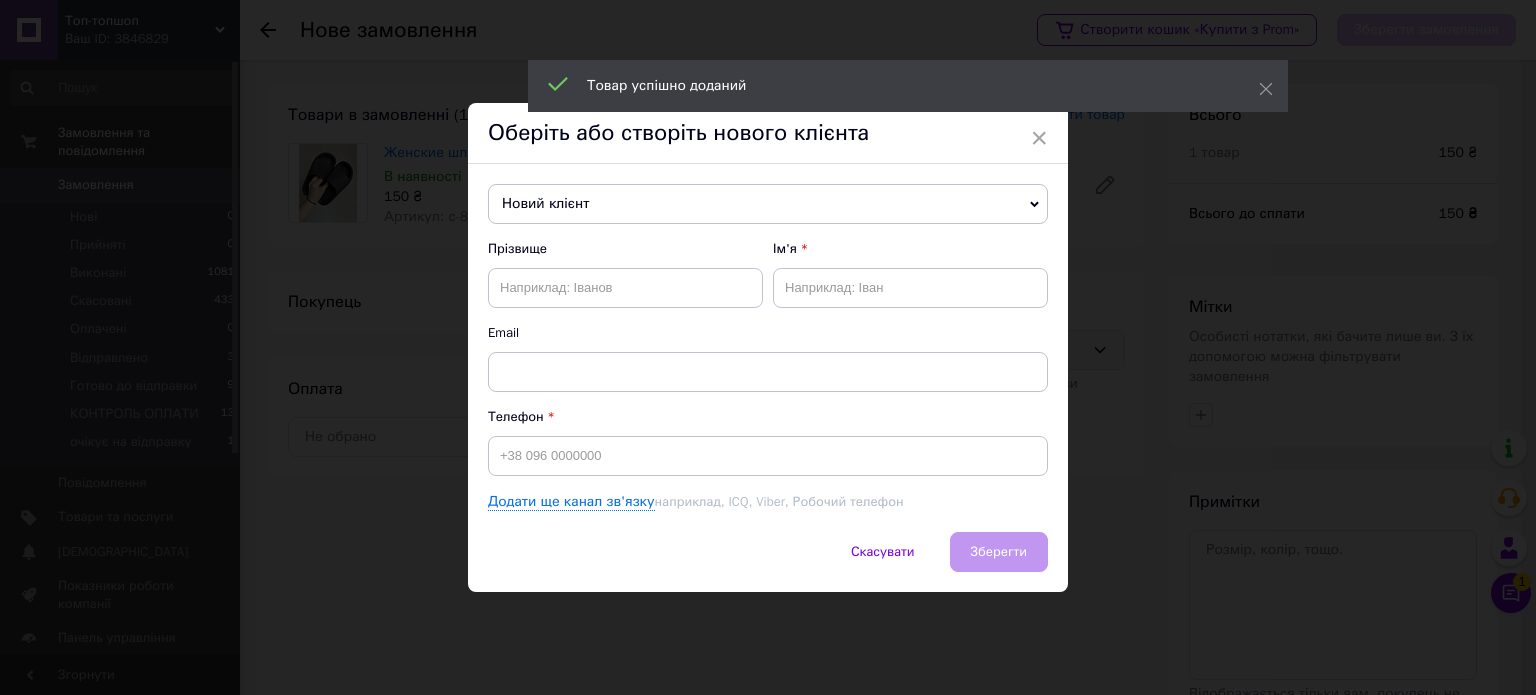 click on "Оберіть або створіть нового клієнта" at bounding box center [768, 133] 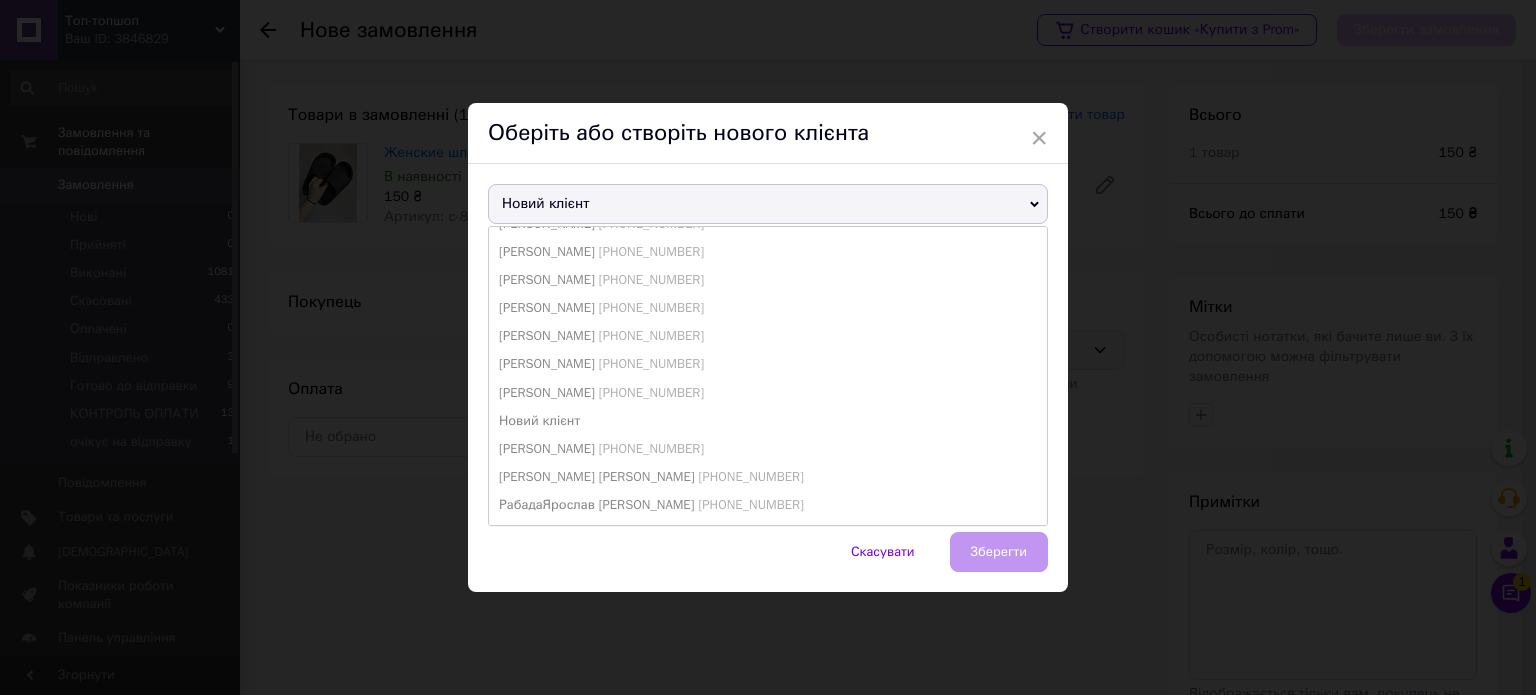 scroll, scrollTop: 353, scrollLeft: 0, axis: vertical 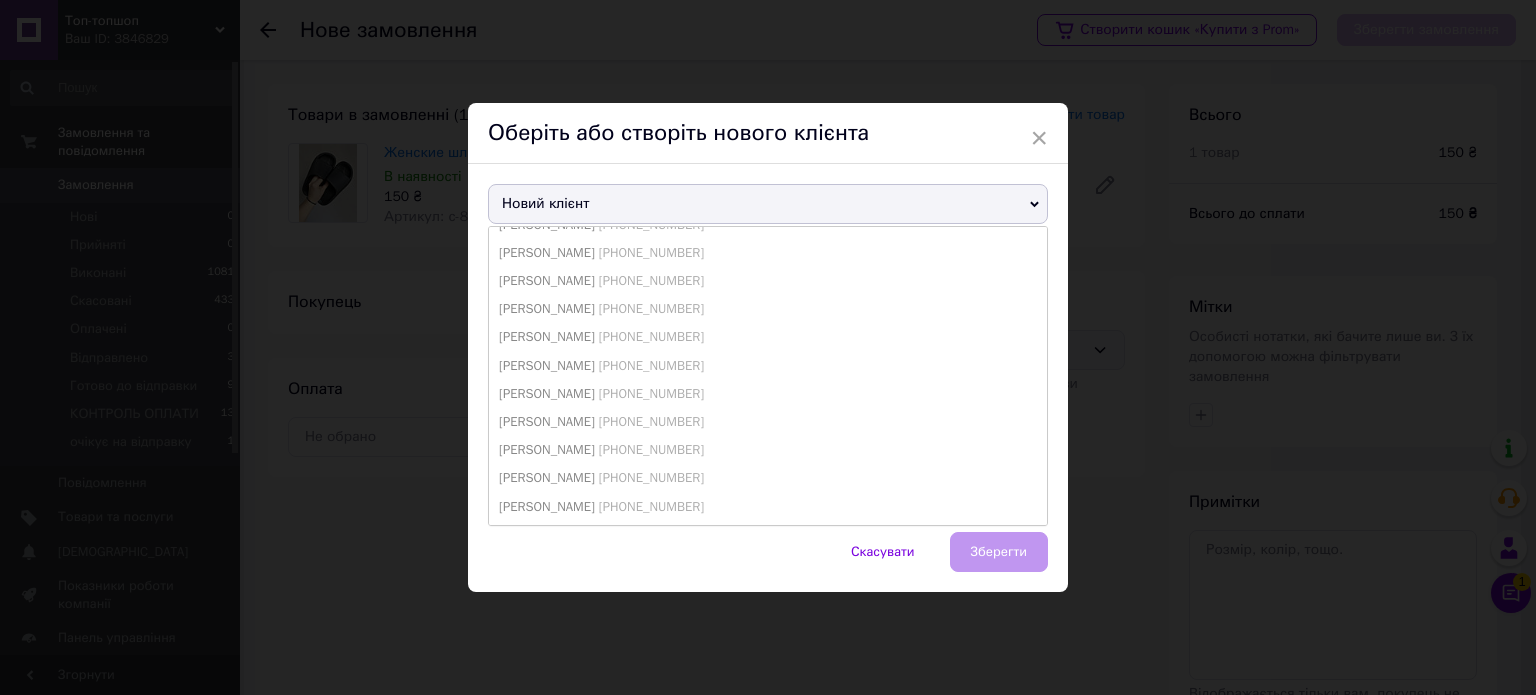 click on "Новий клієнт" at bounding box center [768, 204] 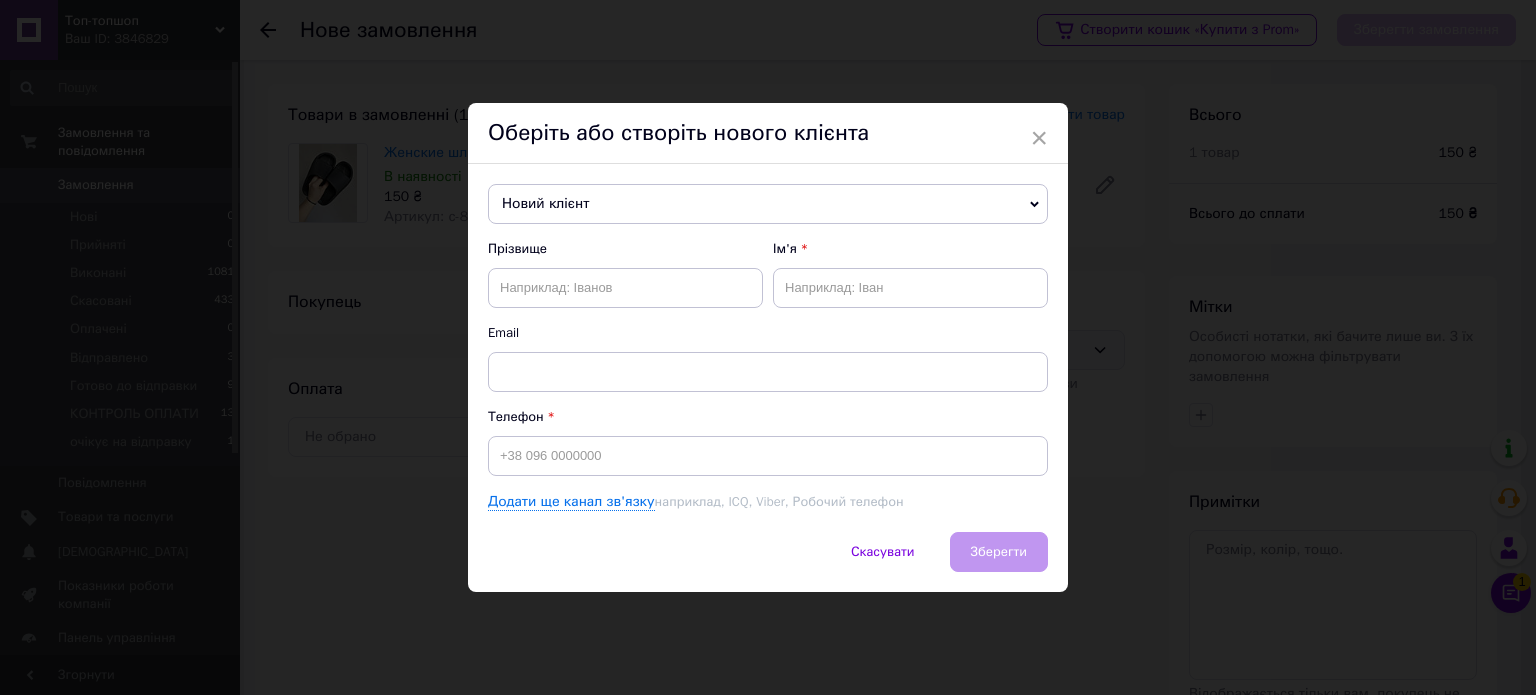 click on "Новий клієнт" at bounding box center (768, 204) 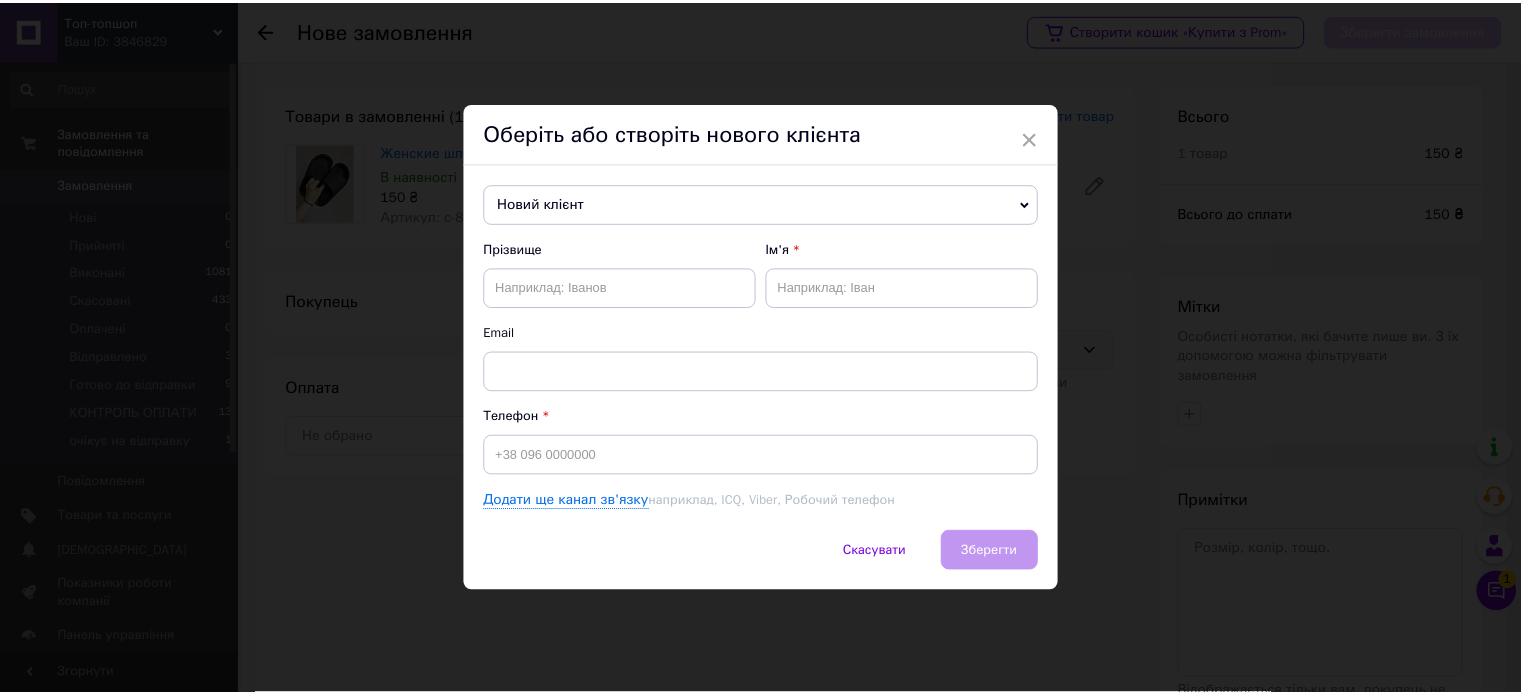 scroll, scrollTop: 0, scrollLeft: 0, axis: both 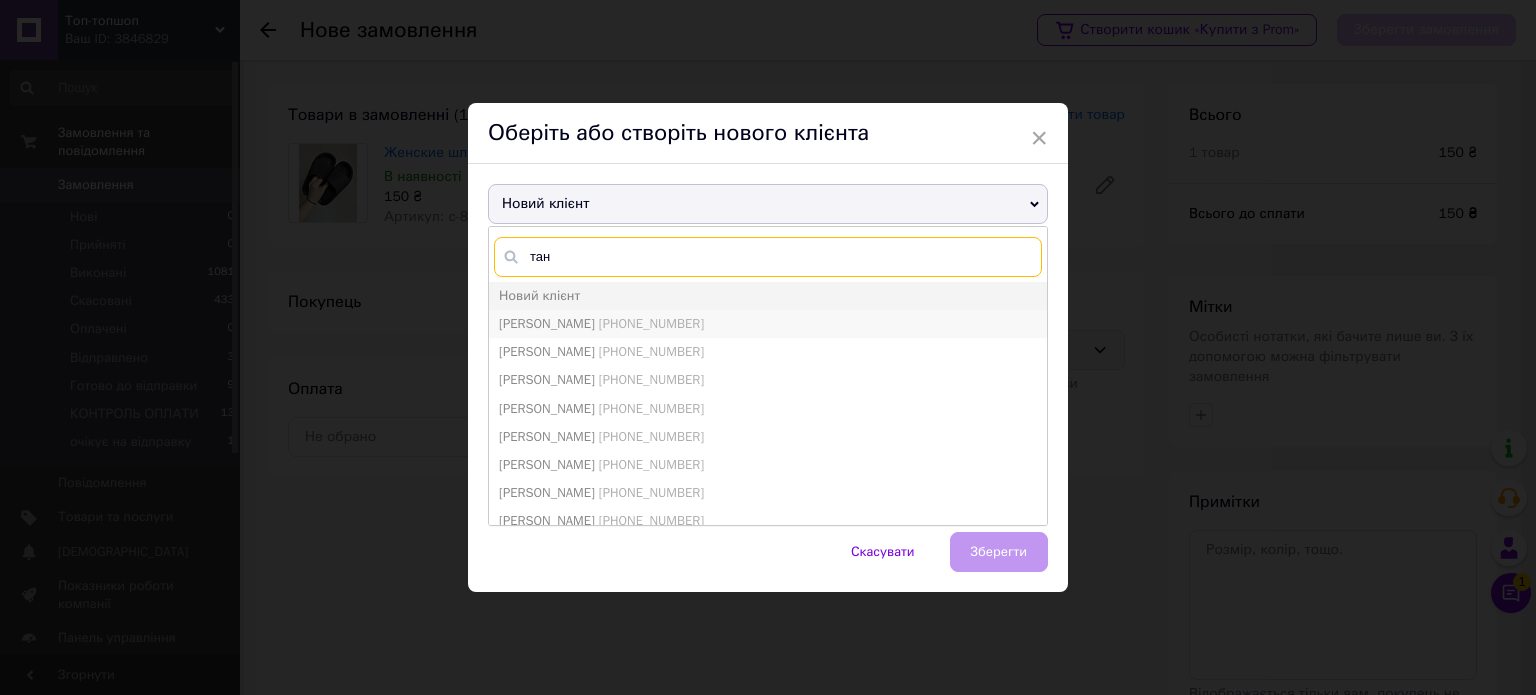type on "тан" 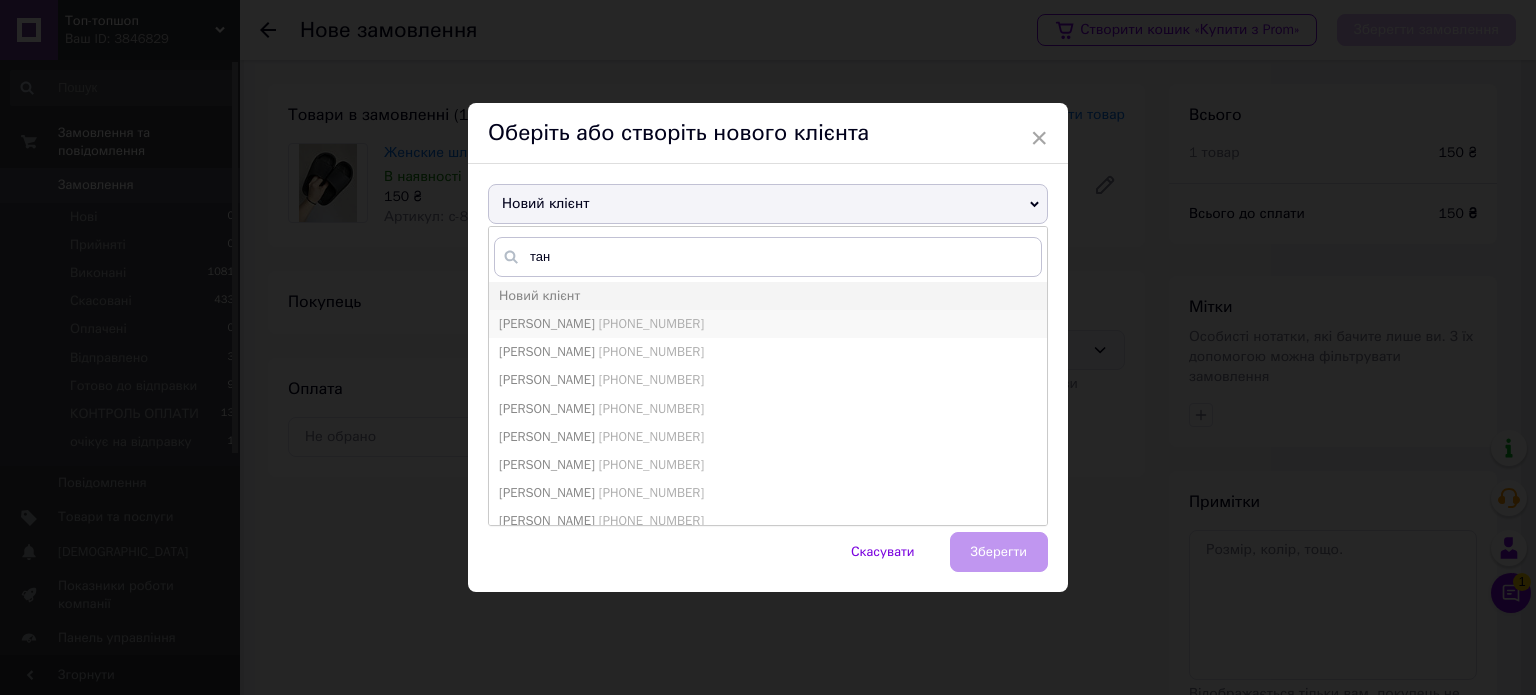 click on "[PHONE_NUMBER]" at bounding box center (651, 323) 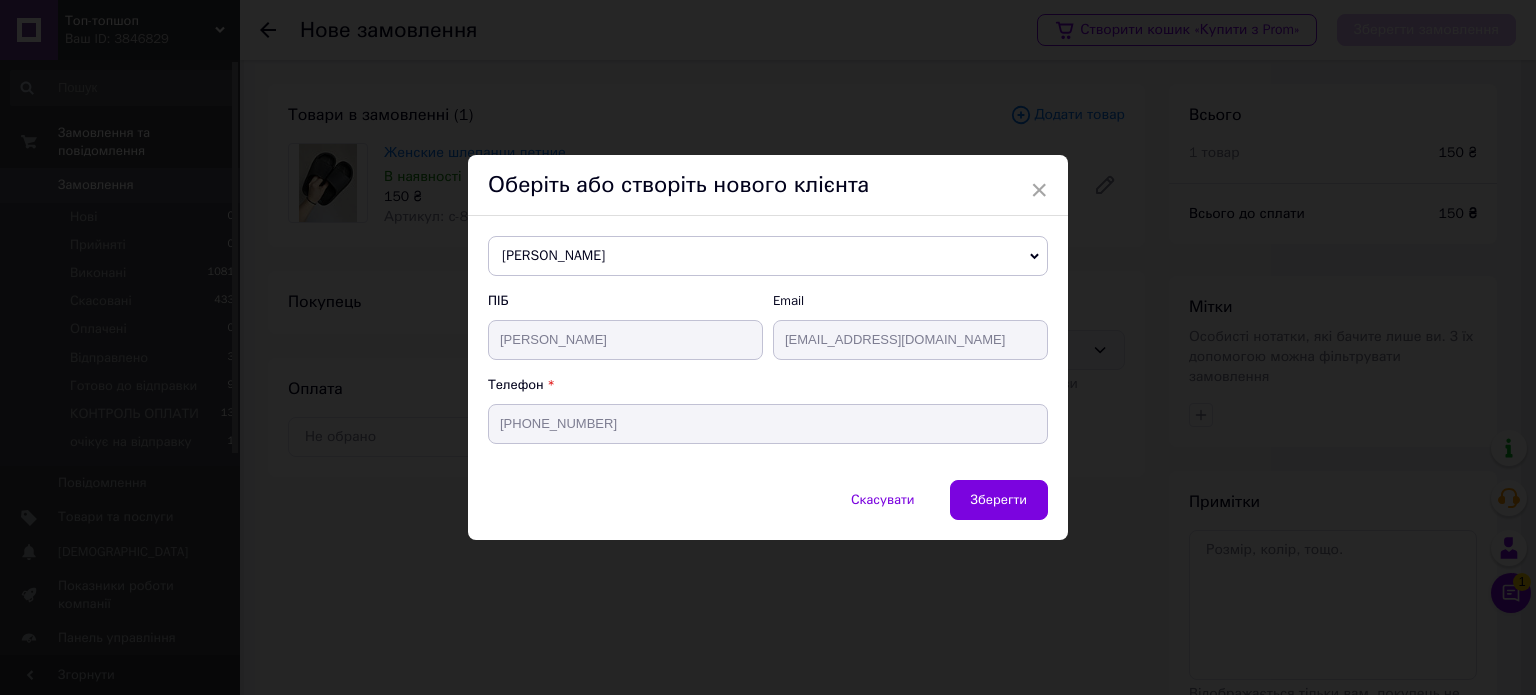 click on "[PERSON_NAME] [PERSON_NAME]   [PHONE_NUMBER] [PERSON_NAME] Любовь   [PHONE_NUMBER] [PERSON_NAME]   [PHONE_NUMBER] [PERSON_NAME]   [PHONE_NUMBER] [PERSON_NAME]   [PHONE_NUMBER] [PERSON_NAME]   [PHONE_NUMBER] [PERSON_NAME]   [PHONE_NUMBER] [PERSON_NAME]   [PHONE_NUMBER] [PERSON_NAME]   [PHONE_NUMBER] [PERSON_NAME]    [PHONE_NUMBER] [PERSON_NAME]   [PHONE_NUMBER] [PERSON_NAME]   [PHONE_NUMBER] [PERSON_NAME]   [PHONE_NUMBER] [PERSON_NAME]   [PHONE_NUMBER] [PERSON_NAME]   [PHONE_NUMBER] [PERSON_NAME]   [PHONE_NUMBER] Новий клієнт   [PERSON_NAME]   [PHONE_NUMBER] [PERSON_NAME] [PERSON_NAME]   [PHONE_NUMBER] РабадаЯрослав [PERSON_NAME]   [PHONE_NUMBER] [PERSON_NAME]   [PHONE_NUMBER] ПІБ [PERSON_NAME] Email" at bounding box center [768, 348] 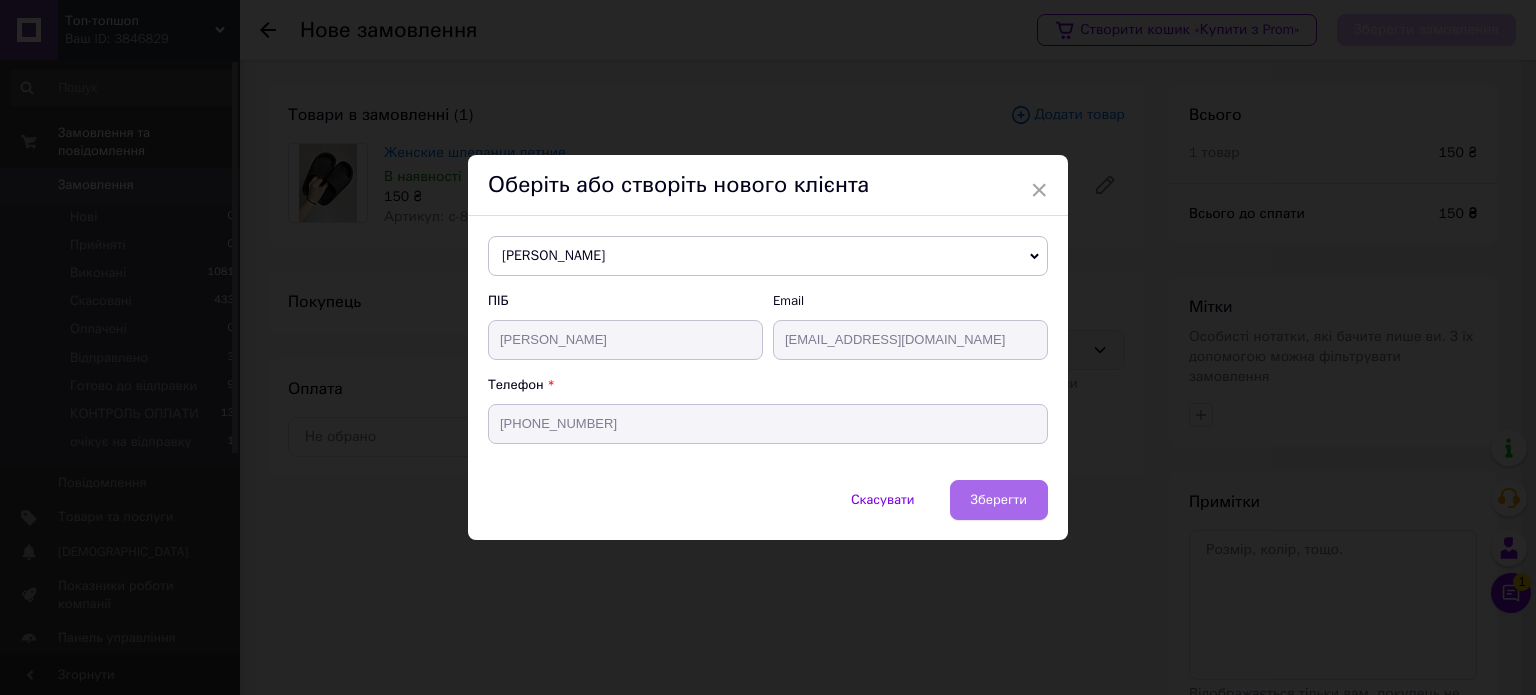 click on "Зберегти" at bounding box center [999, 500] 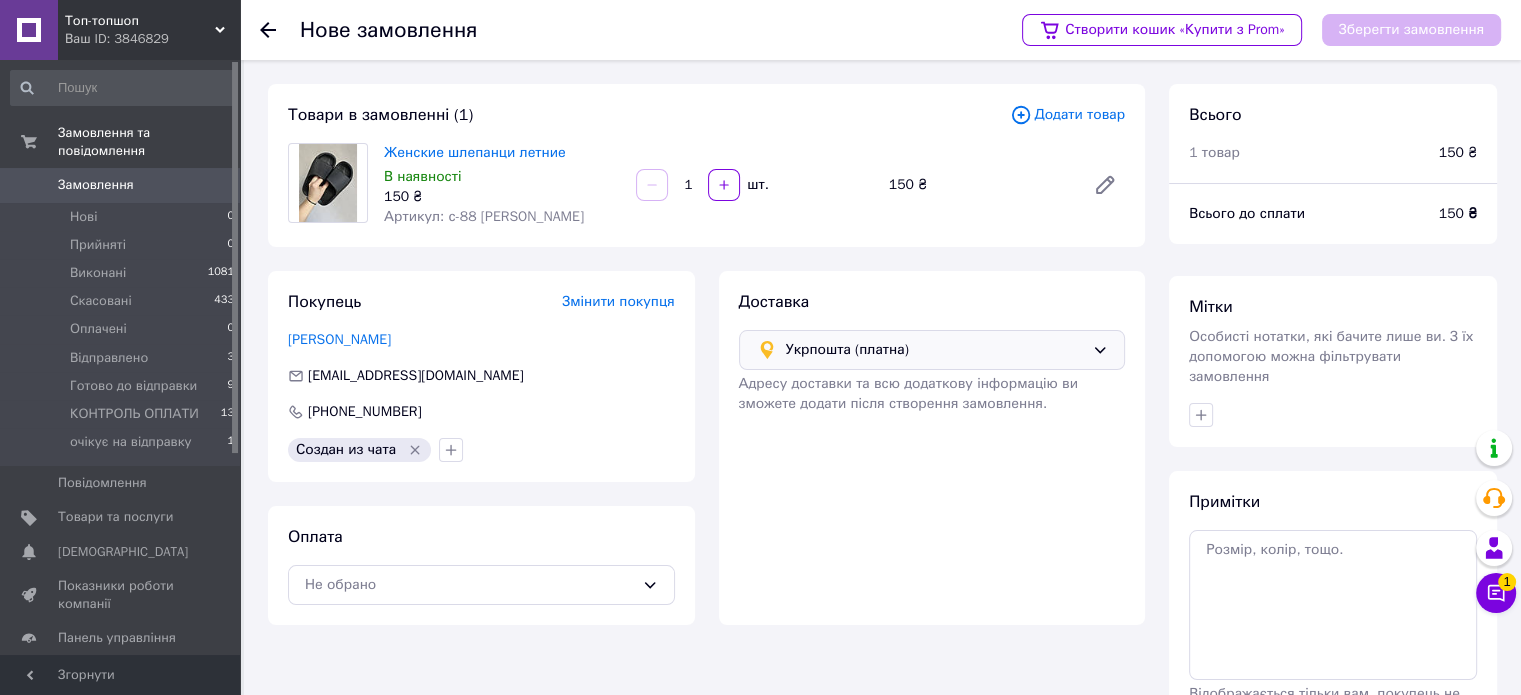 click 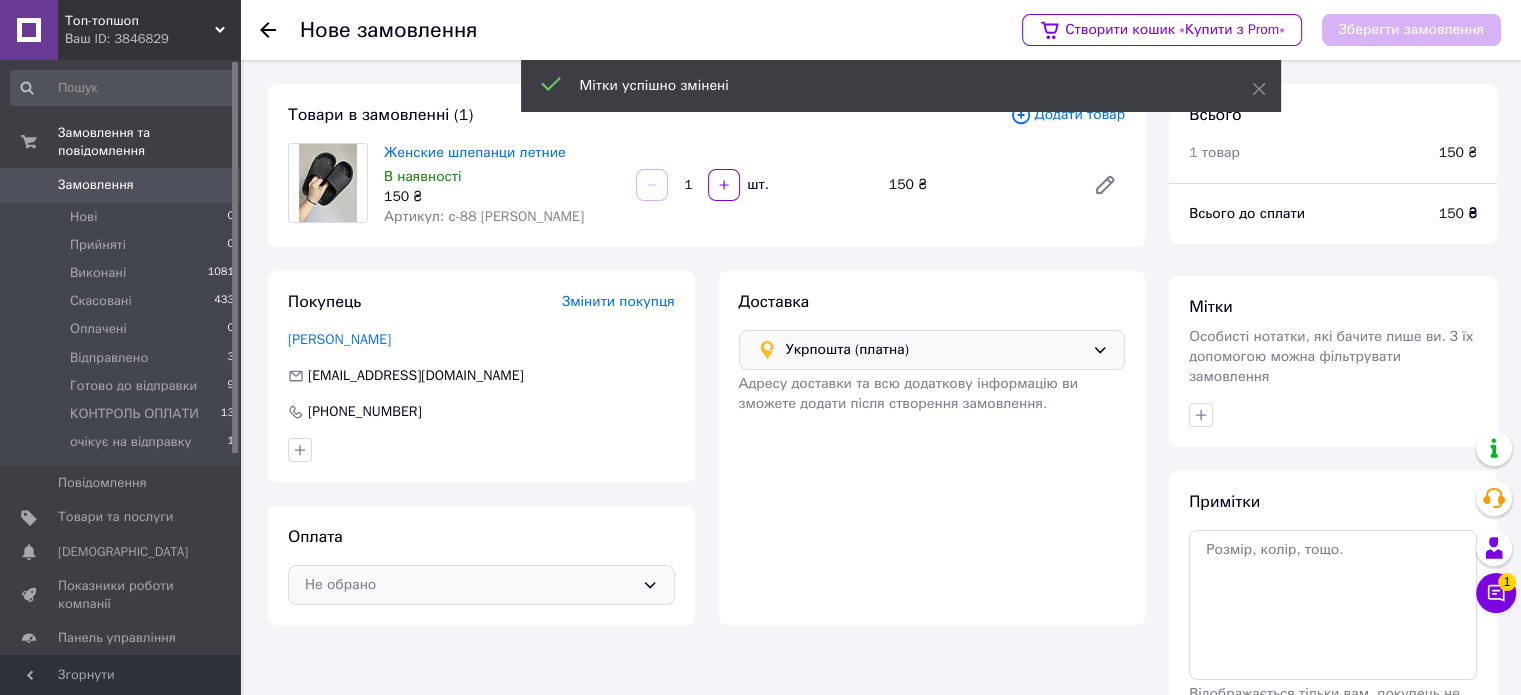 click on "Не обрано" at bounding box center (469, 585) 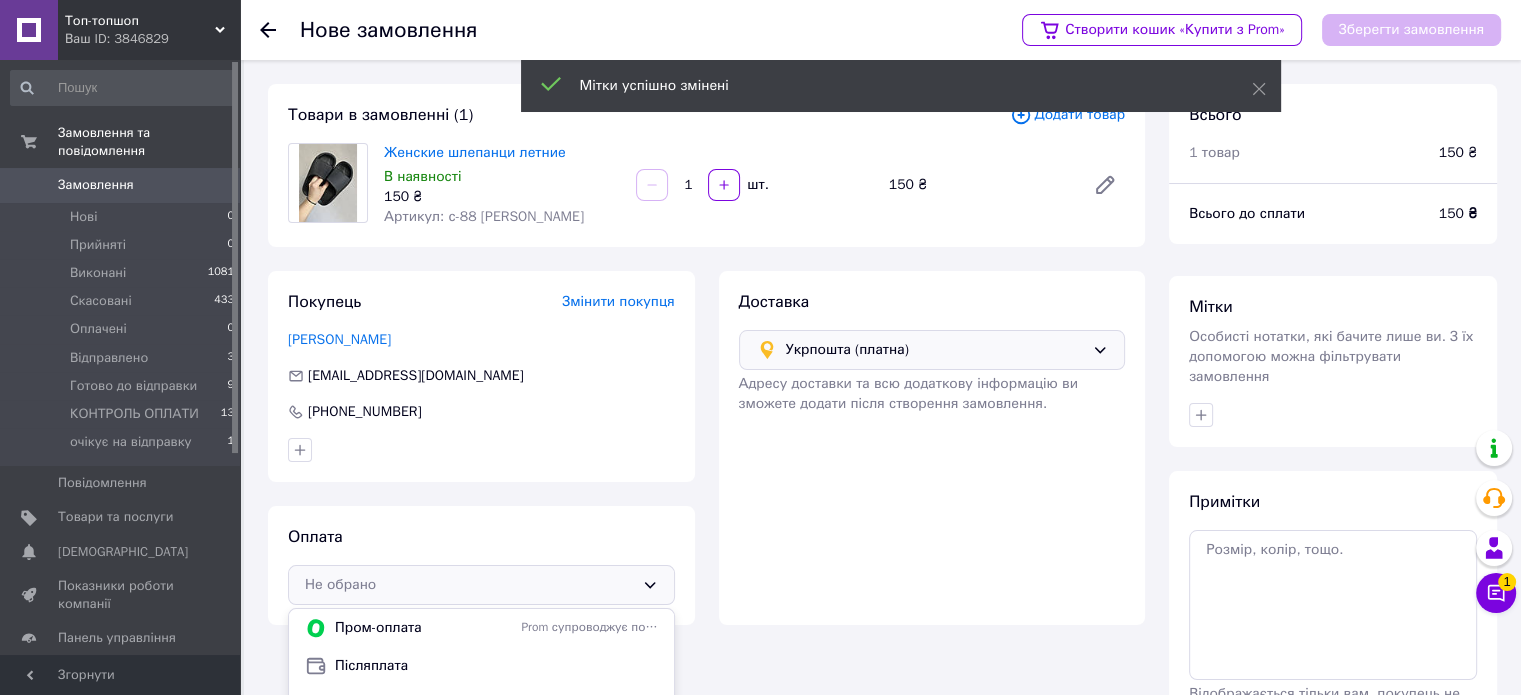 scroll, scrollTop: 85, scrollLeft: 0, axis: vertical 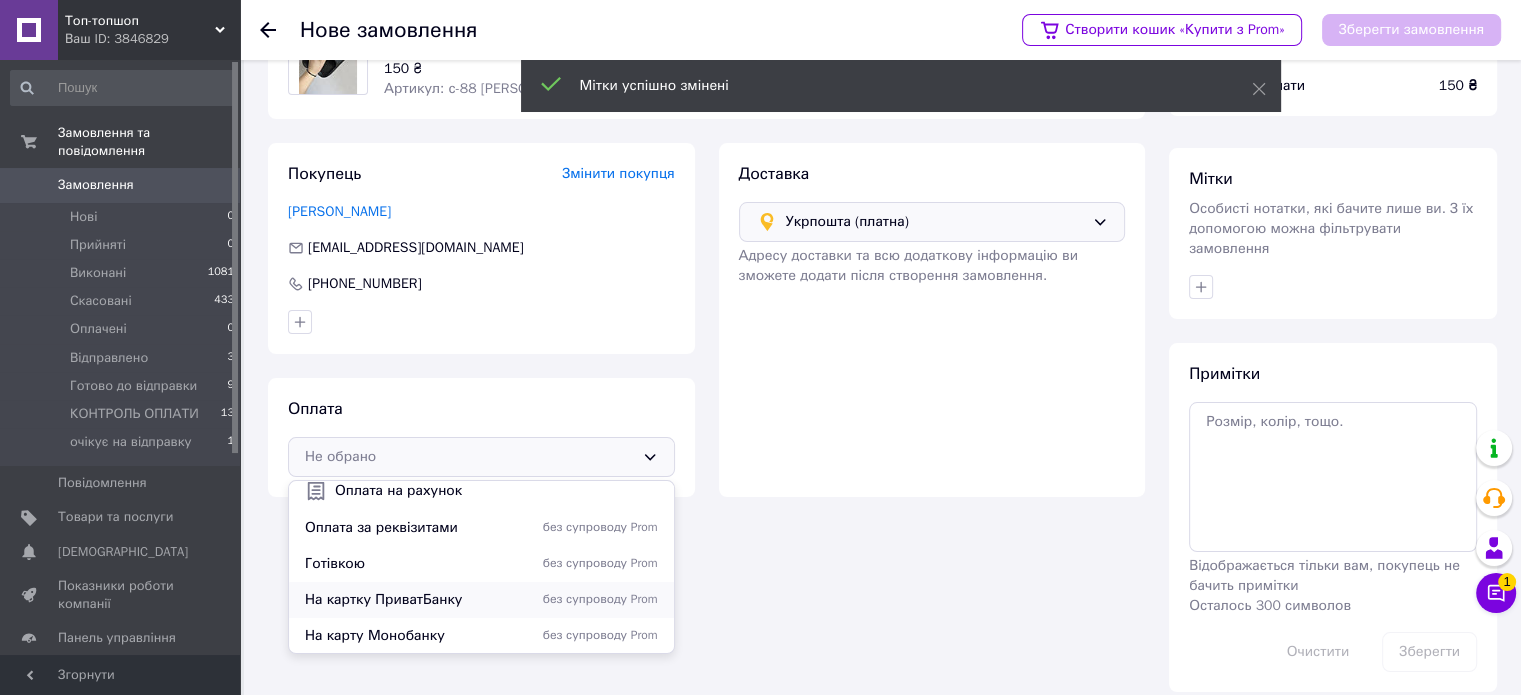 click on "На картку ПриватБанку" at bounding box center [409, 600] 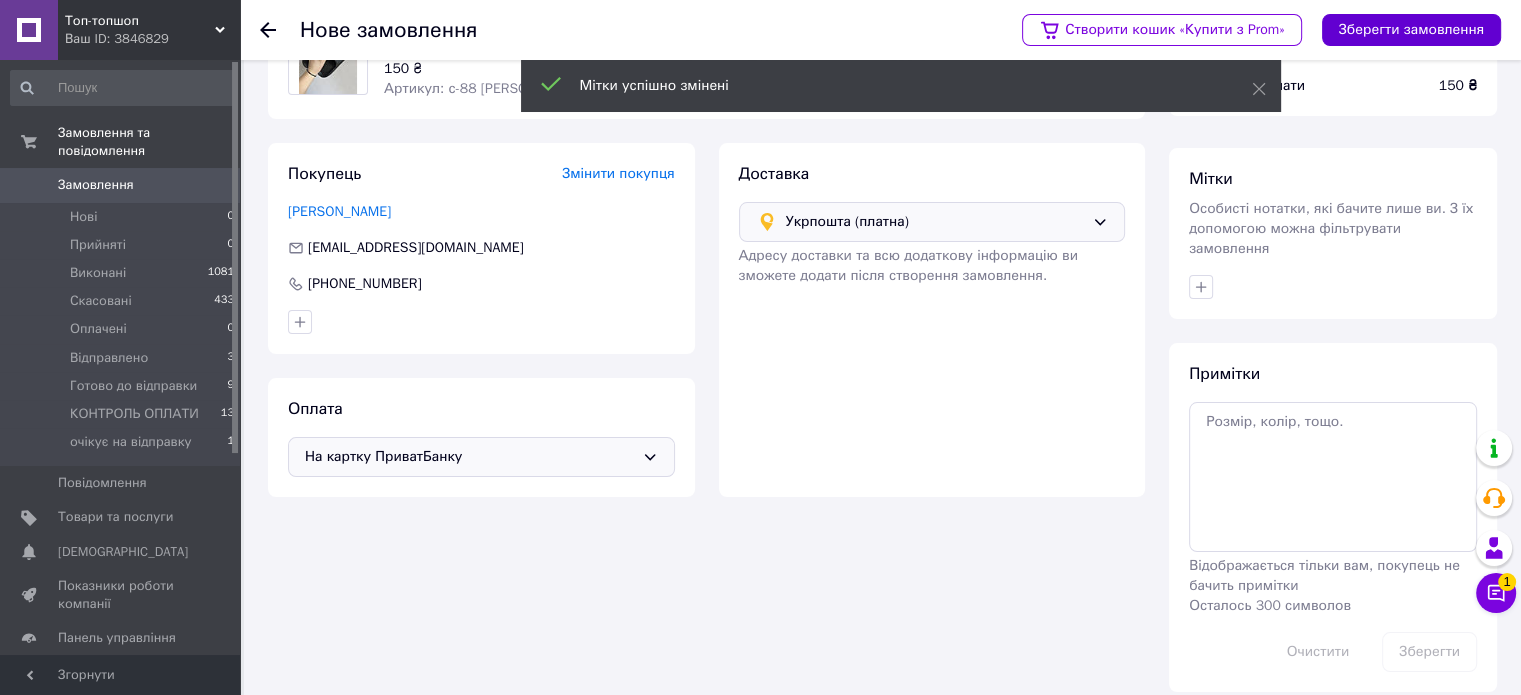 click on "Зберегти замовлення" at bounding box center [1411, 30] 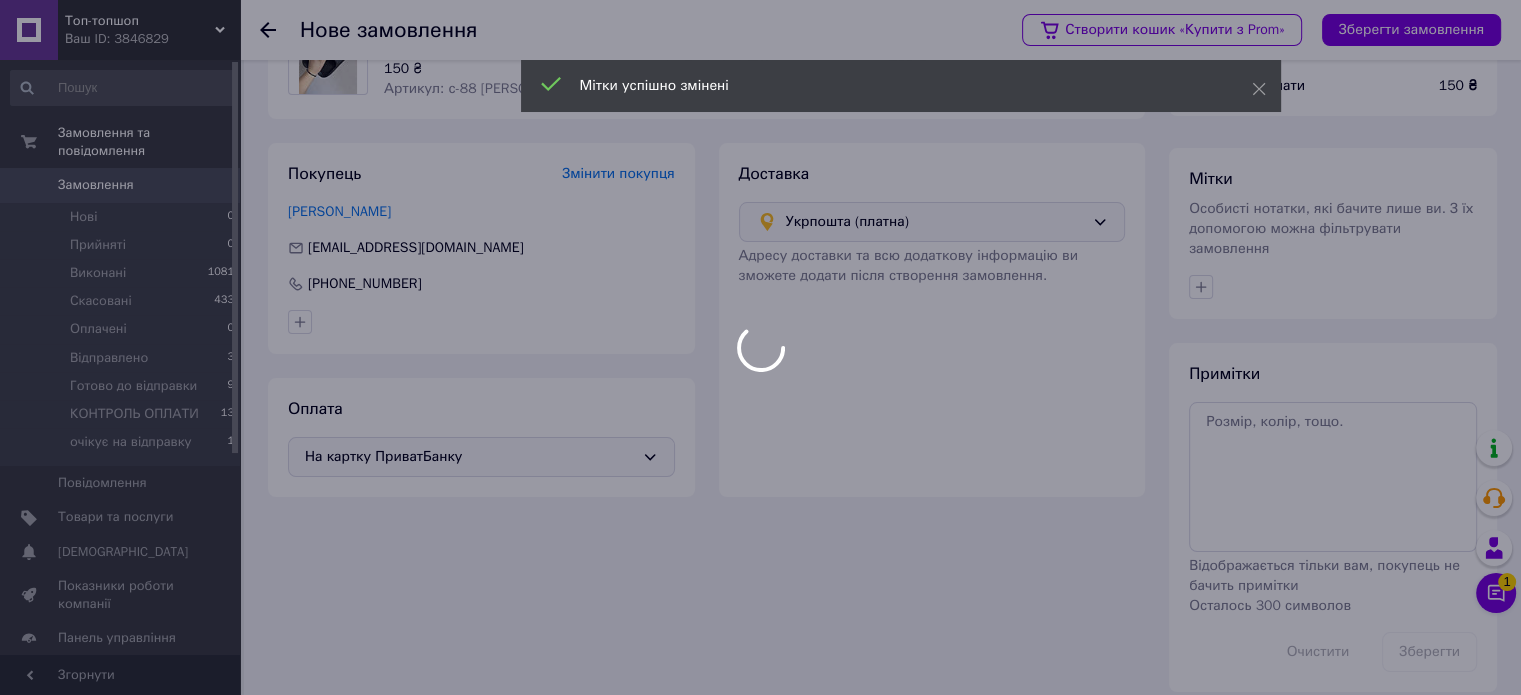 click at bounding box center (760, 347) 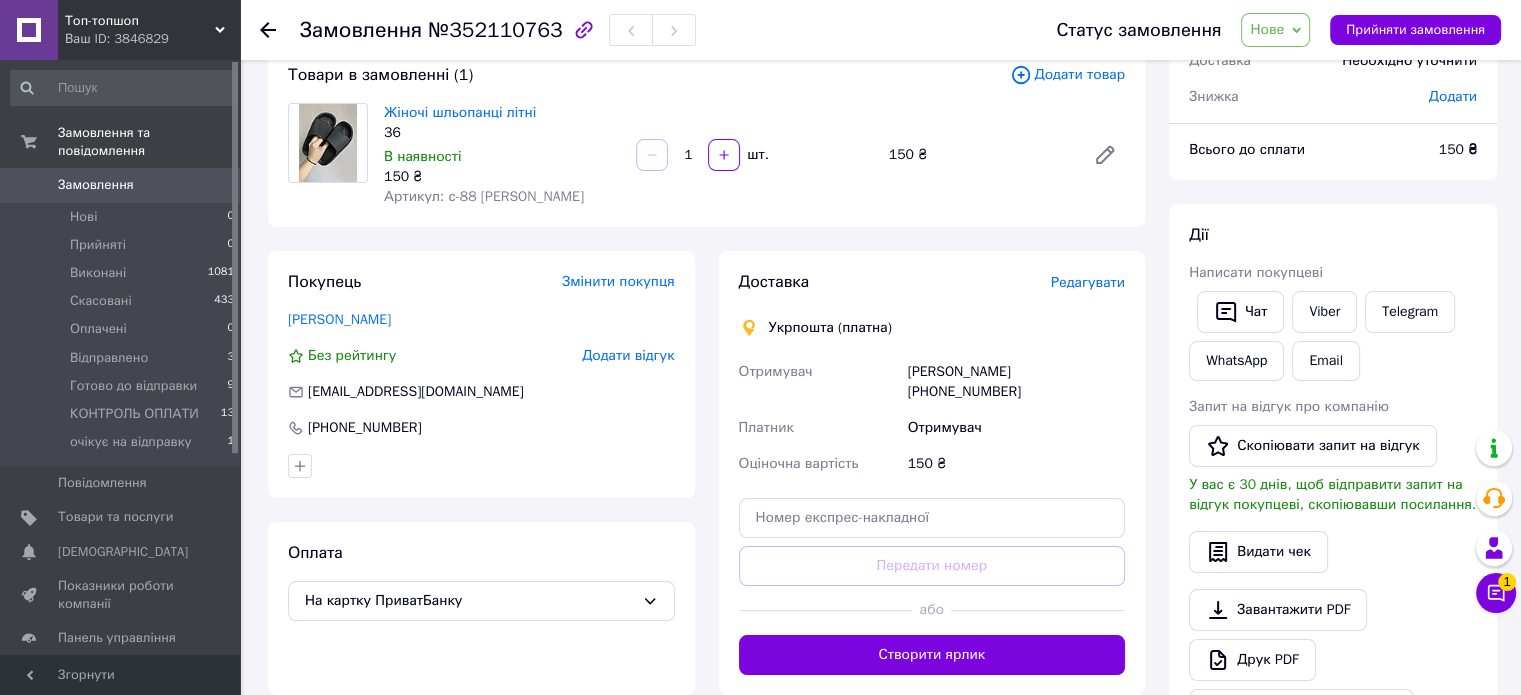 click on "Редагувати" at bounding box center (1088, 282) 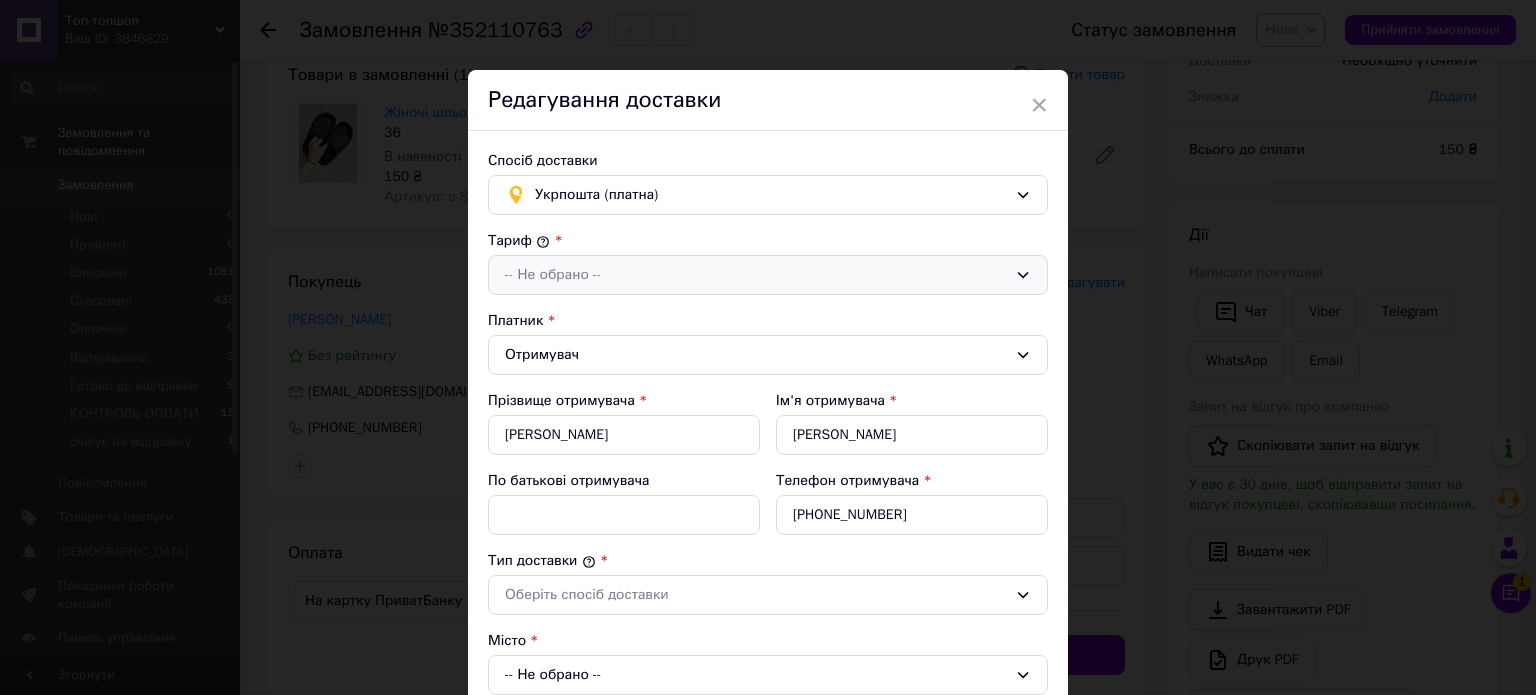 click on "-- Не обрано --" at bounding box center (756, 275) 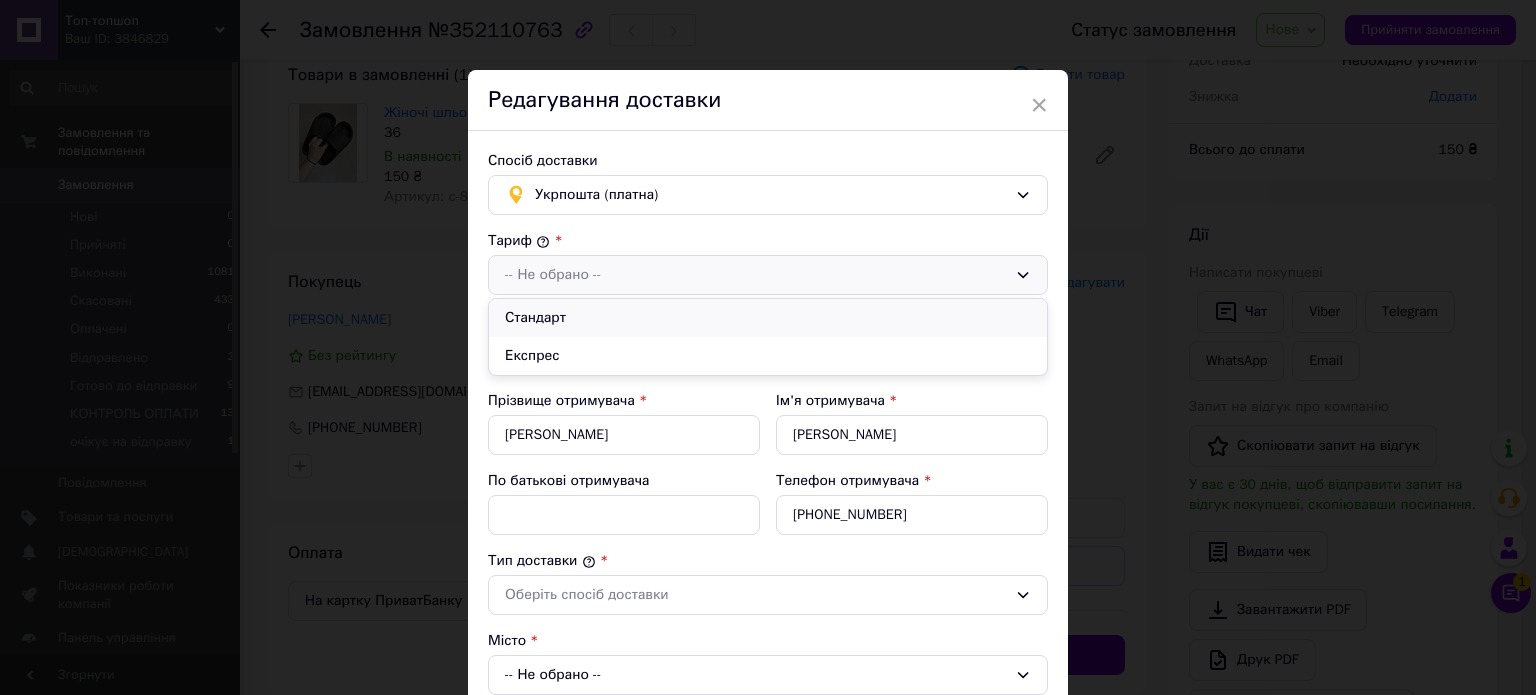 click on "Стандарт" at bounding box center (768, 318) 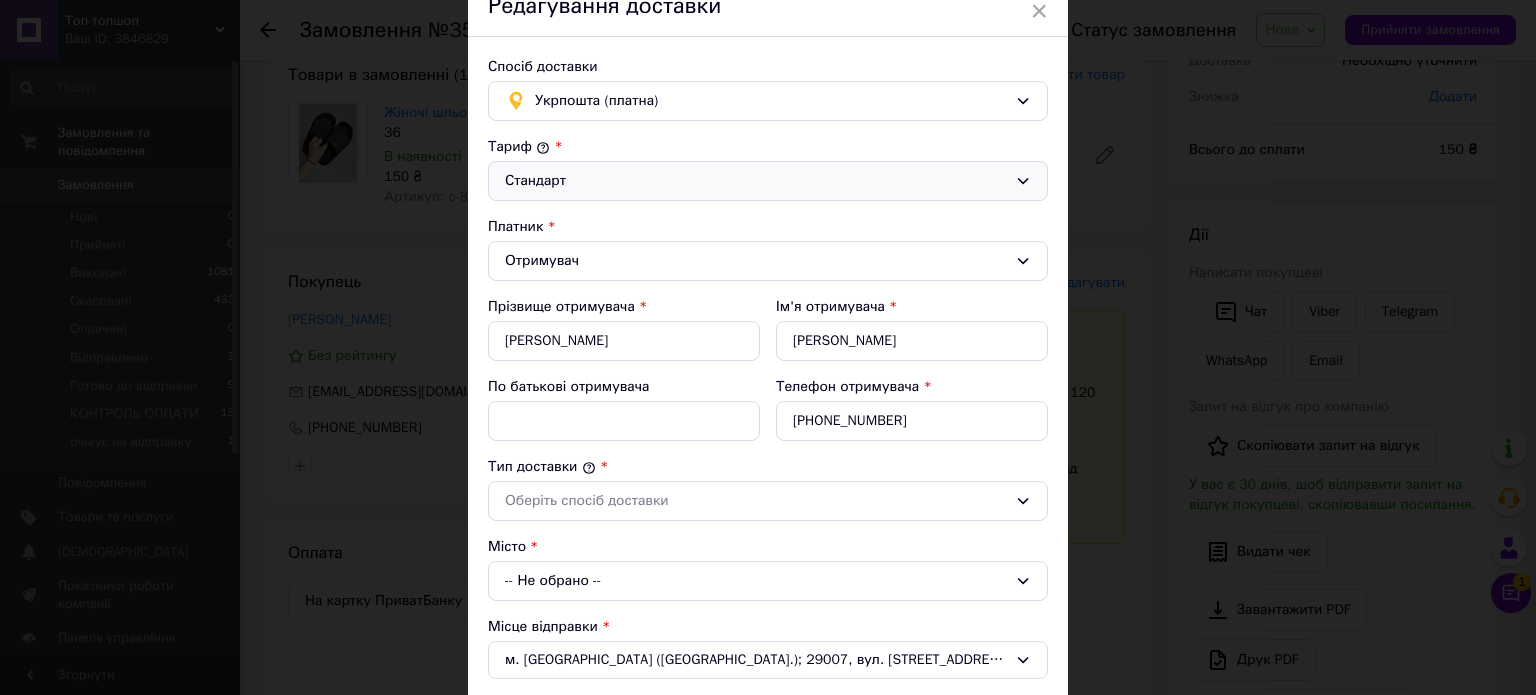scroll, scrollTop: 133, scrollLeft: 0, axis: vertical 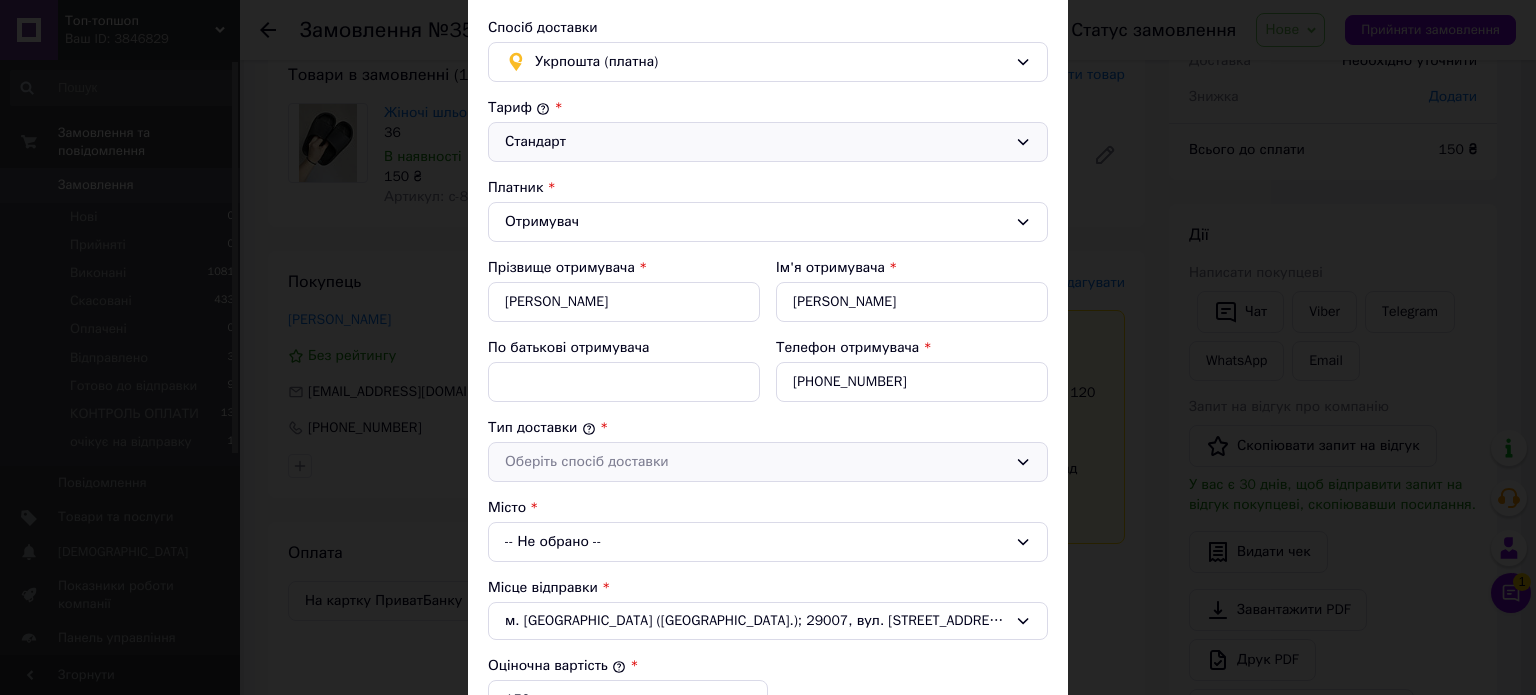 click on "Оберіть спосіб доставки" at bounding box center (756, 462) 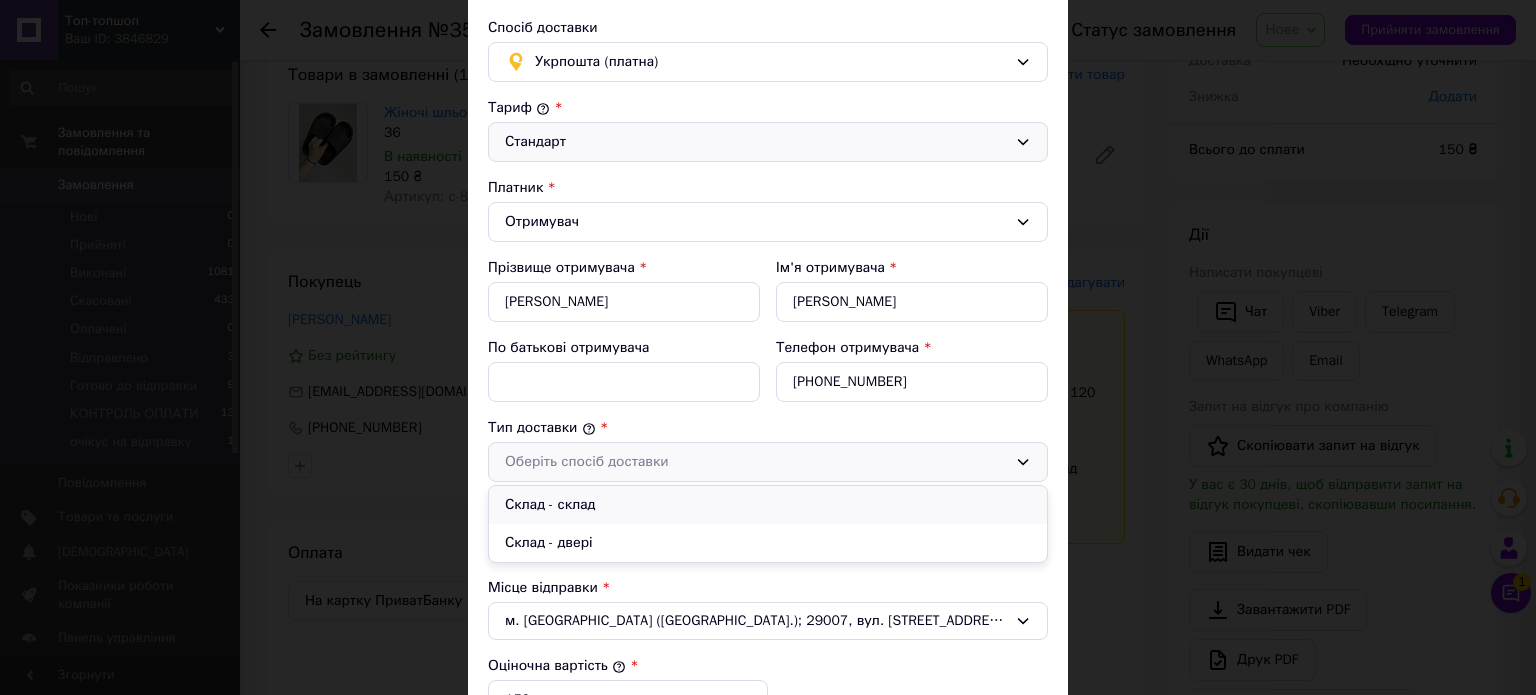 click on "Склад - склад" at bounding box center (768, 505) 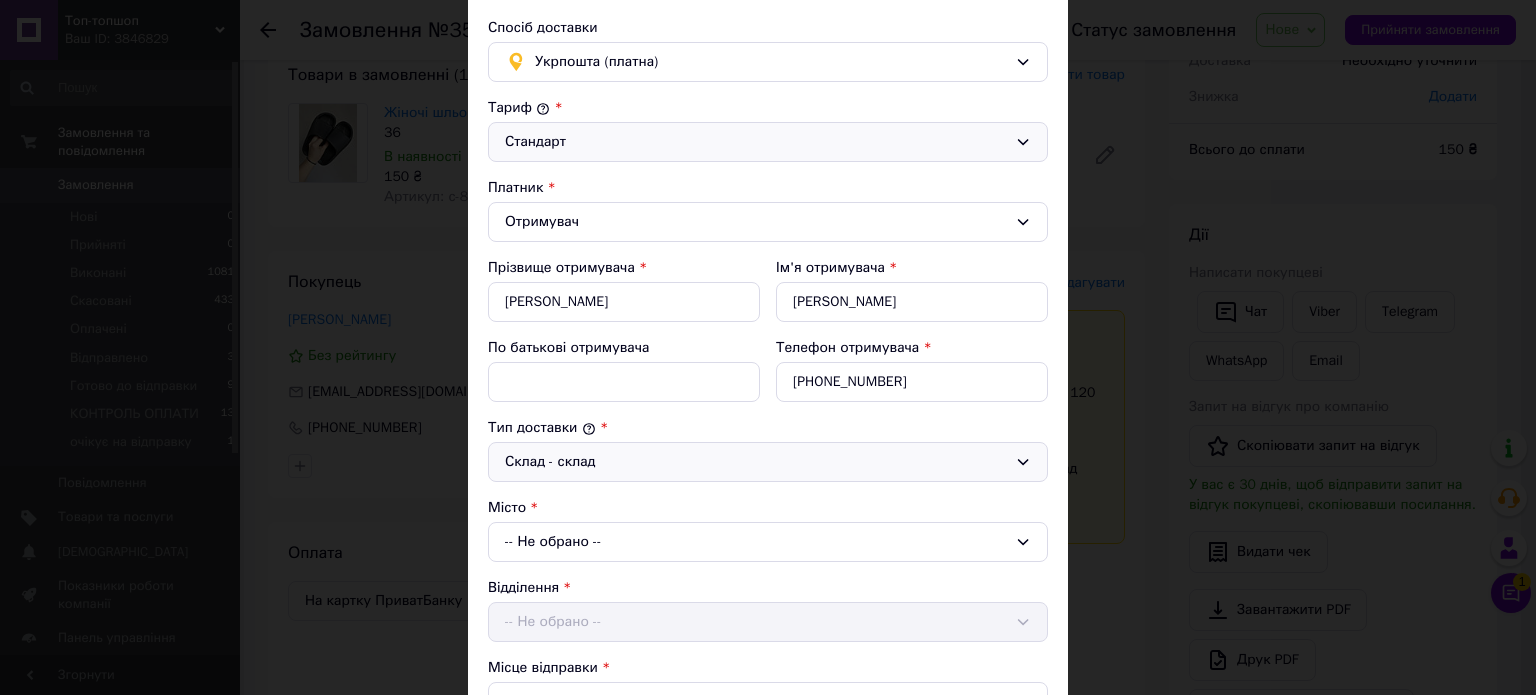 click on "-- Не обрано --" at bounding box center (768, 542) 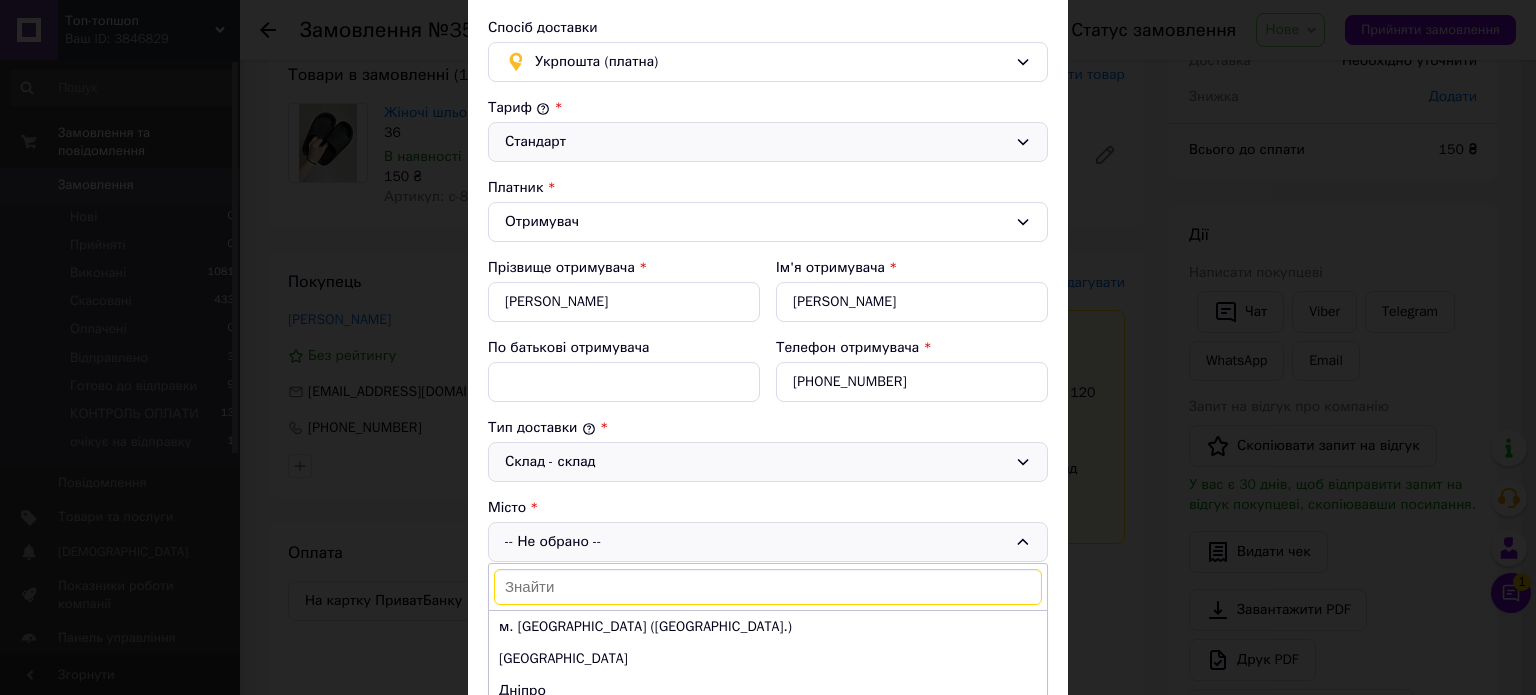 click at bounding box center (768, 587) 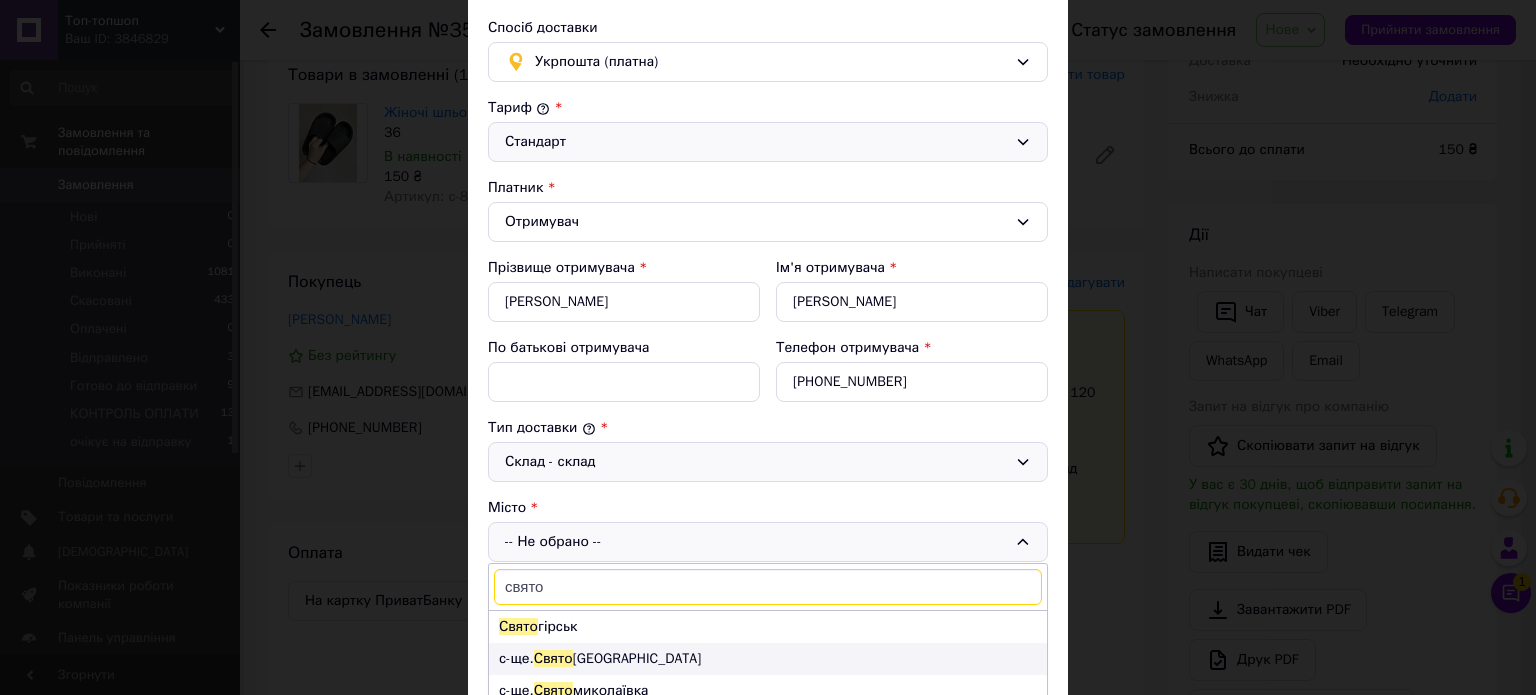 type on "свято" 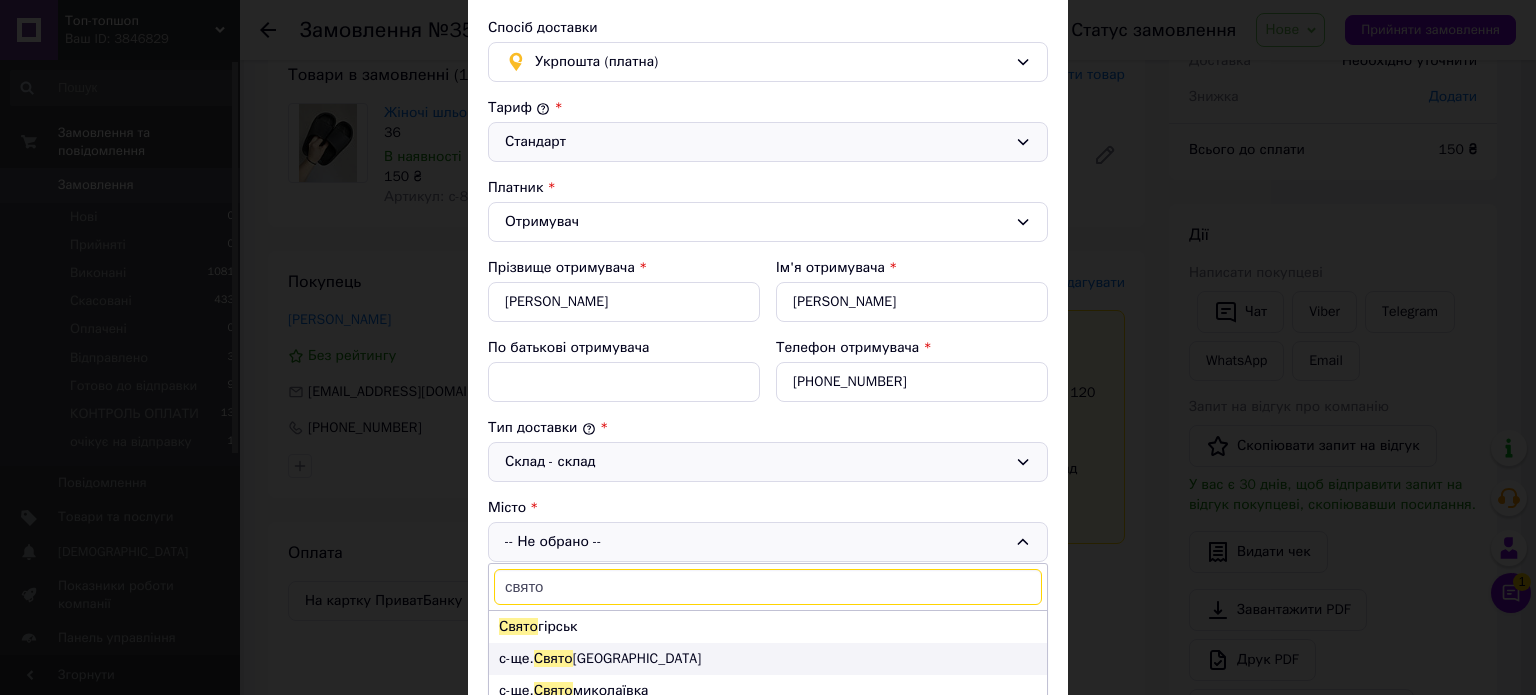 click on "с-ще.  [GEOGRAPHIC_DATA]" at bounding box center [768, 659] 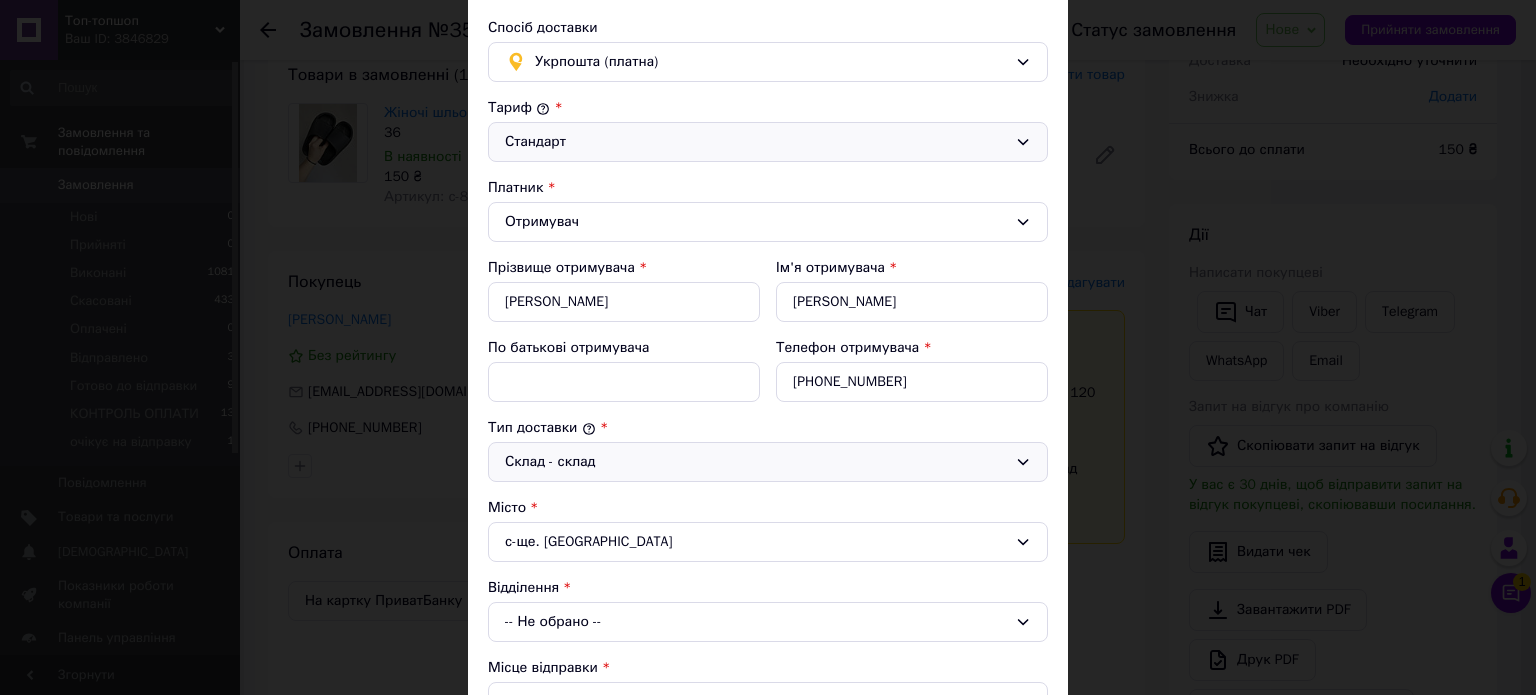 click on "-- Не обрано --" at bounding box center [768, 622] 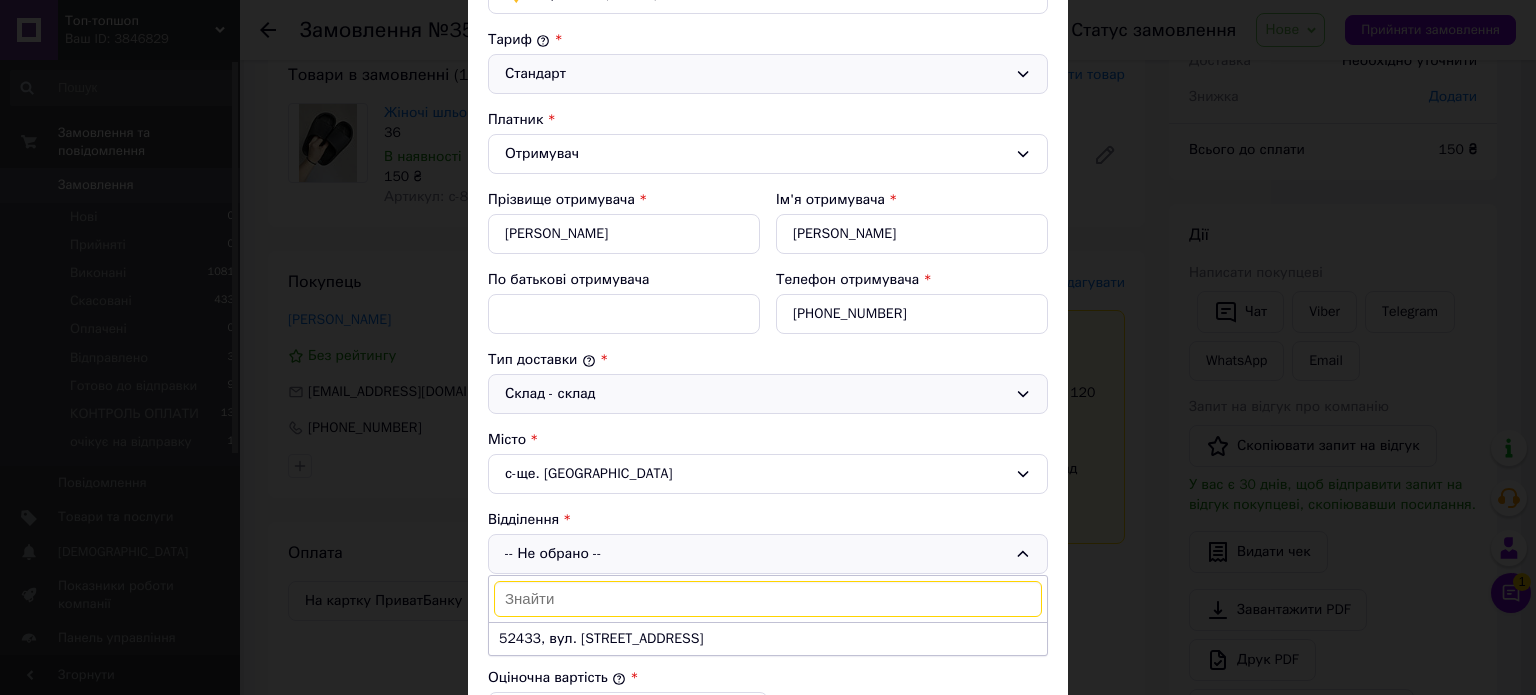 scroll, scrollTop: 400, scrollLeft: 0, axis: vertical 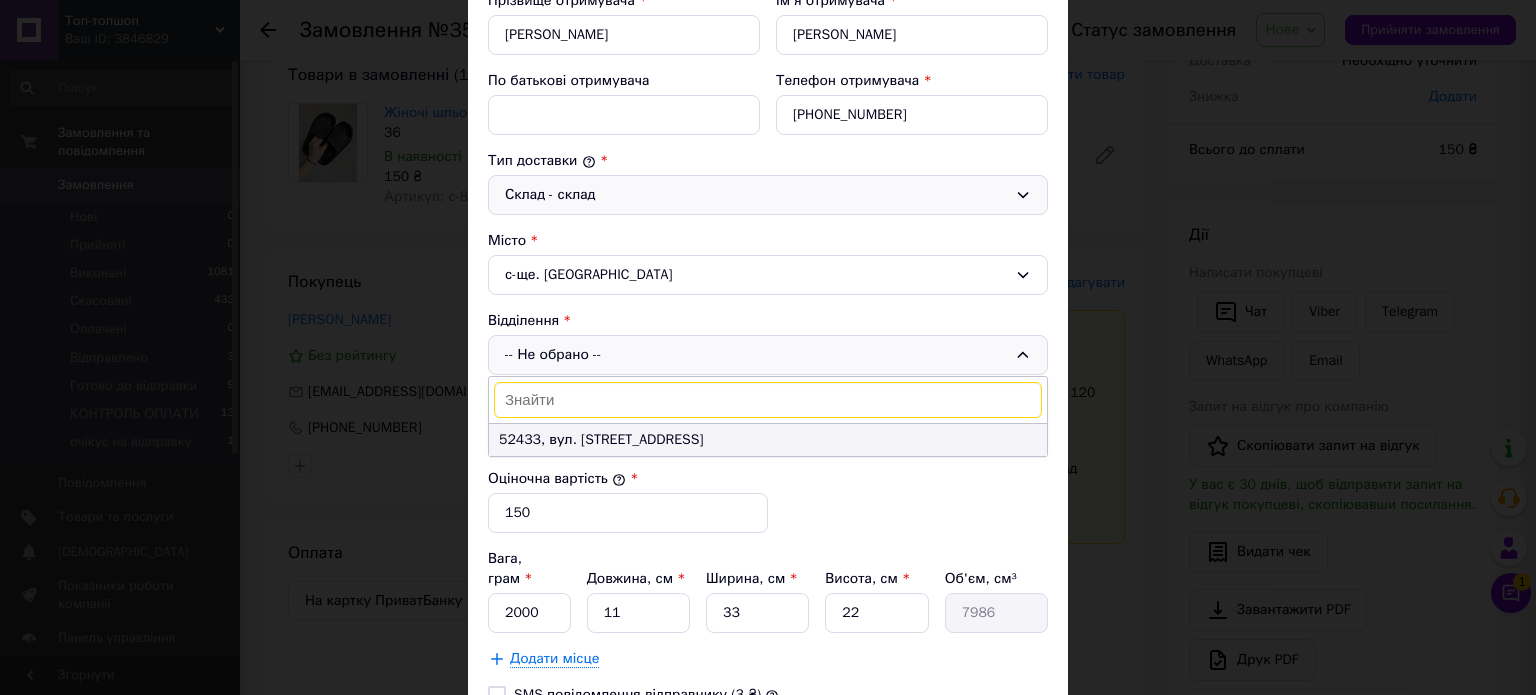 click on "52433, вул. [STREET_ADDRESS]" at bounding box center (768, 440) 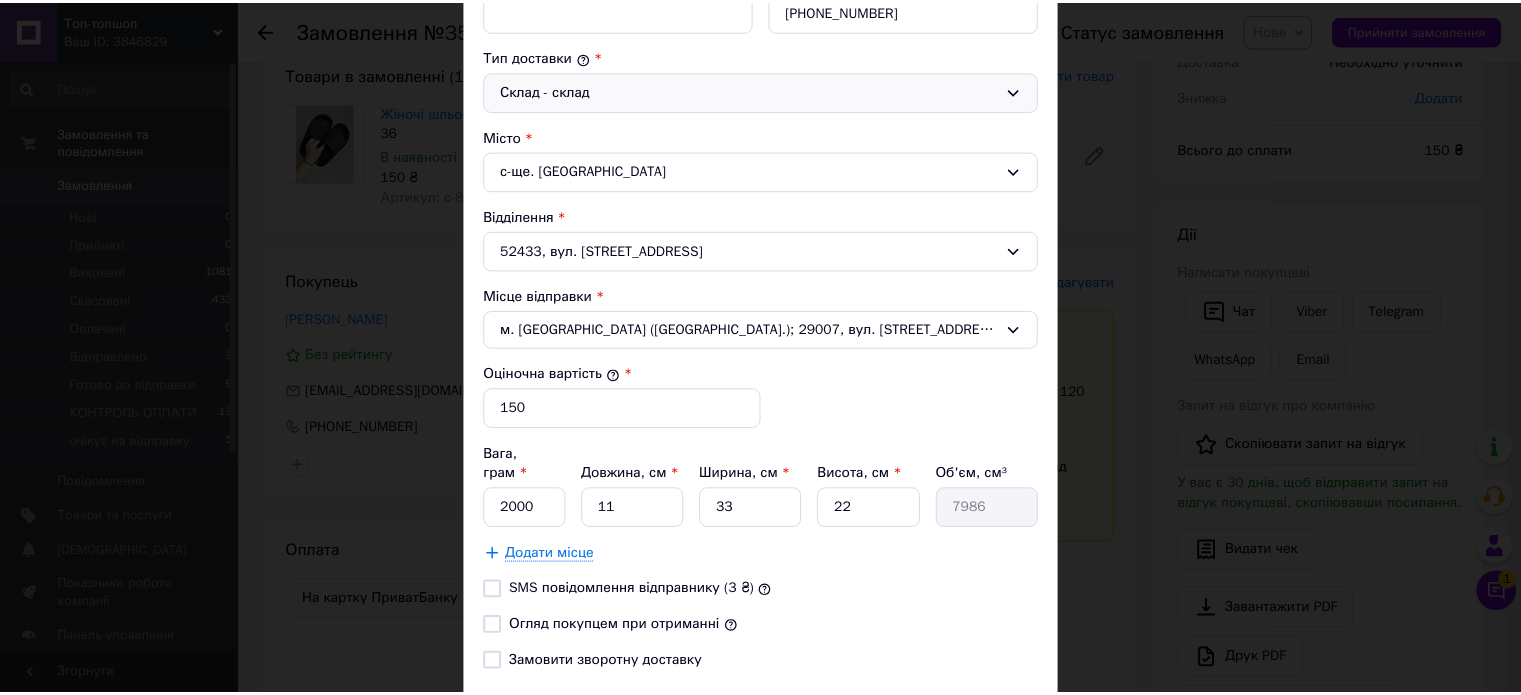 scroll, scrollTop: 623, scrollLeft: 0, axis: vertical 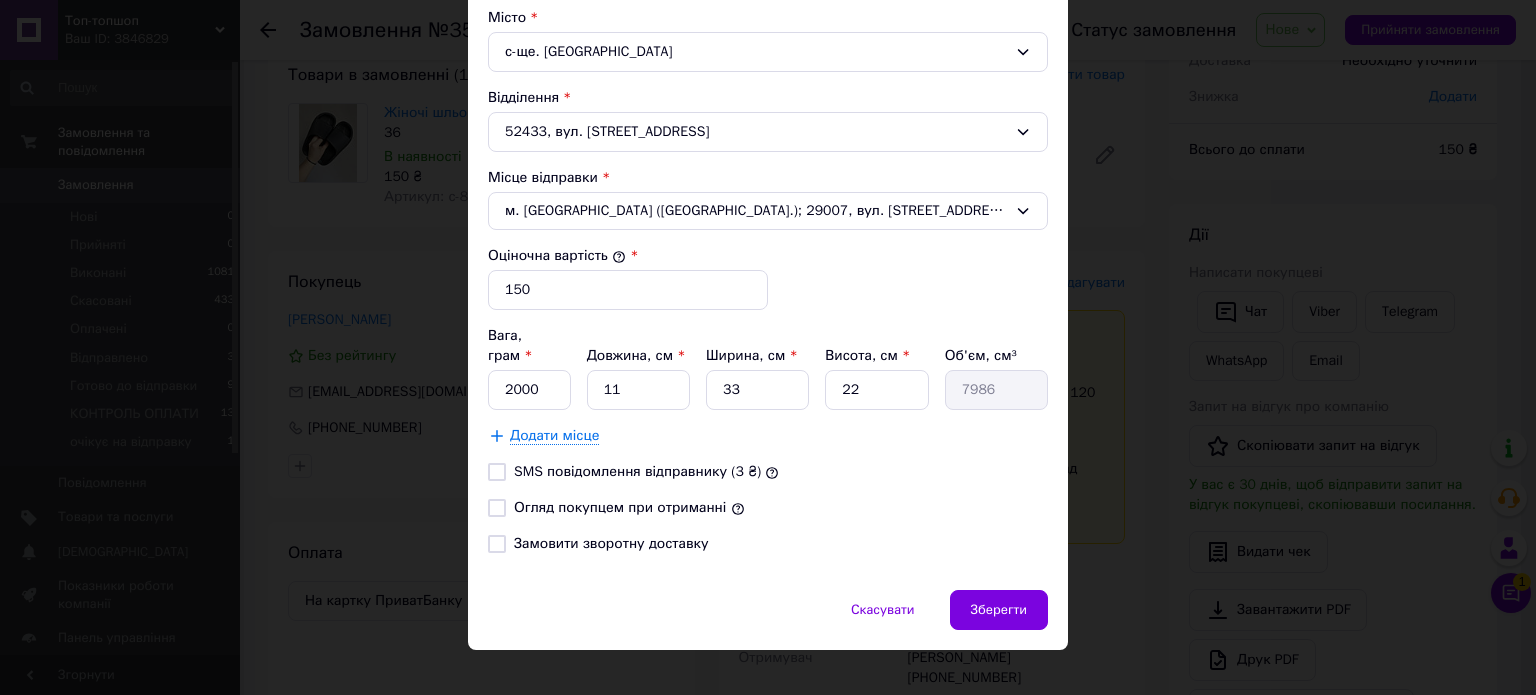 click on "[PERSON_NAME]     * [PERSON_NAME]   * Отримувач Прізвище отримувача   * [PERSON_NAME] отримувача   * [PERSON_NAME] батькові отримувача Телефон отримувача   * [PHONE_NUMBER] Тип доставки     * Склад - склад Місто с-ще. [GEOGRAPHIC_DATA], вул. Центральна, 3 Місце відправки   * м. [GEOGRAPHIC_DATA] ([GEOGRAPHIC_DATA].); 29007, вул. Проскурівська, 90 Оціночна вартість     * 150 Вага, грам   * 2000 Довжина, см   * 11 Ширина, см   * 33 Висота, см   * 22 Об'єм, см³ 7986 Додати місце SMS повідомлення відправнику (3 ₴)   Огляд покупцем при отриманні   Замовити зворотну доставку" at bounding box center (768, 89) 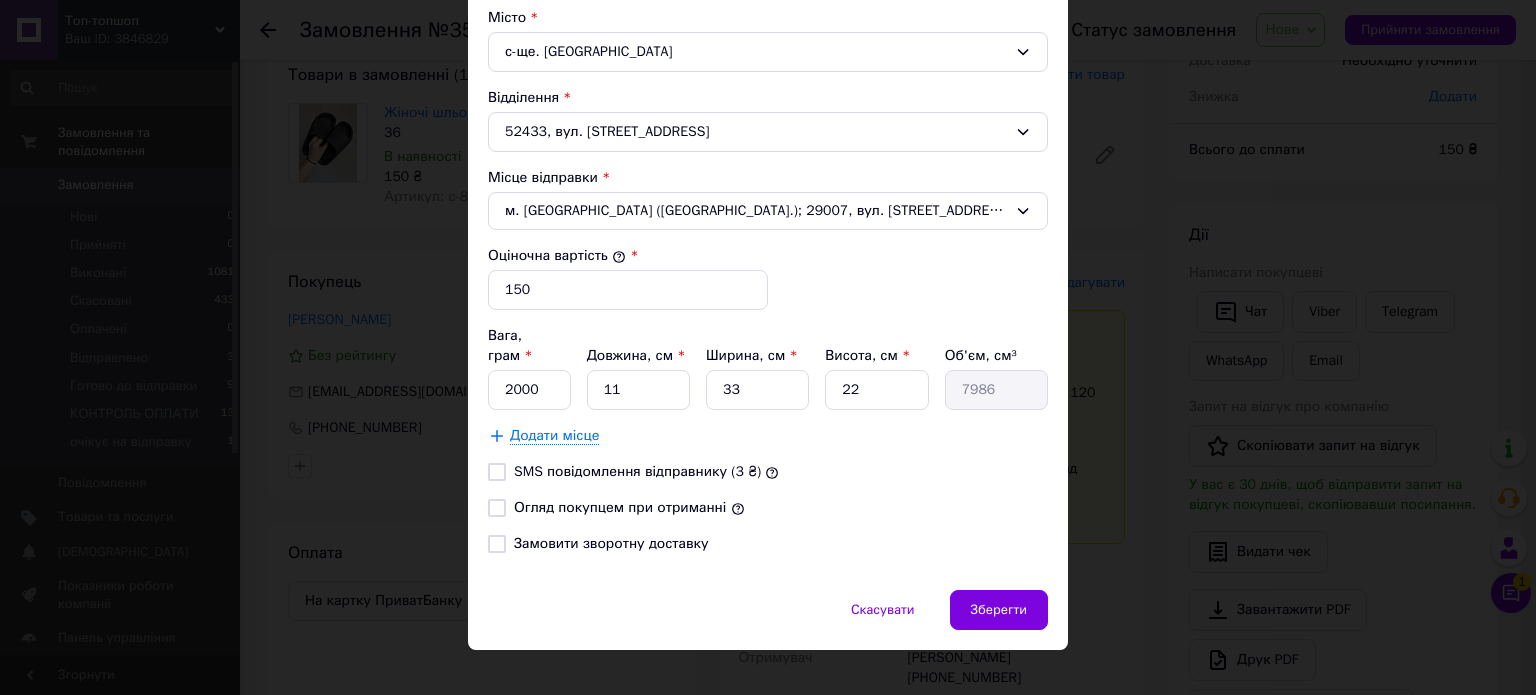 click on "Огляд покупцем при отриманні" at bounding box center [620, 507] 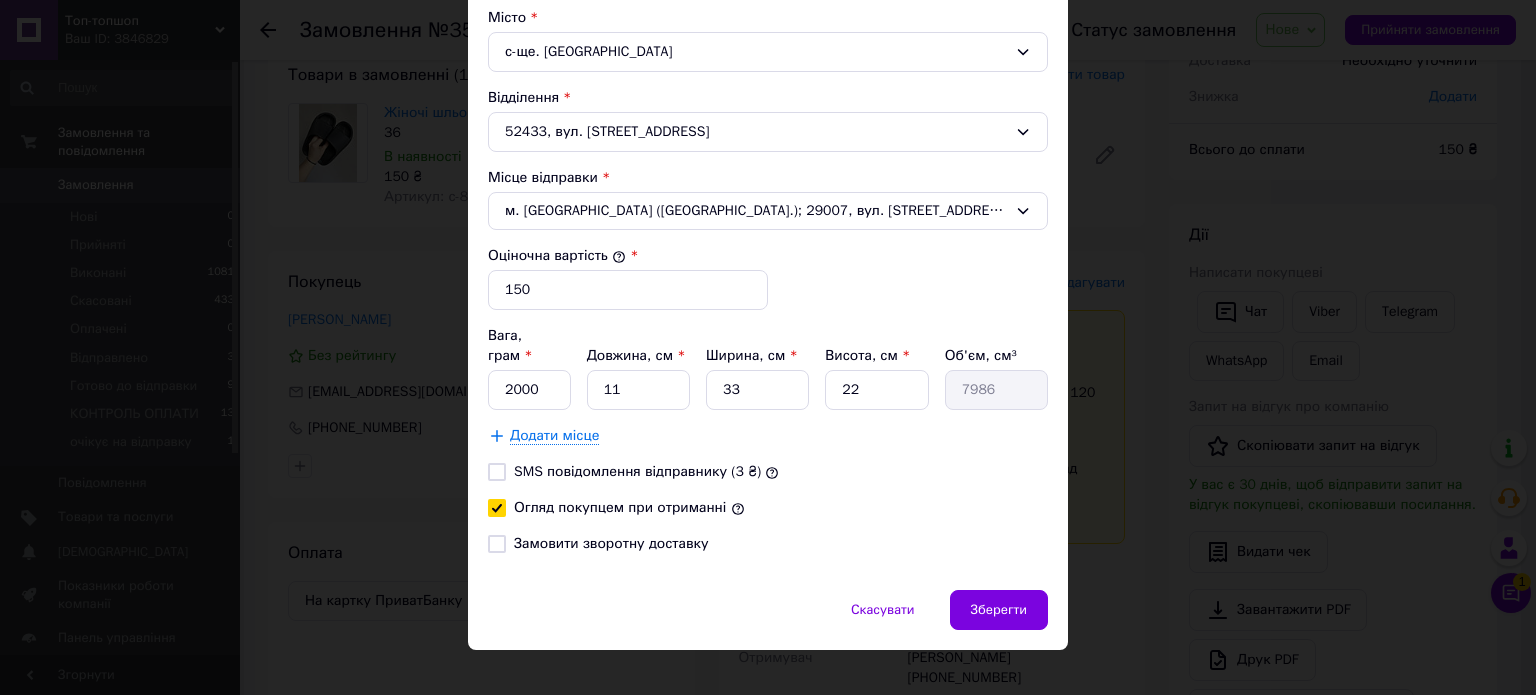 drag, startPoint x: 1053, startPoint y: 591, endPoint x: 1002, endPoint y: 590, distance: 51.009804 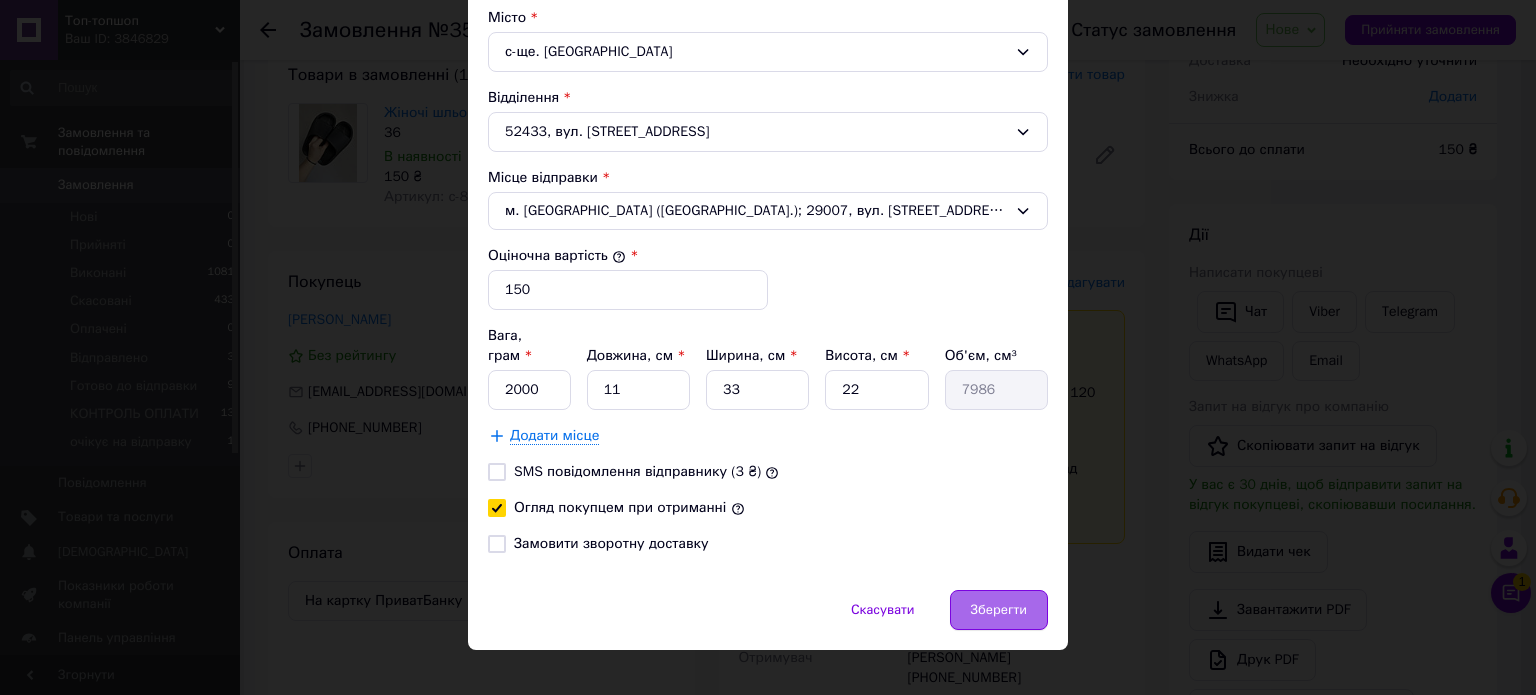 click on "Скасувати   Зберегти" at bounding box center [768, 620] 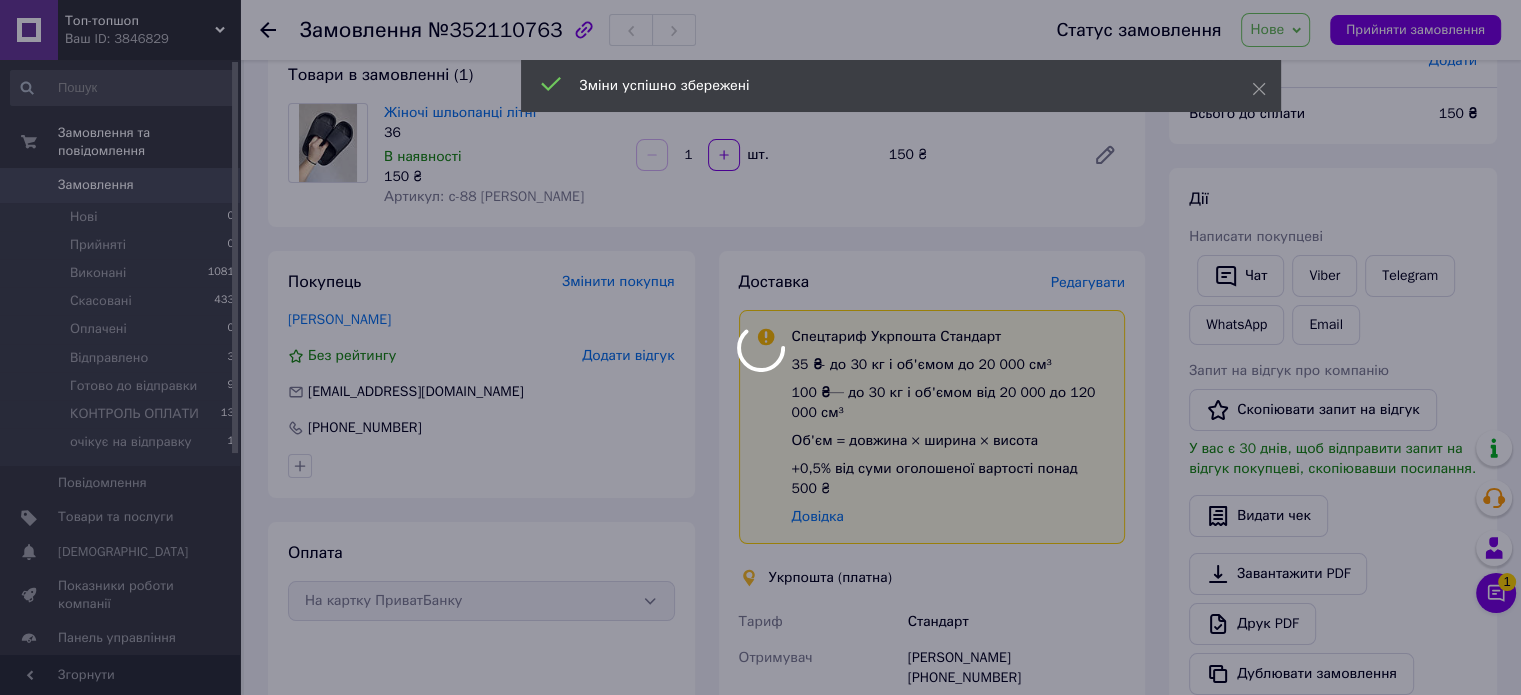 scroll, scrollTop: 644, scrollLeft: 0, axis: vertical 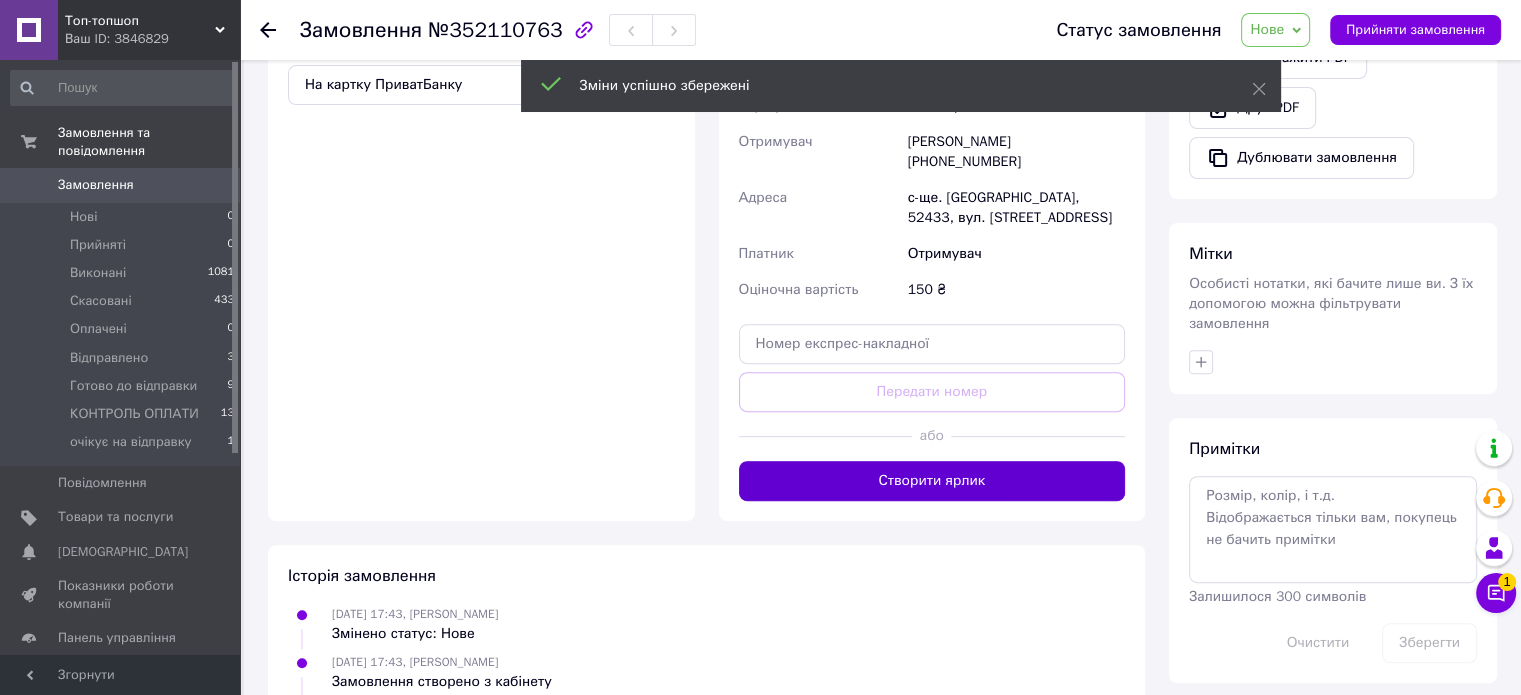 click on "Створити ярлик" at bounding box center (932, 481) 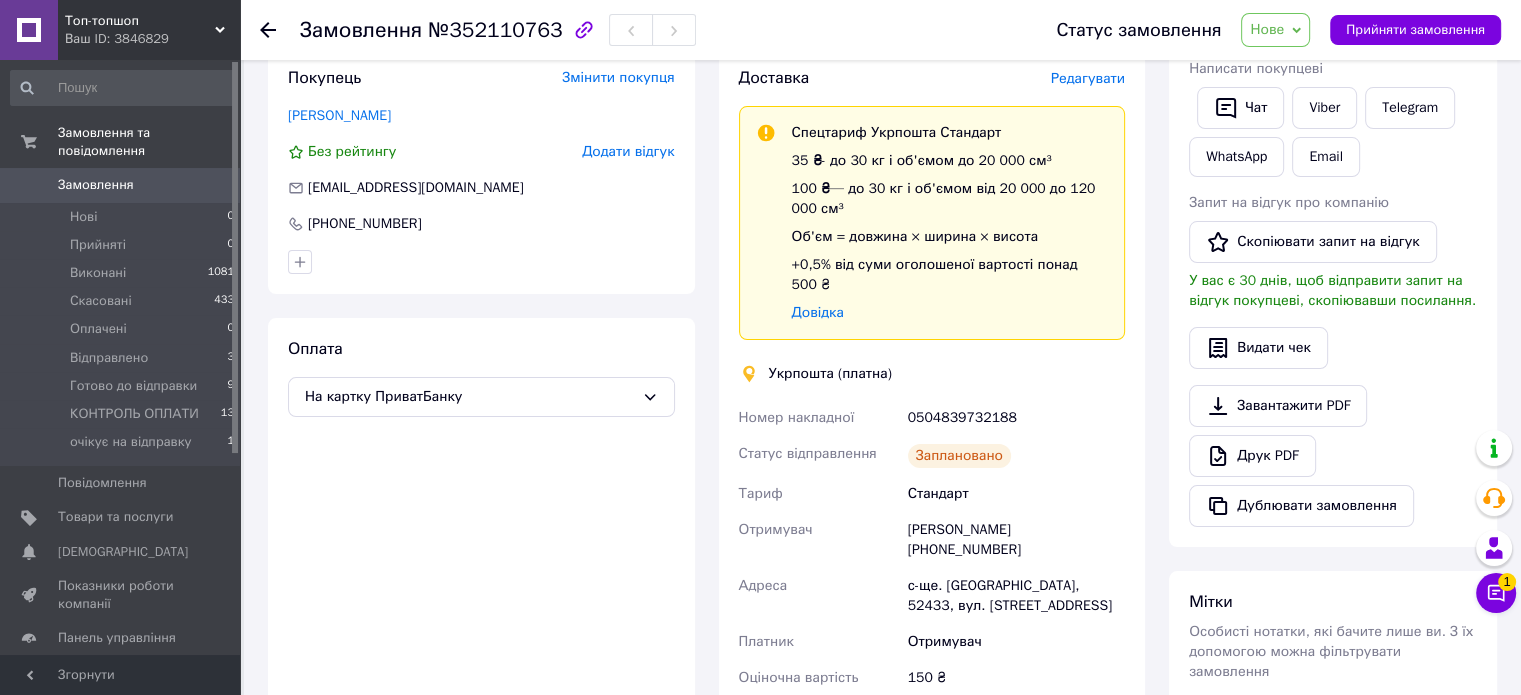 scroll, scrollTop: 328, scrollLeft: 0, axis: vertical 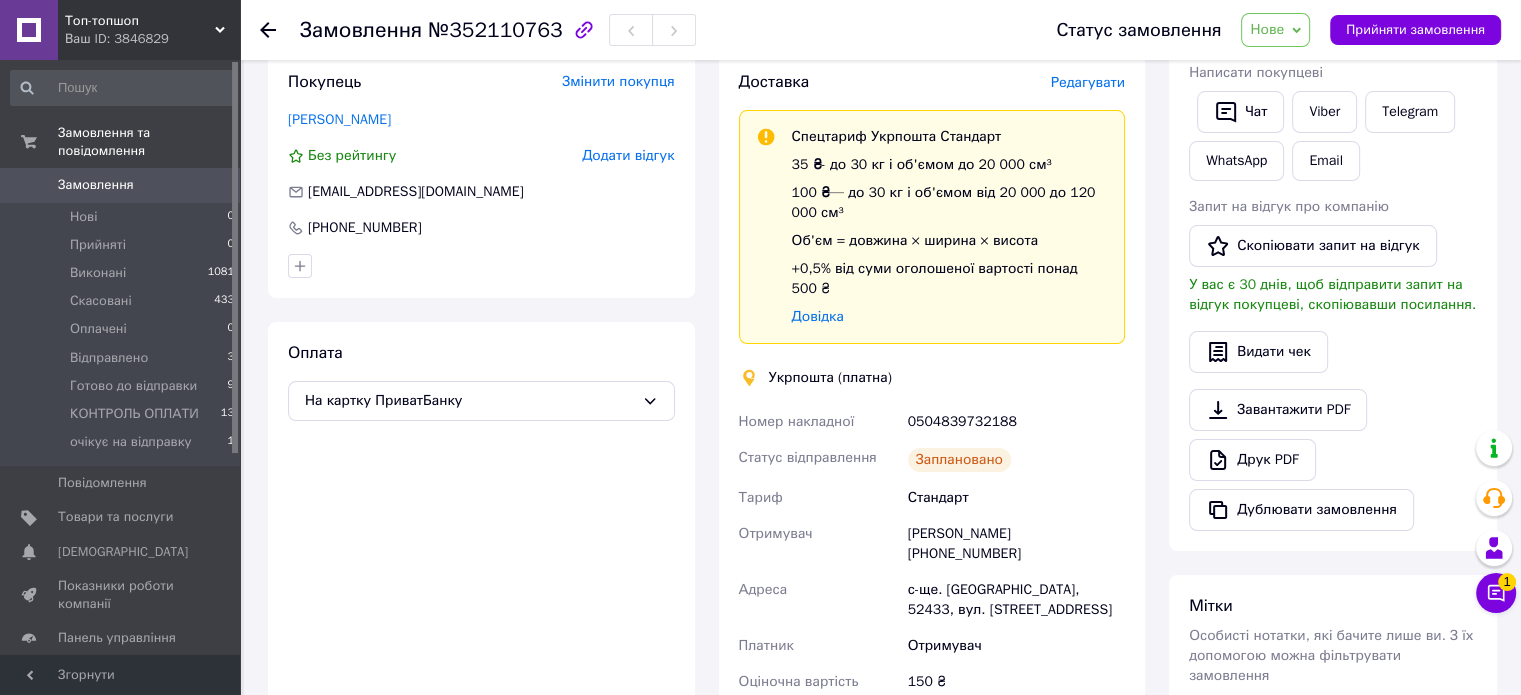 click 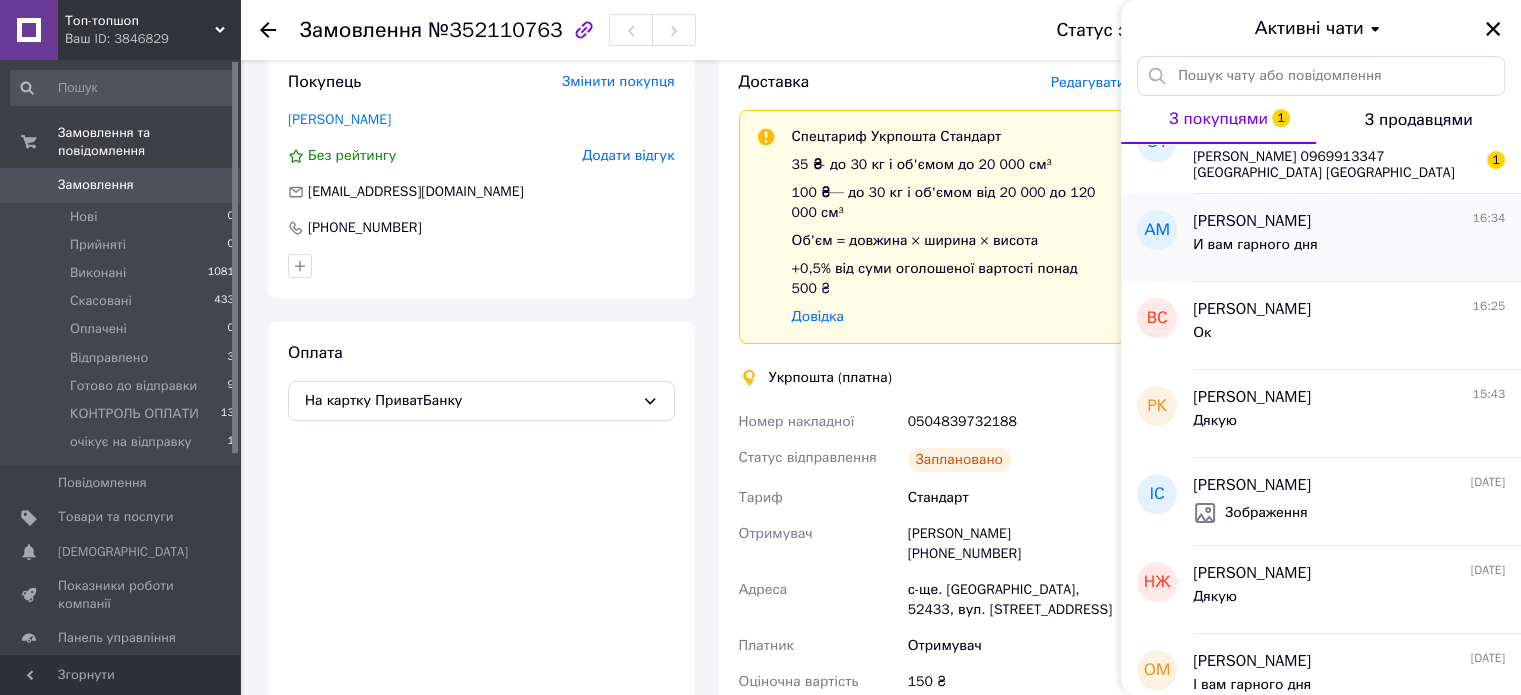 scroll, scrollTop: 0, scrollLeft: 0, axis: both 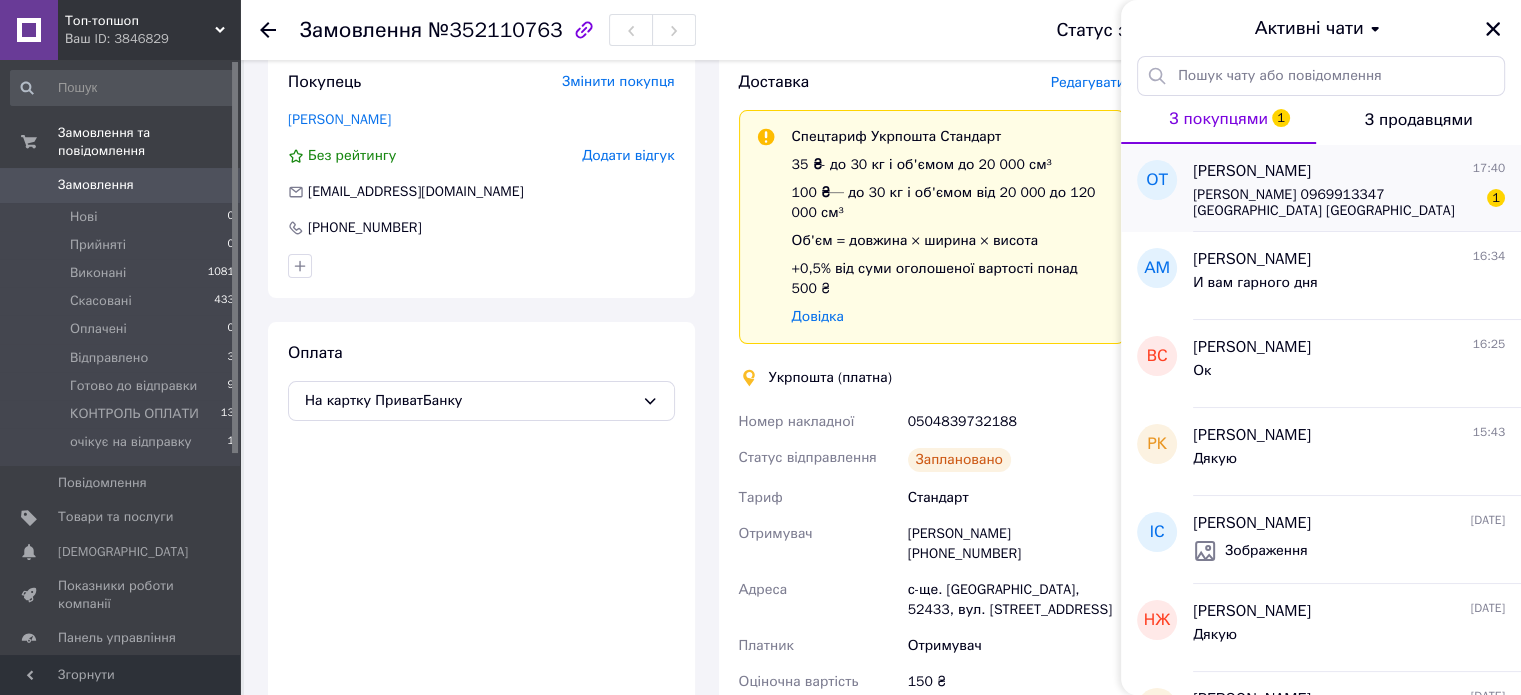 click on "[PERSON_NAME] 17:40" at bounding box center (1349, 171) 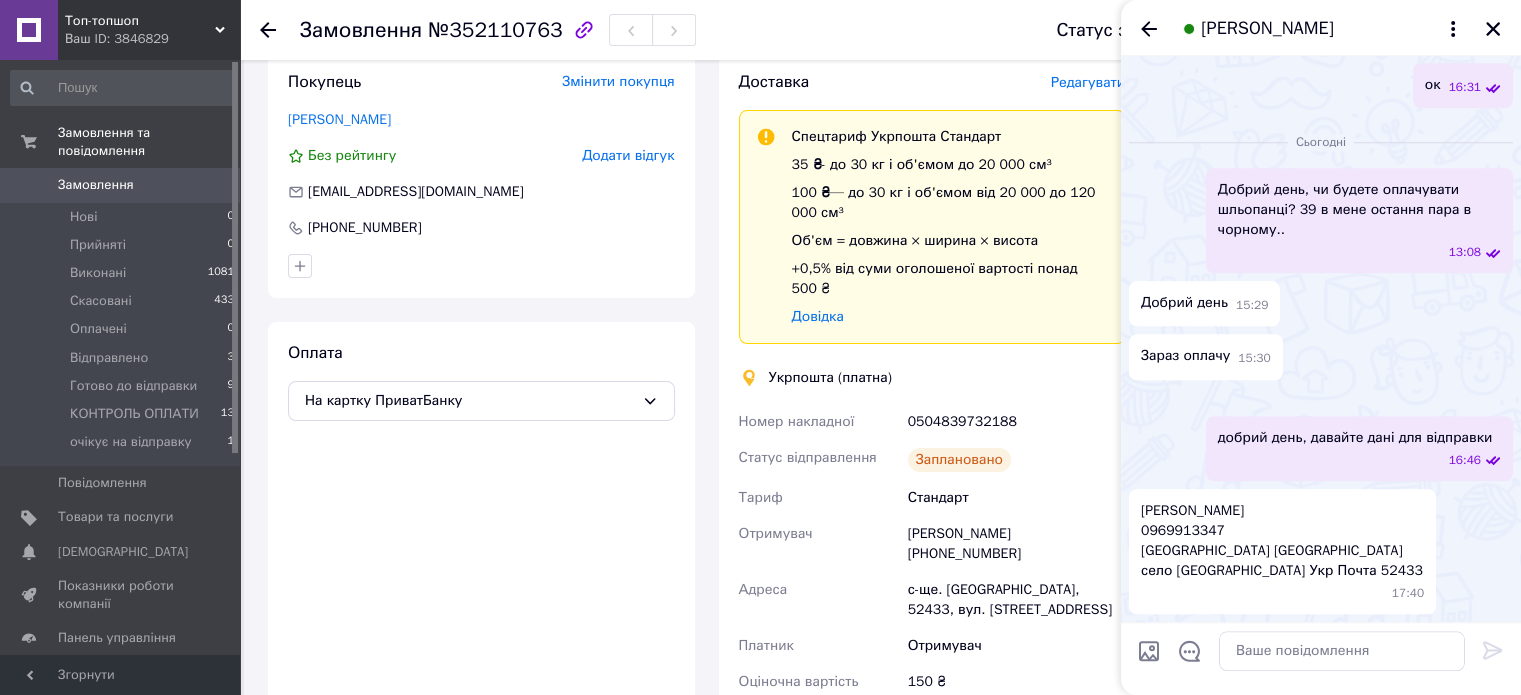scroll, scrollTop: 2428, scrollLeft: 0, axis: vertical 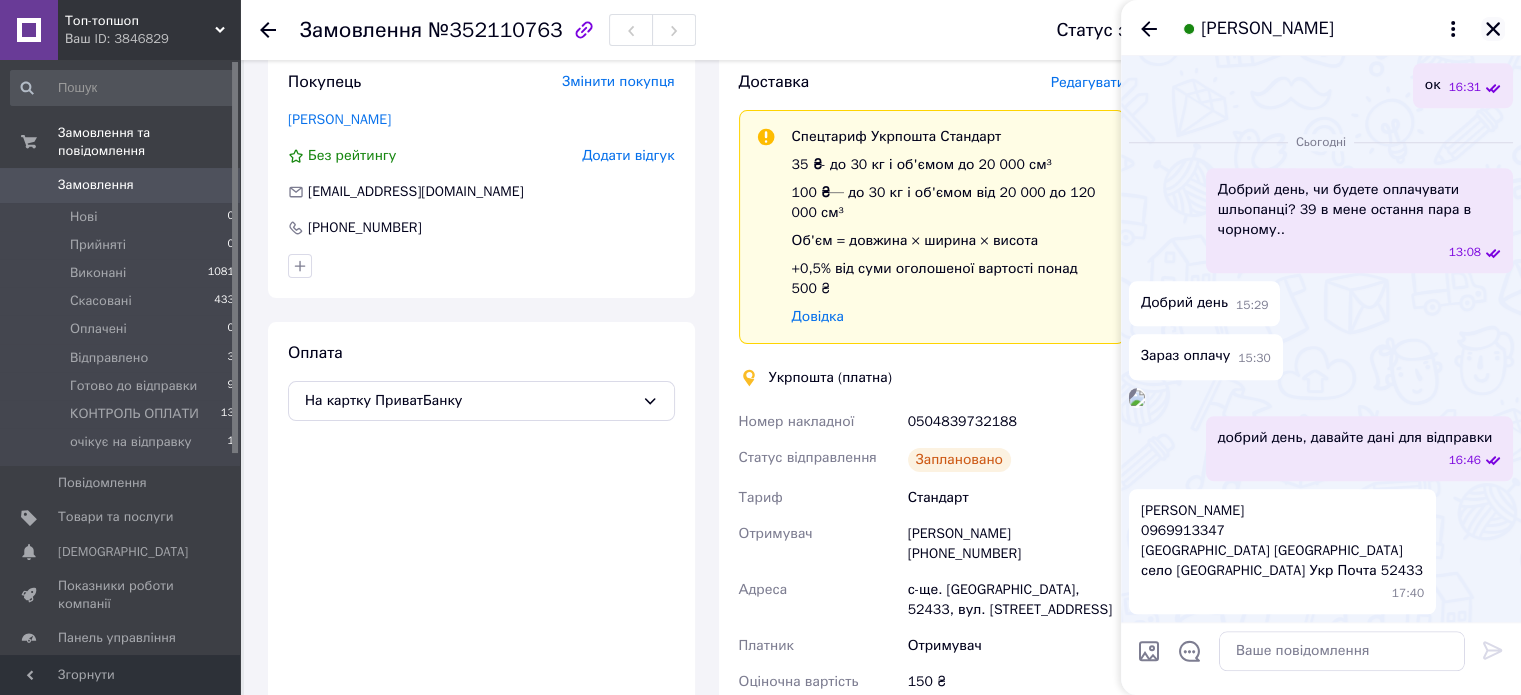 click 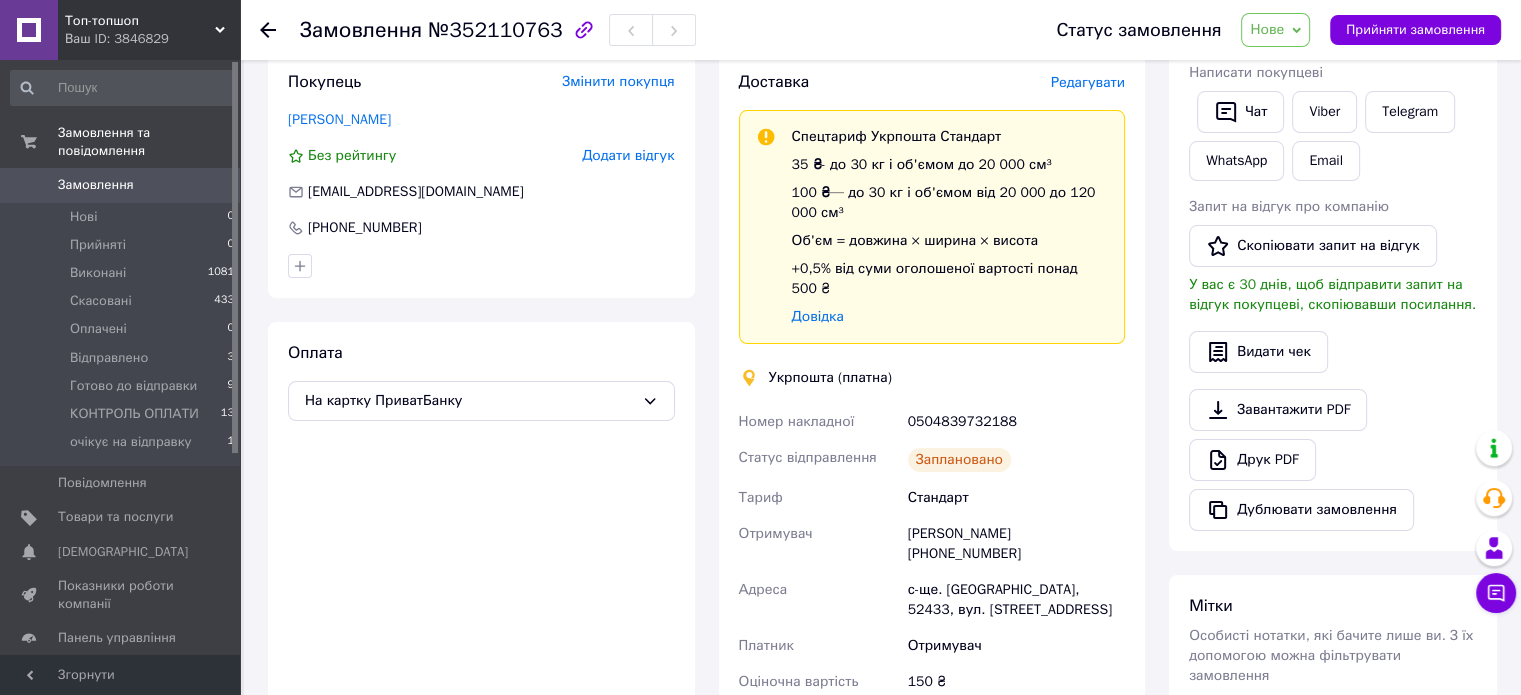 click on "Нове" at bounding box center [1267, 29] 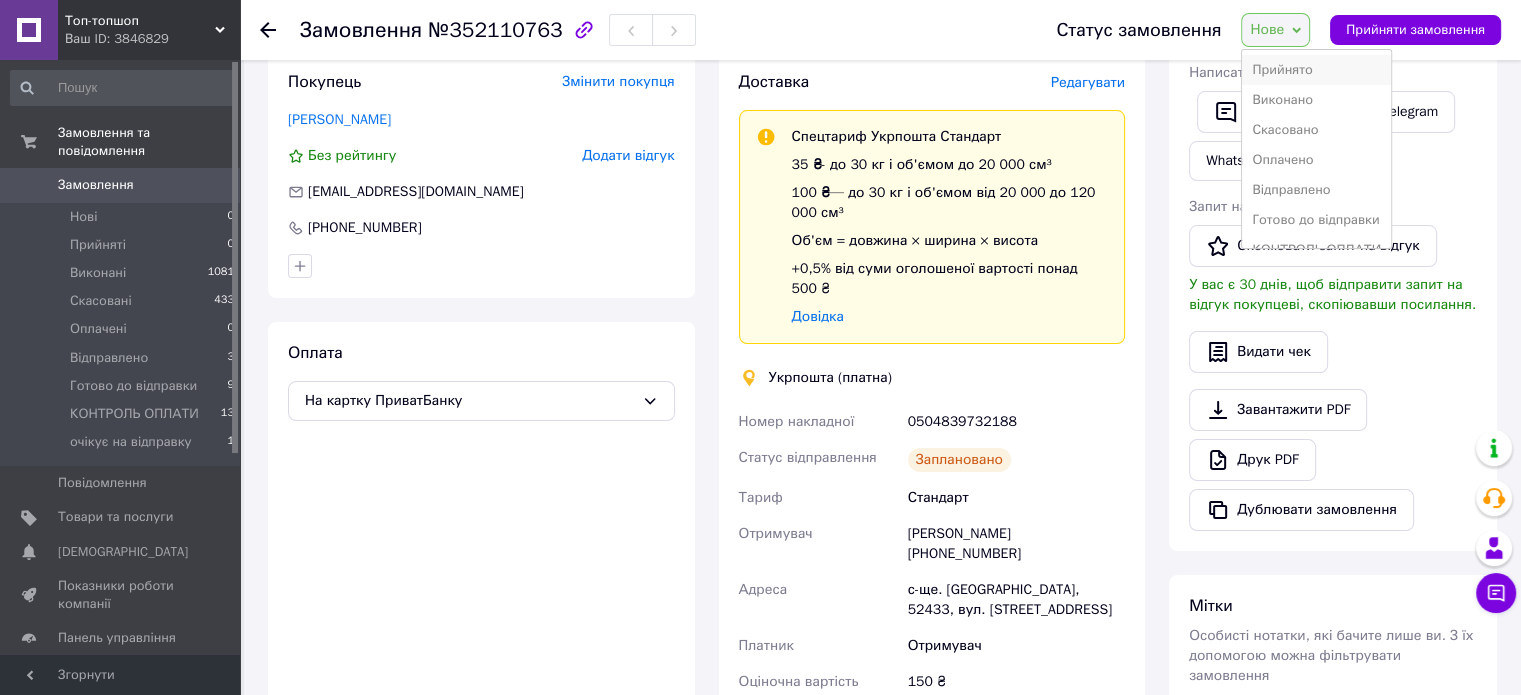 click on "Прийнято" at bounding box center (1316, 70) 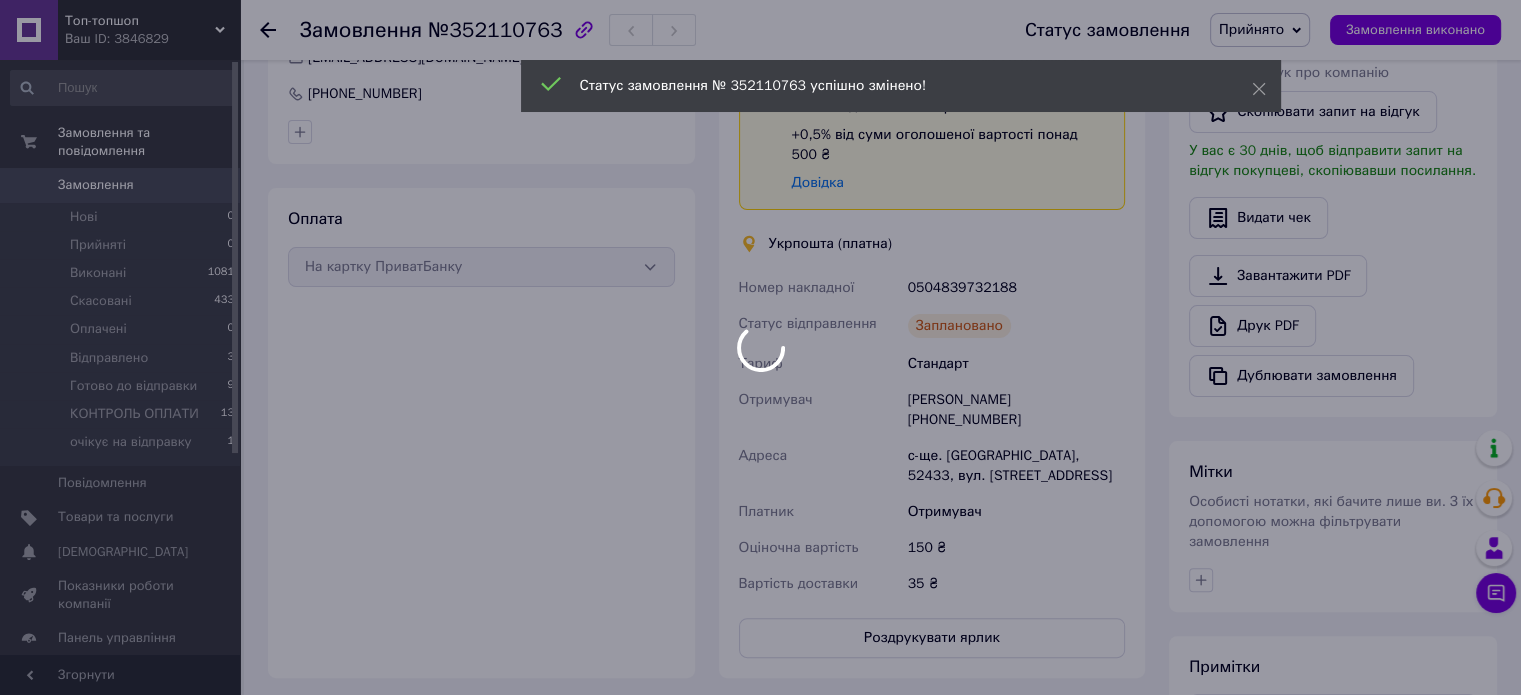 scroll, scrollTop: 494, scrollLeft: 0, axis: vertical 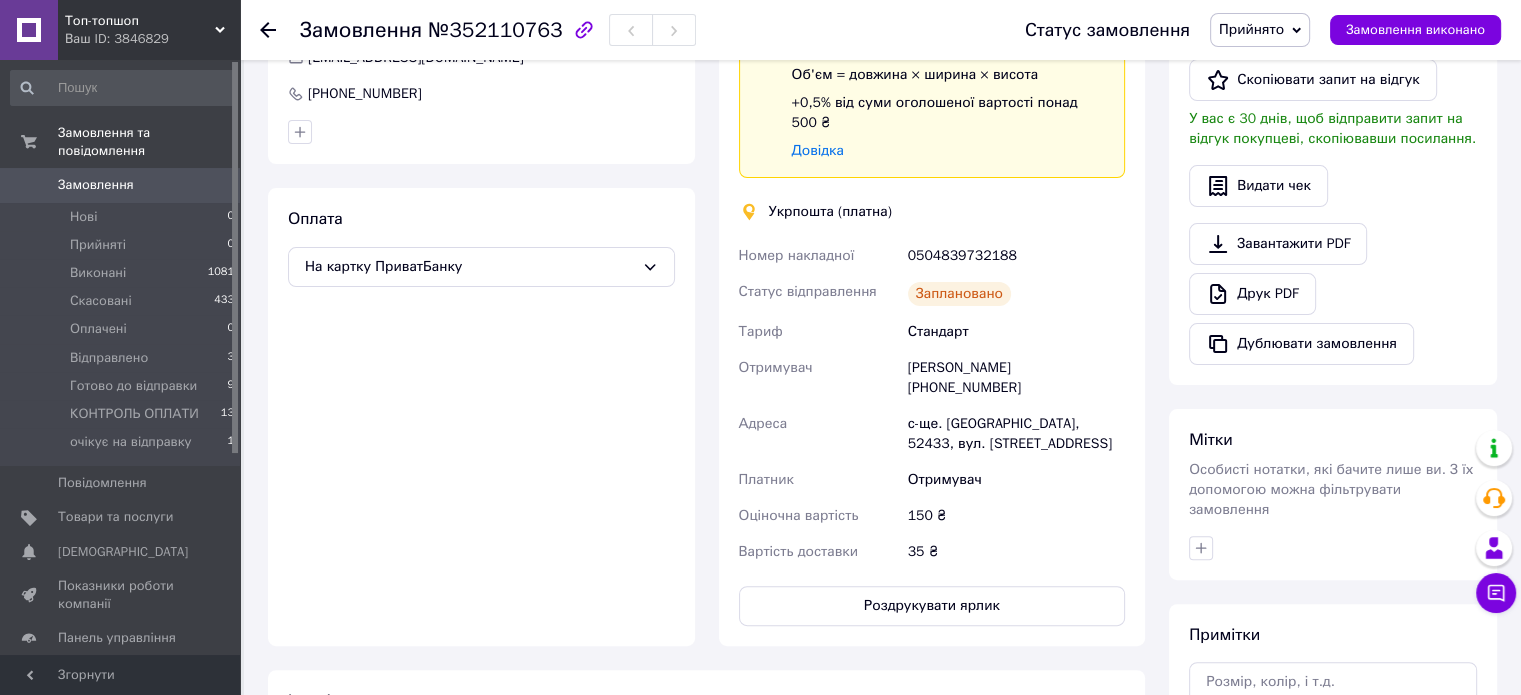 click on "Прийнято" at bounding box center (1251, 29) 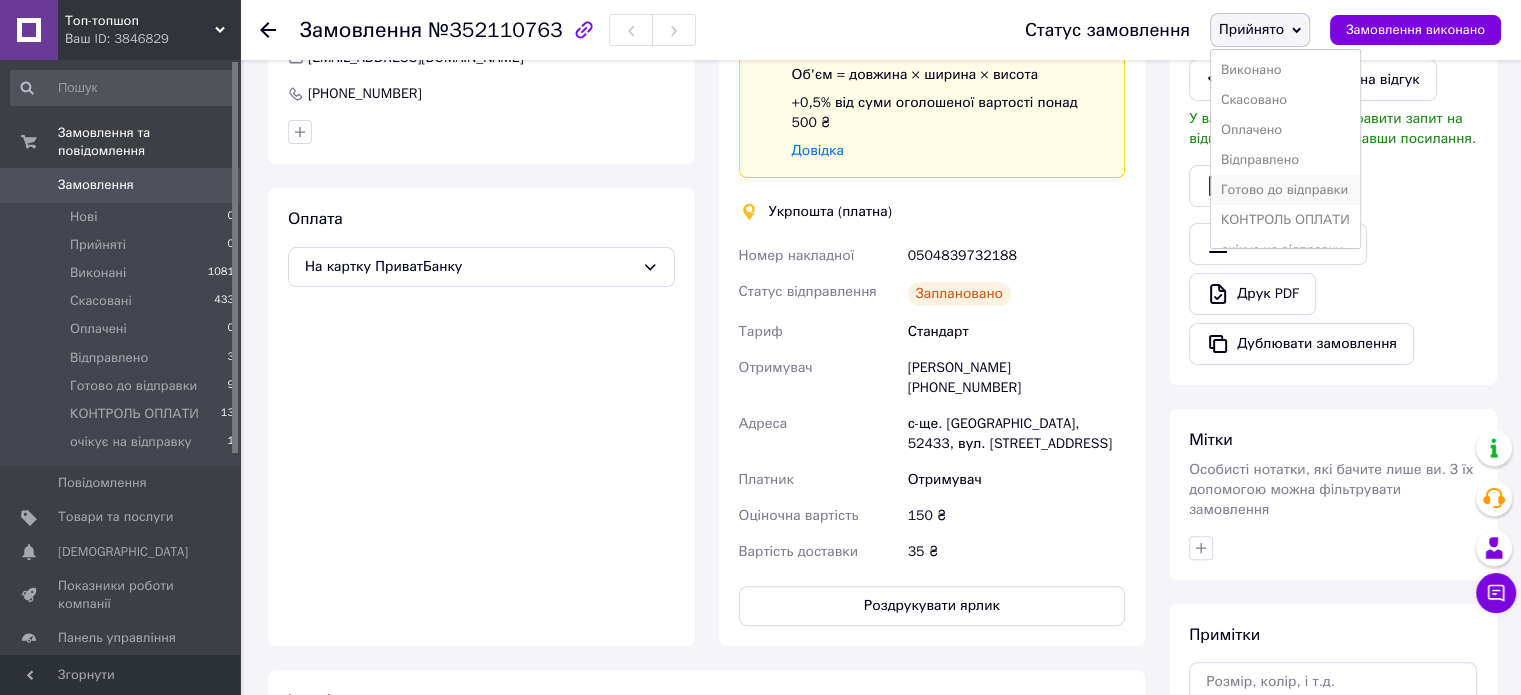 click on "Готово до відправки" at bounding box center (1285, 190) 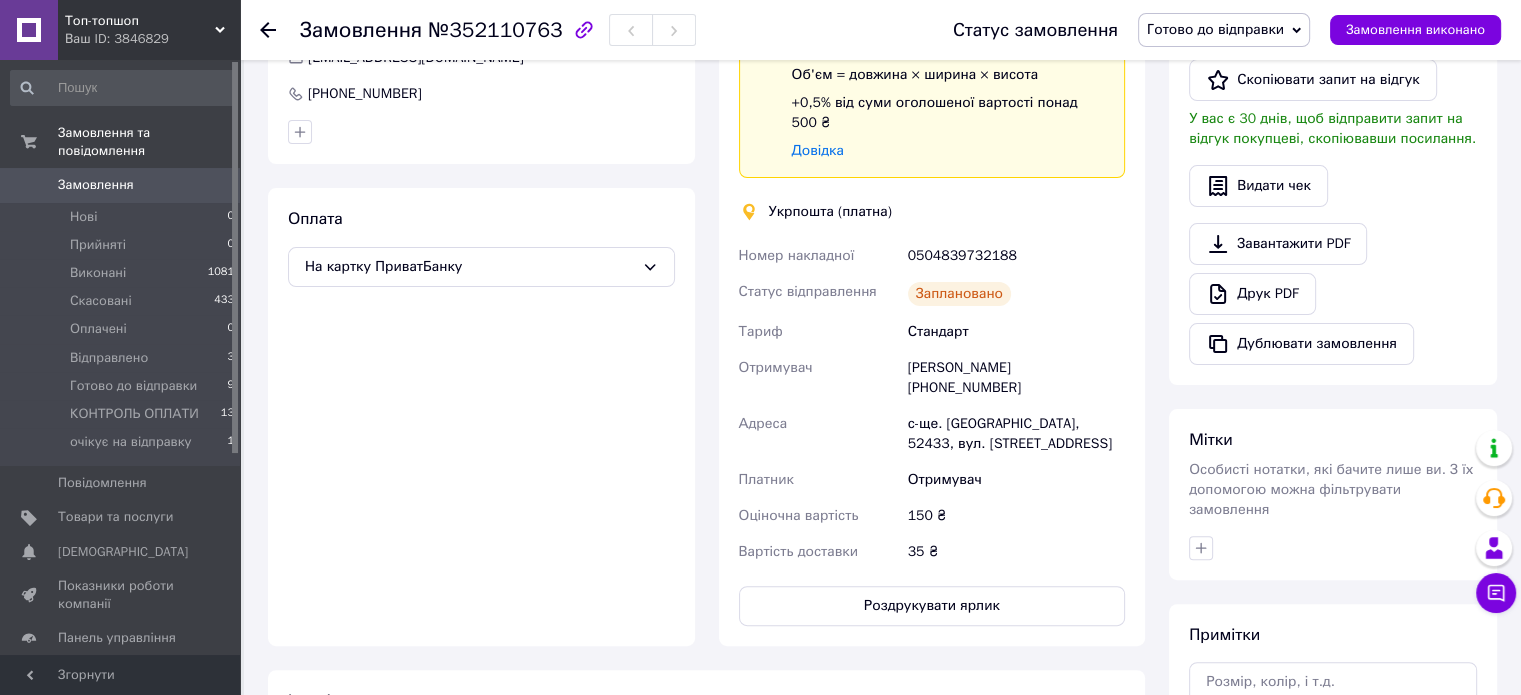 click on "Замовлення" at bounding box center (96, 185) 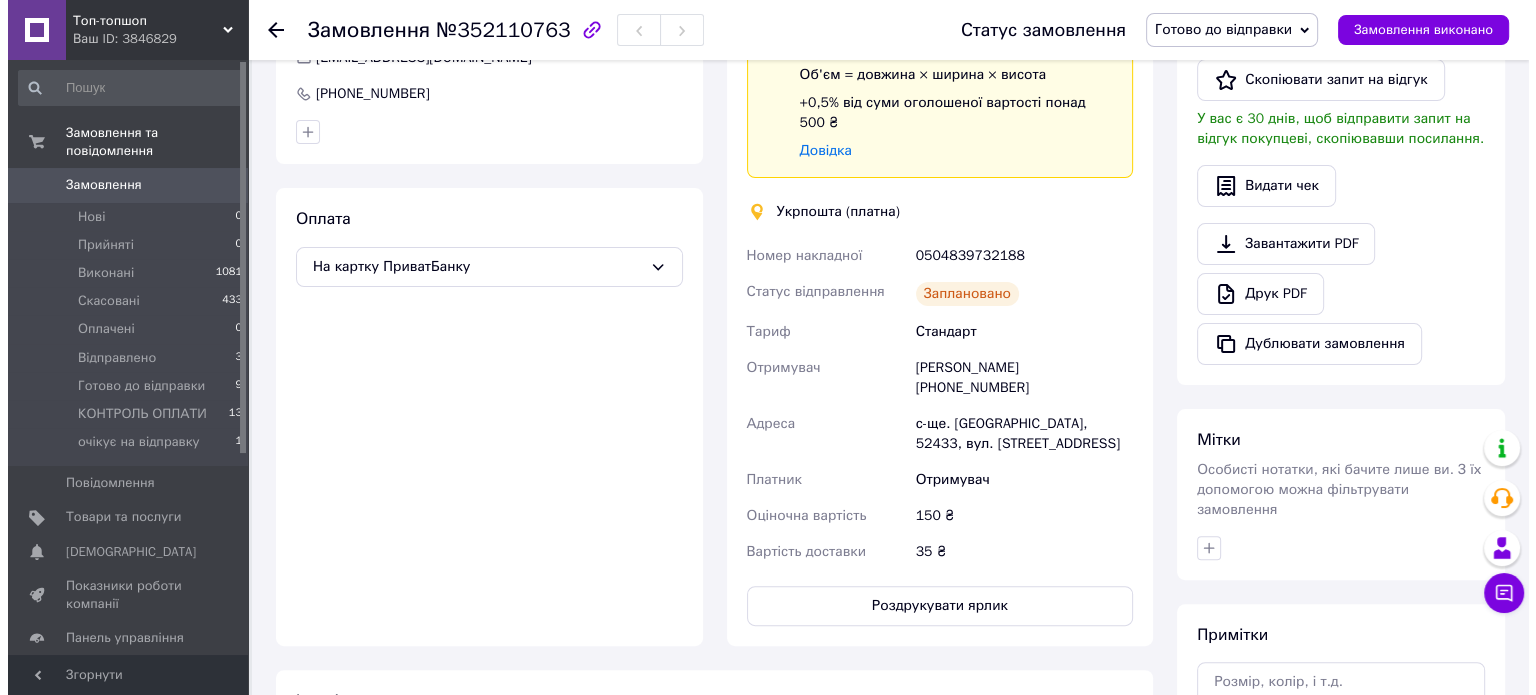 scroll, scrollTop: 0, scrollLeft: 0, axis: both 